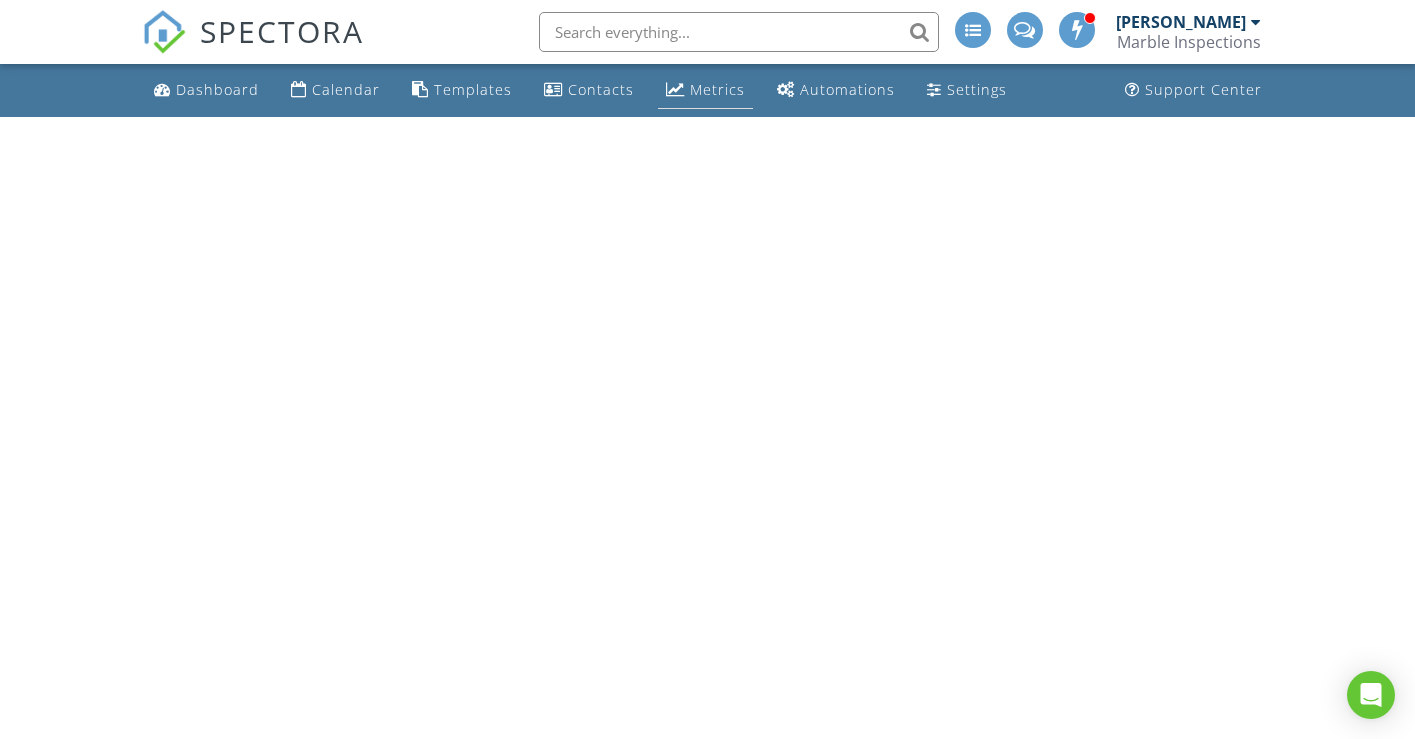 scroll, scrollTop: 0, scrollLeft: 0, axis: both 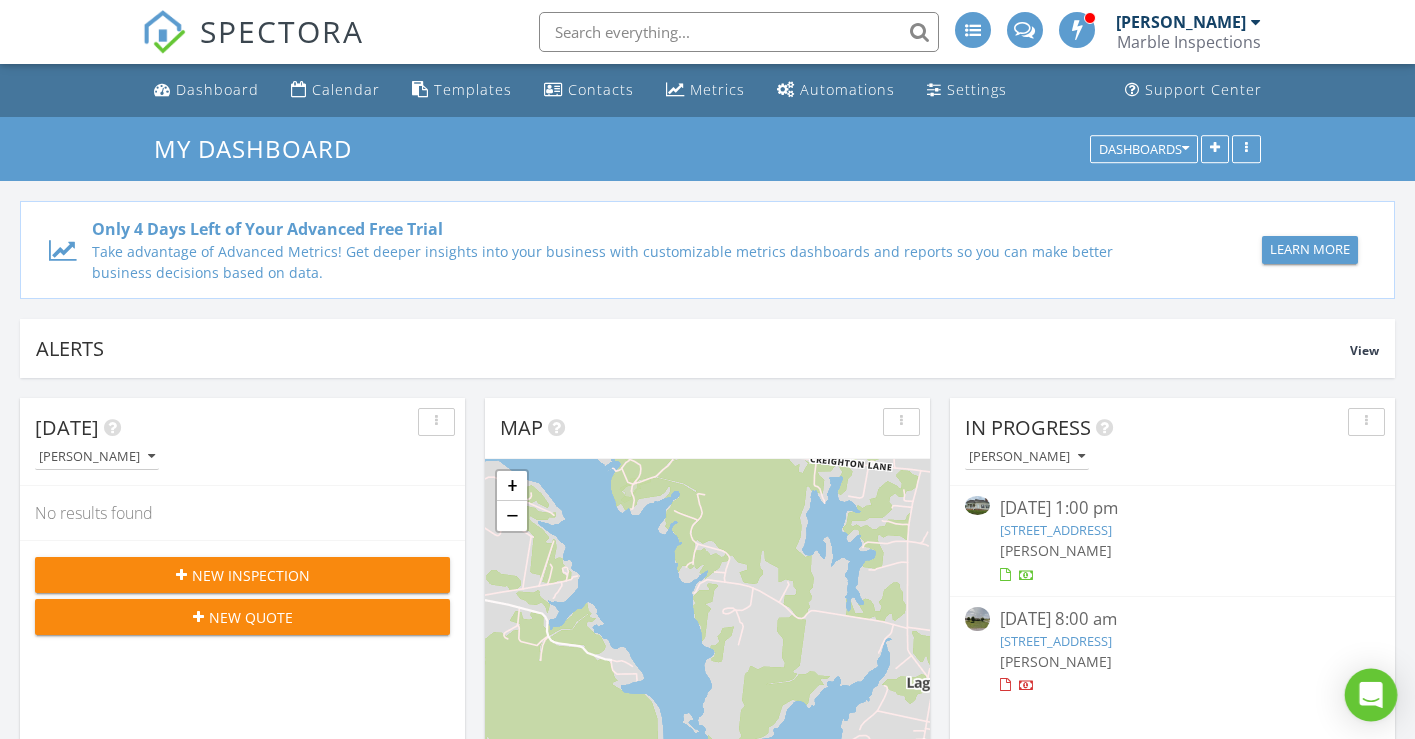 click 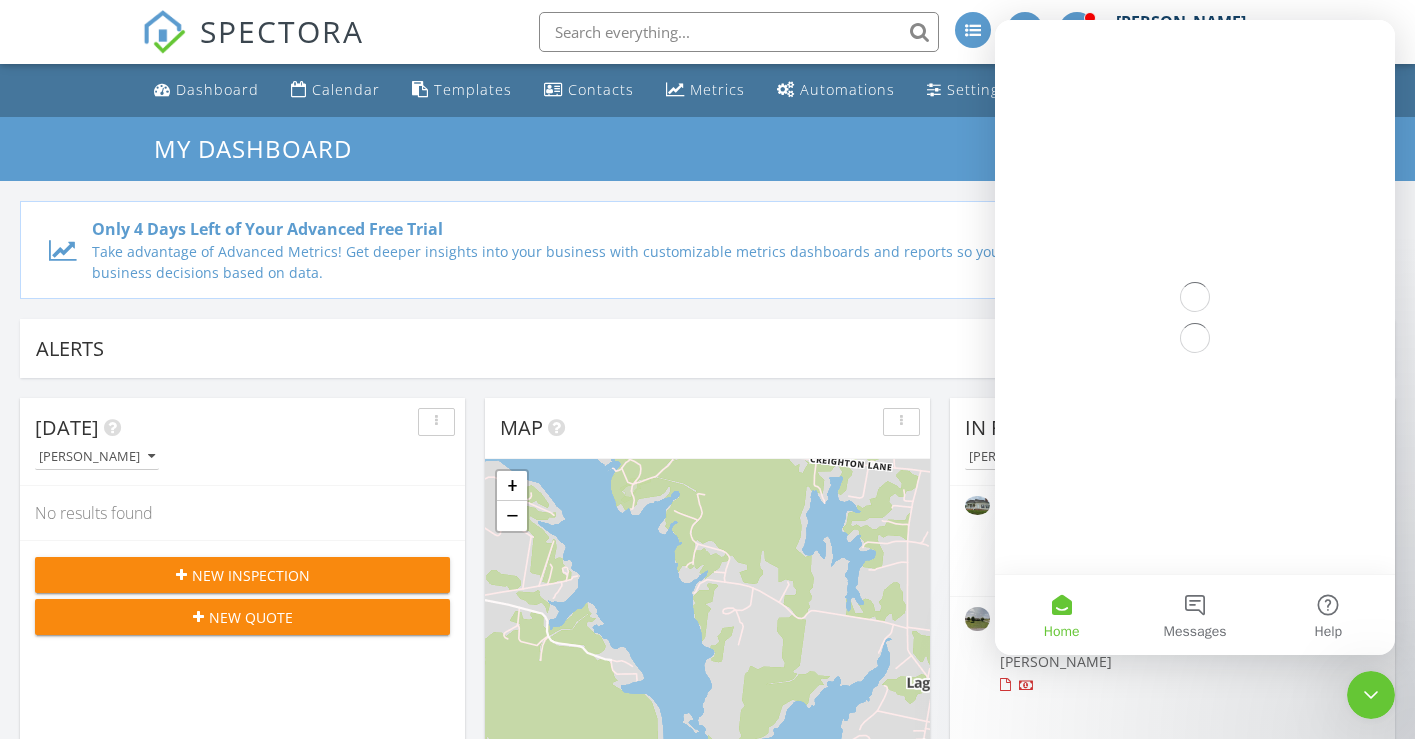 scroll, scrollTop: 0, scrollLeft: 0, axis: both 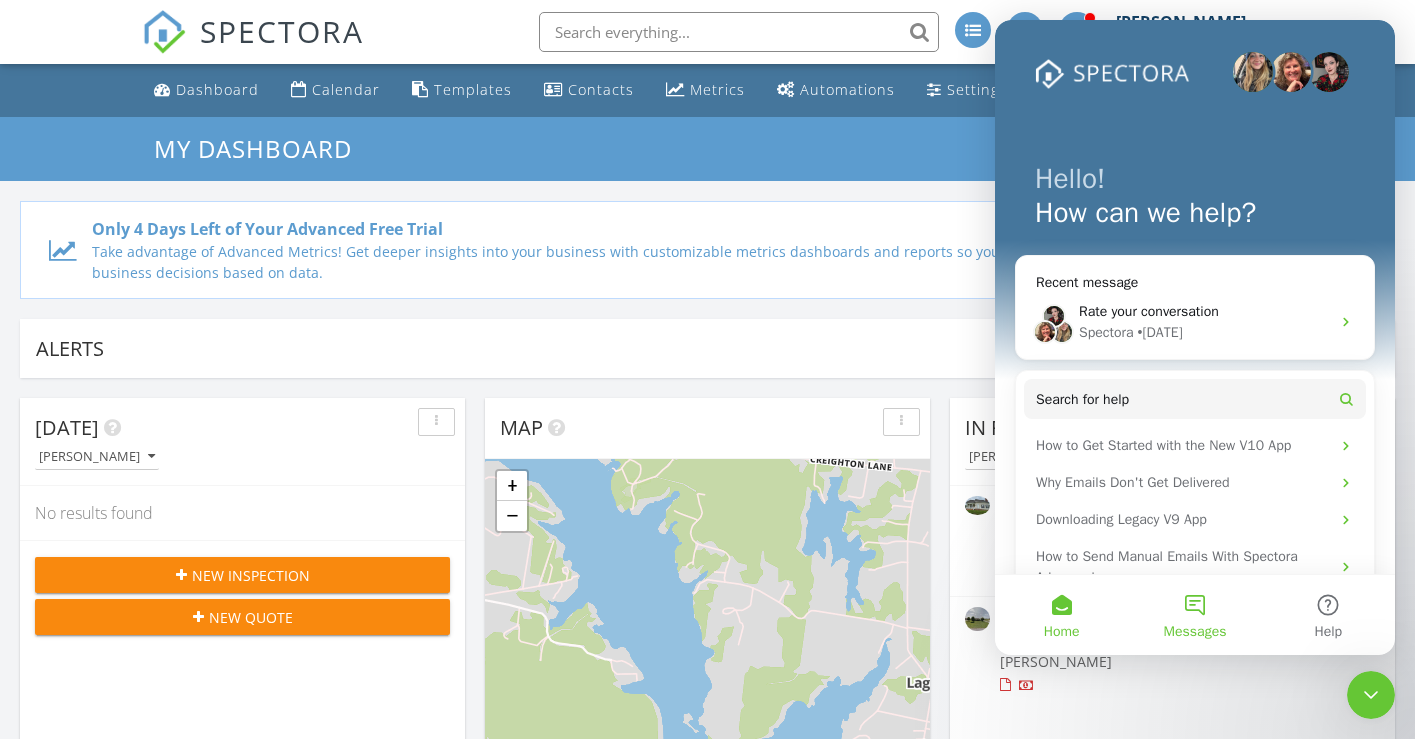 click on "Messages" at bounding box center (1194, 615) 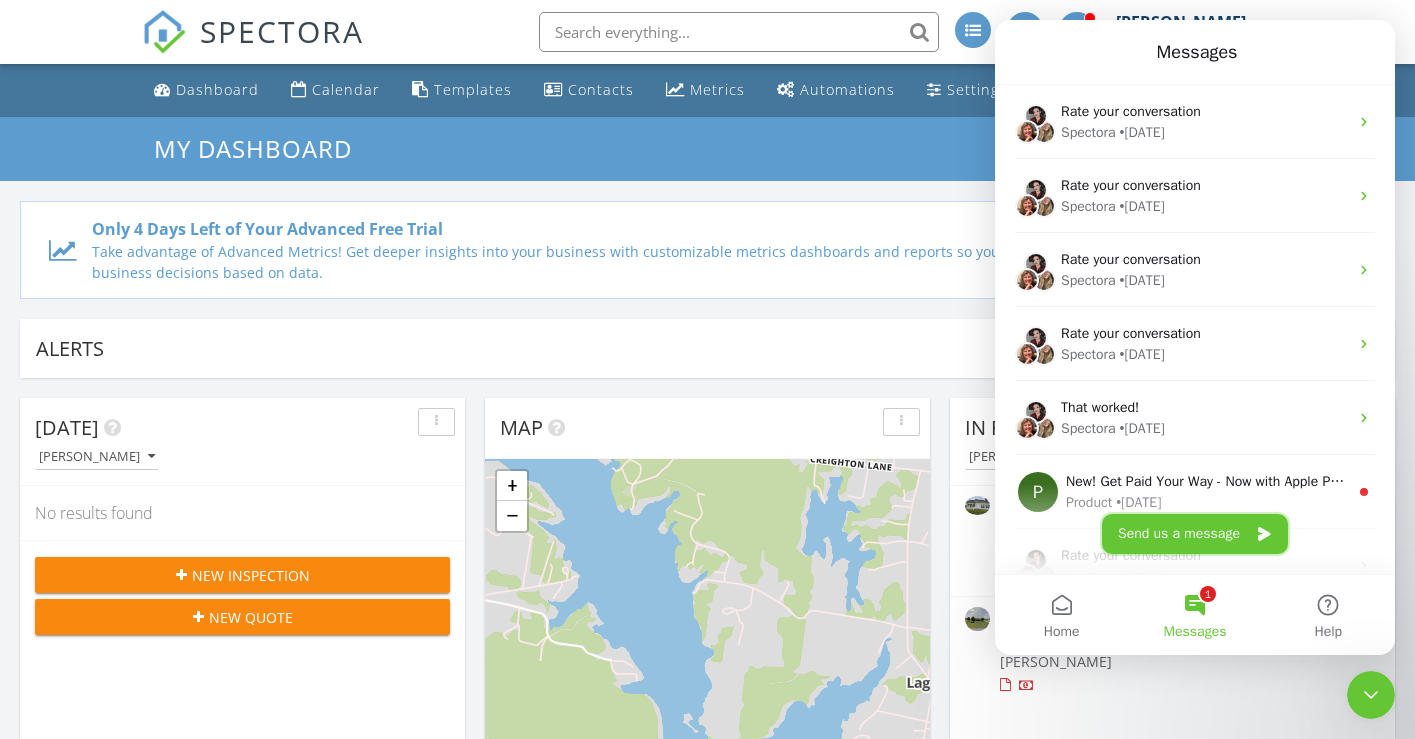 click on "Send us a message" at bounding box center (1195, 534) 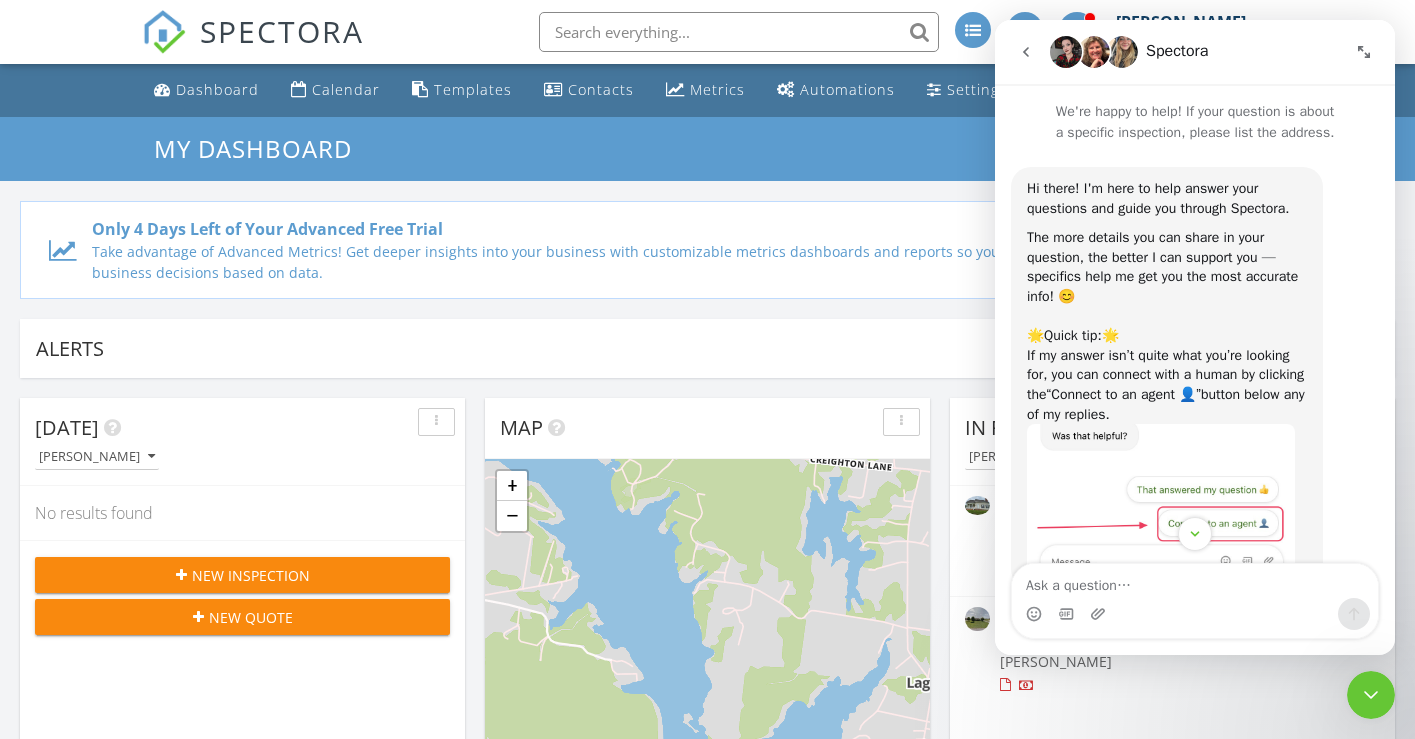 scroll, scrollTop: 67, scrollLeft: 0, axis: vertical 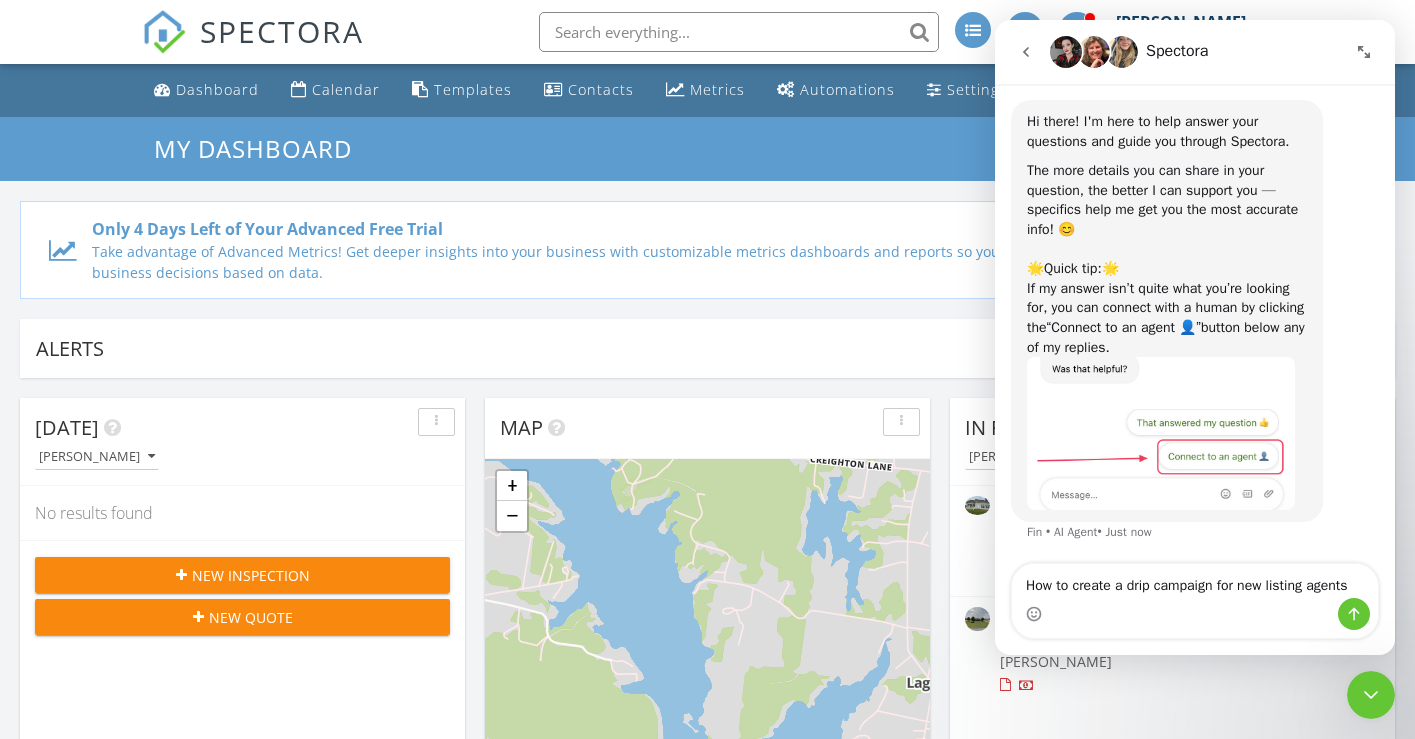 type on "How to create a drip campaign for new listing agents?" 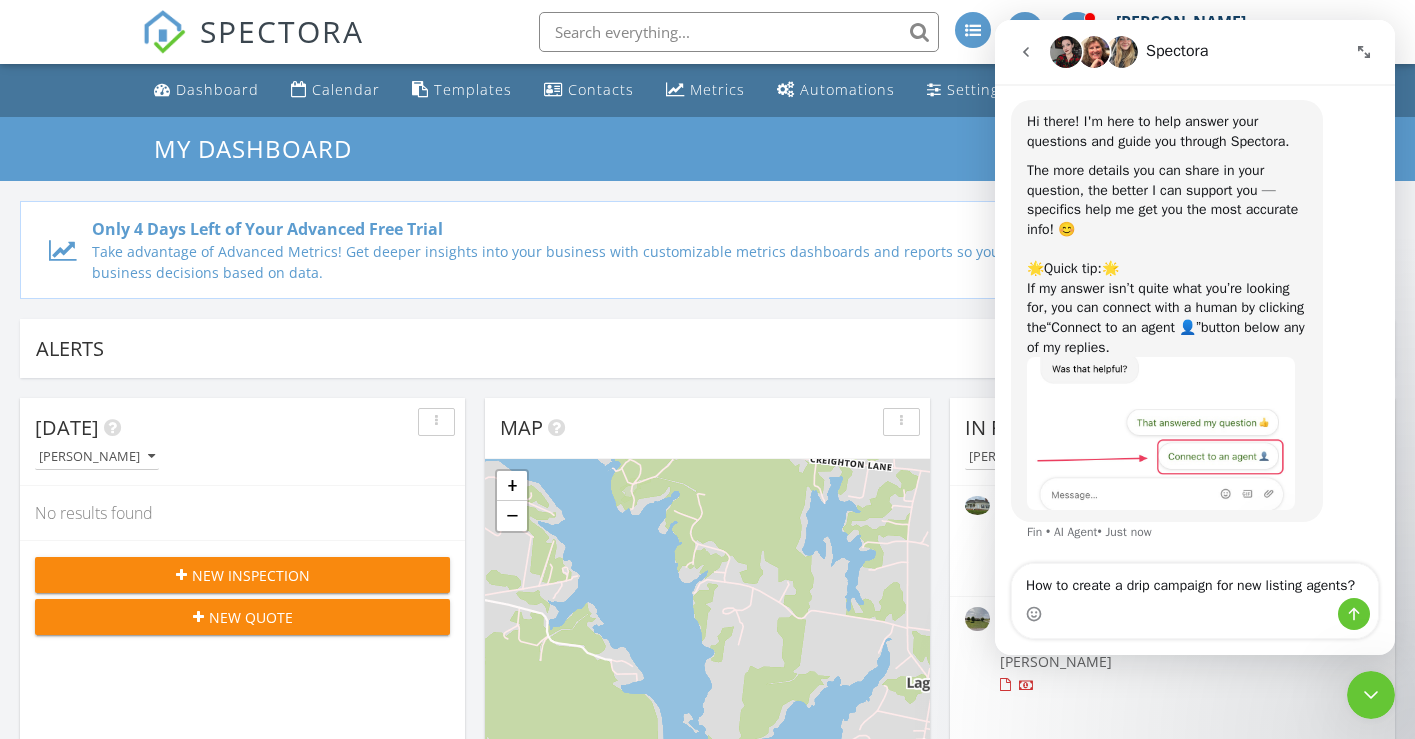 type 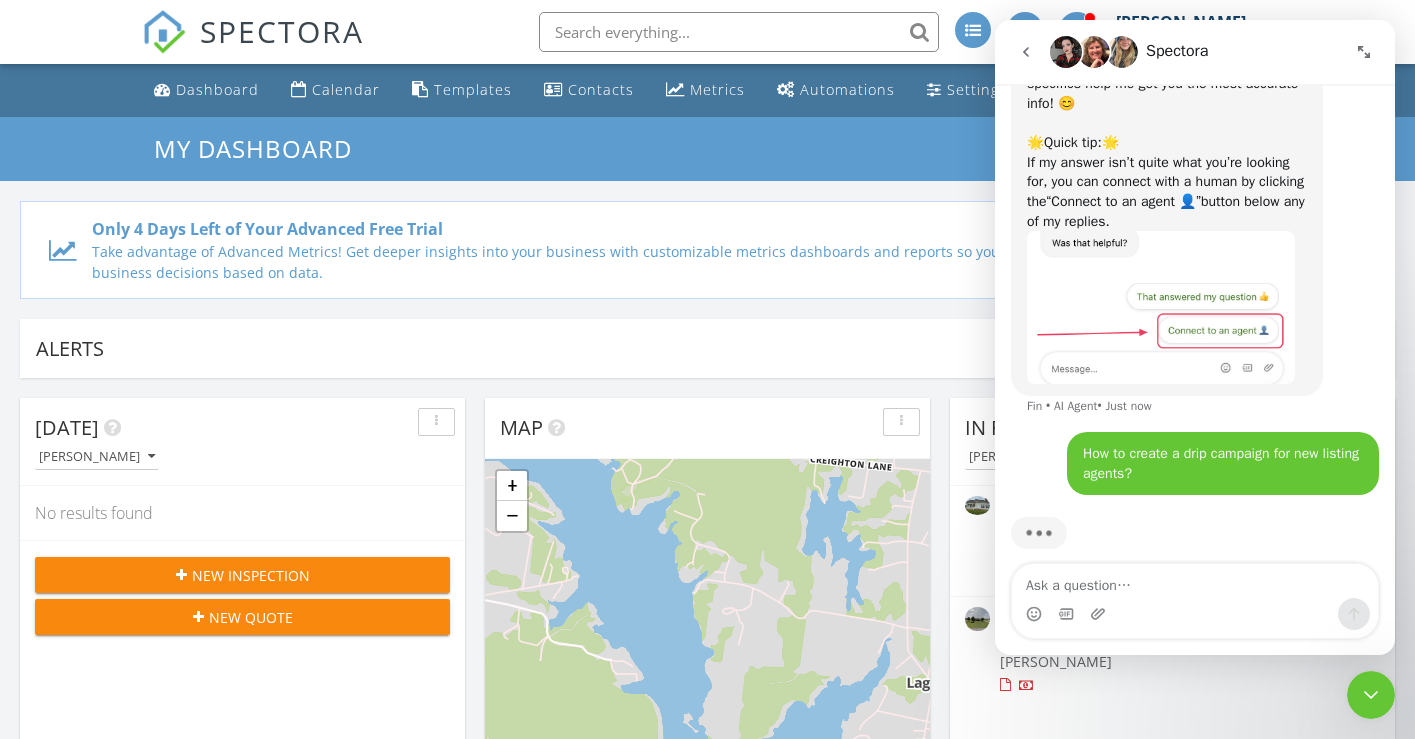 scroll, scrollTop: 211, scrollLeft: 0, axis: vertical 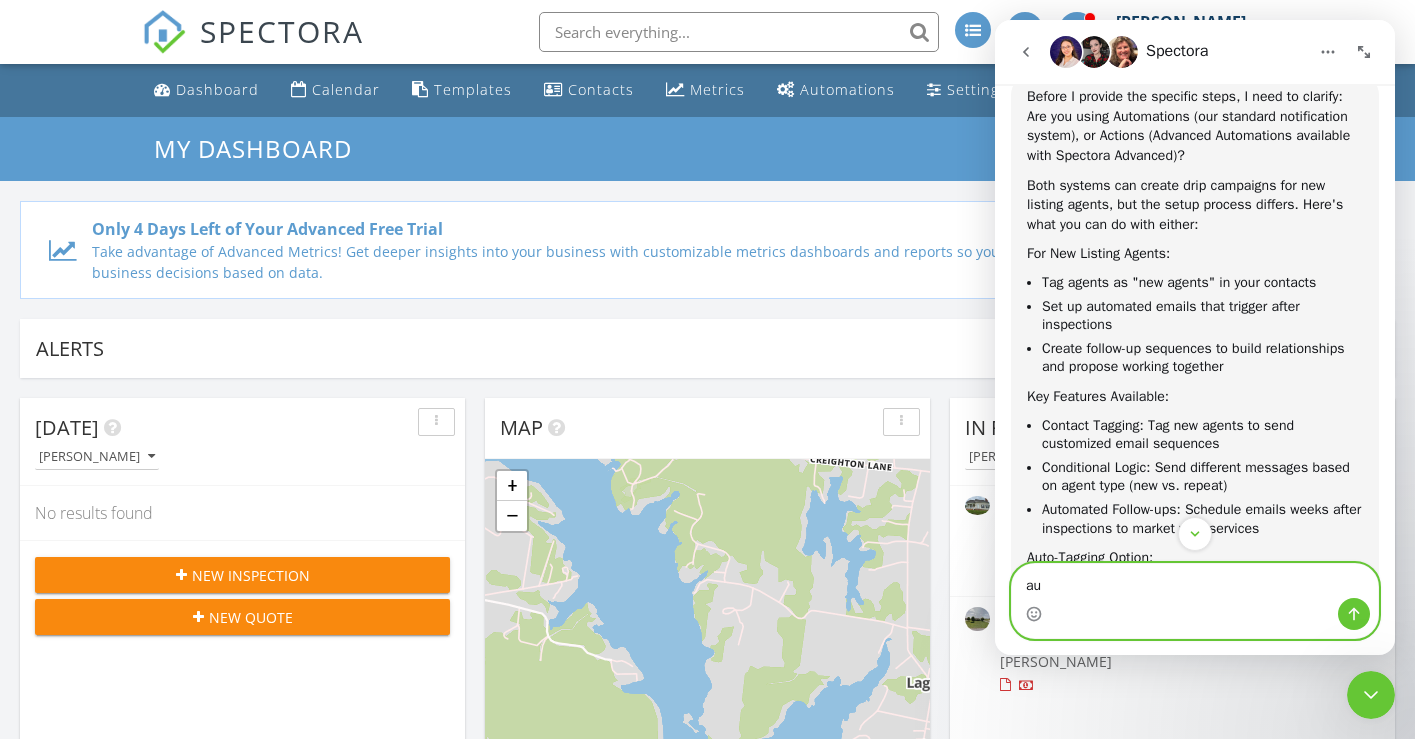 type on "a" 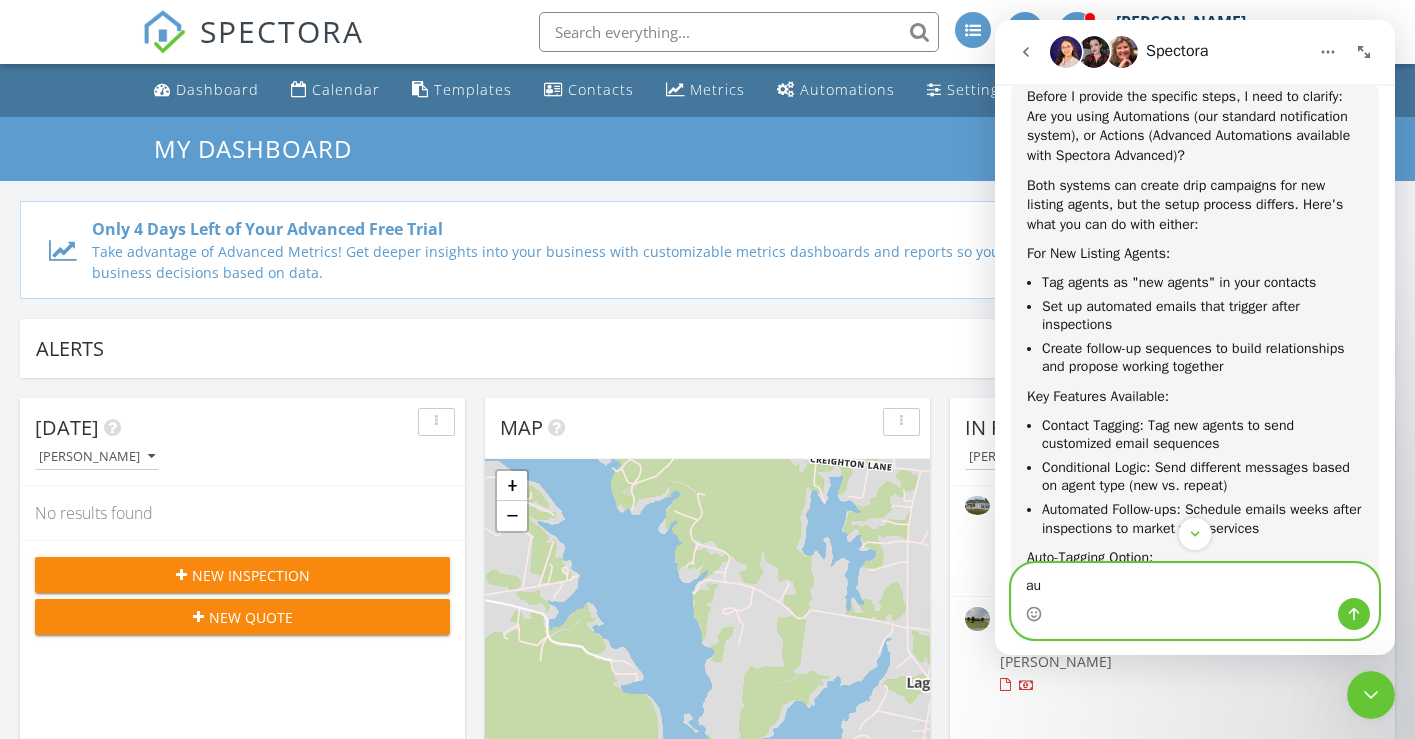 type on "a" 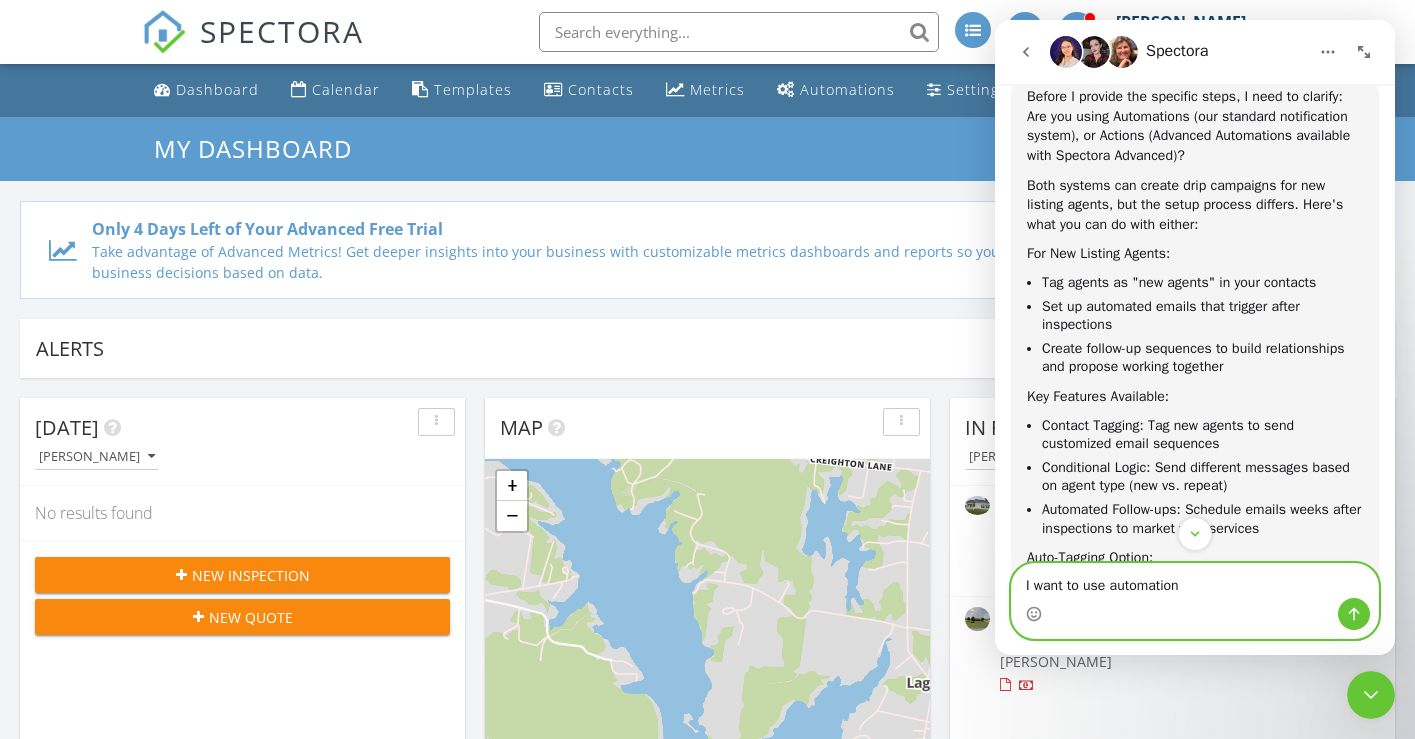 type on "I want to use automations" 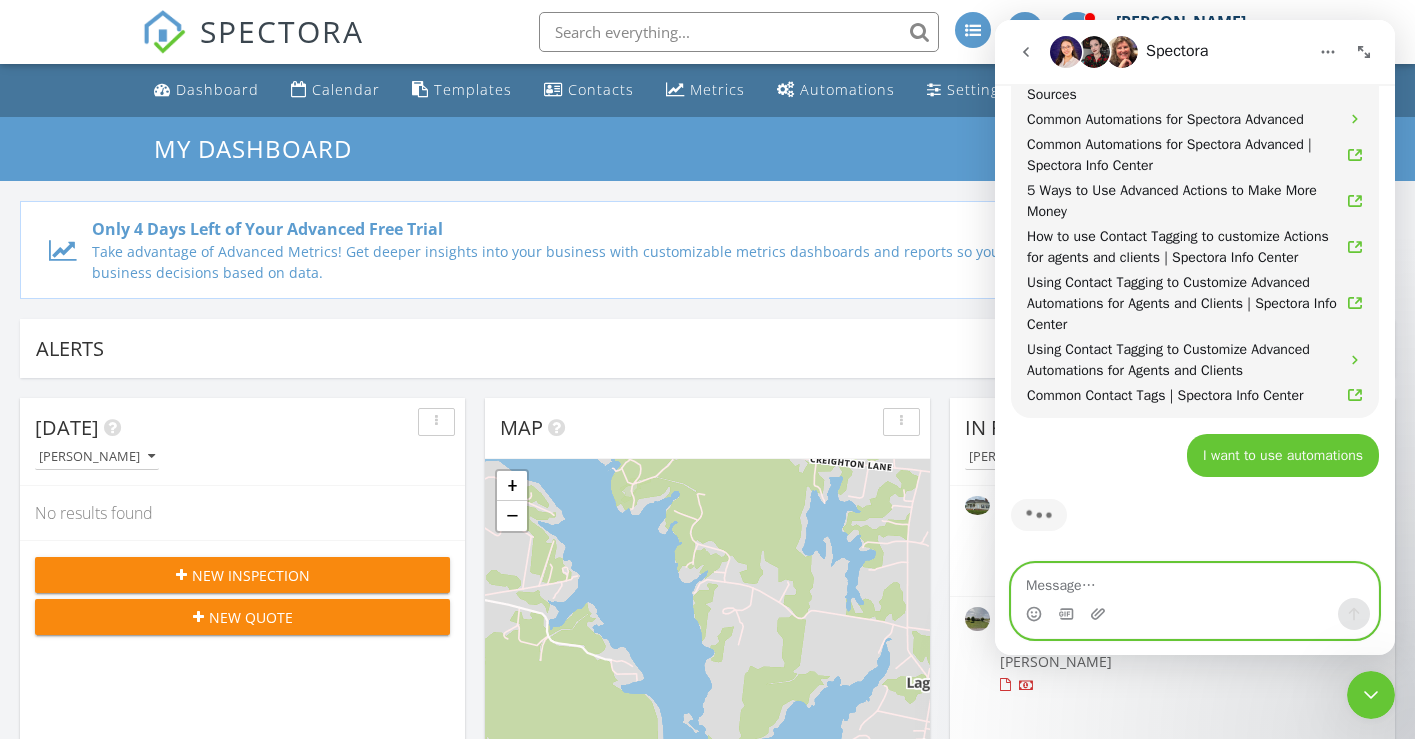 scroll, scrollTop: 1610, scrollLeft: 0, axis: vertical 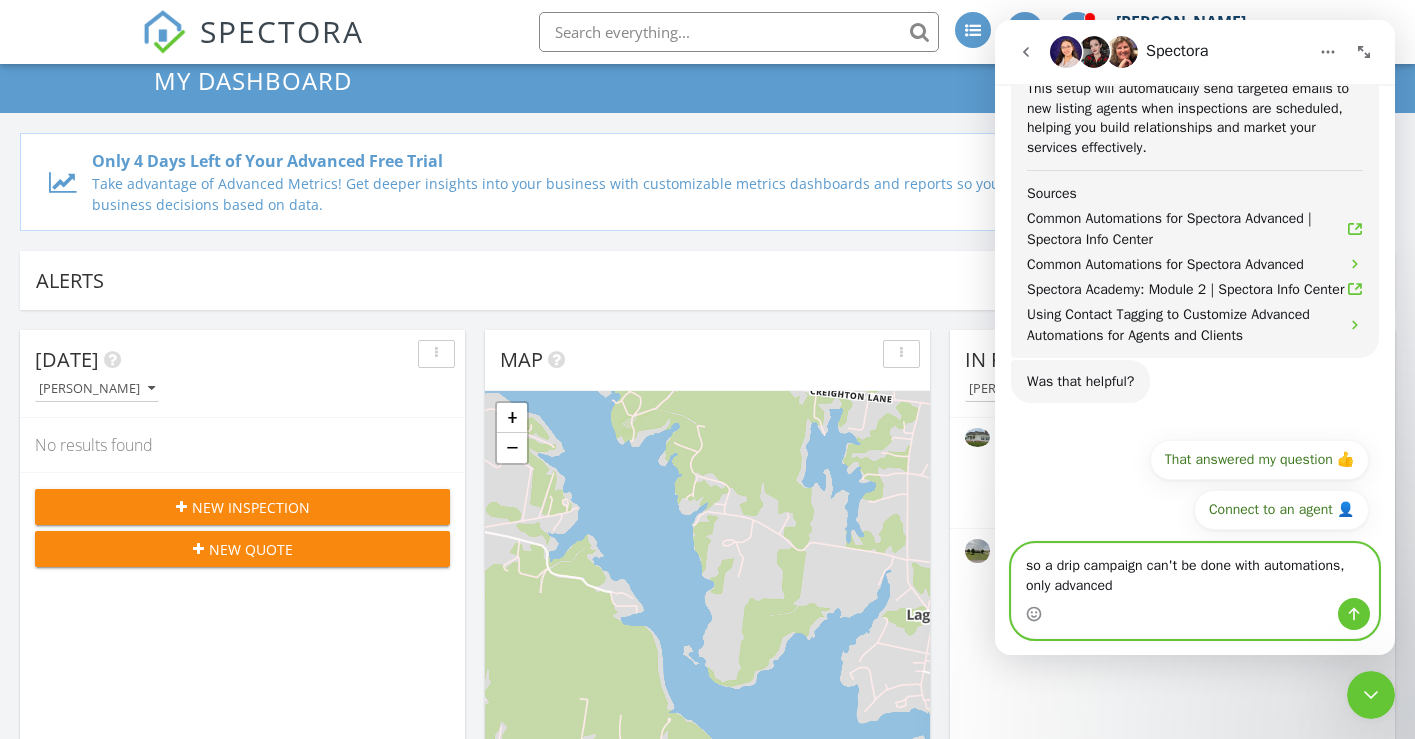 type on "so a drip campaign can't be done with automations, only advanced?" 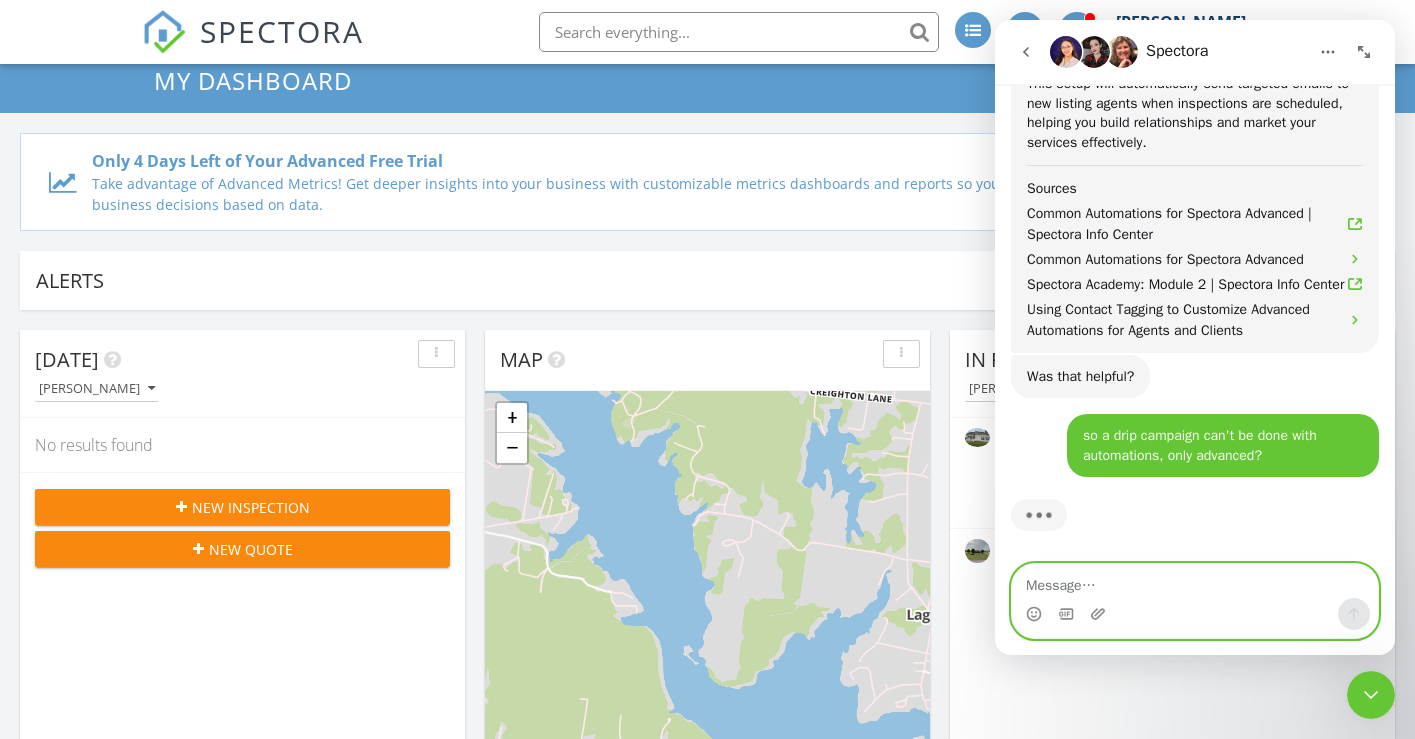 scroll, scrollTop: 2537, scrollLeft: 0, axis: vertical 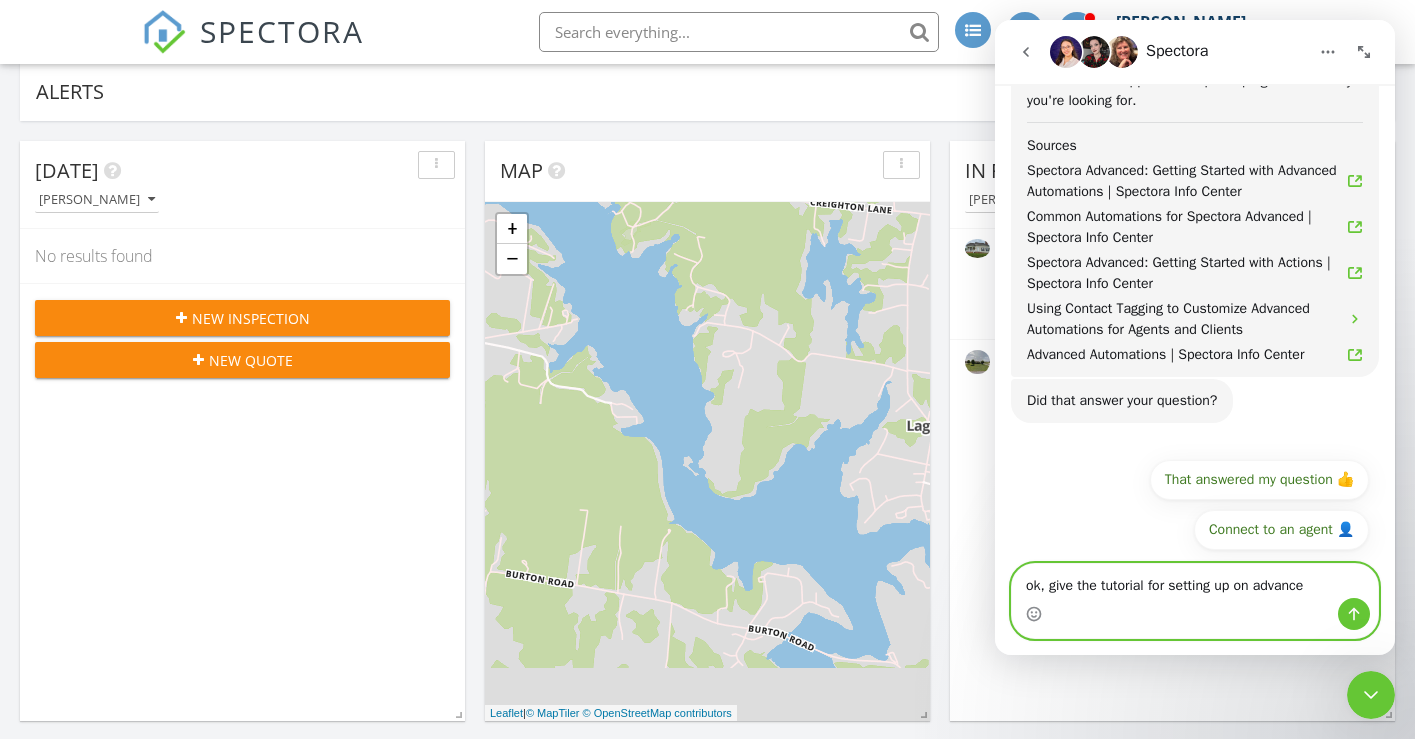 type on "ok, give the tutorial for setting up on advanced" 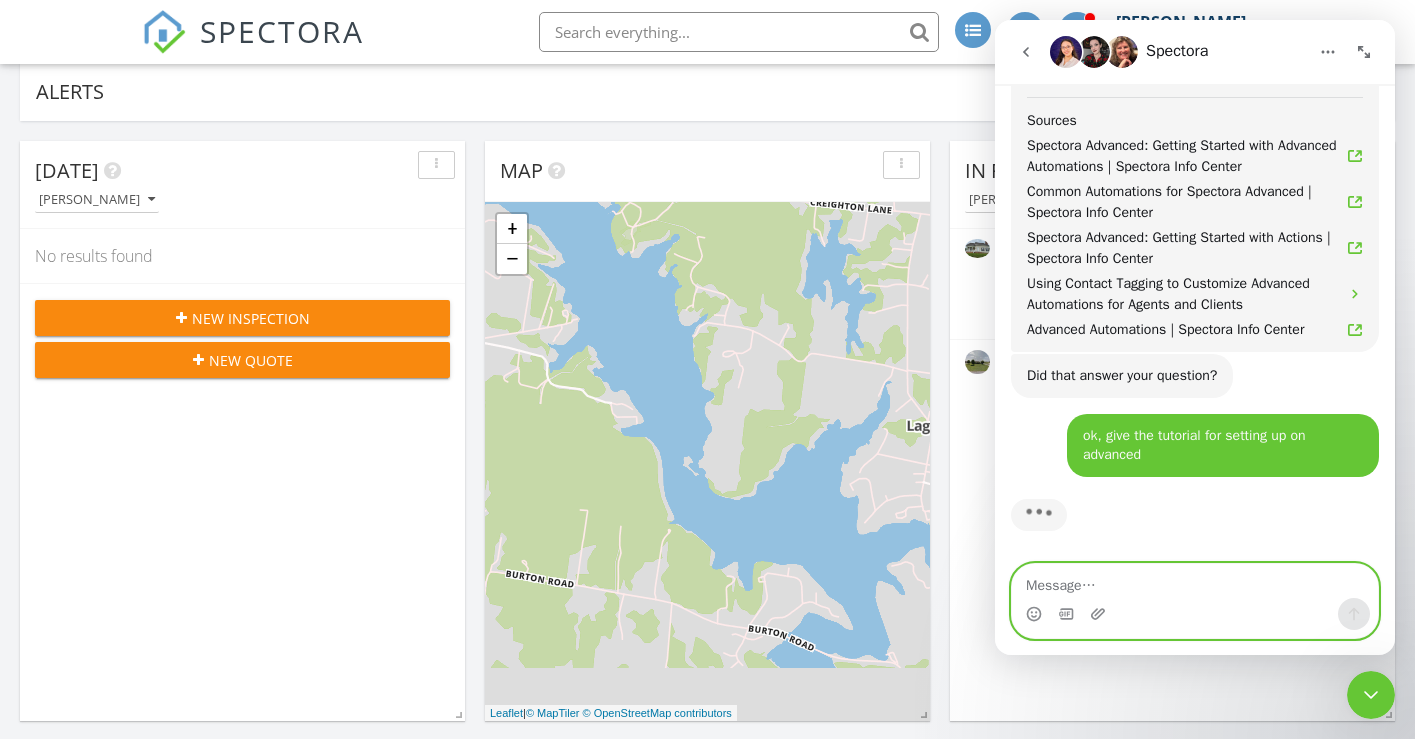 scroll, scrollTop: 3639, scrollLeft: 0, axis: vertical 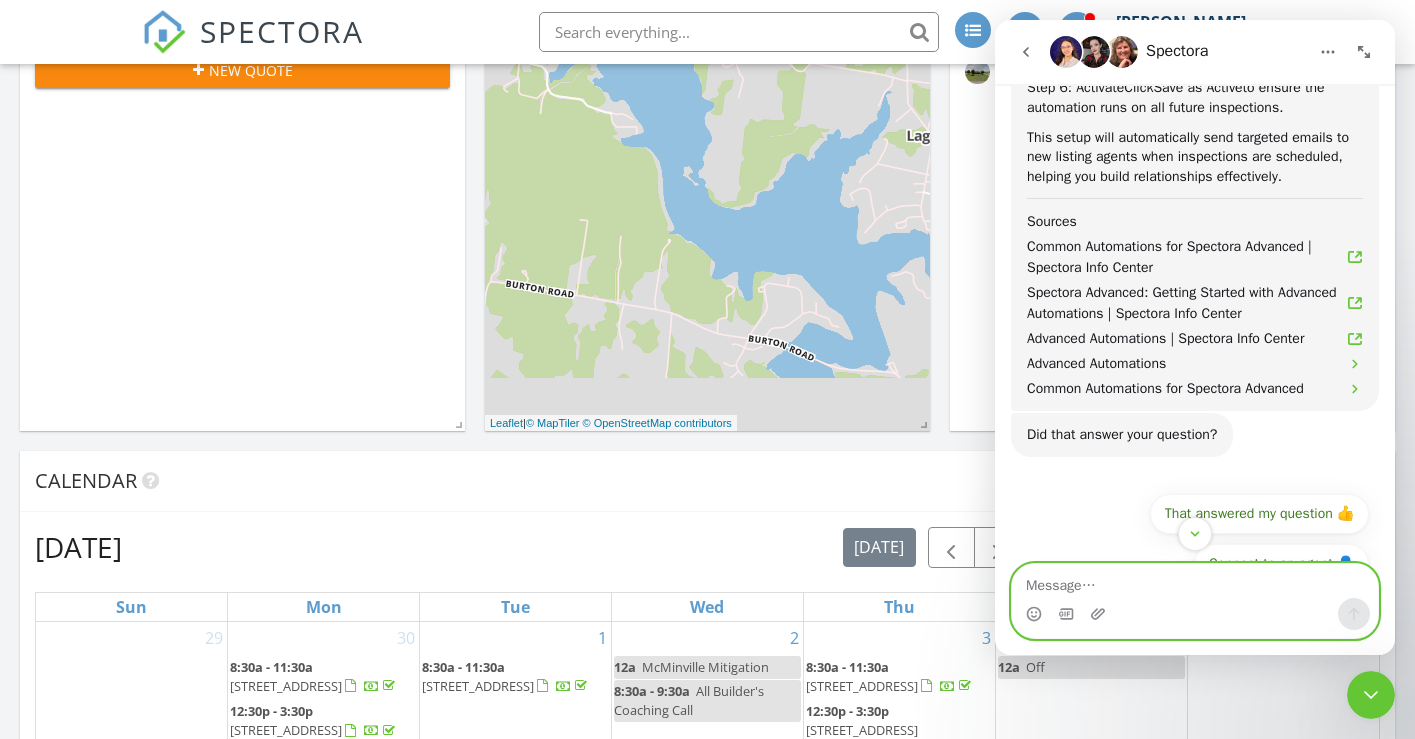click at bounding box center (1195, 581) 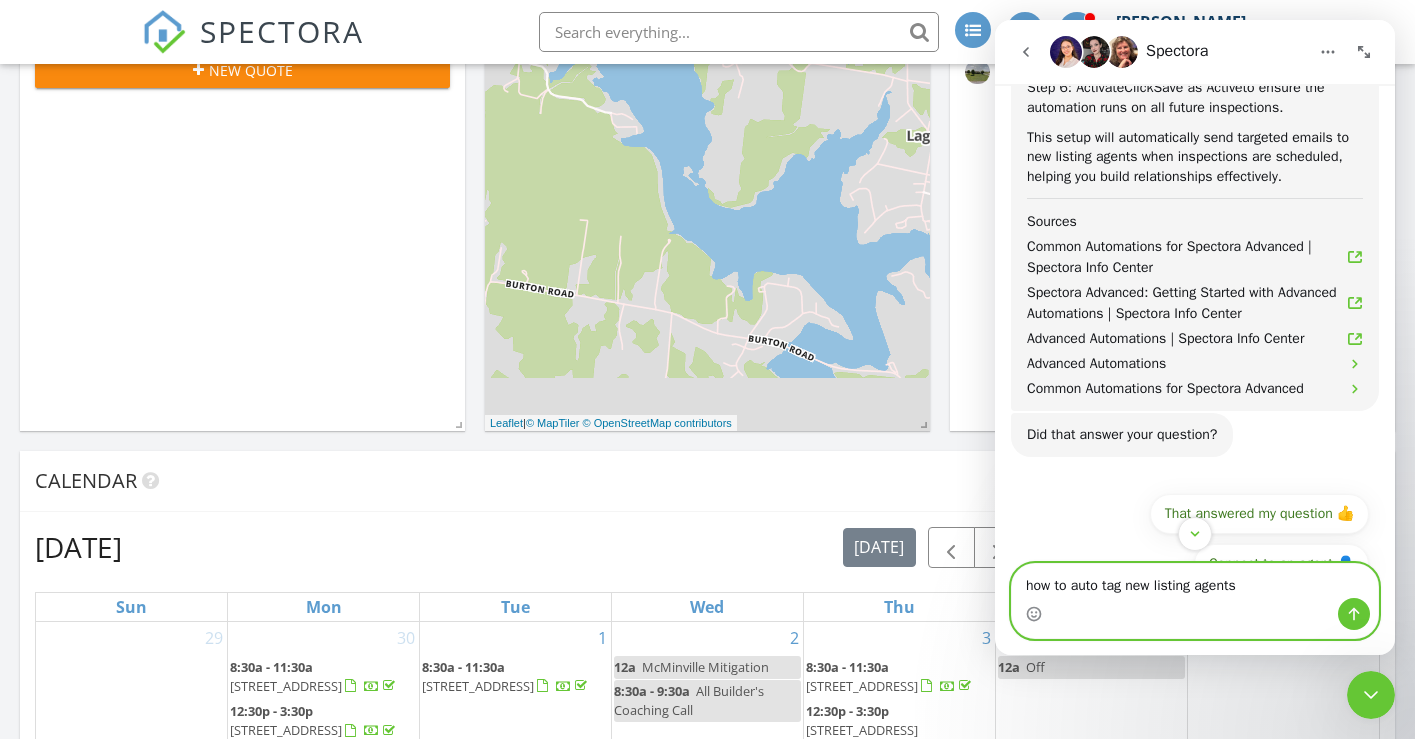 type on "how to auto tag new listing agents" 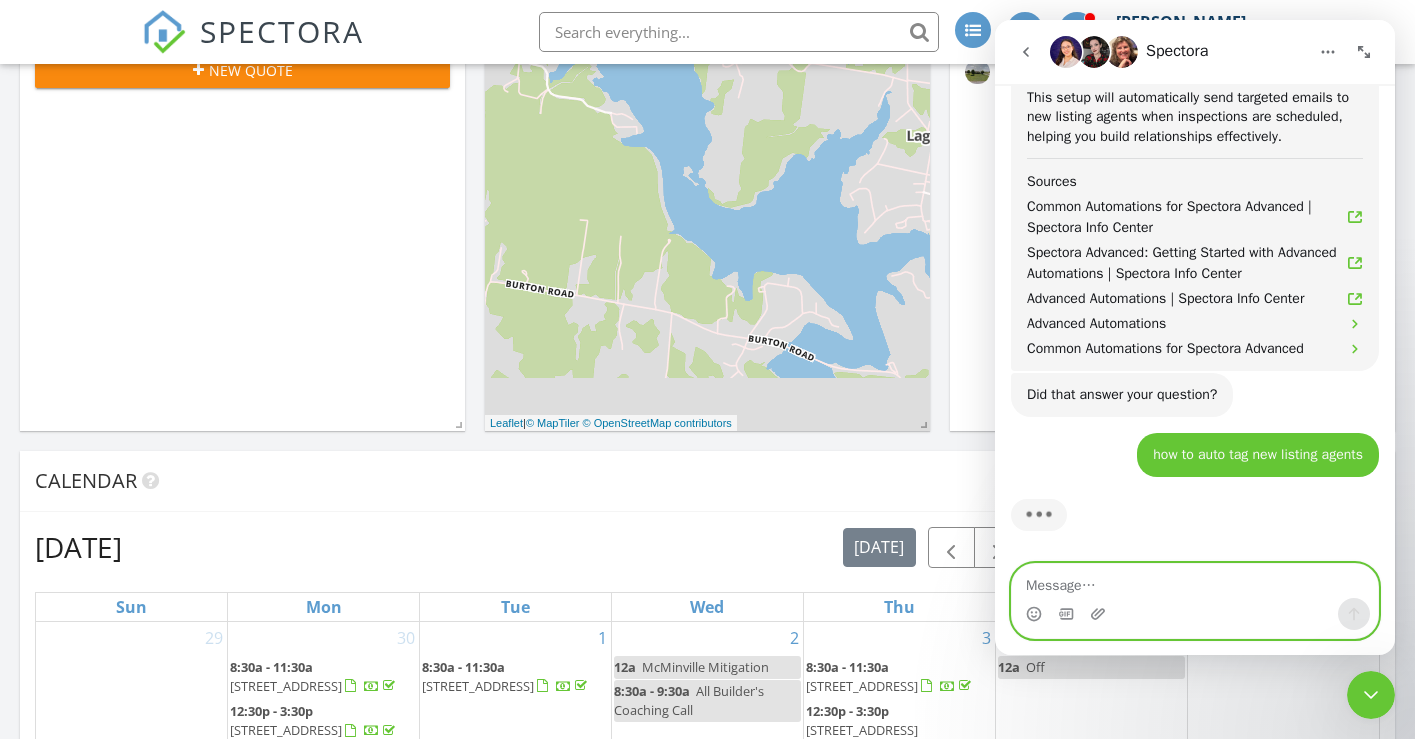 scroll, scrollTop: 5029, scrollLeft: 0, axis: vertical 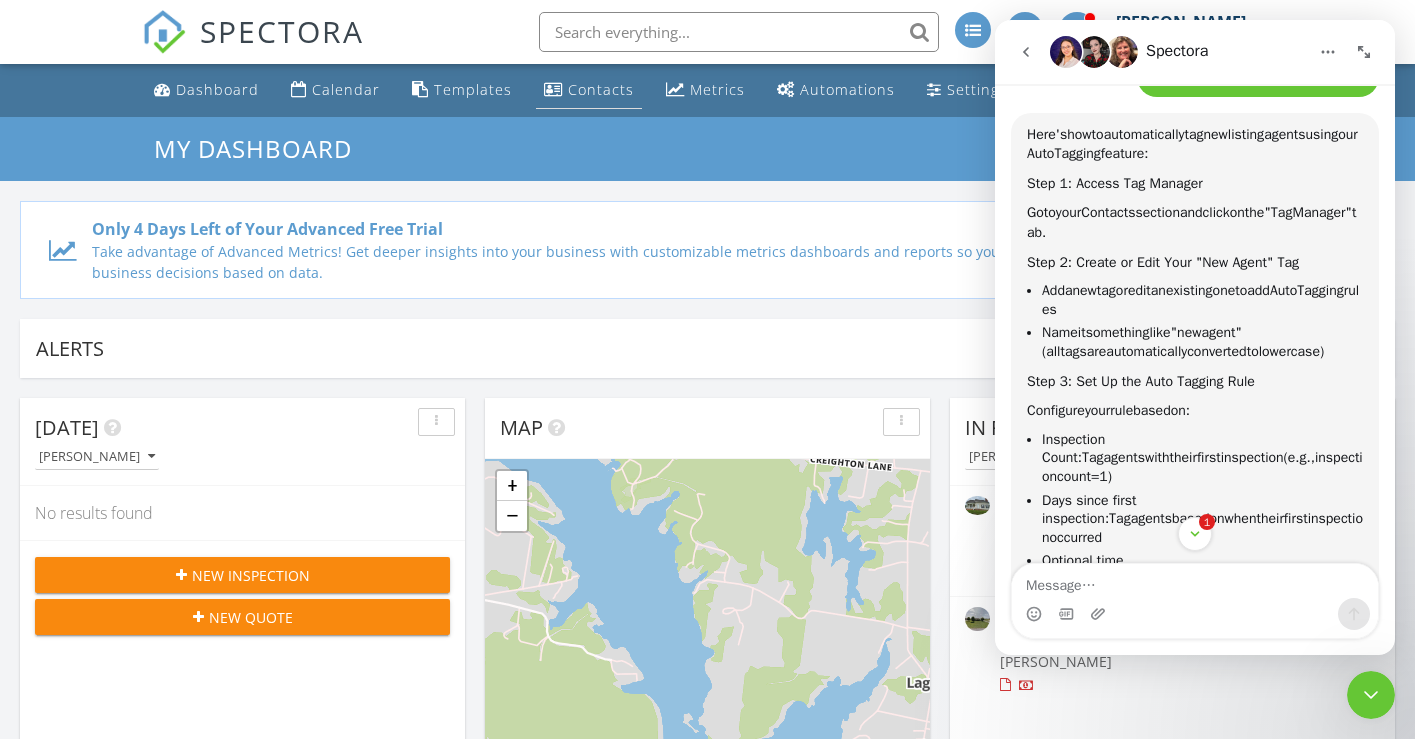 click on "Contacts" at bounding box center (601, 89) 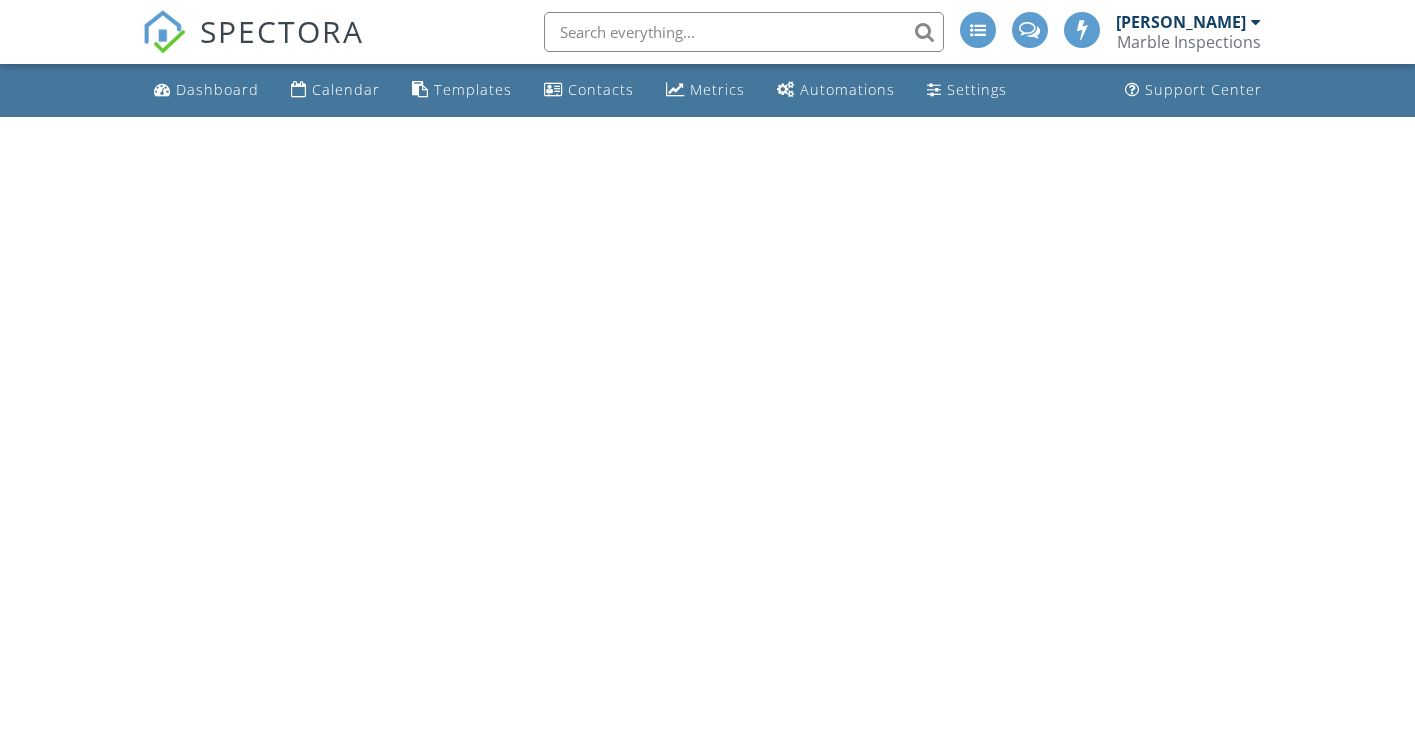 scroll, scrollTop: 0, scrollLeft: 0, axis: both 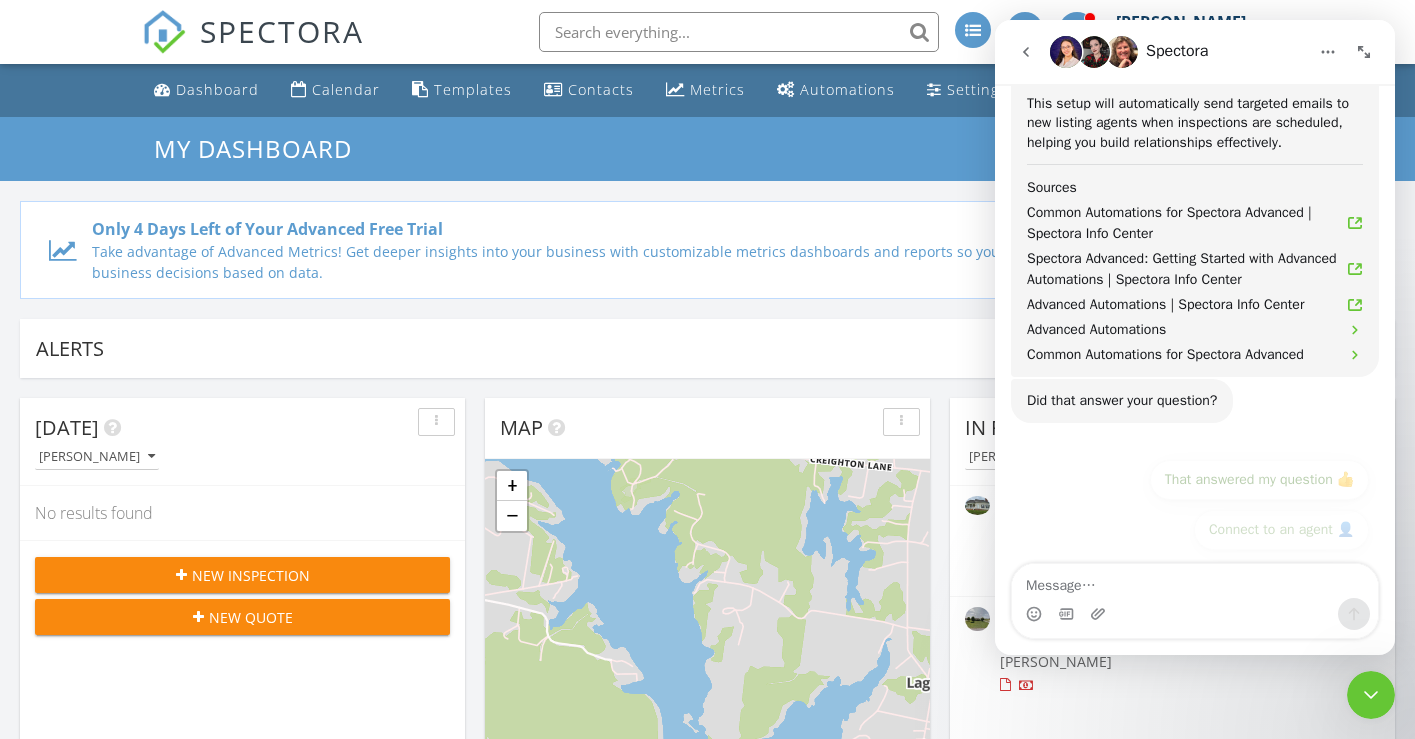 click 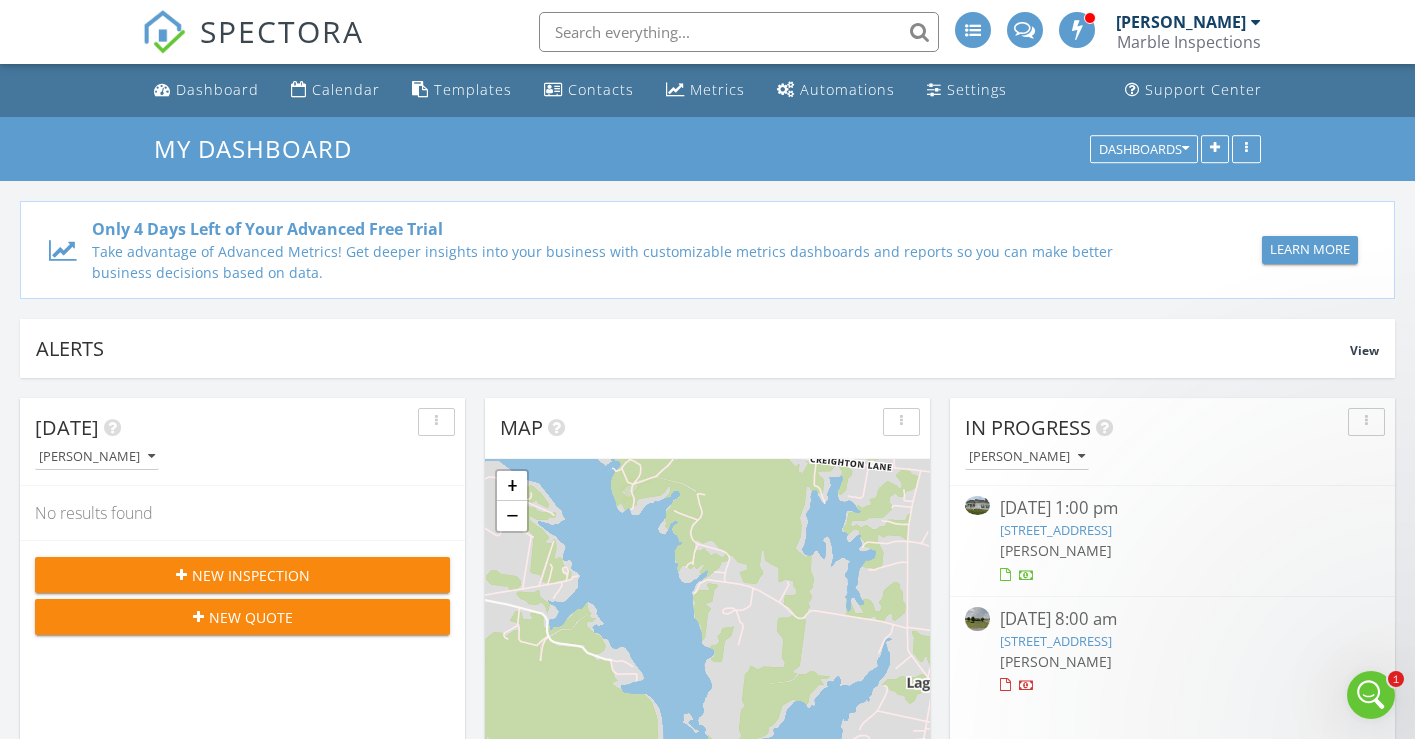 scroll, scrollTop: 0, scrollLeft: 0, axis: both 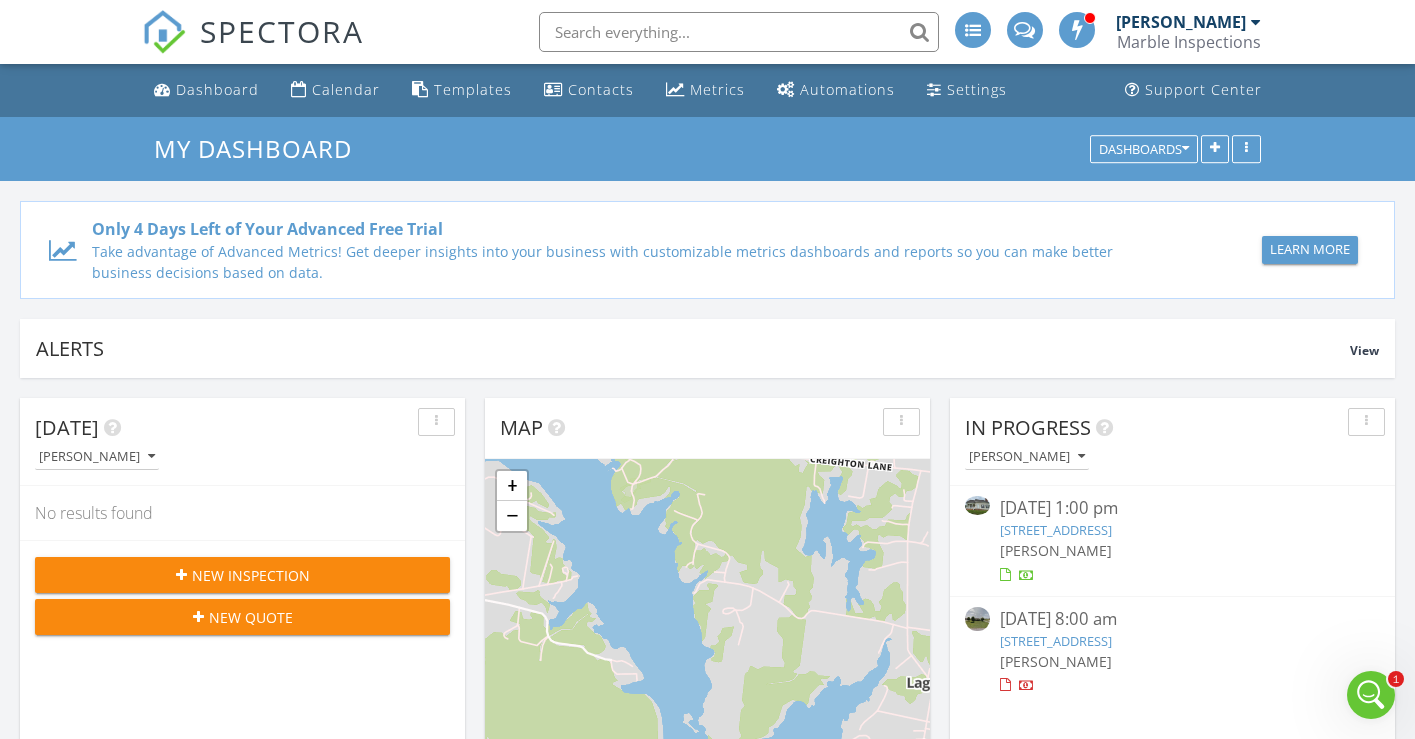 click on "Dashboard
Calendar
Templates
Contacts
Metrics
Automations
Settings
Support Center" at bounding box center [708, 90] 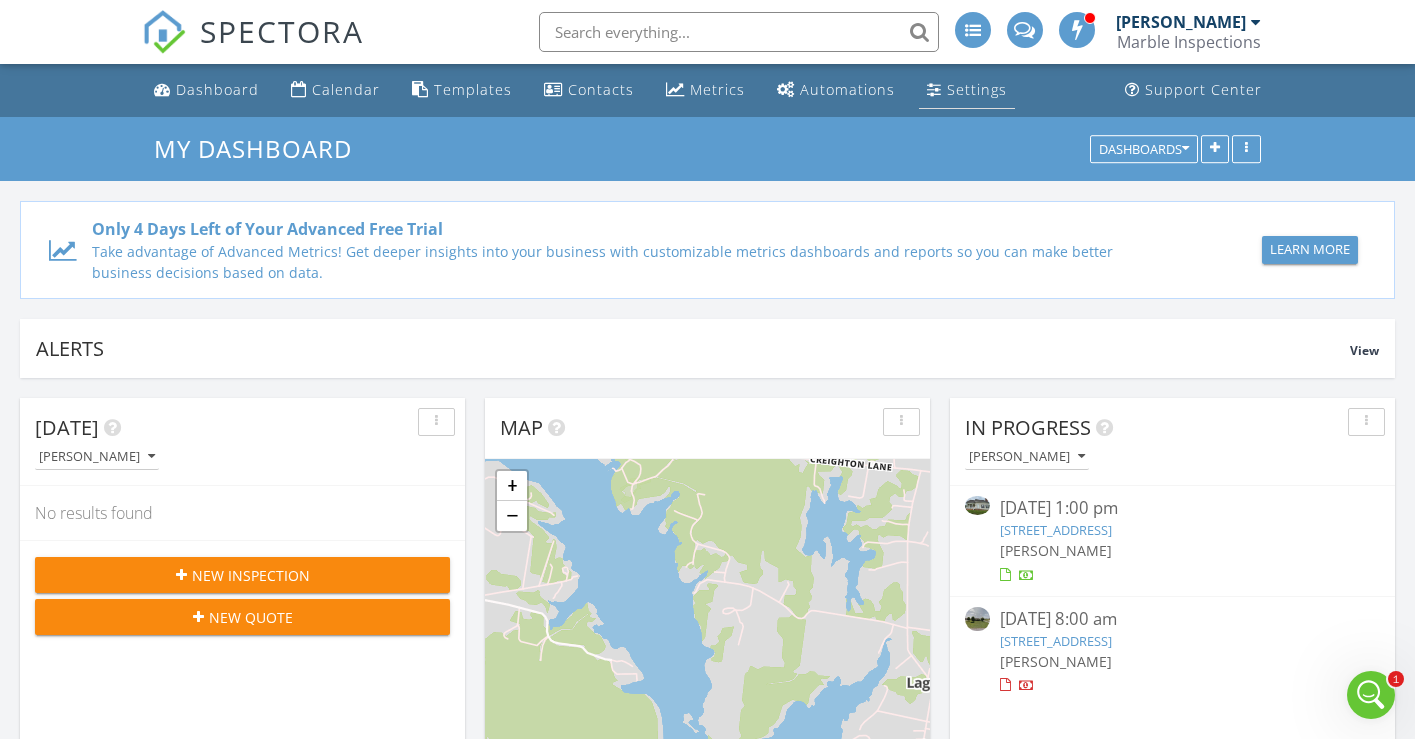 click on "Settings" at bounding box center [977, 89] 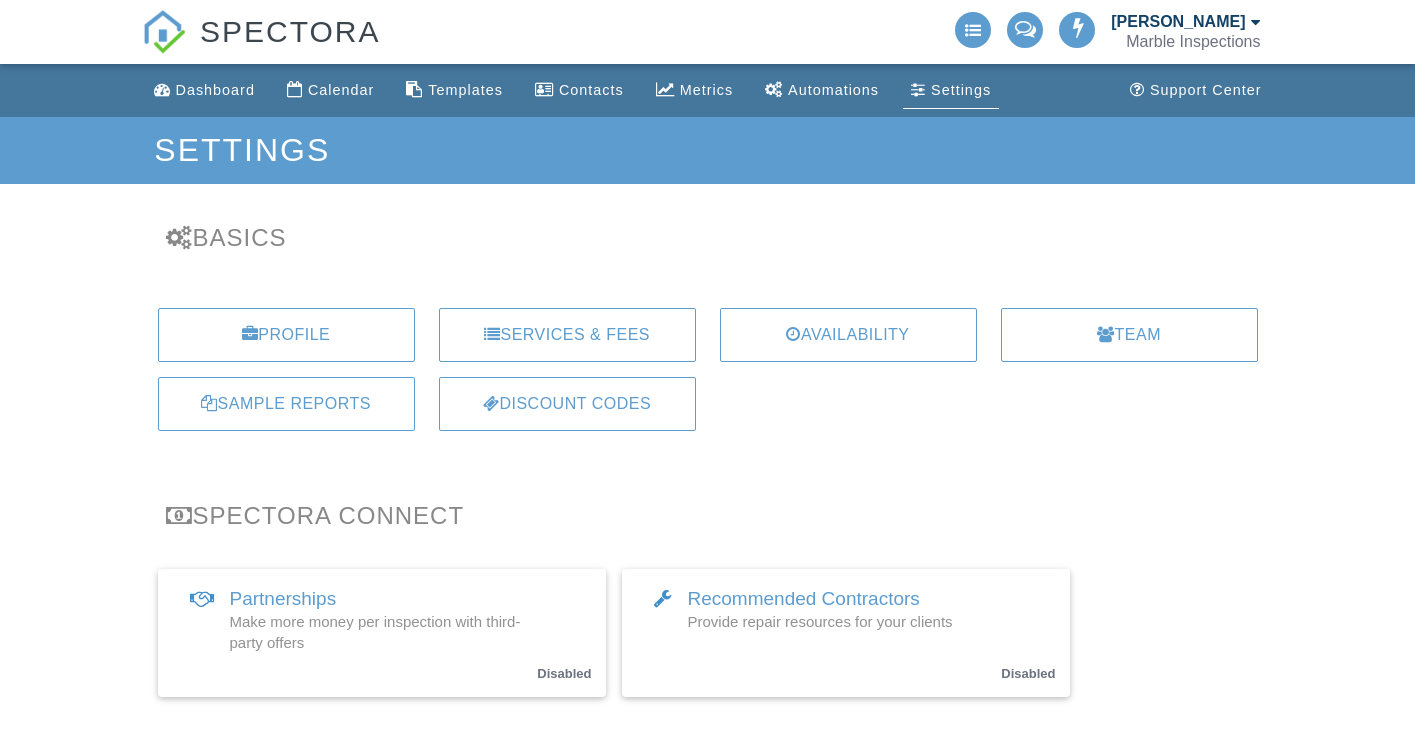 scroll, scrollTop: 0, scrollLeft: 0, axis: both 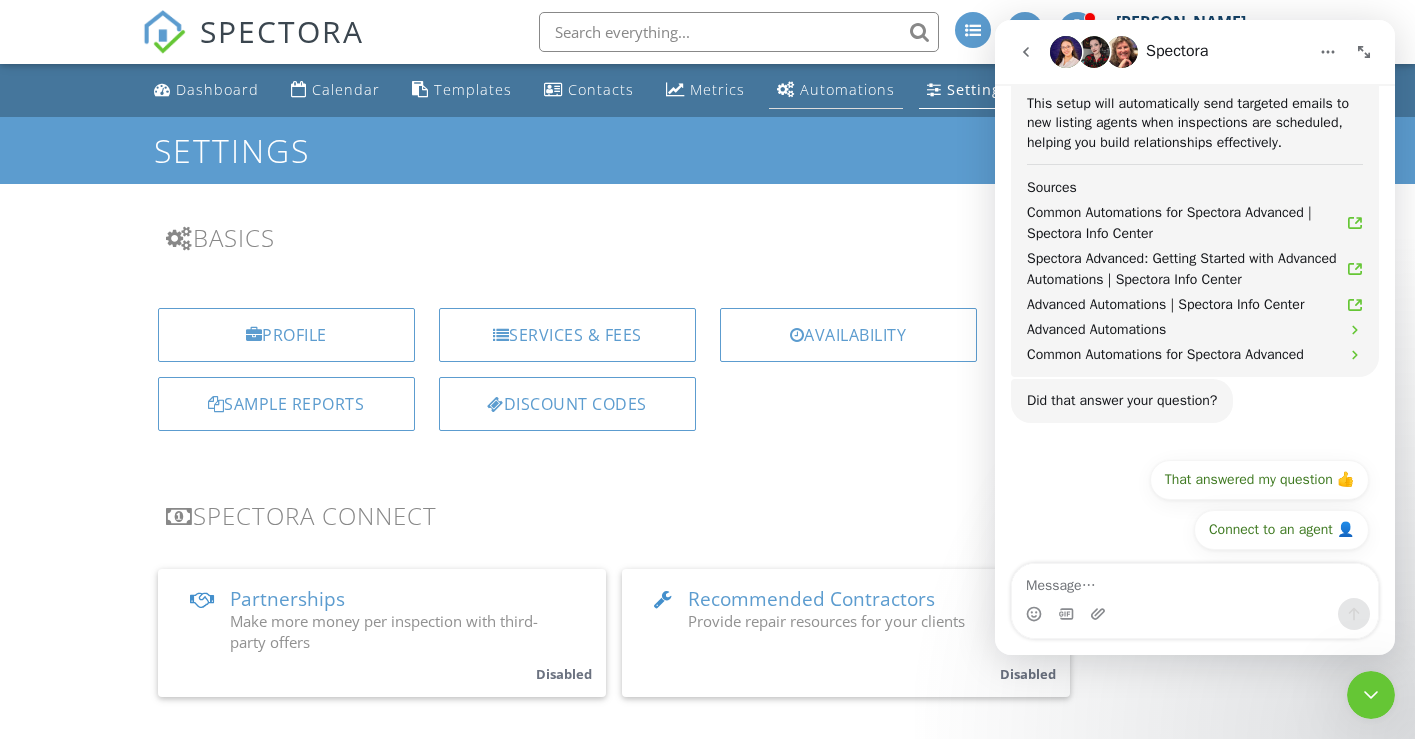 click on "Automations" at bounding box center (847, 89) 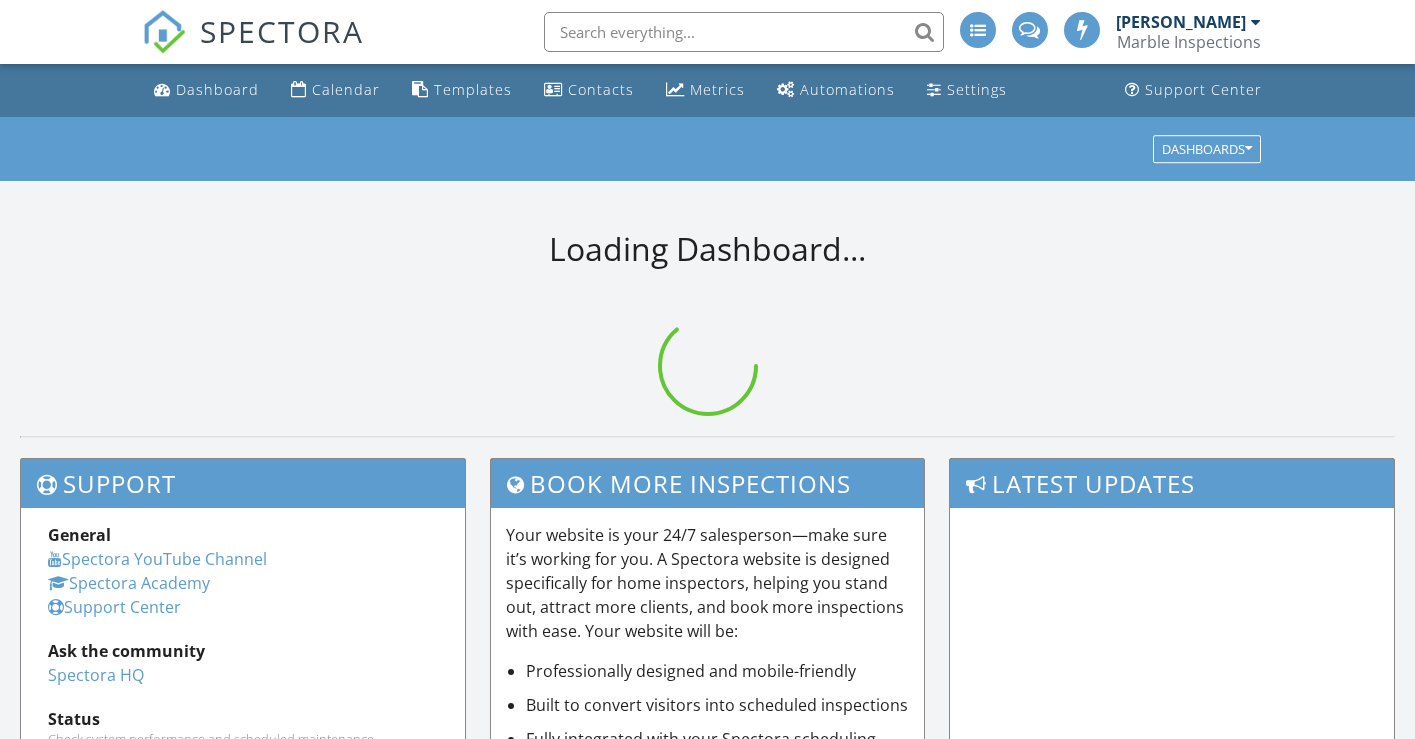 scroll, scrollTop: 0, scrollLeft: 0, axis: both 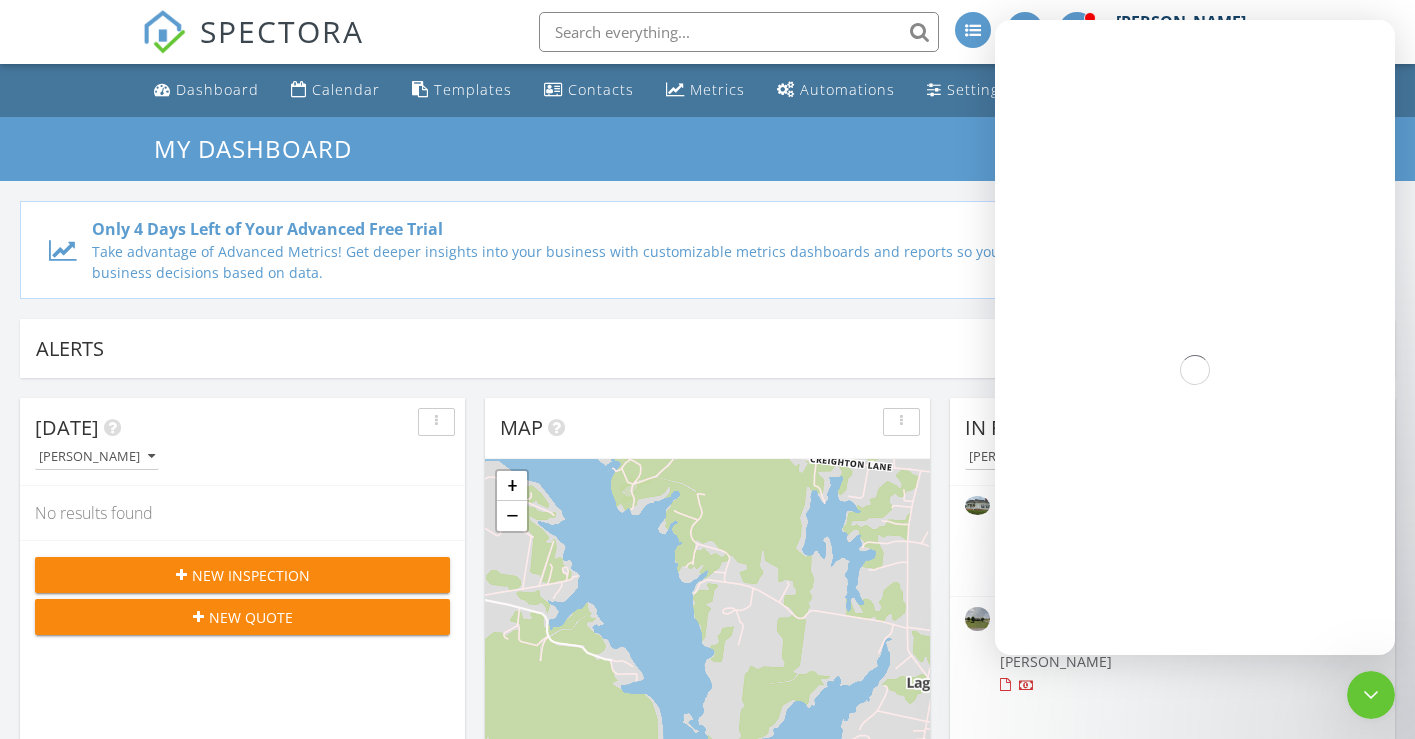 click on "New Inspection" at bounding box center (242, 575) 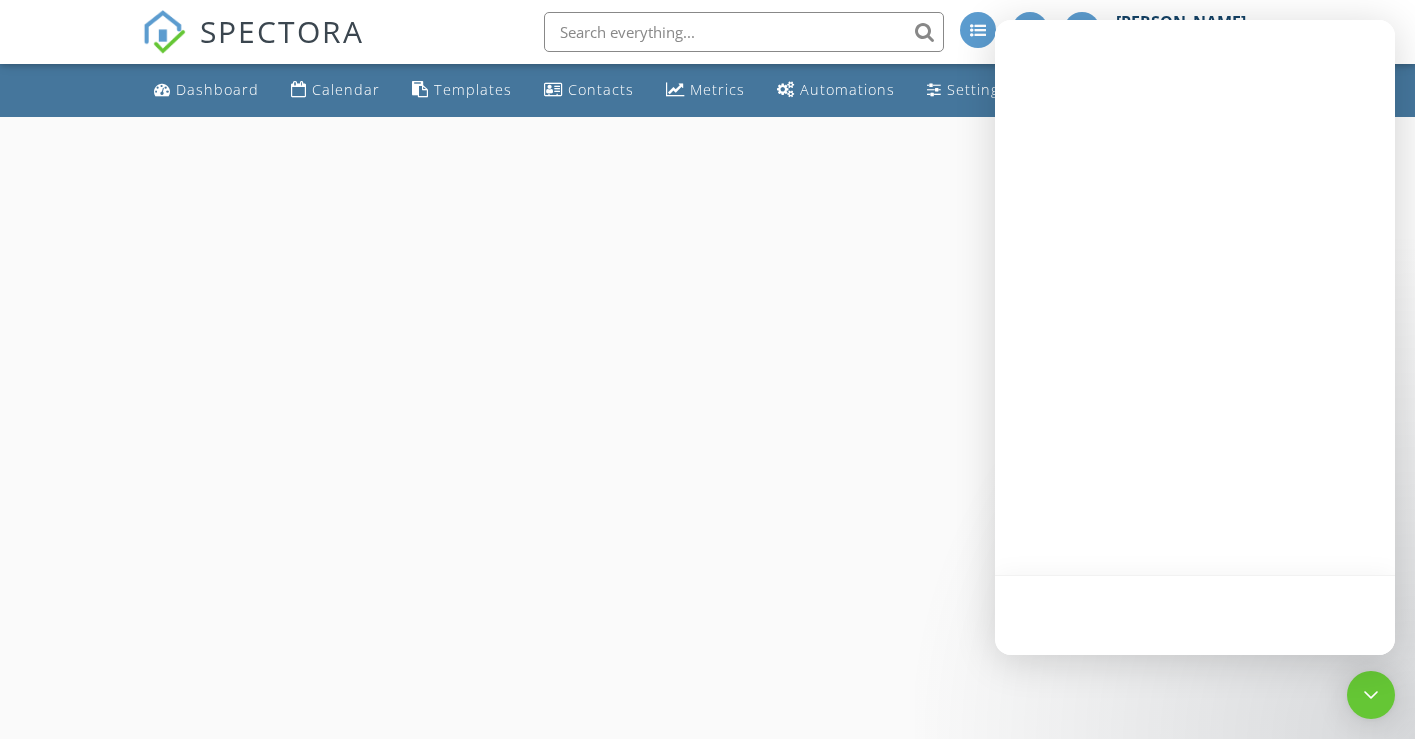 scroll, scrollTop: 0, scrollLeft: 0, axis: both 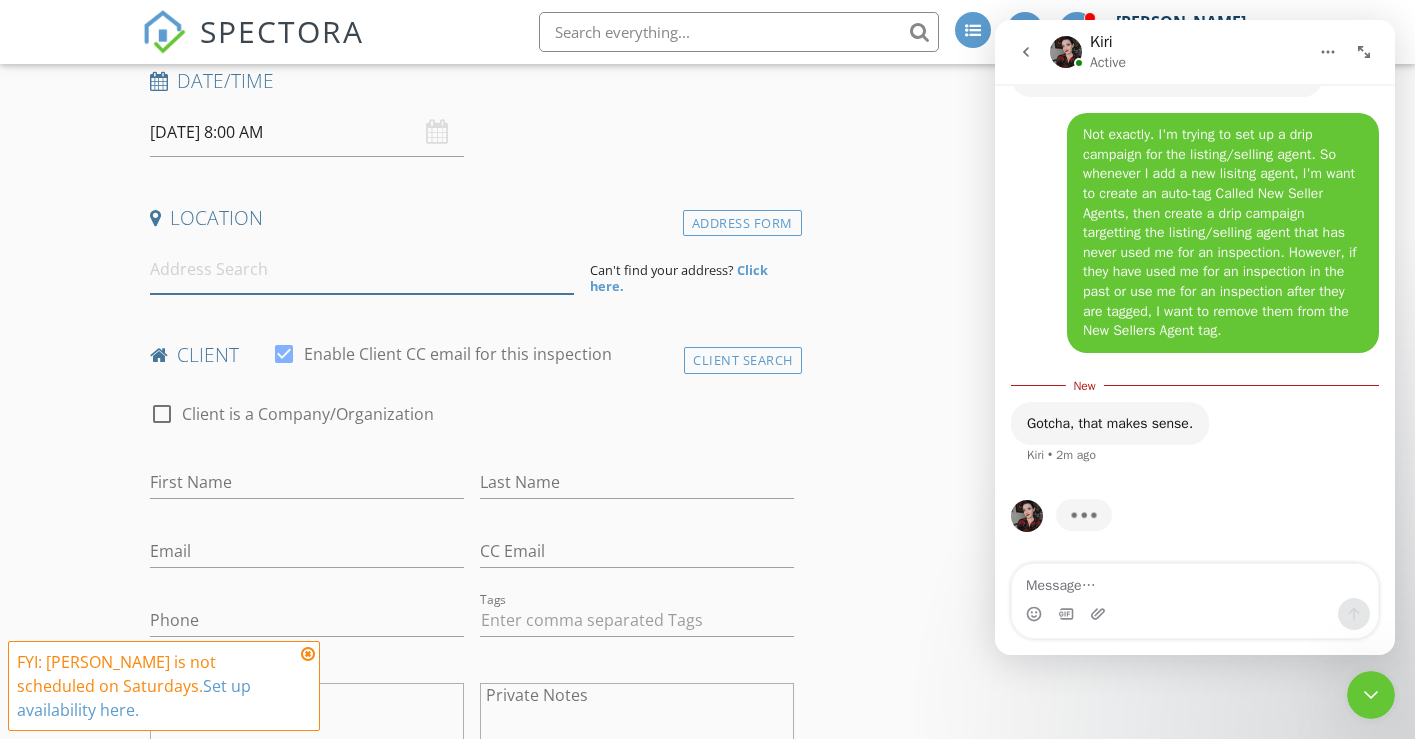click at bounding box center (362, 269) 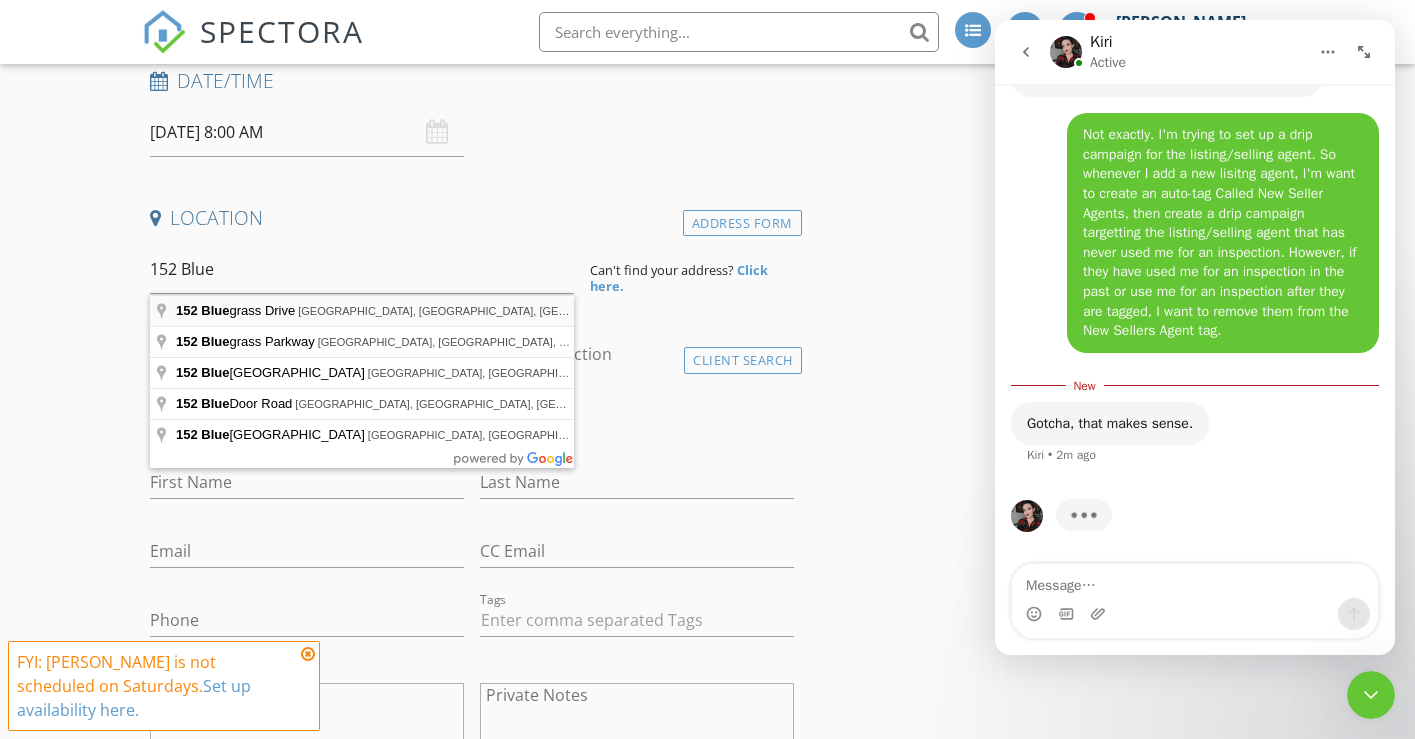 type on "152 Bluegrass Drive, Hendersonville, TN, USA" 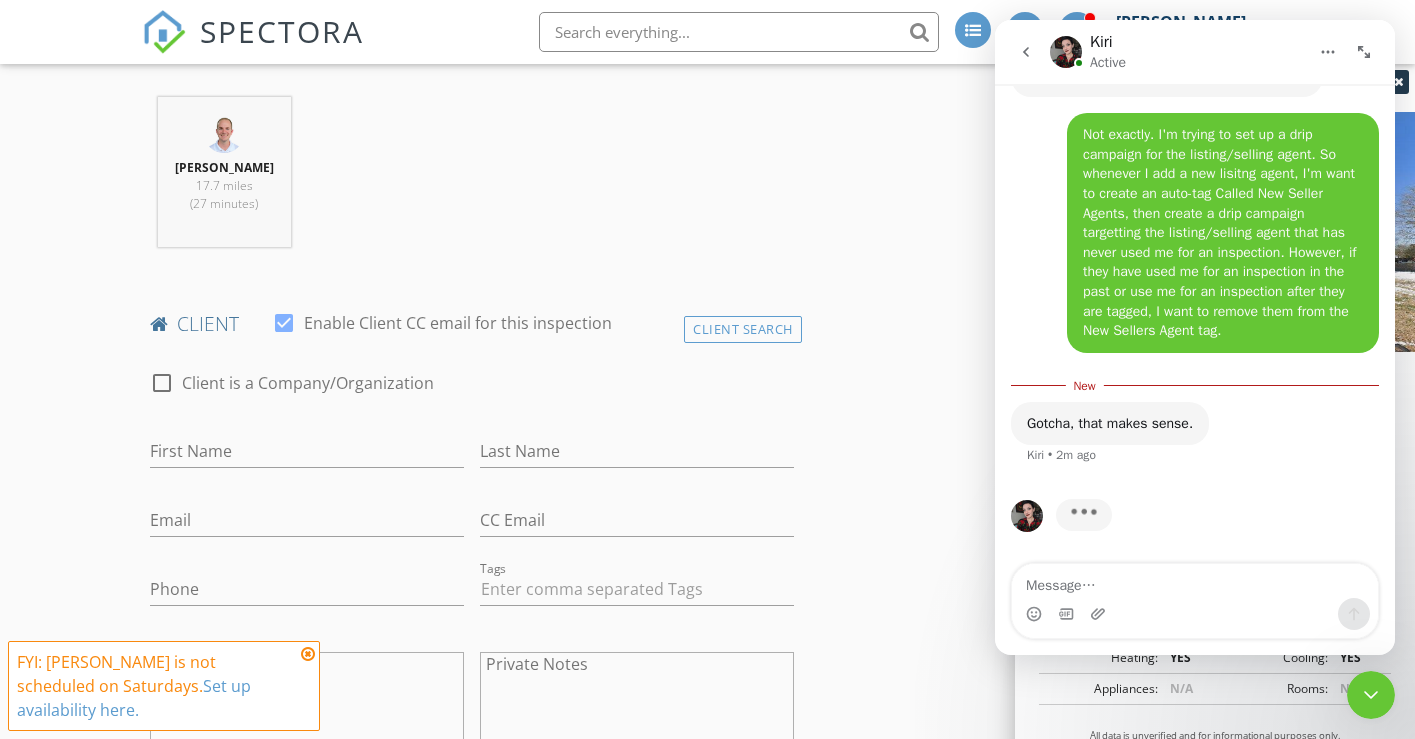scroll, scrollTop: 804, scrollLeft: 0, axis: vertical 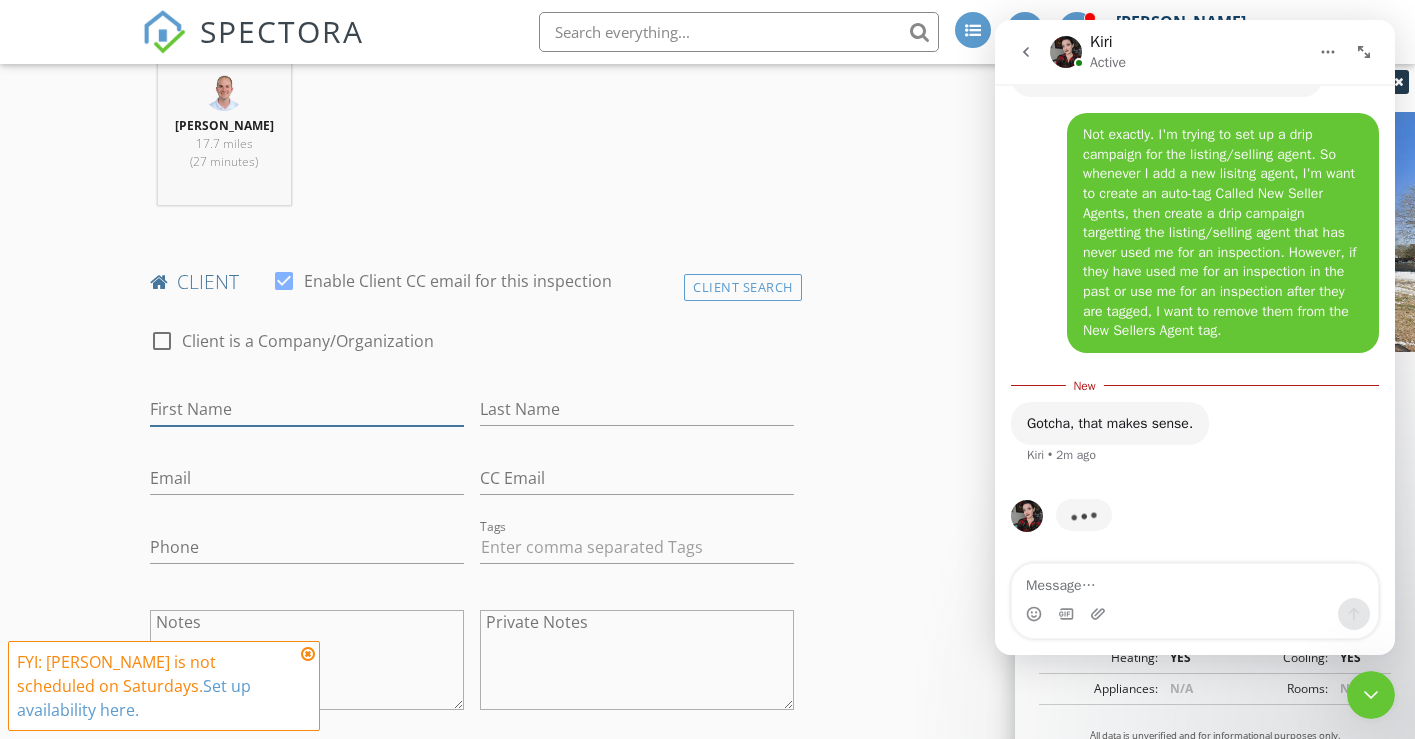 click on "First Name" at bounding box center [307, 409] 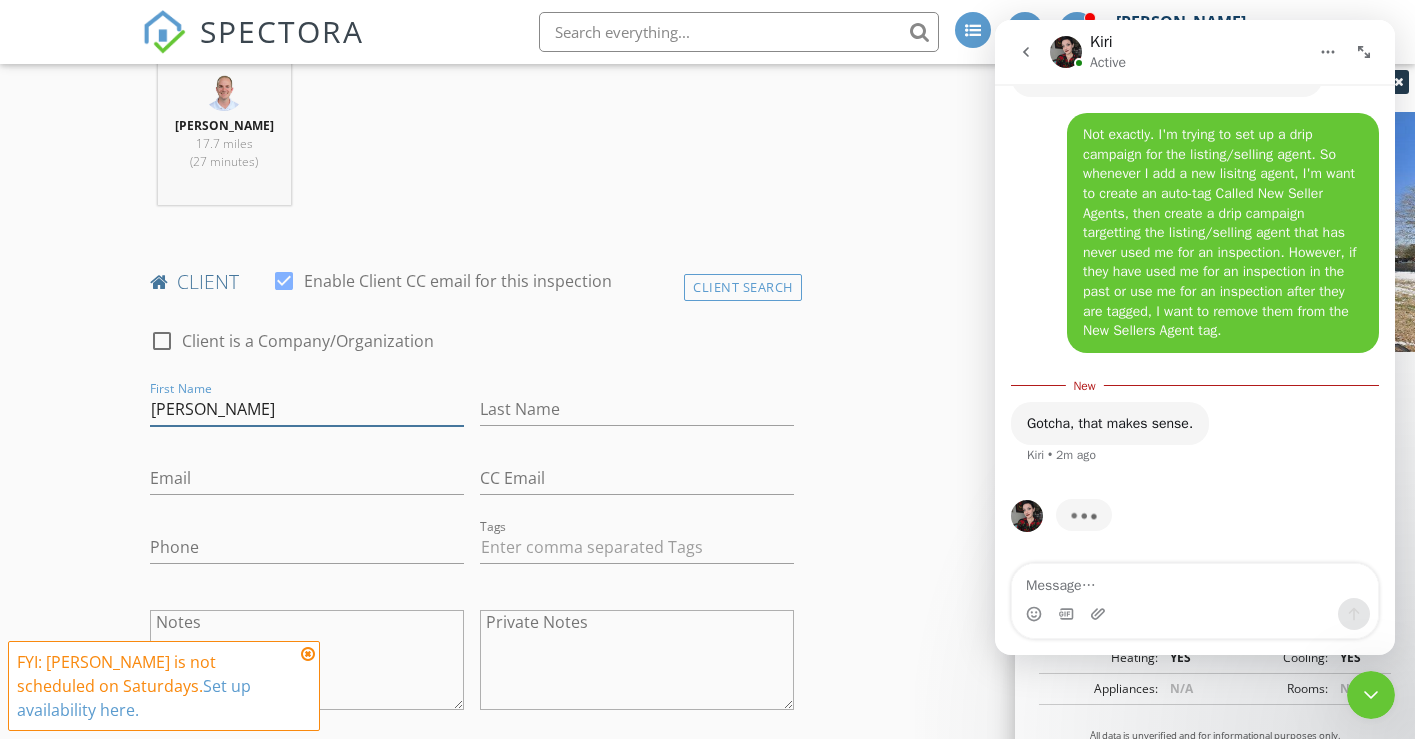 drag, startPoint x: 195, startPoint y: 419, endPoint x: 86, endPoint y: 419, distance: 109 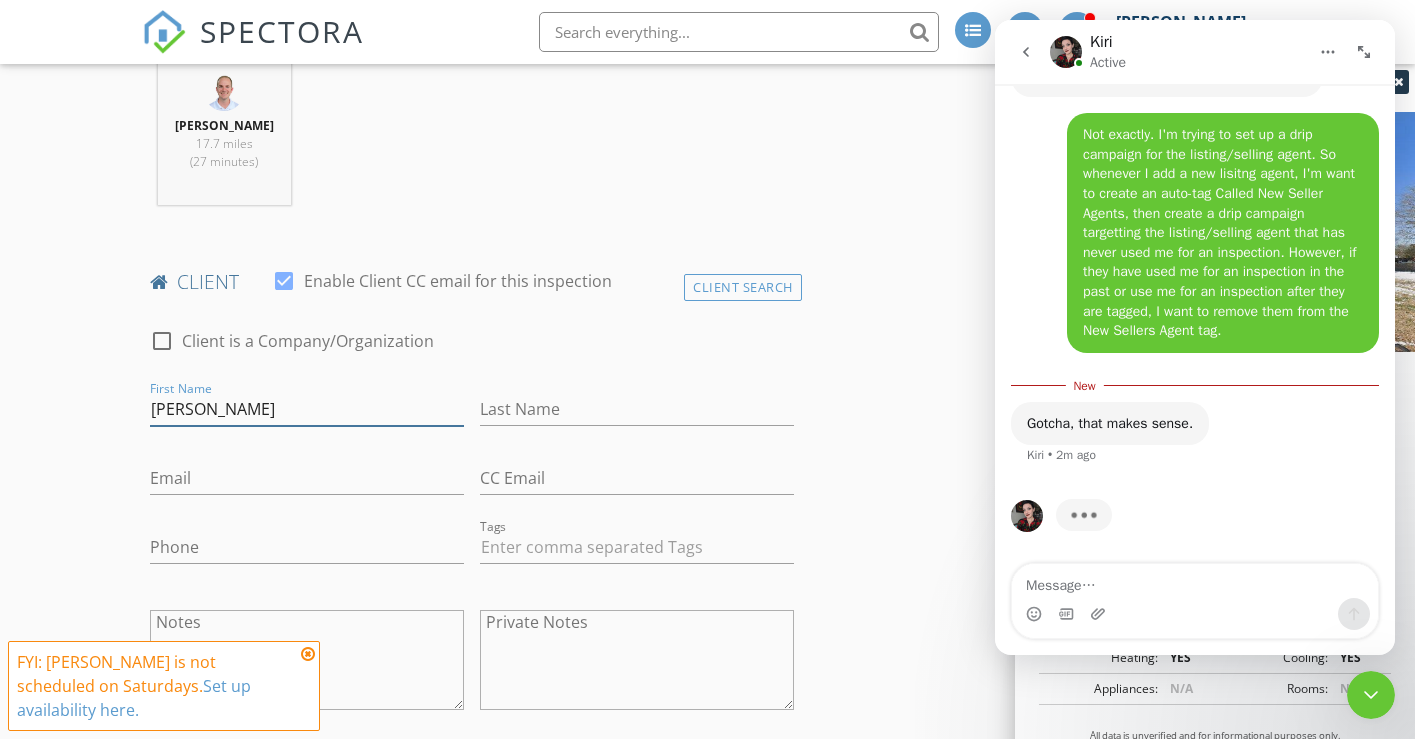click on "New Inspection
INSPECTOR(S)
check_box   Jody Marble   PRIMARY   Jody Marble arrow_drop_down   check_box_outline_blank Jody Marble specifically requested
Date/Time
07/12/2025 8:00 AM
Location
Address Search       Address 152 Bluegrass Dr   Unit   City Hendersonville   State TN   Zip 37075   County Sumner     Square Feet 3318   Year Built 1979   Foundation arrow_drop_down     Jody Marble     17.7 miles     (27 minutes)
client
check_box Enable Client CC email for this inspection   Client Search     check_box_outline_blank Client is a Company/Organization     First Name Kim   Last Name   Email   CC Email   Phone         Tags         Notes   Private Notes
ADD ADDITIONAL client
SERVICES
check_box_outline_blank   Residential Inspection   check_box_outline_blank" at bounding box center [707, 1137] 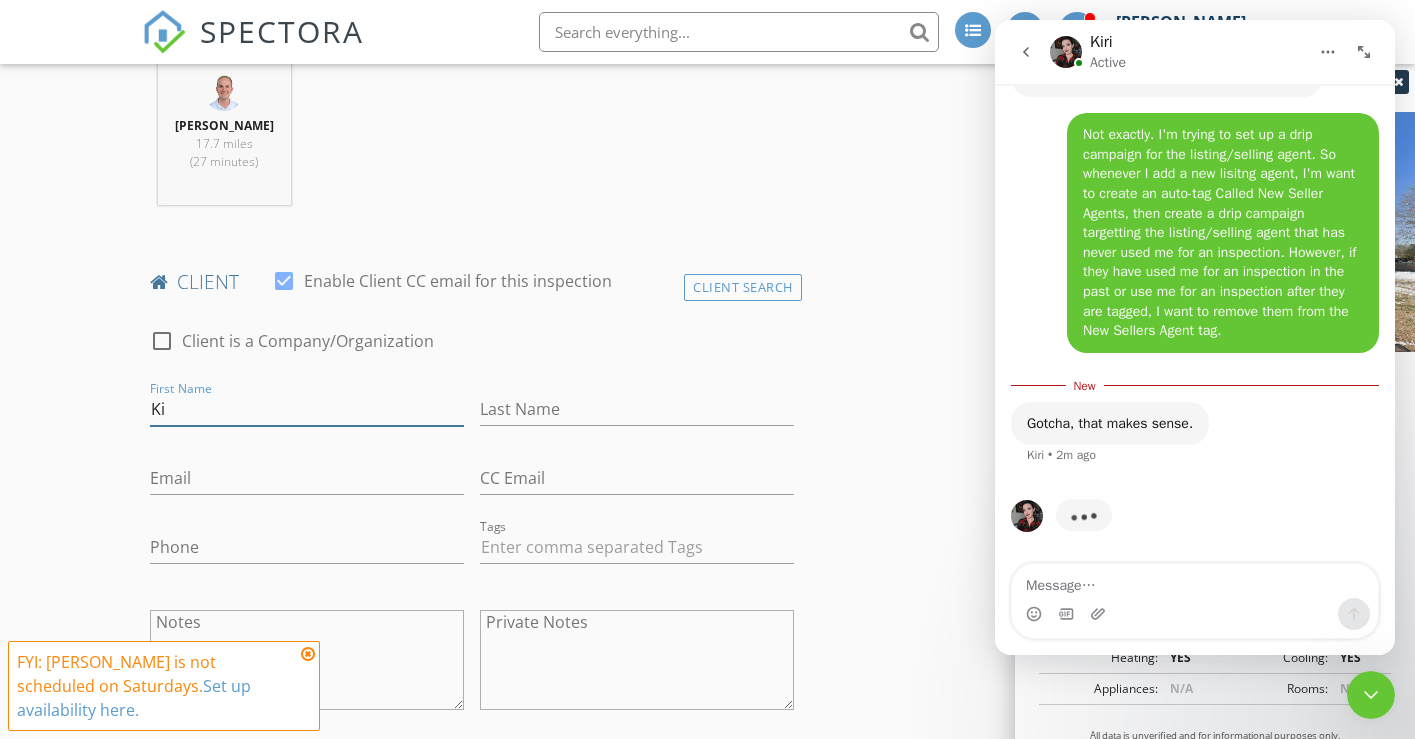 type on "K" 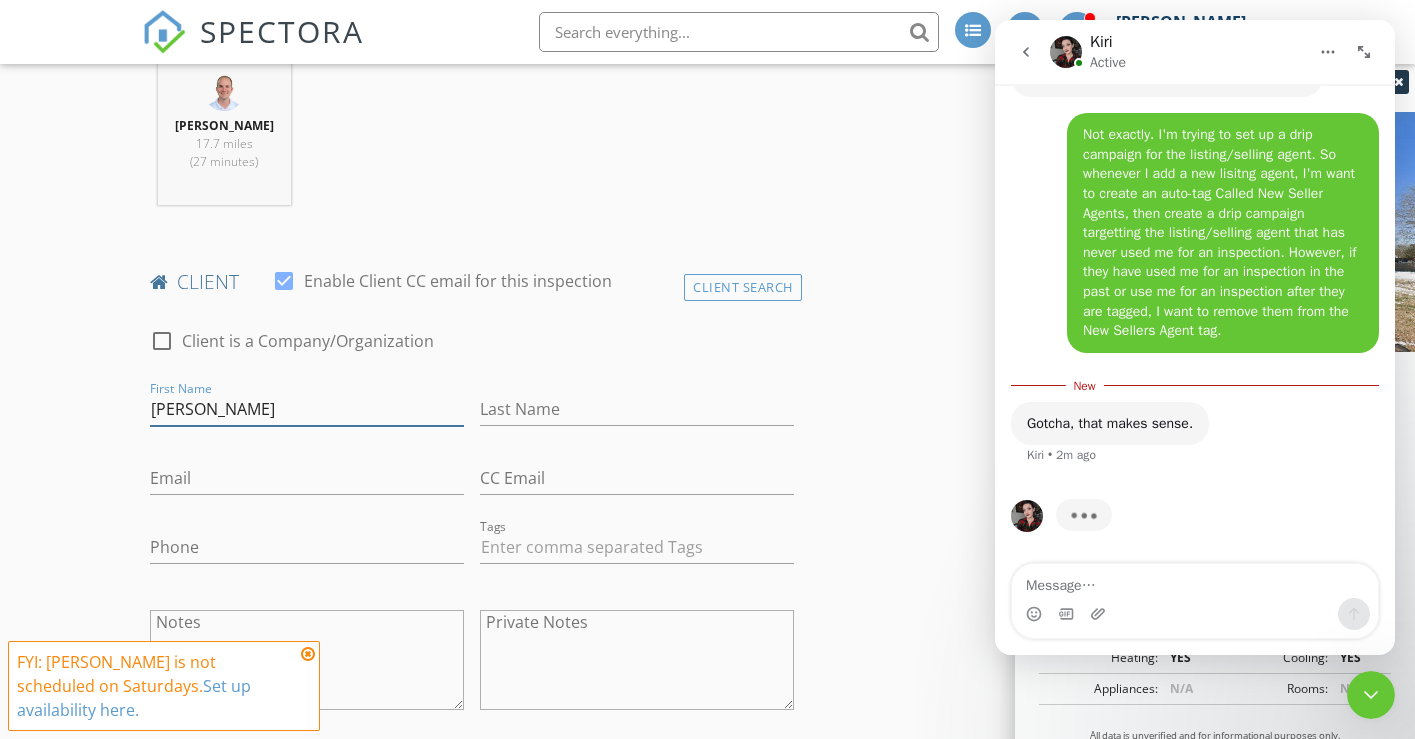 type on "Tim" 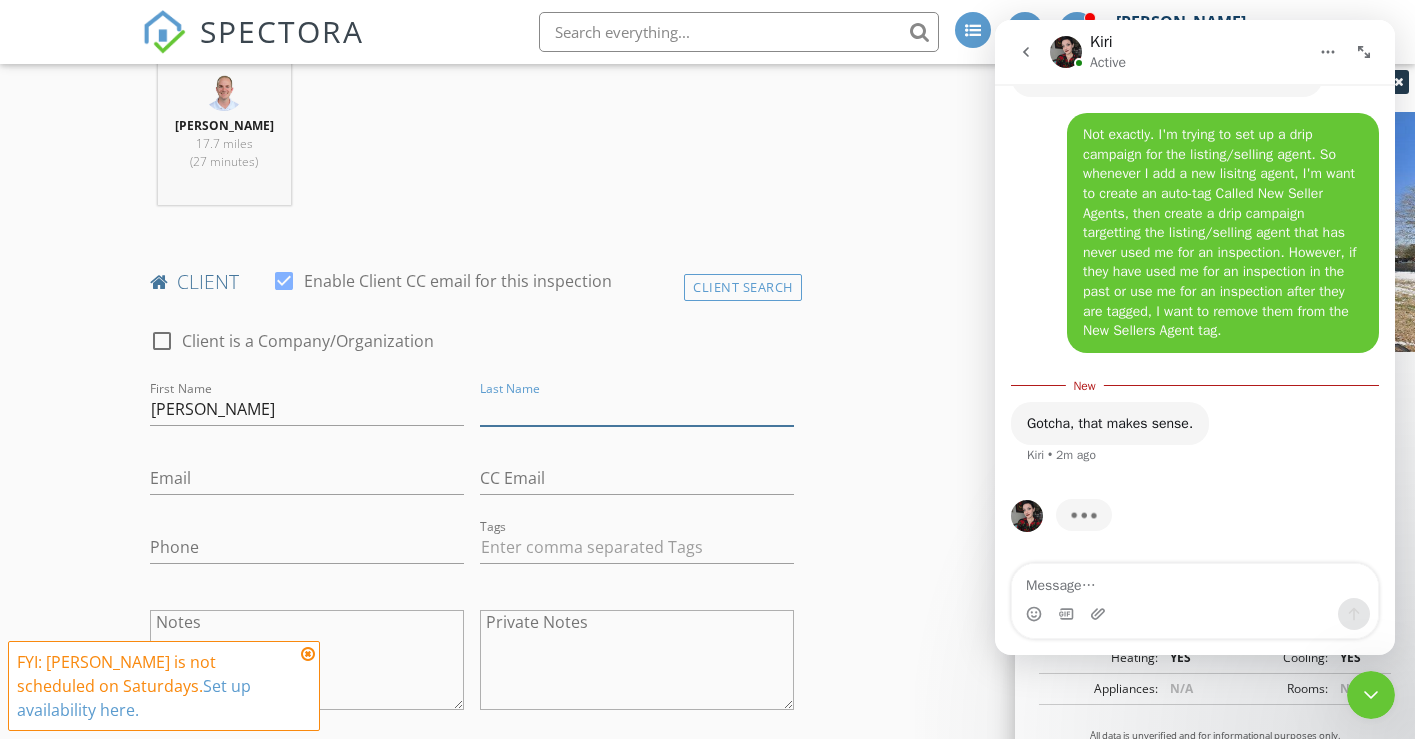 click on "Last Name" at bounding box center (637, 409) 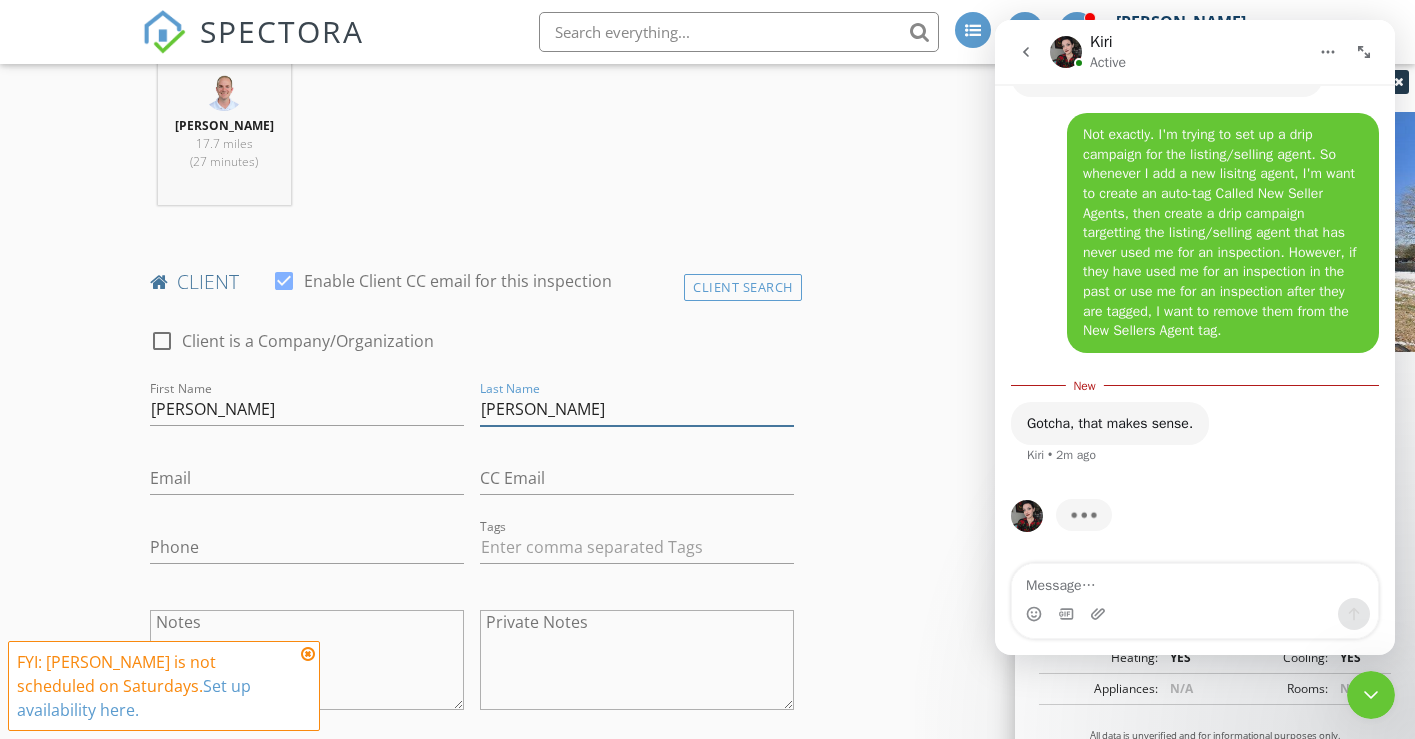 type on "Bishop" 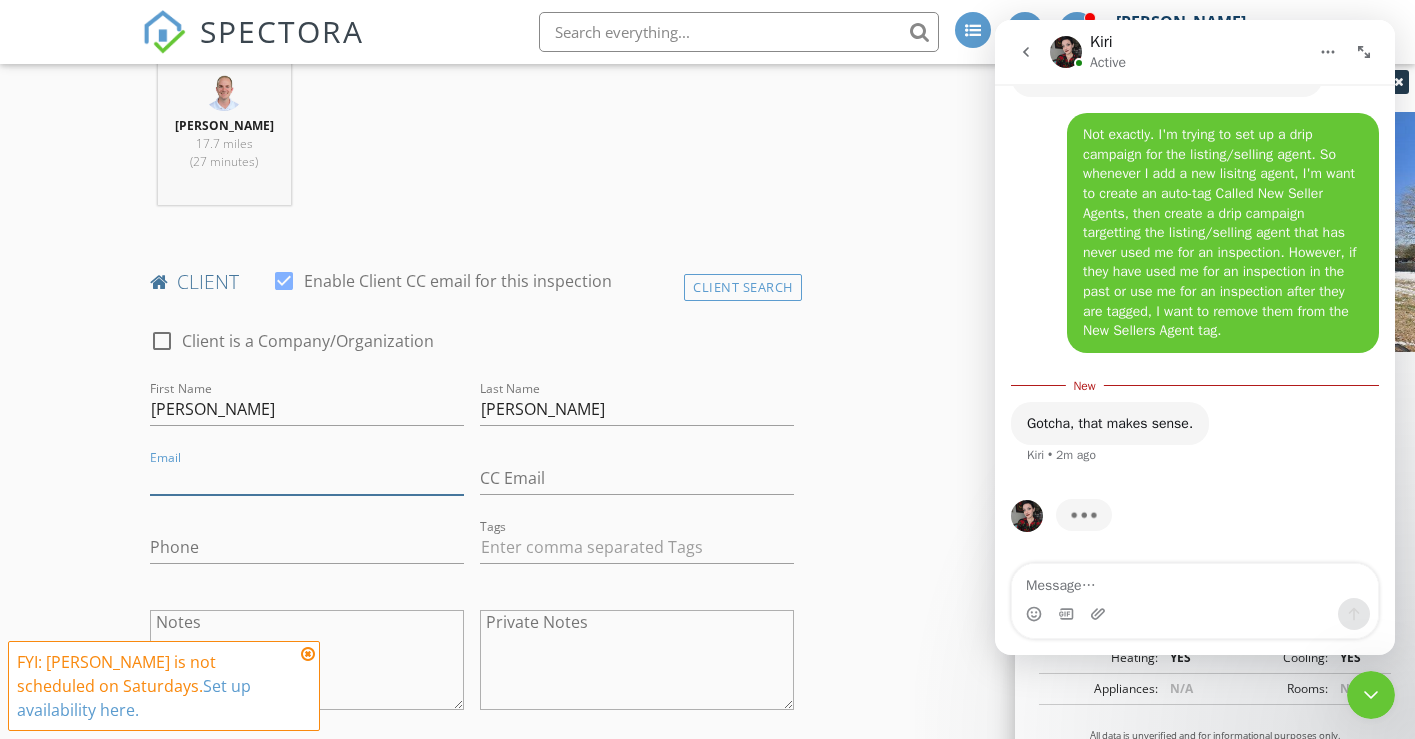 click on "Email" at bounding box center [307, 478] 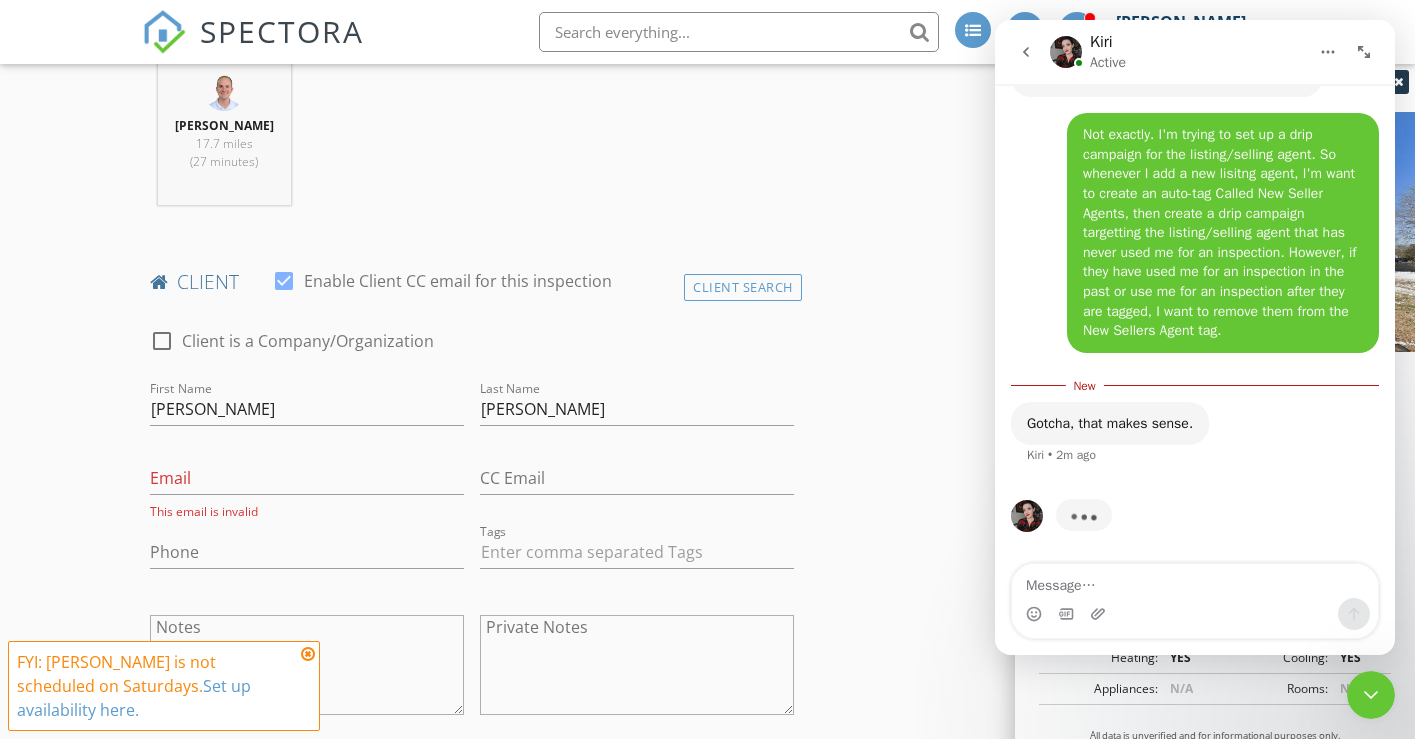 click on "New Inspection
INSPECTOR(S)
check_box   Jody Marble   PRIMARY   Jody Marble arrow_drop_down   check_box_outline_blank Jody Marble specifically requested
Date/Time
07/12/2025 8:00 AM
Location
Address Search       Address 152 Bluegrass Dr   Unit   City Hendersonville   State TN   Zip 37075   County Sumner     Square Feet 3318   Year Built 1979   Foundation arrow_drop_down     Jody Marble     17.7 miles     (27 minutes)
client
check_box Enable Client CC email for this inspection   Client Search     check_box_outline_blank Client is a Company/Organization     First Name Tim   Last Name Bishop   Email This email is invalid   CC Email   Phone         Tags         Notes   Private Notes
ADD ADDITIONAL client
SERVICES
check_box_outline_blank   Residential Inspection" at bounding box center [707, 1139] 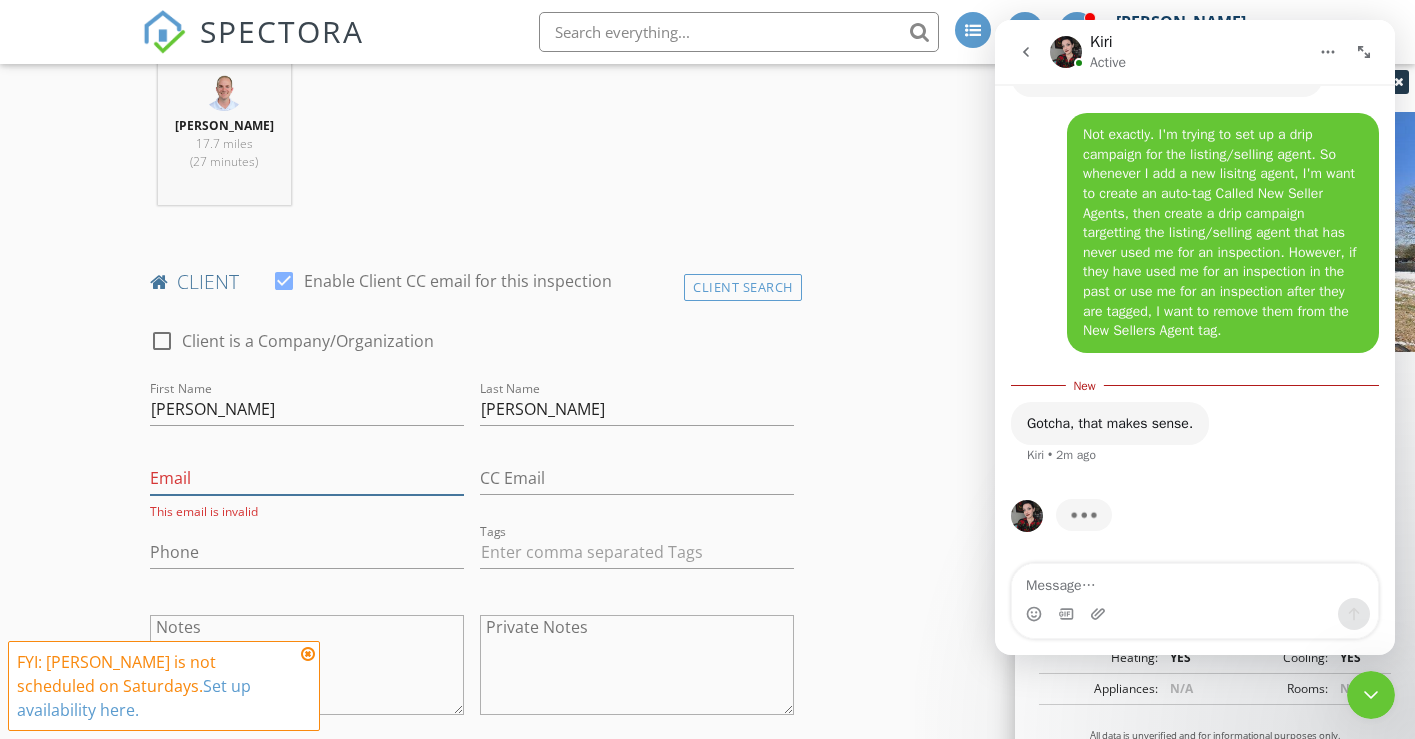 click on "Email" at bounding box center [307, 478] 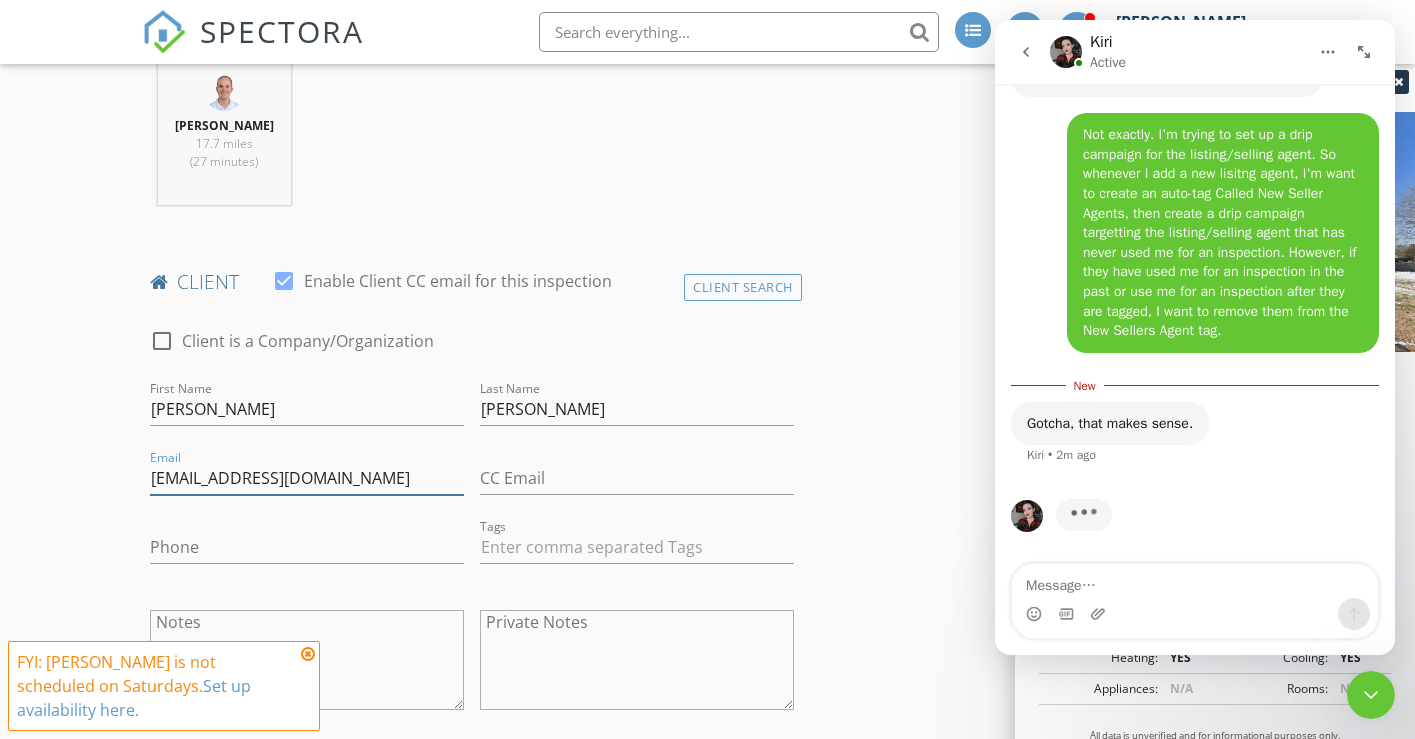 type on "[EMAIL_ADDRESS][DOMAIN_NAME]" 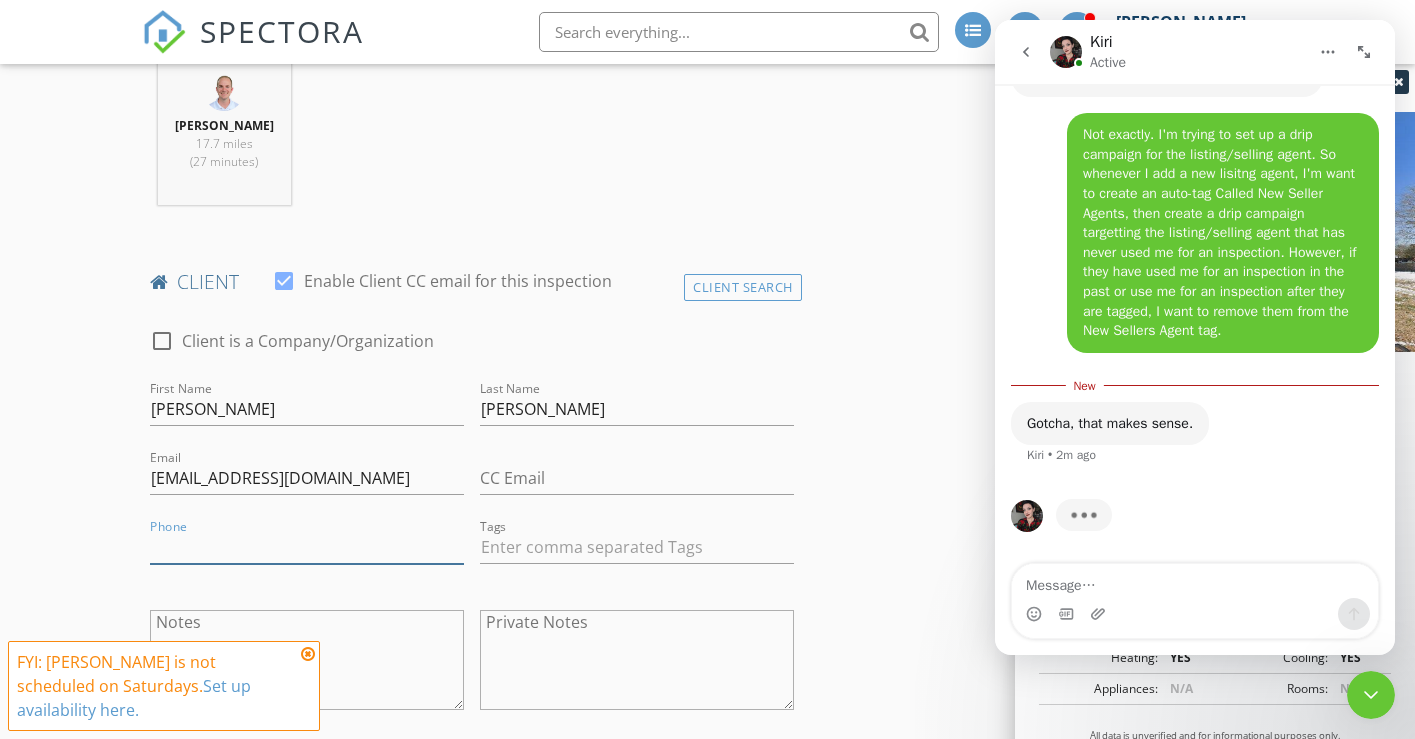 click on "Phone" at bounding box center (307, 547) 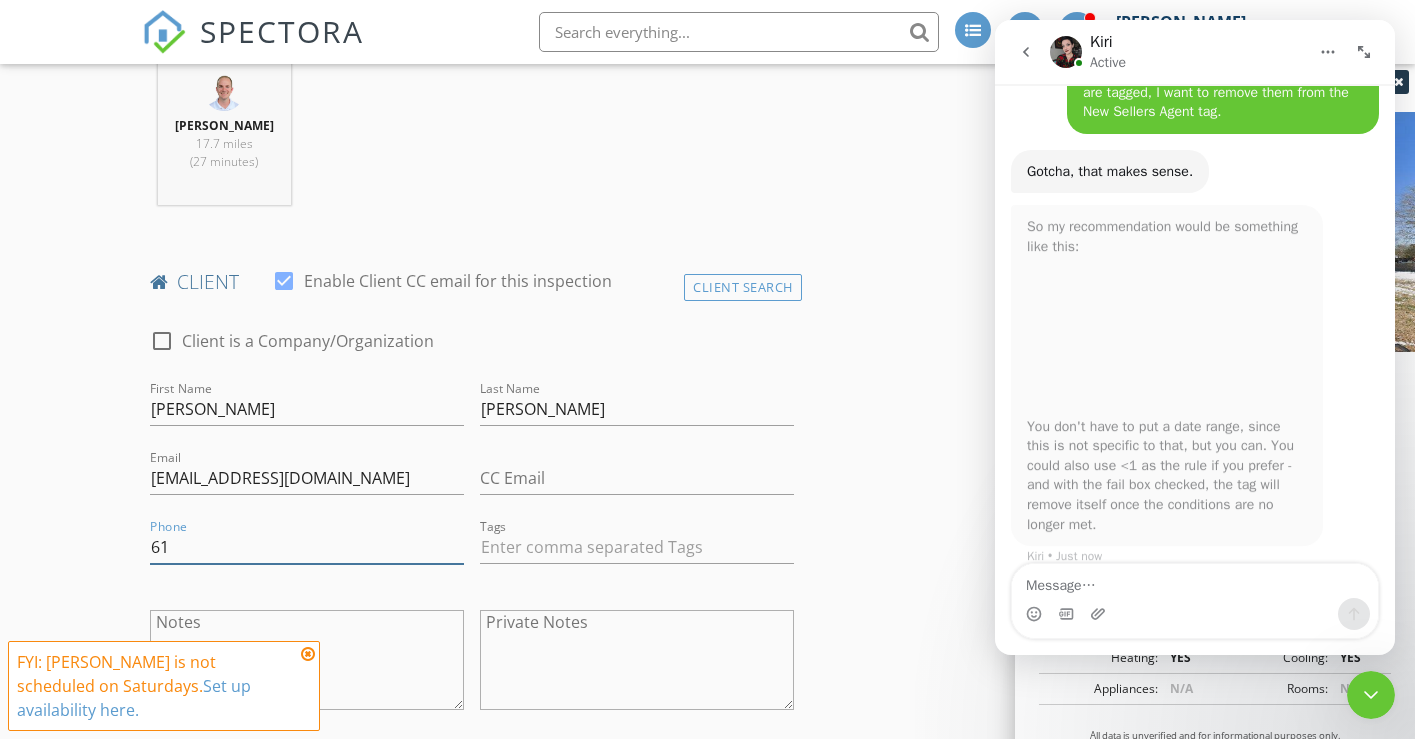 type on "6" 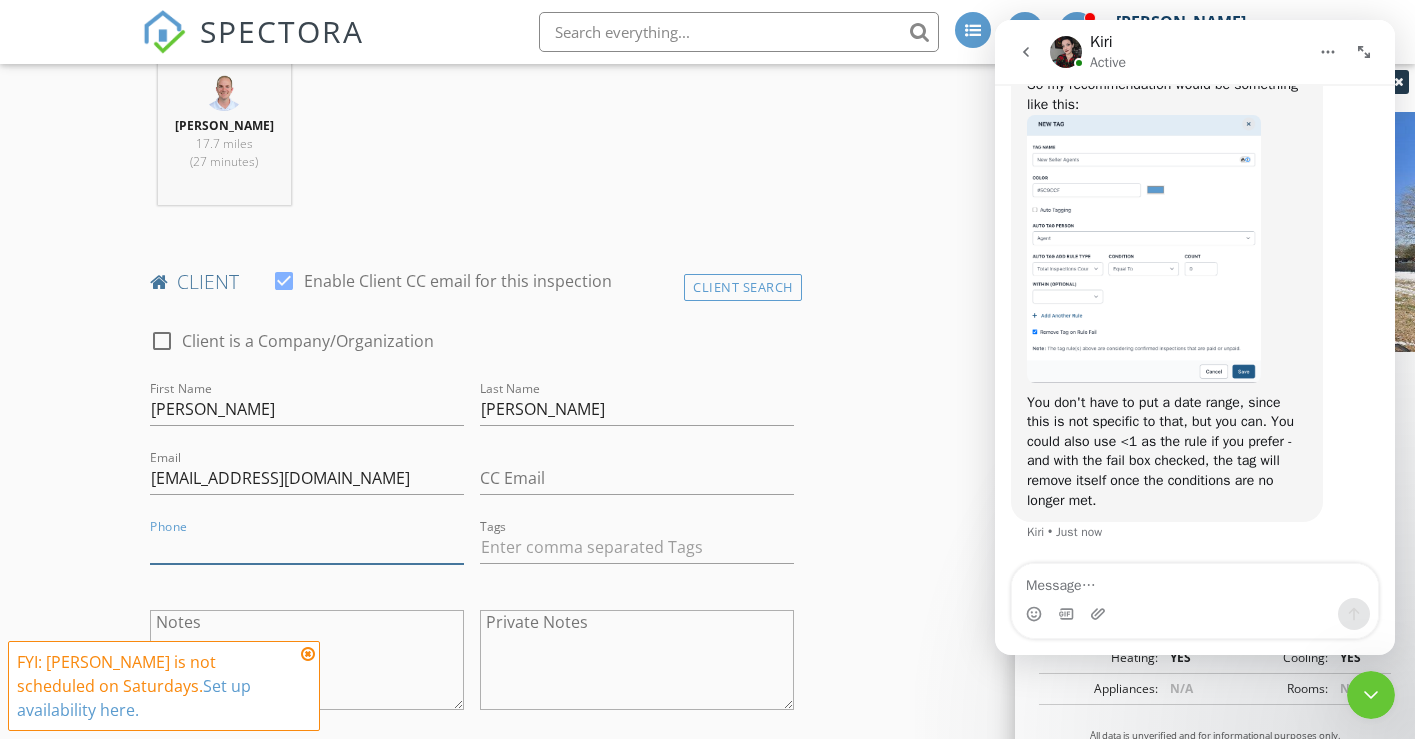 scroll, scrollTop: 12877, scrollLeft: 0, axis: vertical 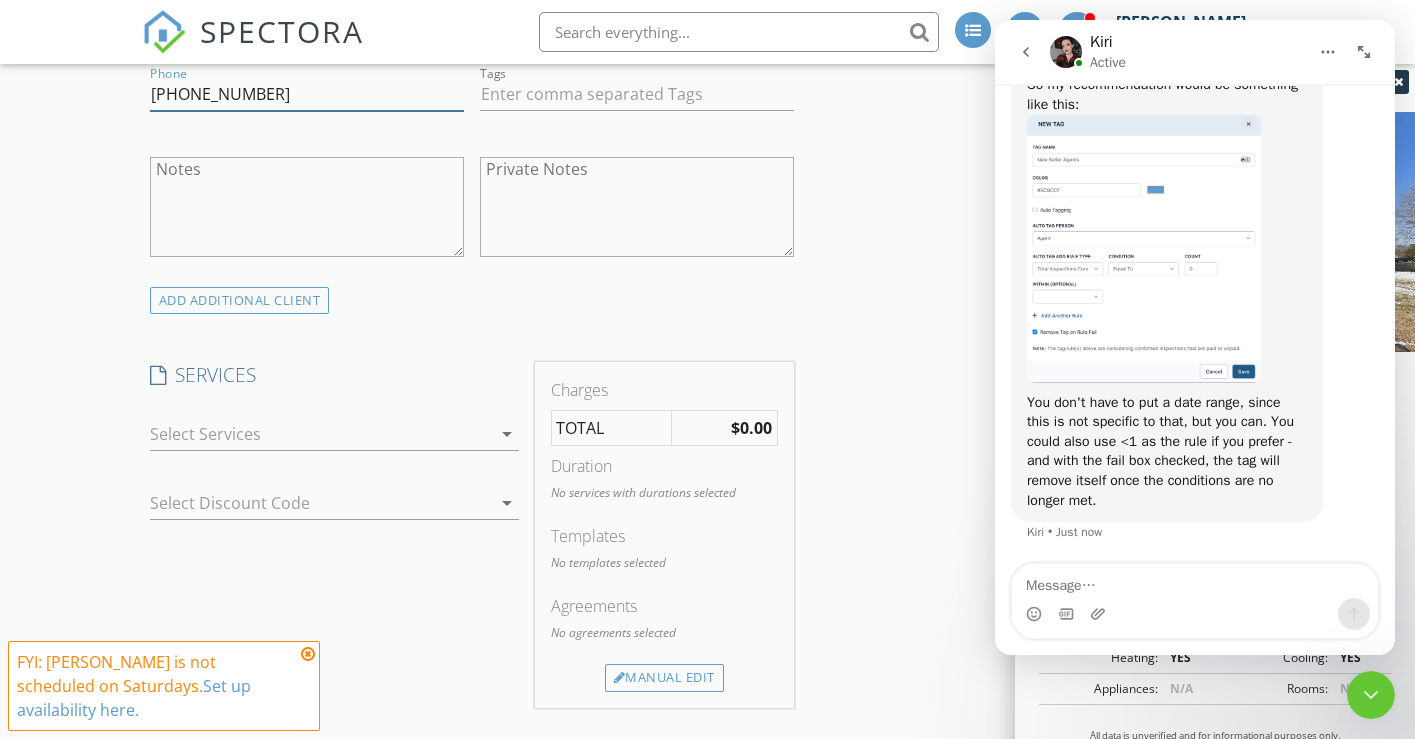 type on "[PHONE_NUMBER]" 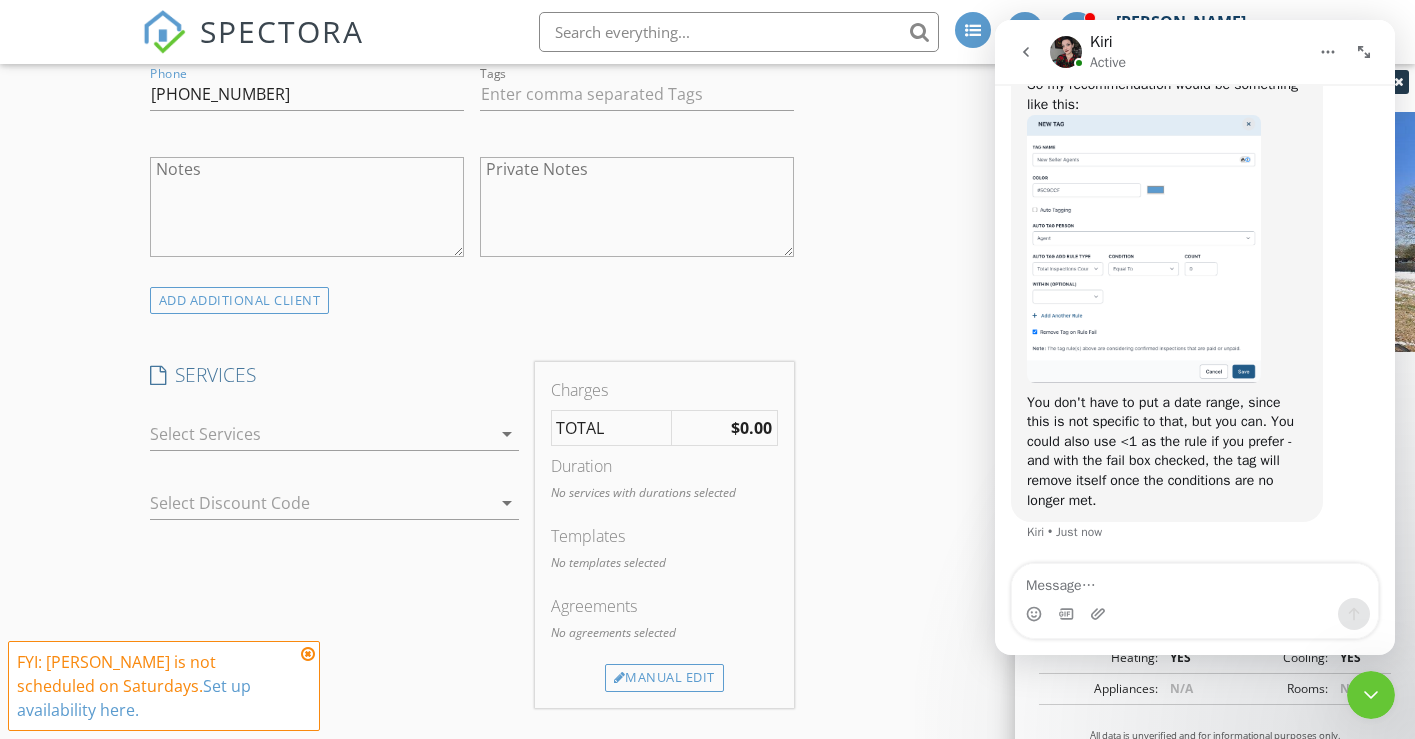 click at bounding box center (320, 434) 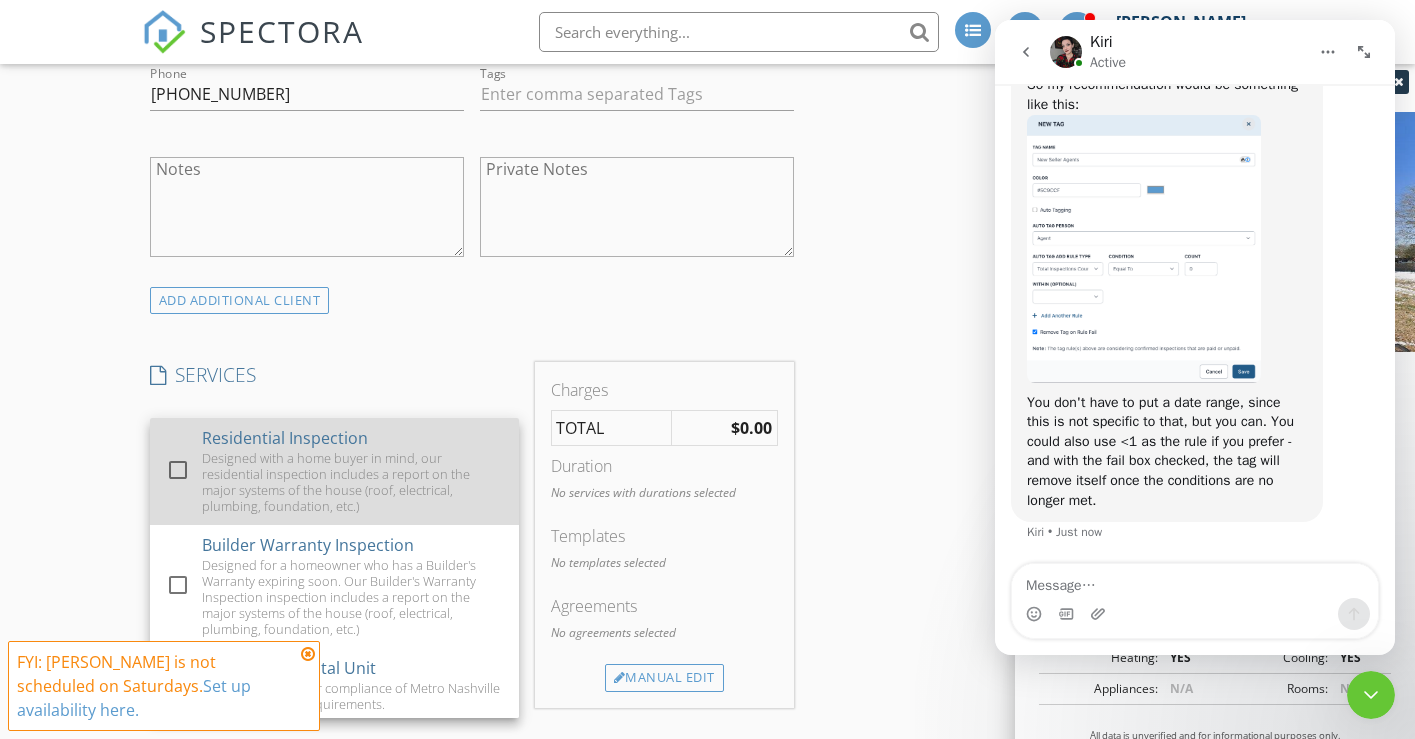 click on "Designed with a home buyer in mind, our residential inspection includes a report on the major systems of the house (roof, electrical, plumbing, foundation, etc.)" at bounding box center [352, 482] 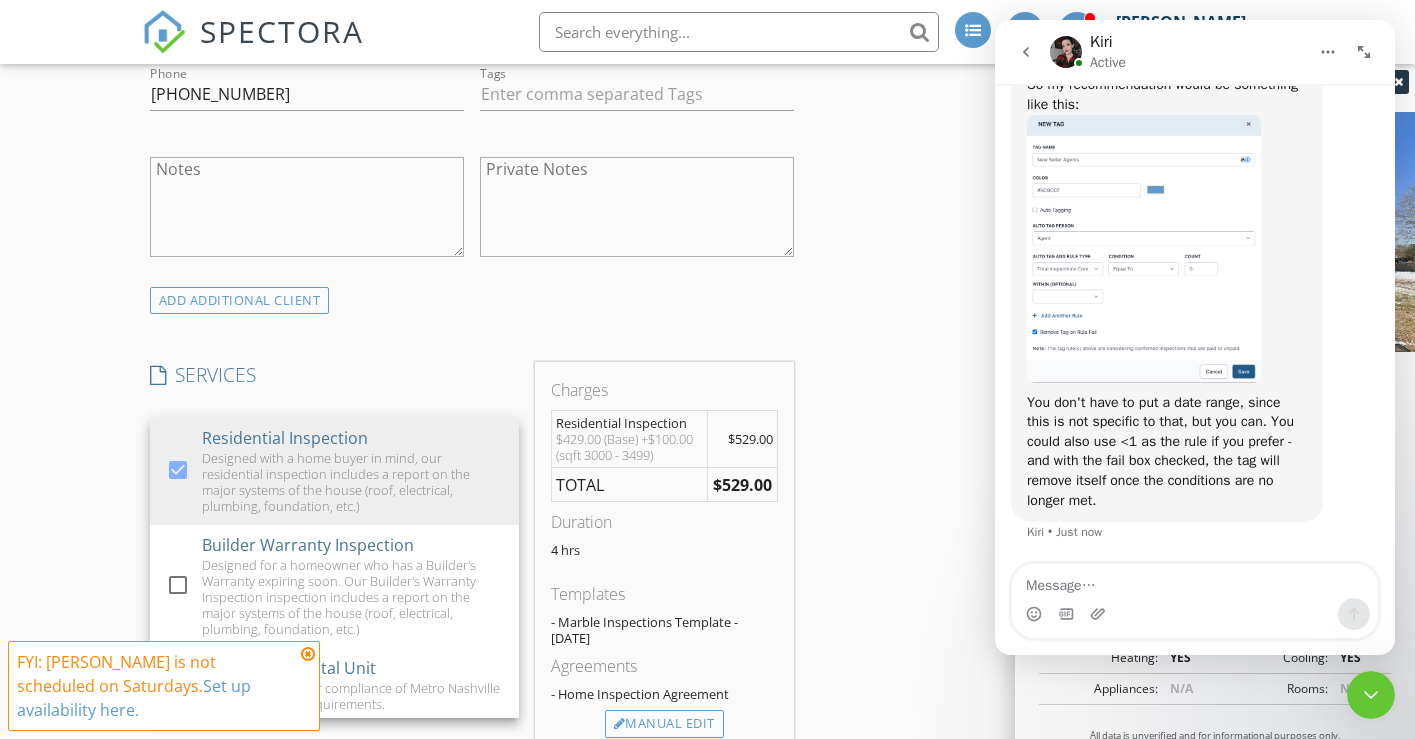click on "New Inspection
INSPECTOR(S)
check_box   Jody Marble   PRIMARY   Jody Marble arrow_drop_down   check_box_outline_blank Jody Marble specifically requested
Date/Time
07/12/2025 8:00 AM
Location
Address Search       Address 152 Bluegrass Dr   Unit   City Hendersonville   State TN   Zip 37075   County Sumner     Square Feet 3318   Year Built 1979   Foundation arrow_drop_down     Jody Marble     17.7 miles     (27 minutes)
client
check_box Enable Client CC email for this inspection   Client Search     check_box_outline_blank Client is a Company/Organization     First Name Tim   Last Name Bishop   Email tjbishop45@gmail.com   CC Email   Phone 206-854-8794         Tags         Notes   Private Notes
ADD ADDITIONAL client
SERVICES
check_box   Residential Inspection" at bounding box center (707, 707) 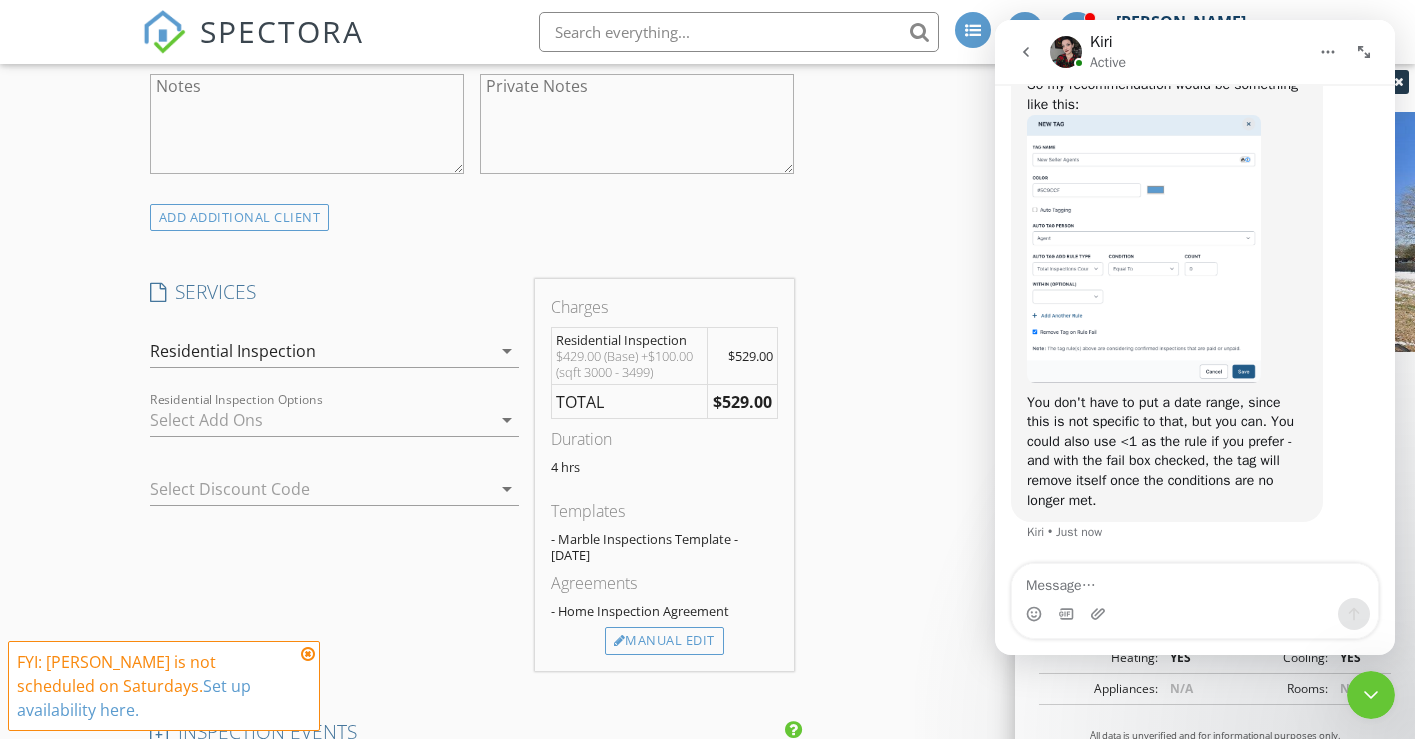 scroll, scrollTop: 1334, scrollLeft: 0, axis: vertical 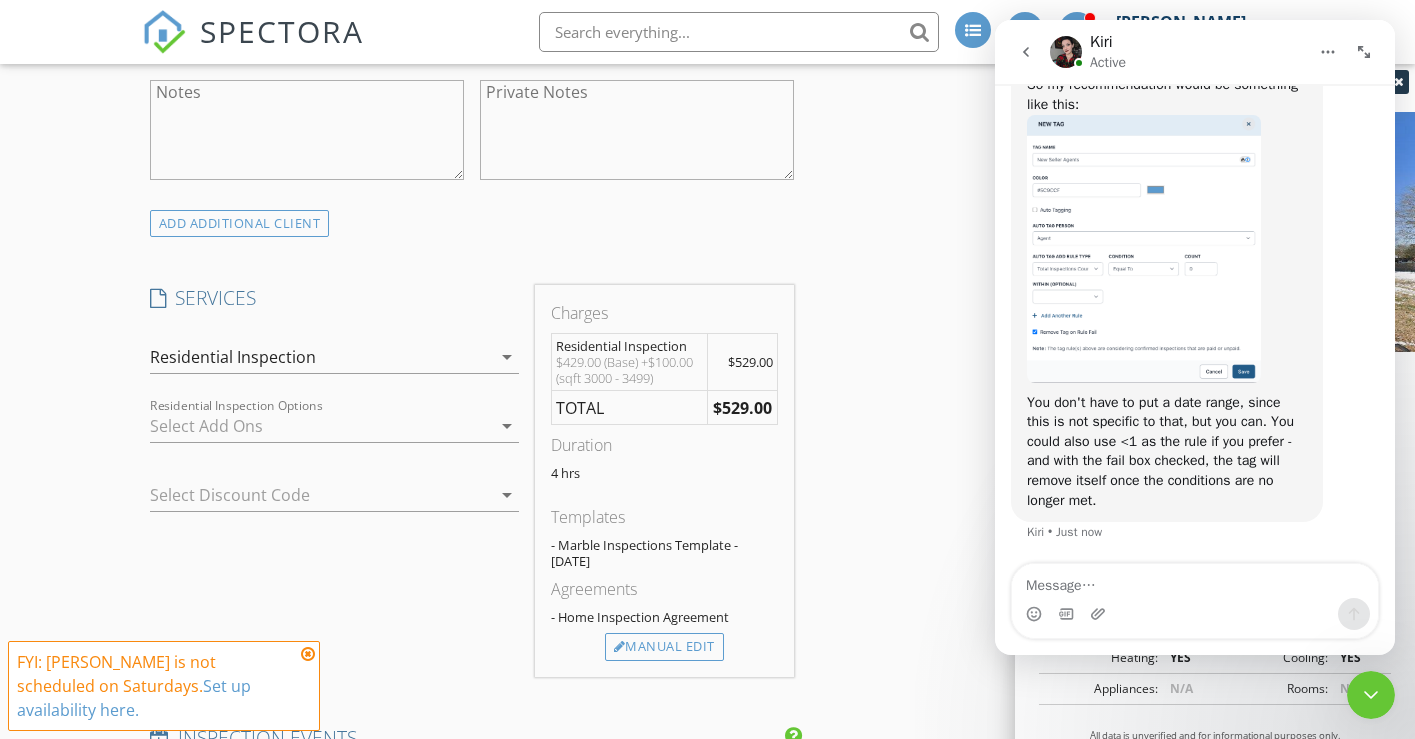 click at bounding box center [320, 426] 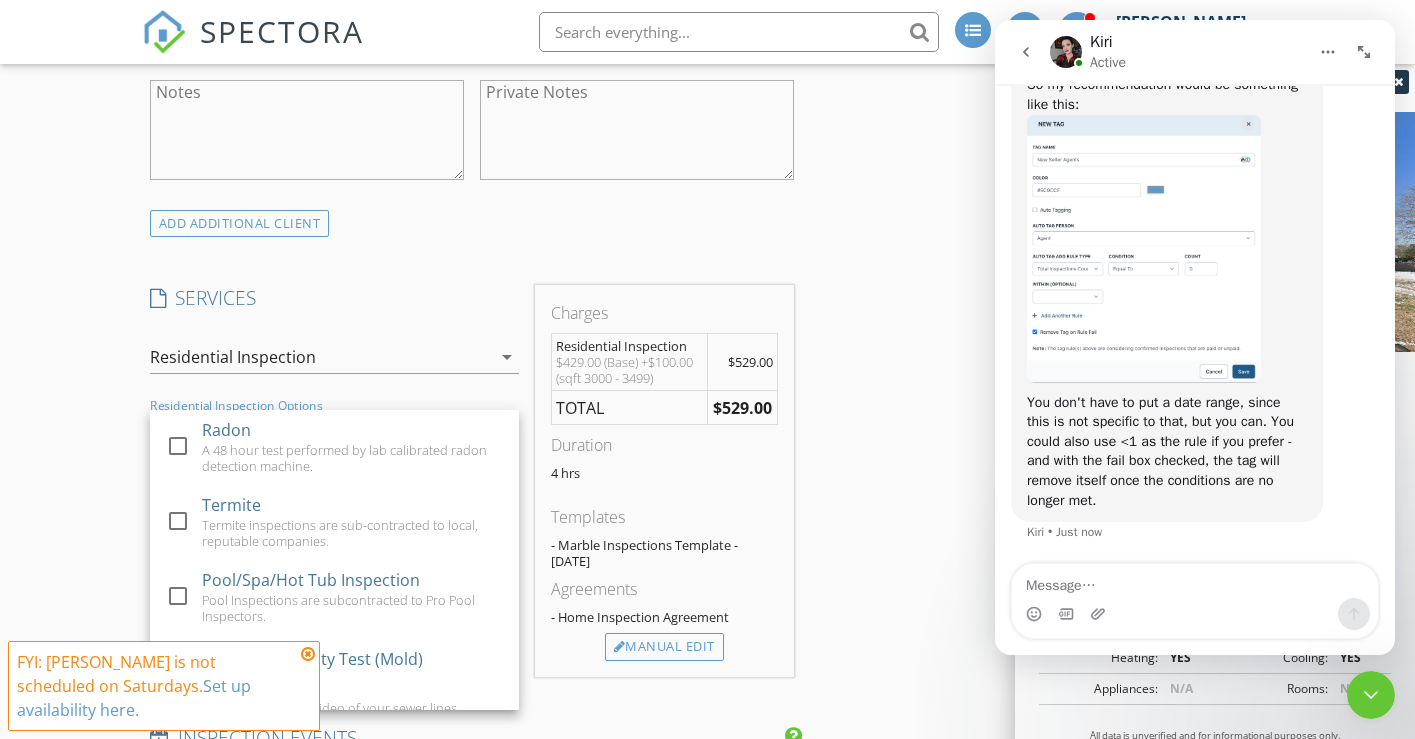 click on "New Inspection
INSPECTOR(S)
check_box   Jody Marble   PRIMARY   Jody Marble arrow_drop_down   check_box_outline_blank Jody Marble specifically requested
Date/Time
07/12/2025 8:00 AM
Location
Address Search       Address 152 Bluegrass Dr   Unit   City Hendersonville   State TN   Zip 37075   County Sumner     Square Feet 3318   Year Built 1979   Foundation arrow_drop_down     Jody Marble     17.7 miles     (27 minutes)
client
check_box Enable Client CC email for this inspection   Client Search     check_box_outline_blank Client is a Company/Organization     First Name Tim   Last Name Bishop   Email tjbishop45@gmail.com   CC Email   Phone 206-854-8794         Tags         Notes   Private Notes
ADD ADDITIONAL client
SERVICES
check_box   Residential Inspection" at bounding box center (707, 630) 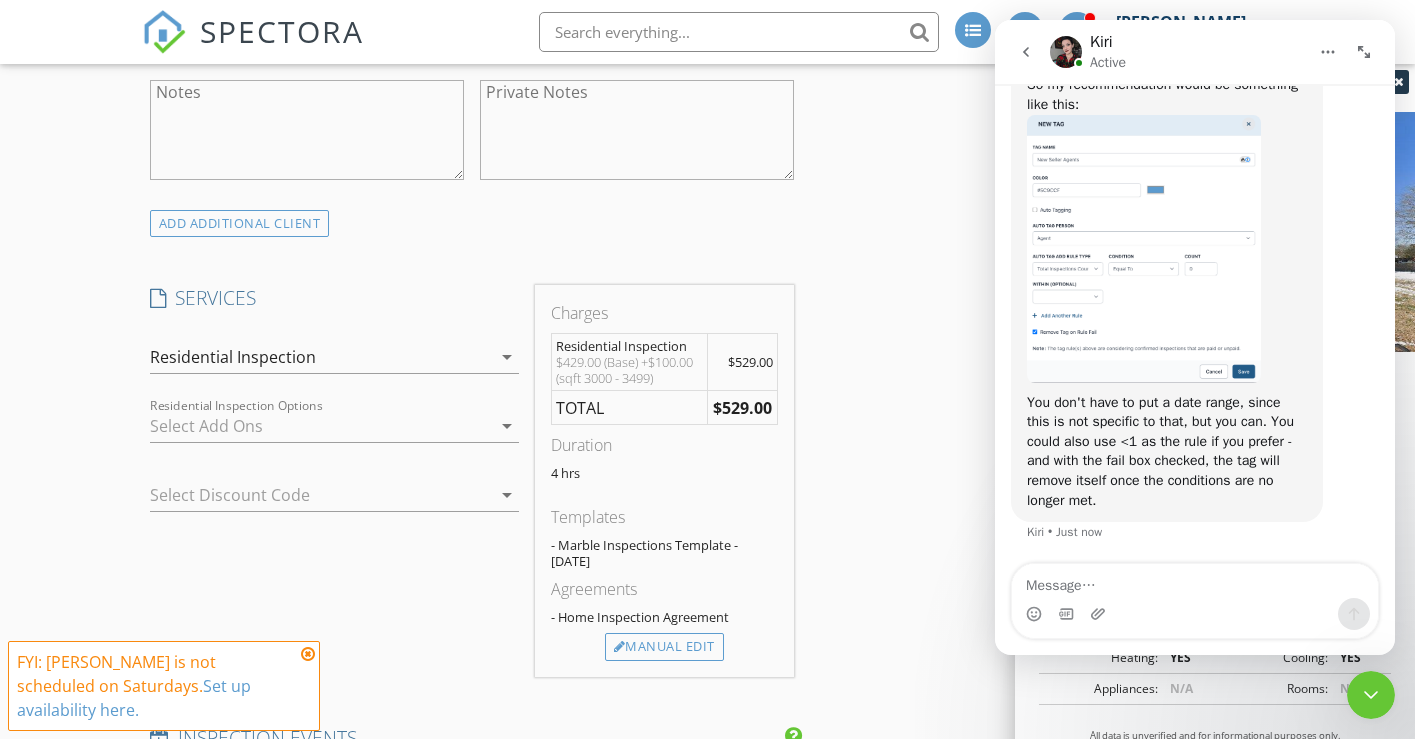 click at bounding box center (320, 426) 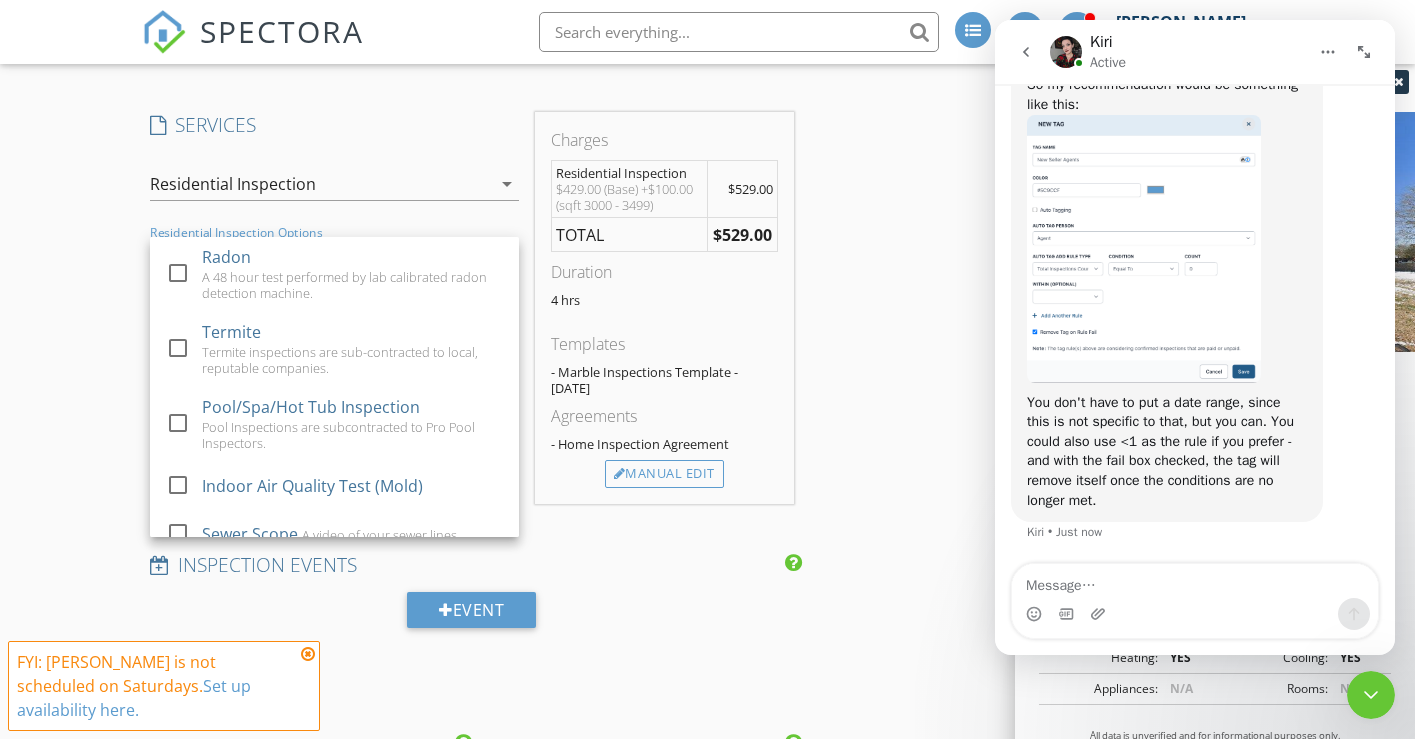 scroll, scrollTop: 1508, scrollLeft: 0, axis: vertical 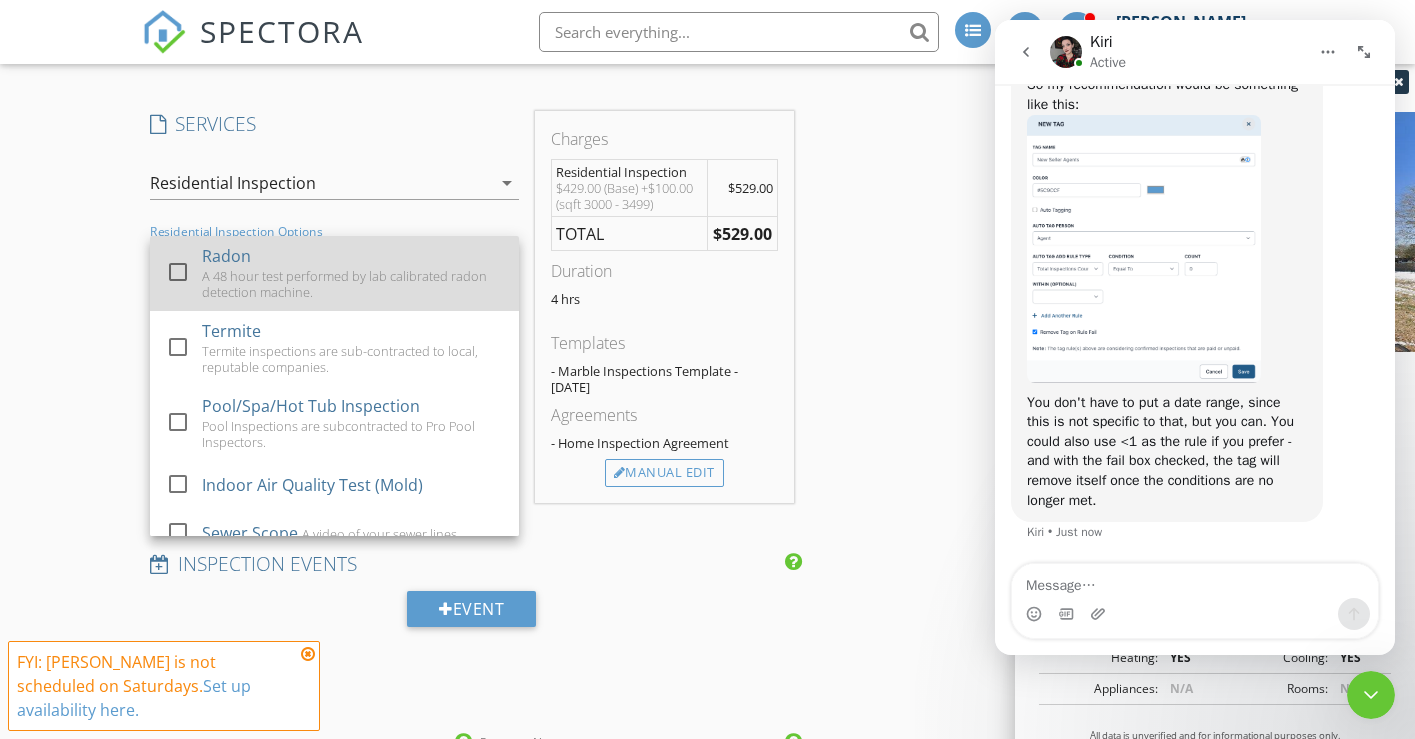 click on "A 48 hour test performed by lab calibrated radon detection machine." at bounding box center [352, 284] 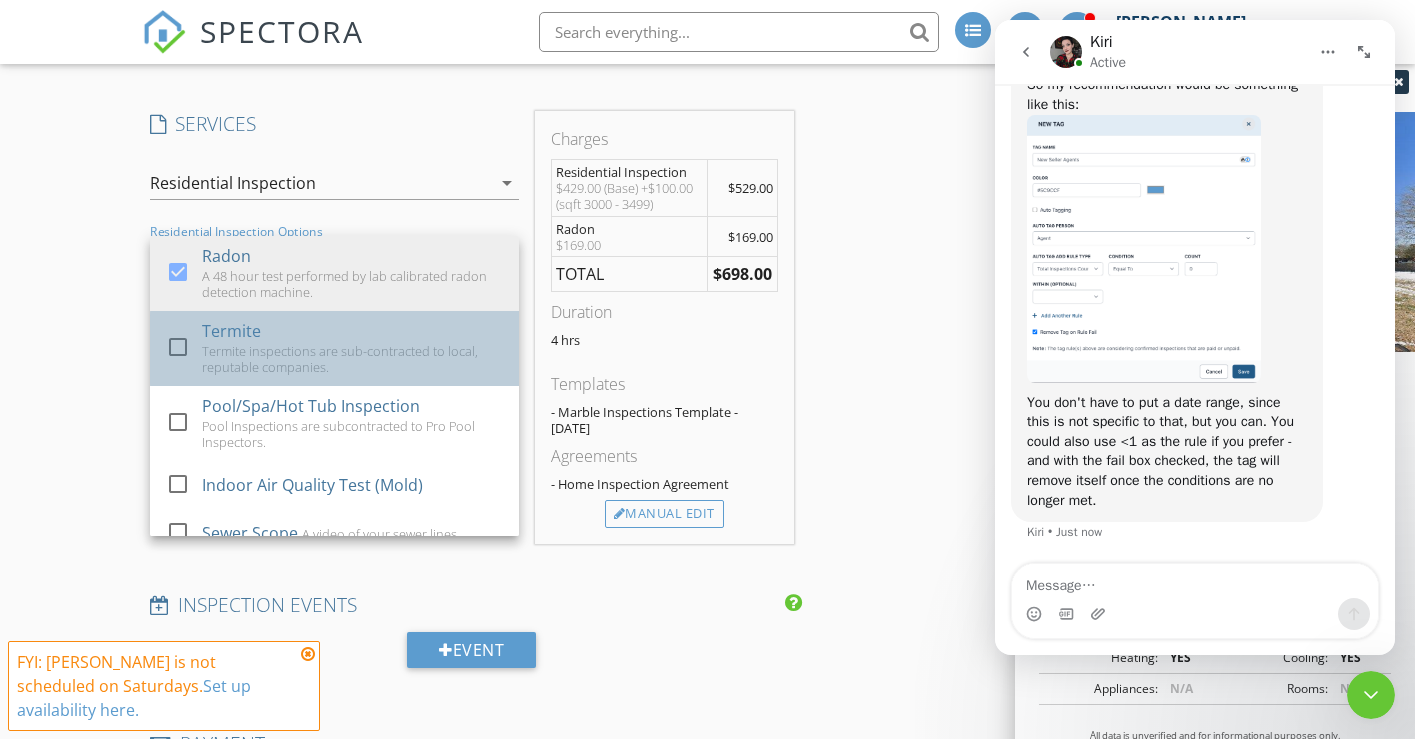 click on "Termite inspections are sub-contracted to local, reputable companies." at bounding box center (352, 359) 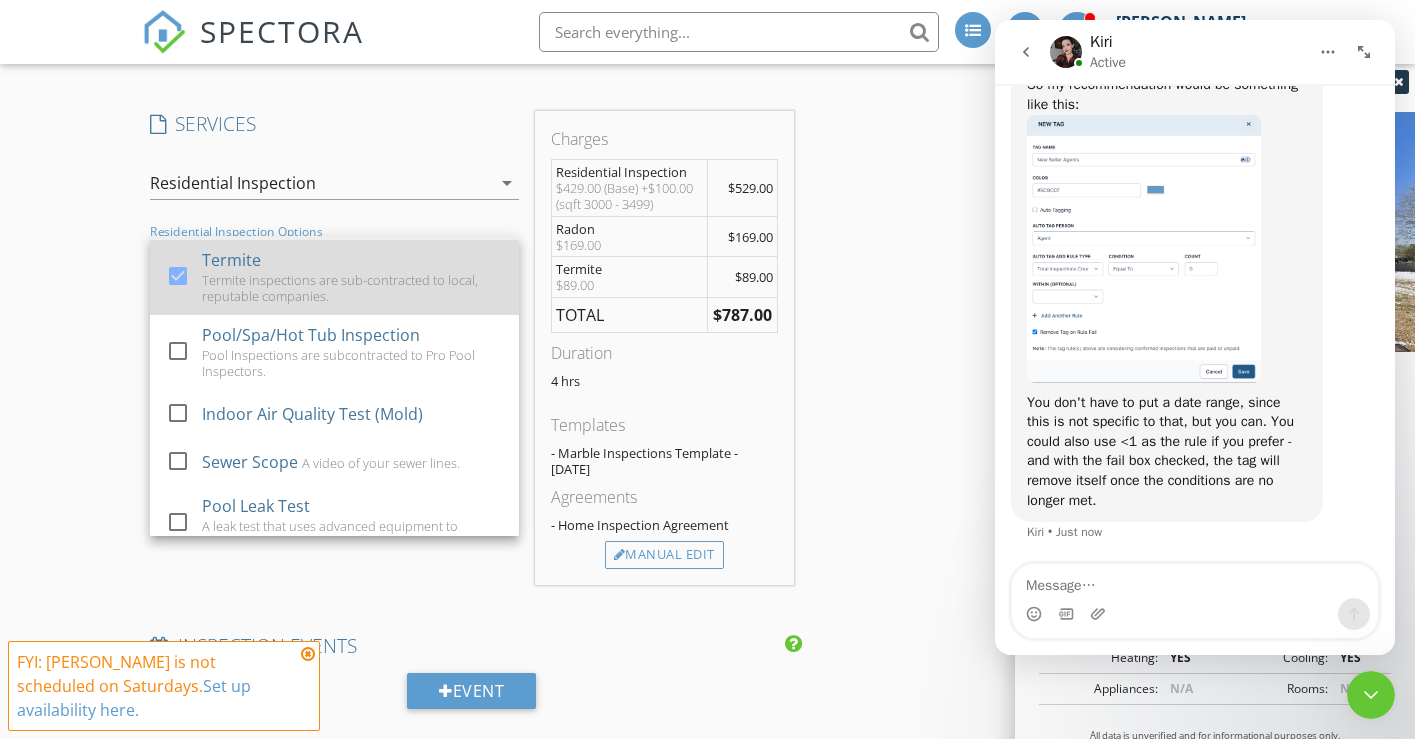scroll, scrollTop: 73, scrollLeft: 0, axis: vertical 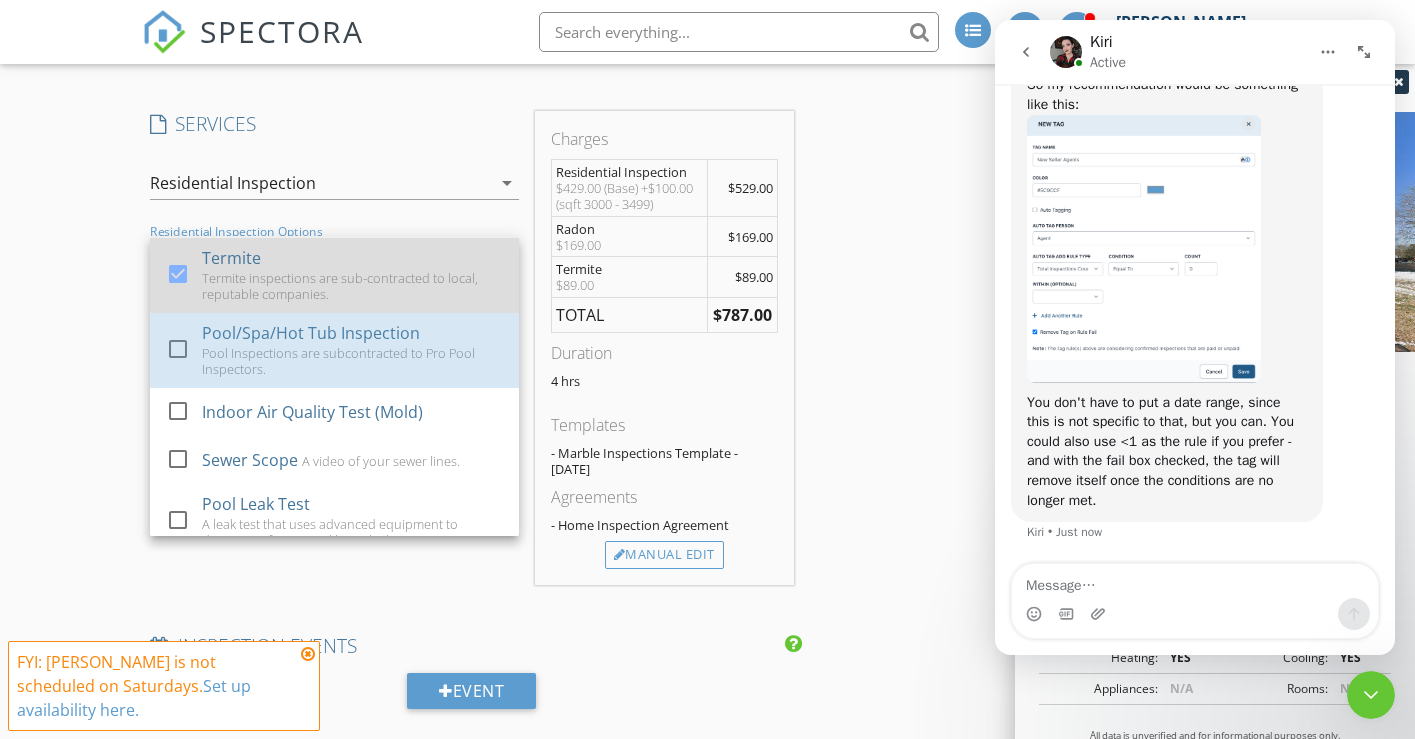 click on "Pool Inspections are subcontracted to Pro Pool Inspectors." at bounding box center (352, 361) 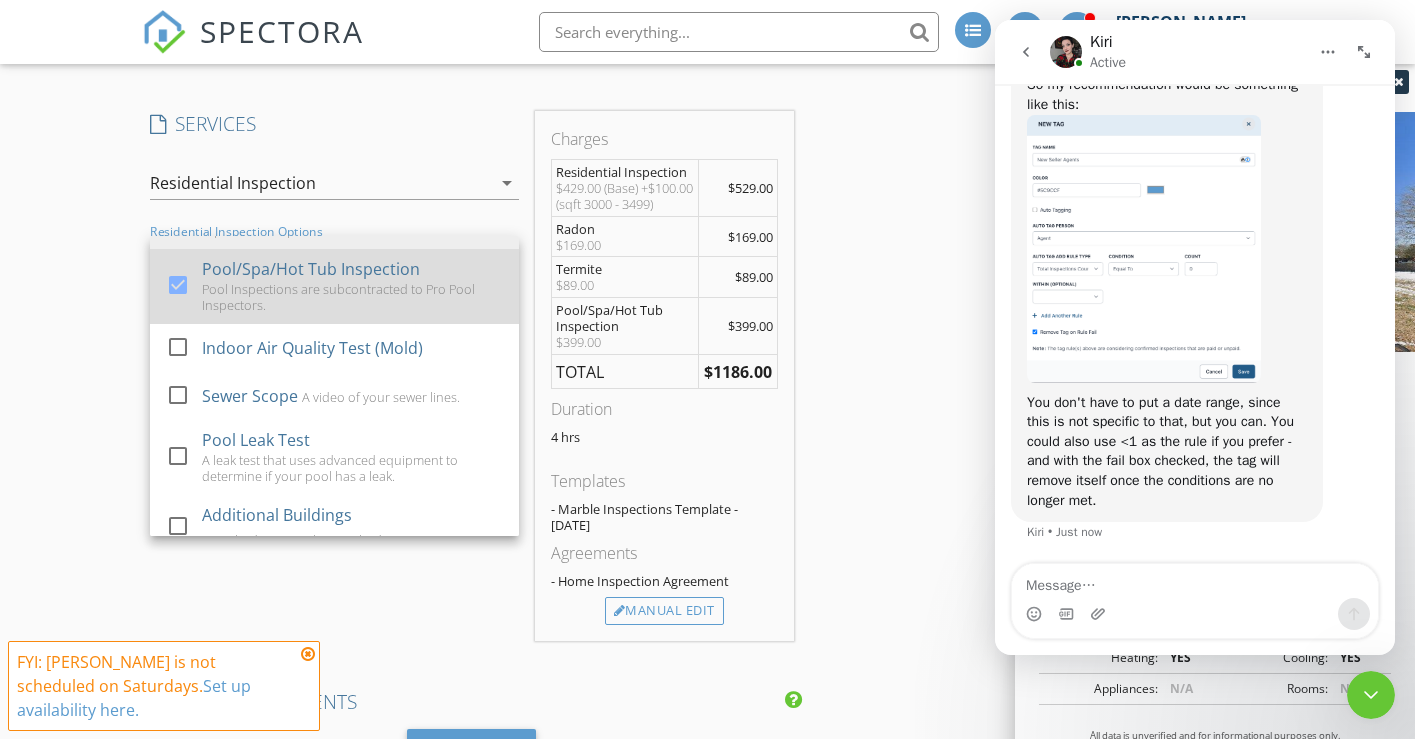scroll, scrollTop: 150, scrollLeft: 0, axis: vertical 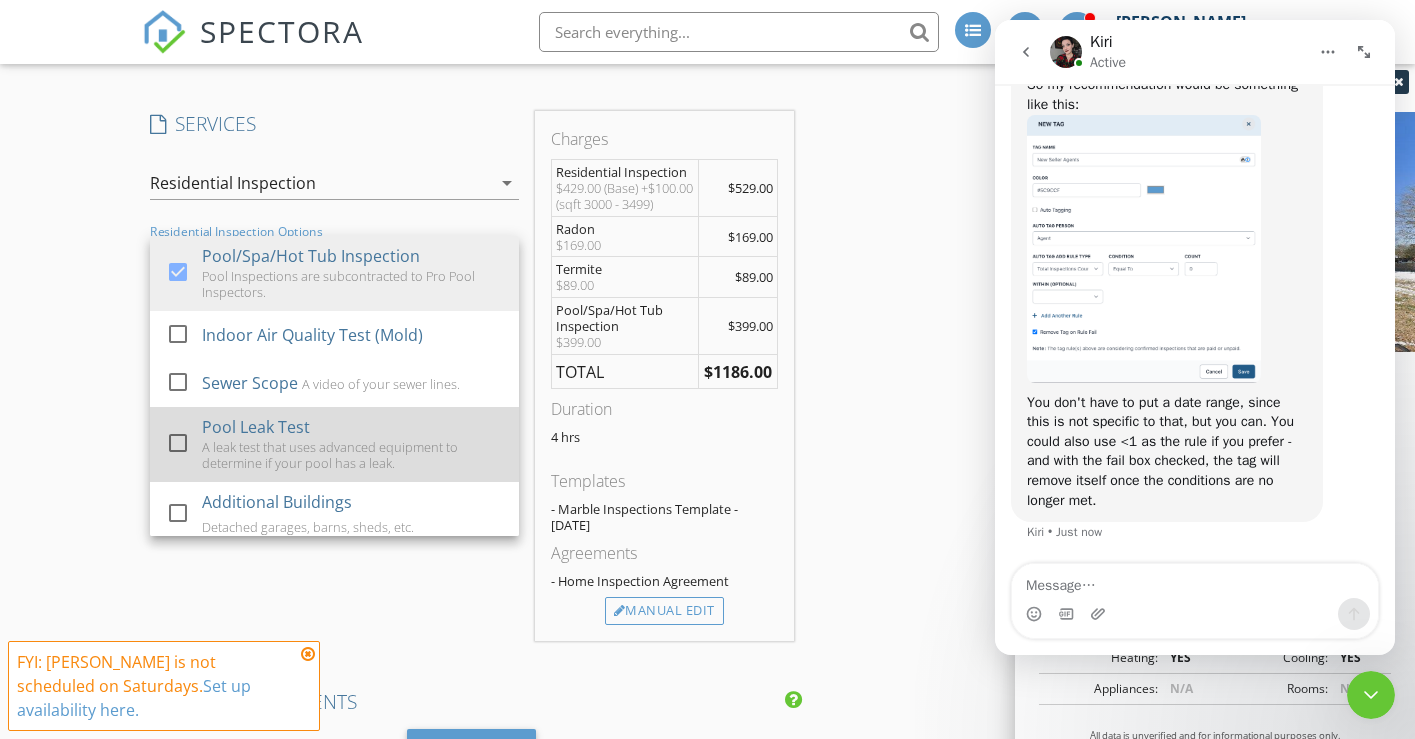 click on "Pool Leak Test   A leak test that uses advanced equipment to determine if your pool has a leak." at bounding box center (352, 444) 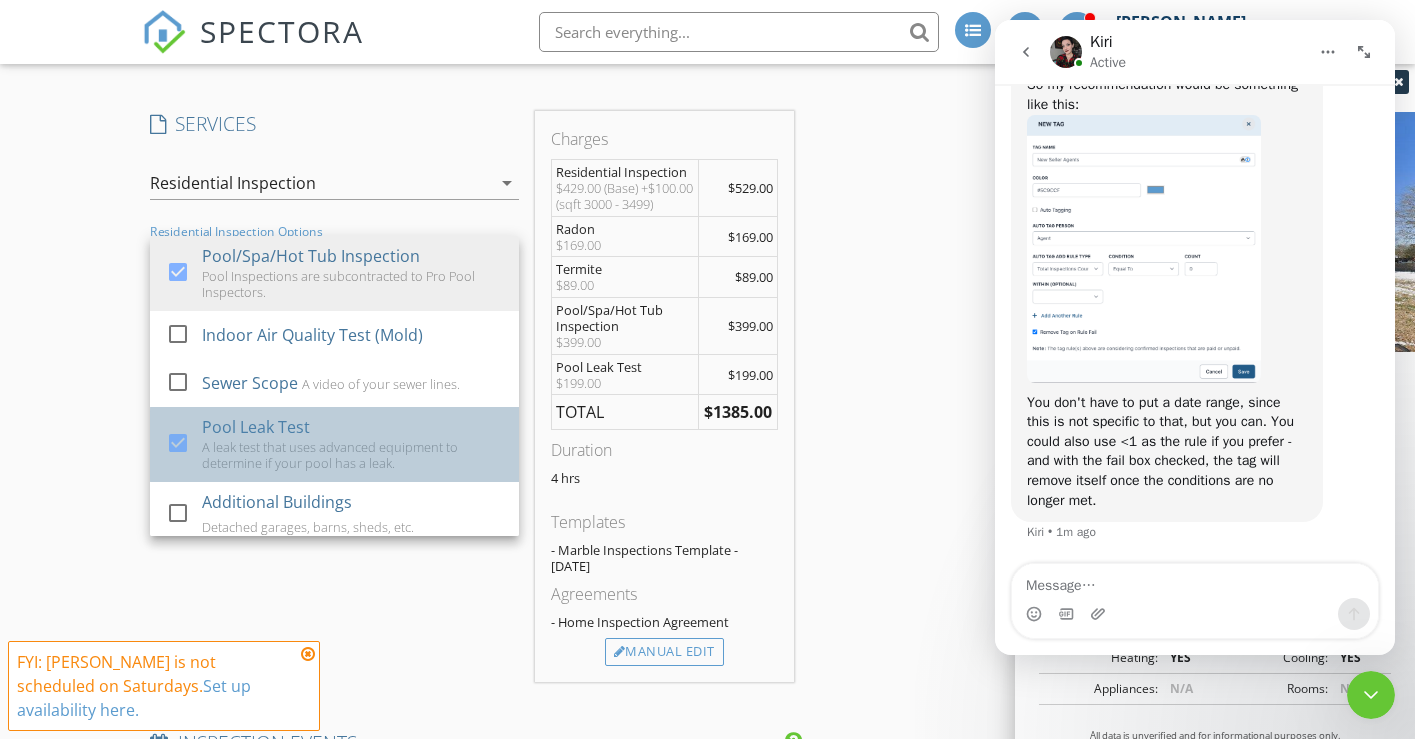 click on "Pool Leak Test   A leak test that uses advanced equipment to determine if your pool has a leak." at bounding box center (352, 444) 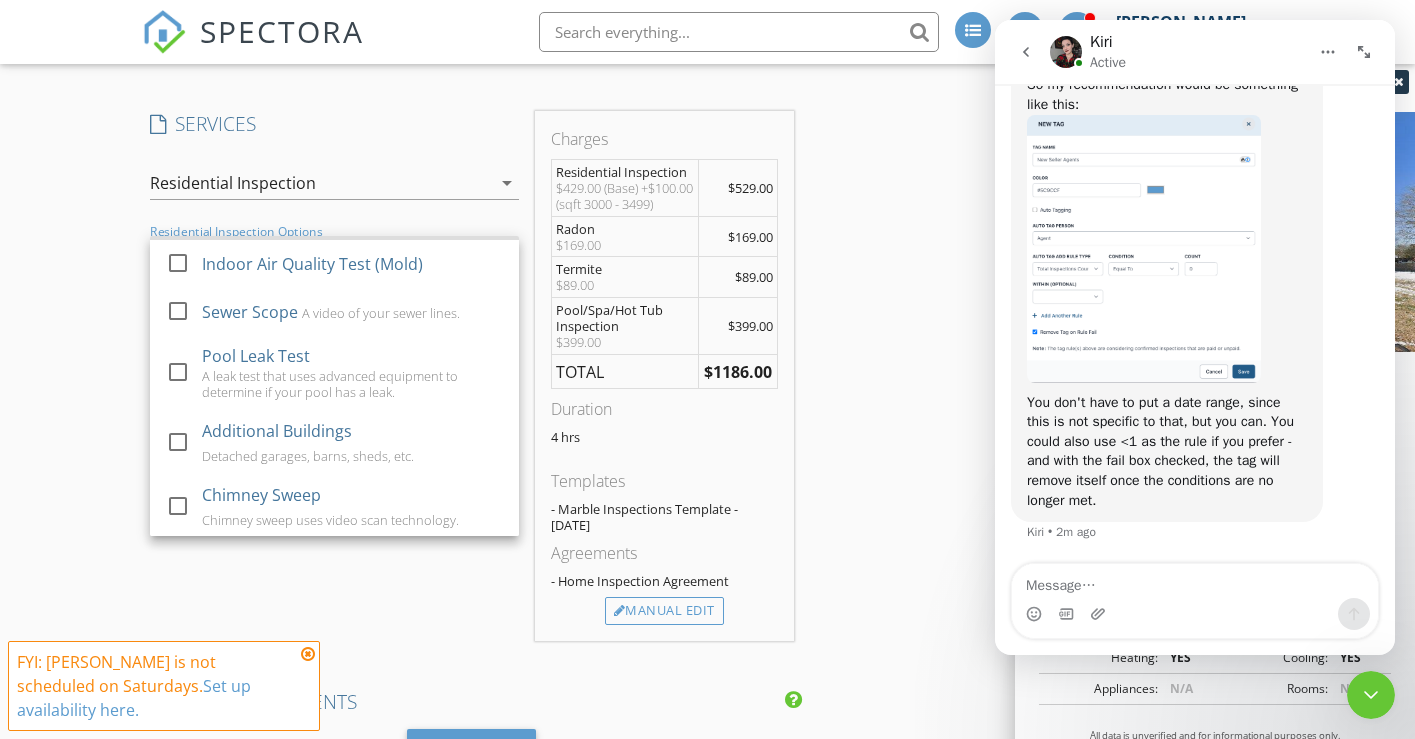 scroll, scrollTop: 222, scrollLeft: 0, axis: vertical 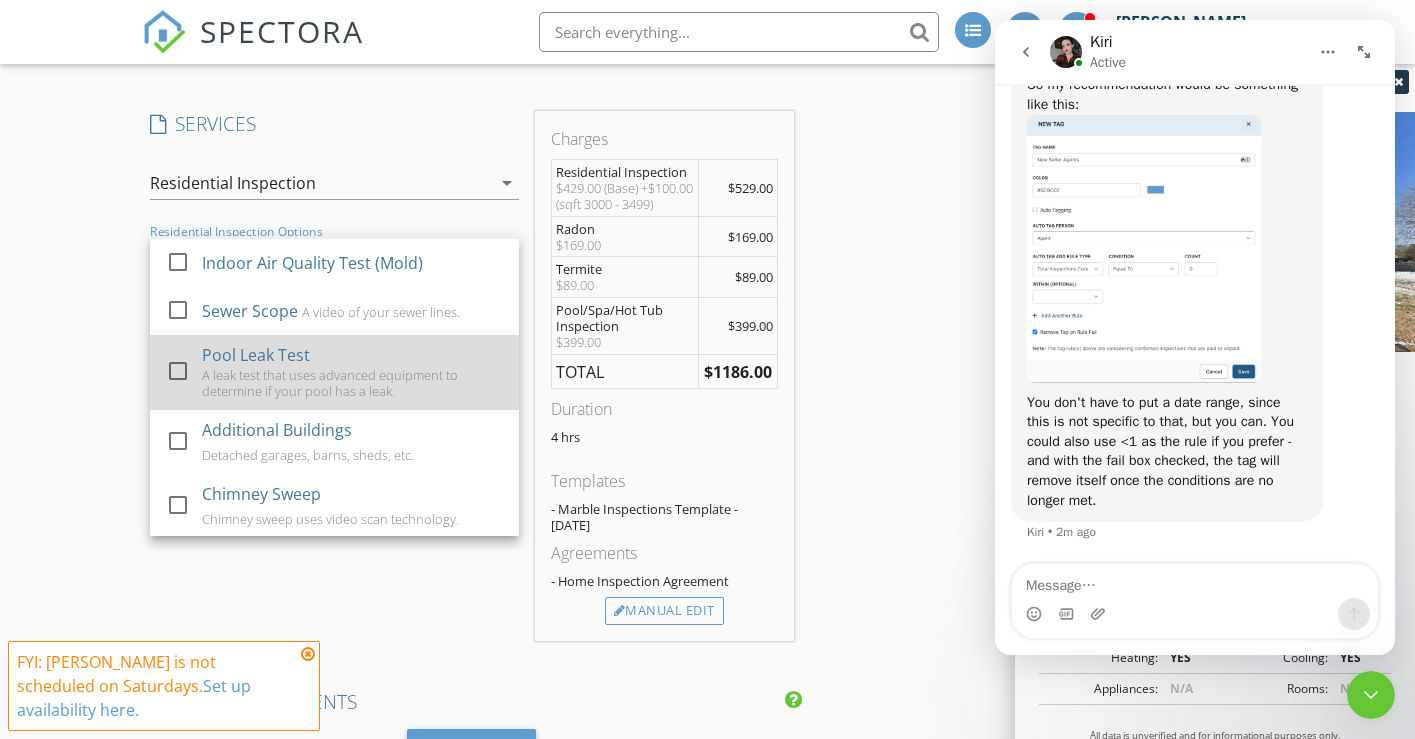click on "A leak test that uses advanced equipment to determine if your pool has a leak." at bounding box center (352, 383) 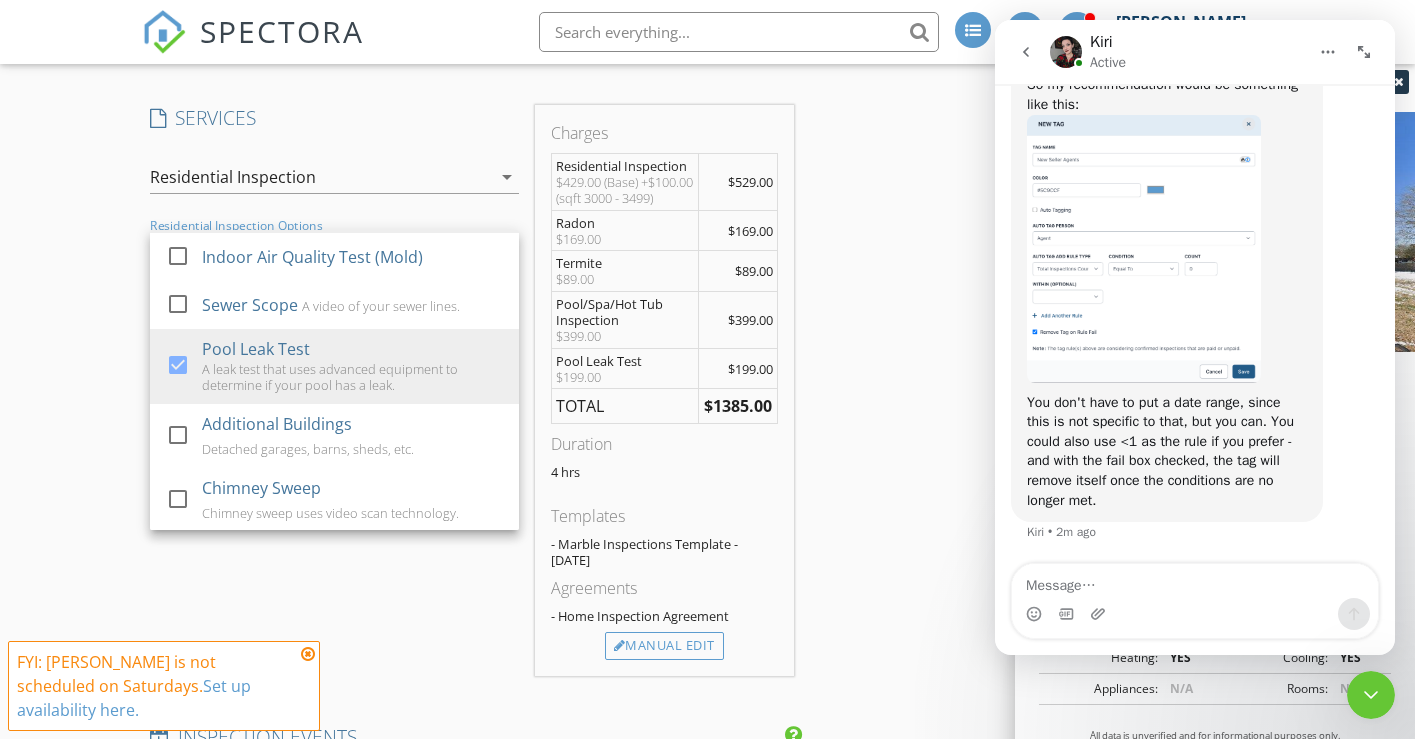 scroll, scrollTop: 1492, scrollLeft: 0, axis: vertical 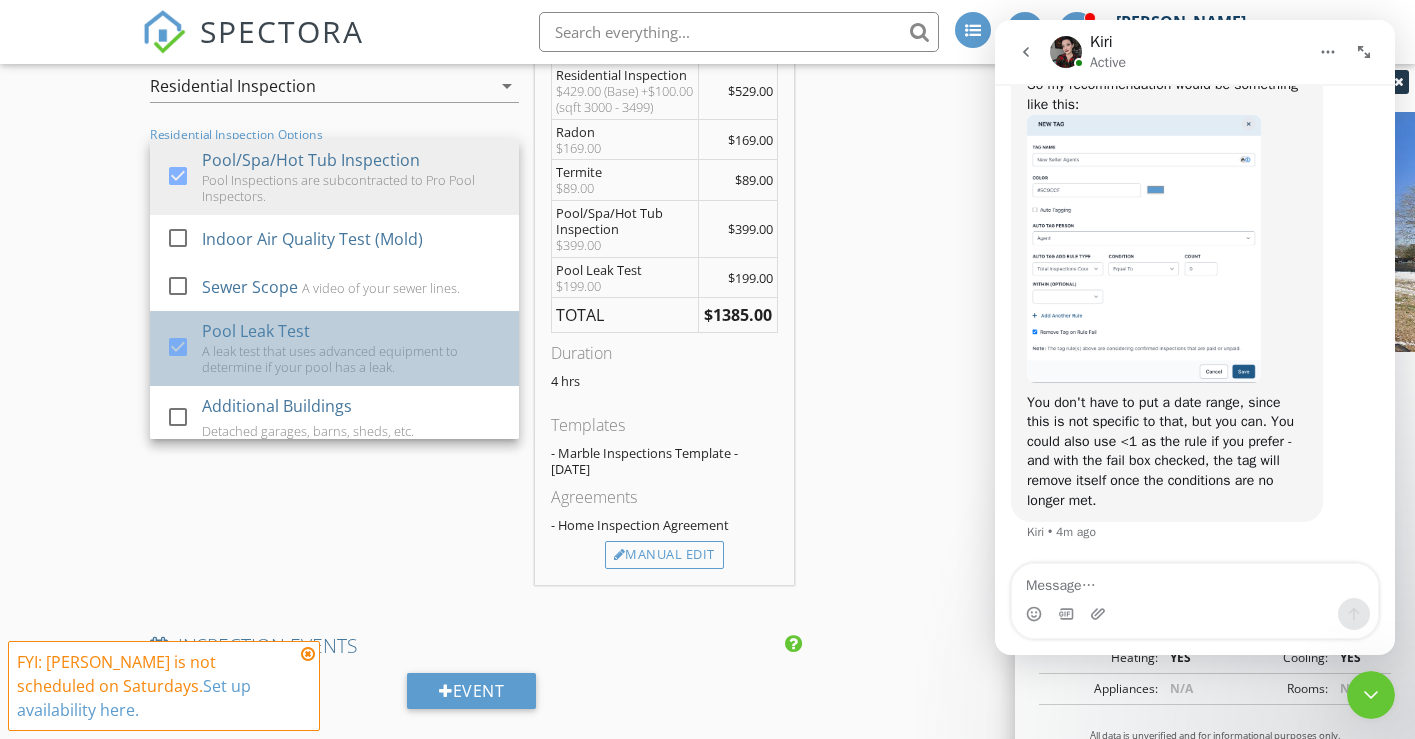 click on "A leak test that uses advanced equipment to determine if your pool has a leak." at bounding box center [352, 359] 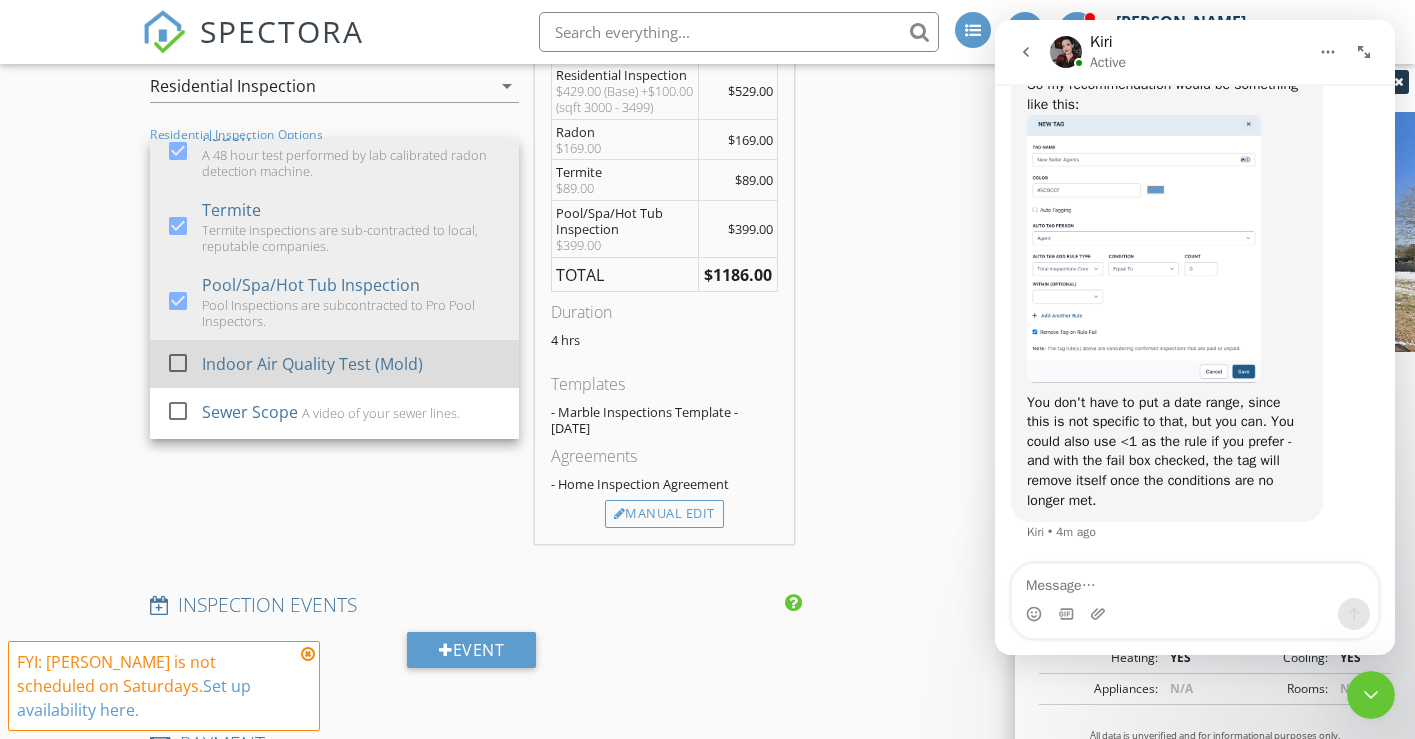 scroll, scrollTop: 0, scrollLeft: 0, axis: both 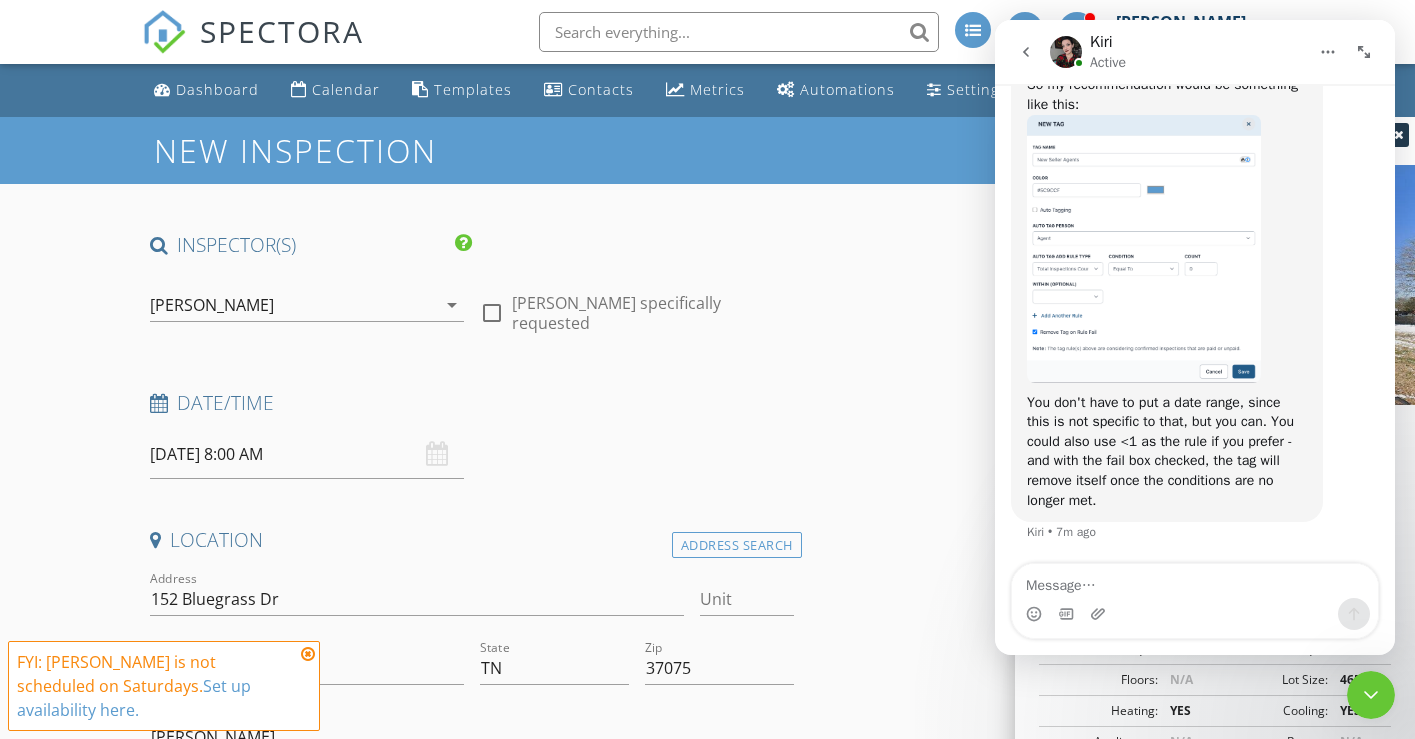 click at bounding box center [308, 654] 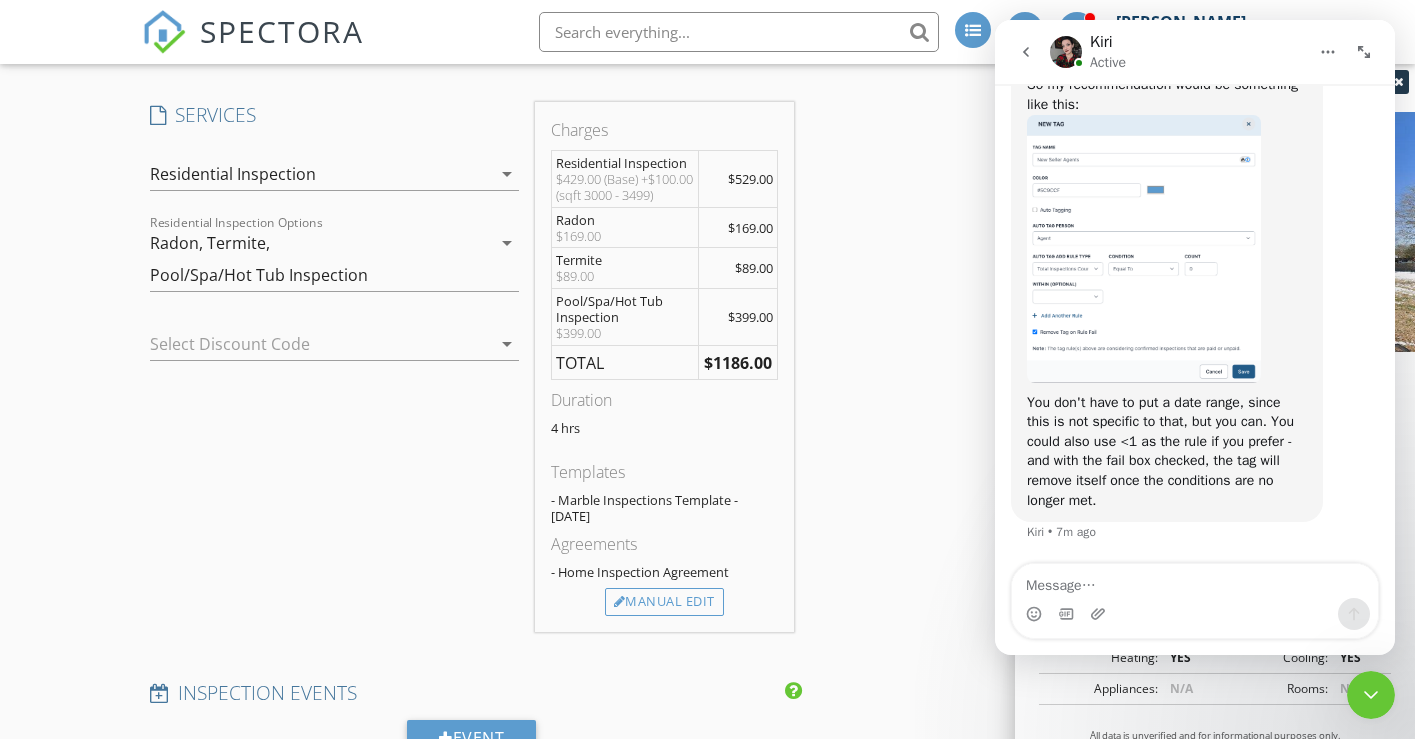 scroll, scrollTop: 1524, scrollLeft: 0, axis: vertical 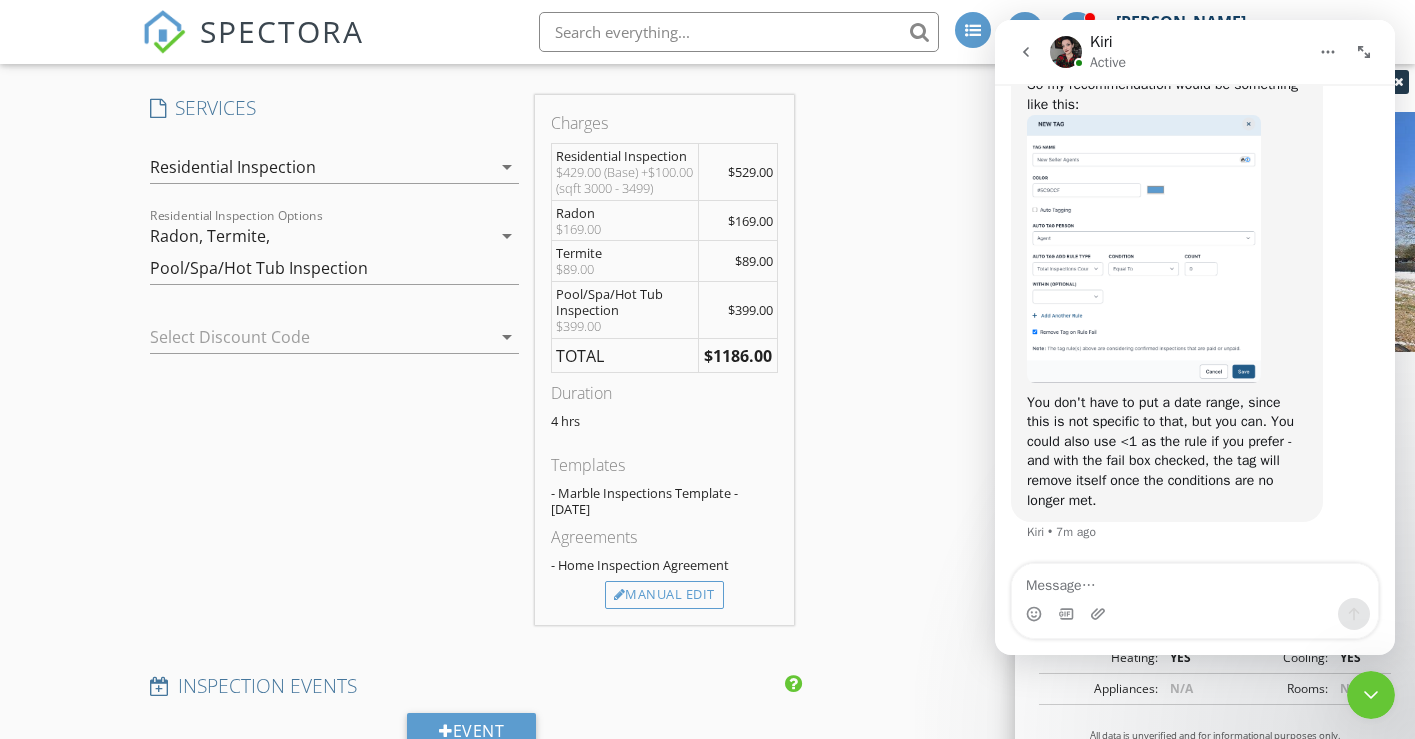 click on "Pool/Spa/Hot Tub Inspection" at bounding box center (259, 268) 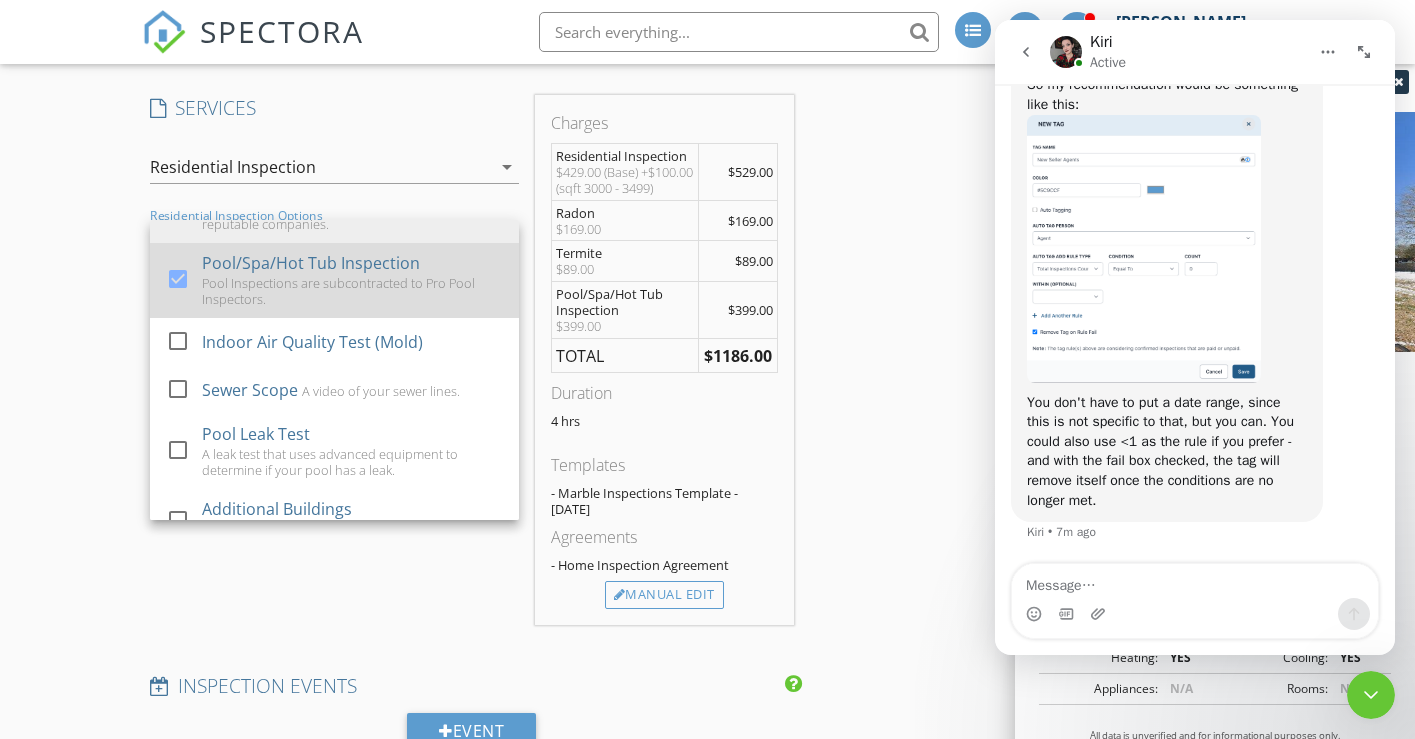 scroll, scrollTop: 222, scrollLeft: 0, axis: vertical 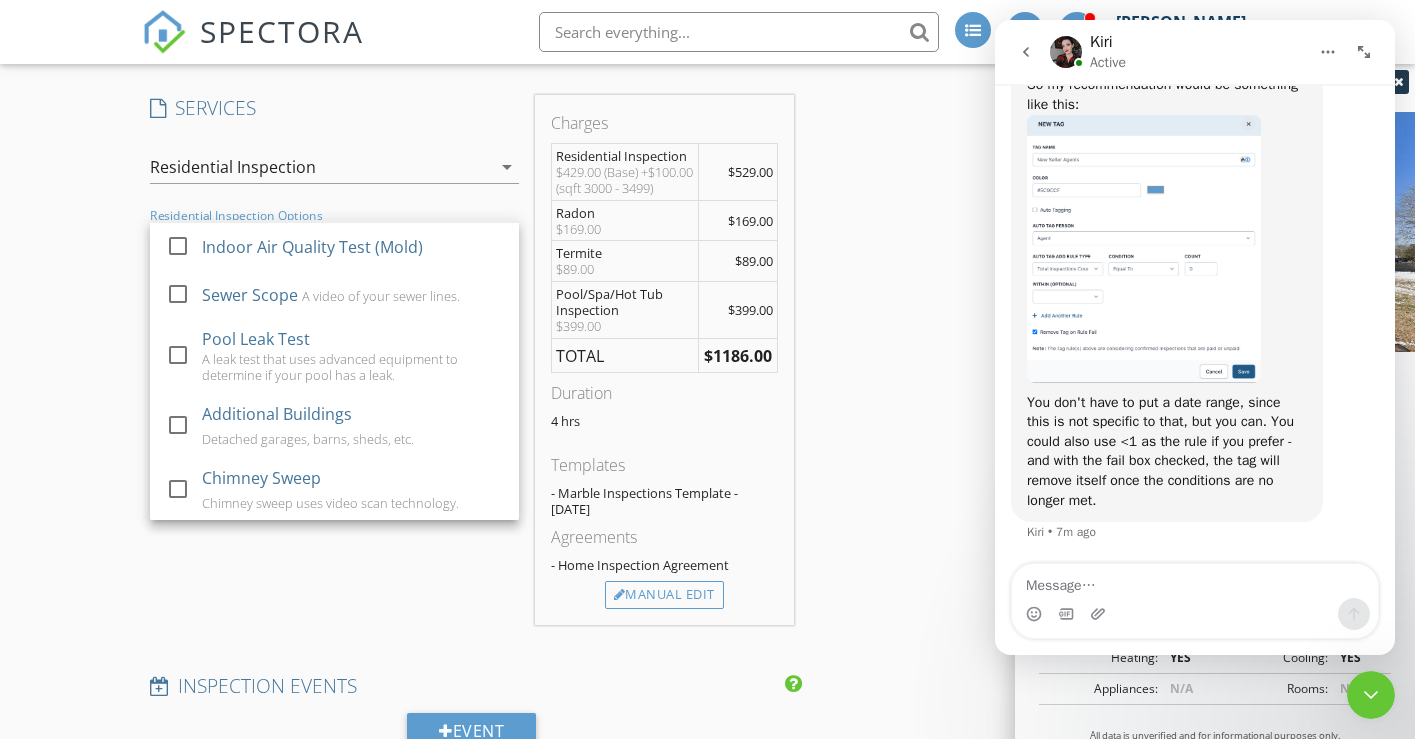 click on "New Inspection
INSPECTOR(S)
check_box   Jody Marble   PRIMARY   Jody Marble arrow_drop_down   check_box_outline_blank Jody Marble specifically requested
Date/Time
07/12/2025 8:00 AM
Location
Address Search       Address 152 Bluegrass Dr   Unit   City Hendersonville   State TN   Zip 37075   County Sumner     Square Feet 3318   Year Built 1979   Foundation arrow_drop_down     Jody Marble     17.7 miles     (27 minutes)
client
check_box Enable Client CC email for this inspection   Client Search     check_box_outline_blank Client is a Company/Organization     First Name Tim   Last Name Bishop   Email tjbishop45@gmail.com   CC Email   Phone 206-854-8794         Tags         Notes   Private Notes
ADD ADDITIONAL client
SERVICES
check_box   Residential Inspection" at bounding box center (707, 509) 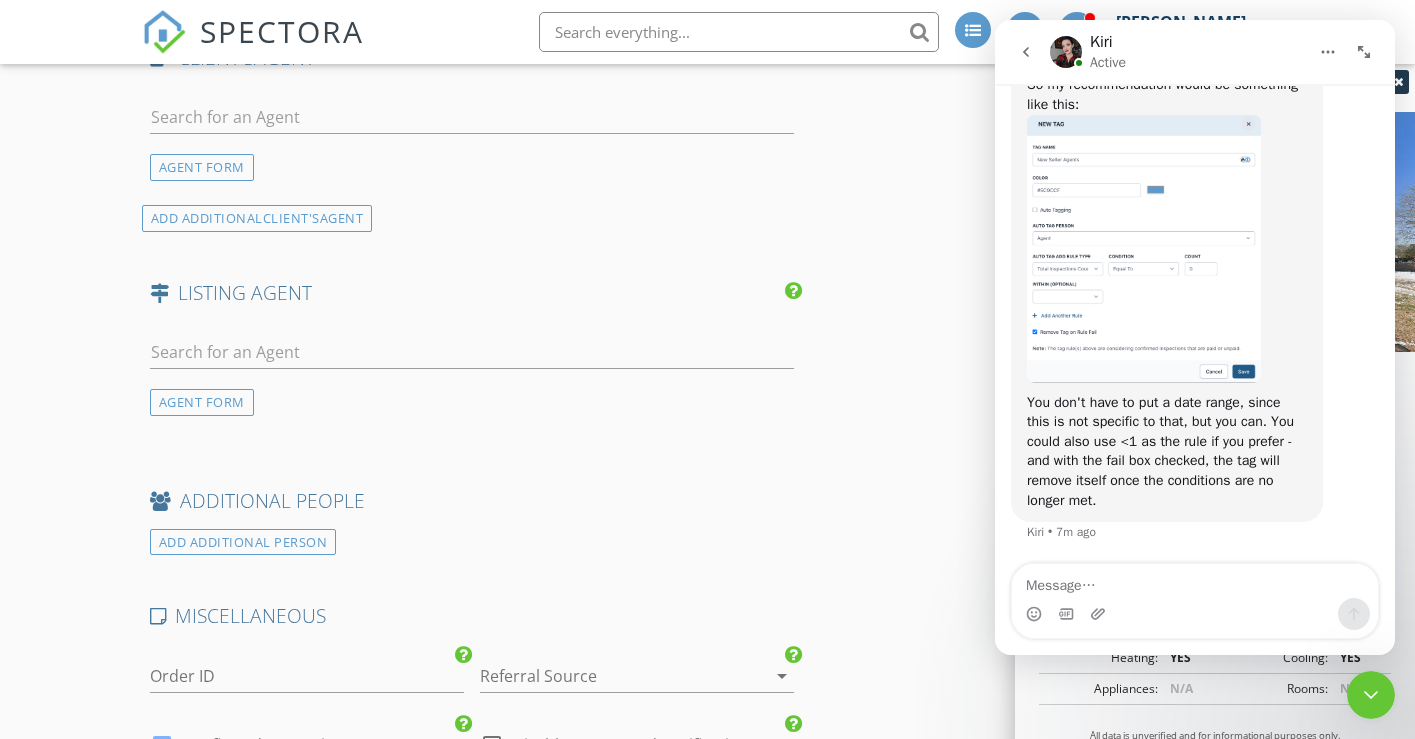 scroll, scrollTop: 2328, scrollLeft: 0, axis: vertical 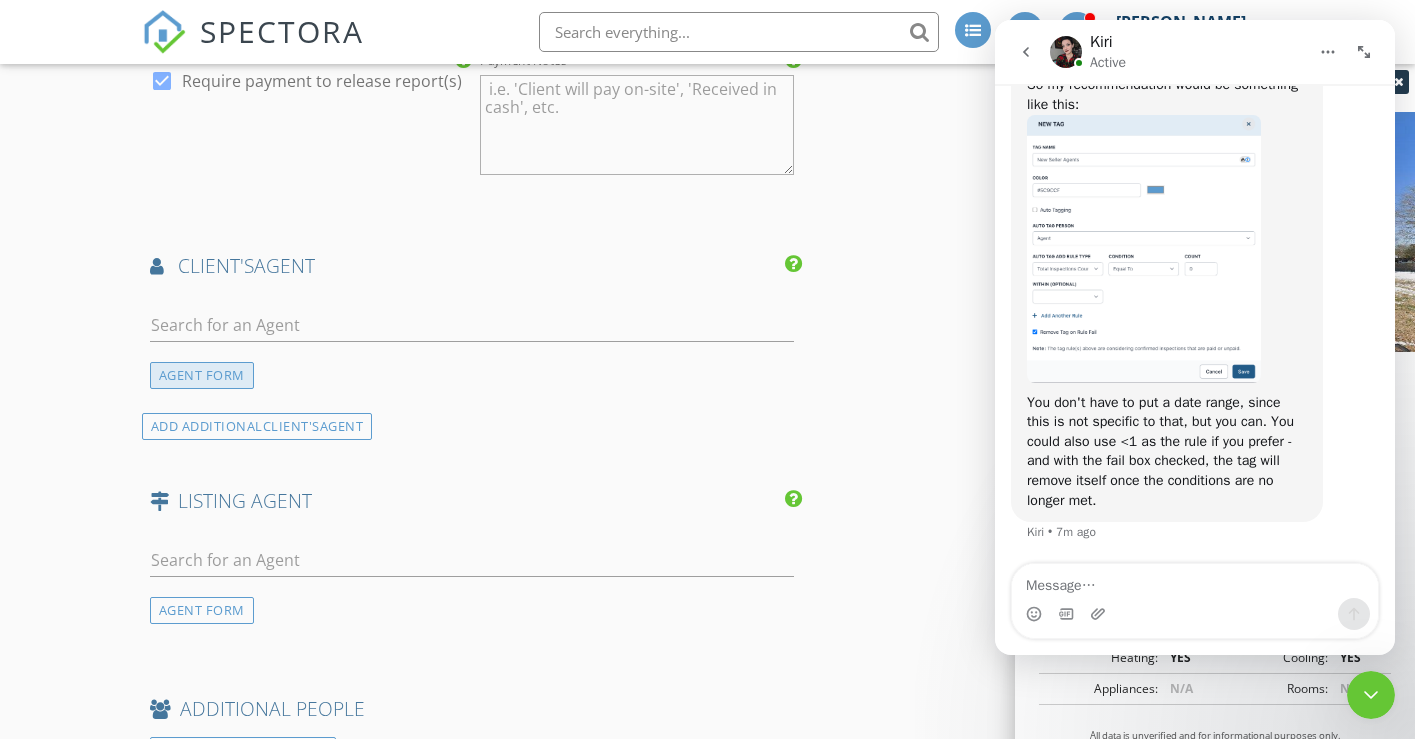 click on "AGENT FORM" at bounding box center (202, 375) 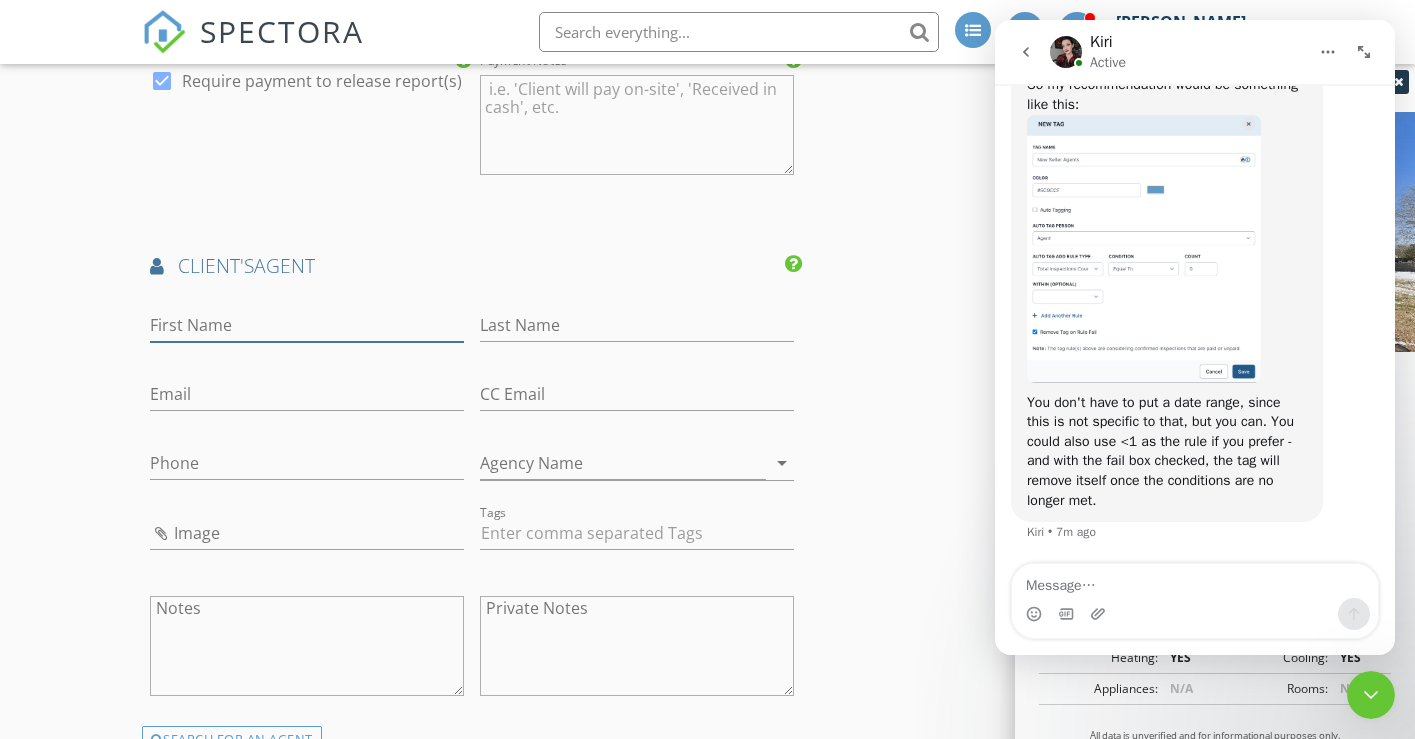 click on "First Name" at bounding box center (307, 325) 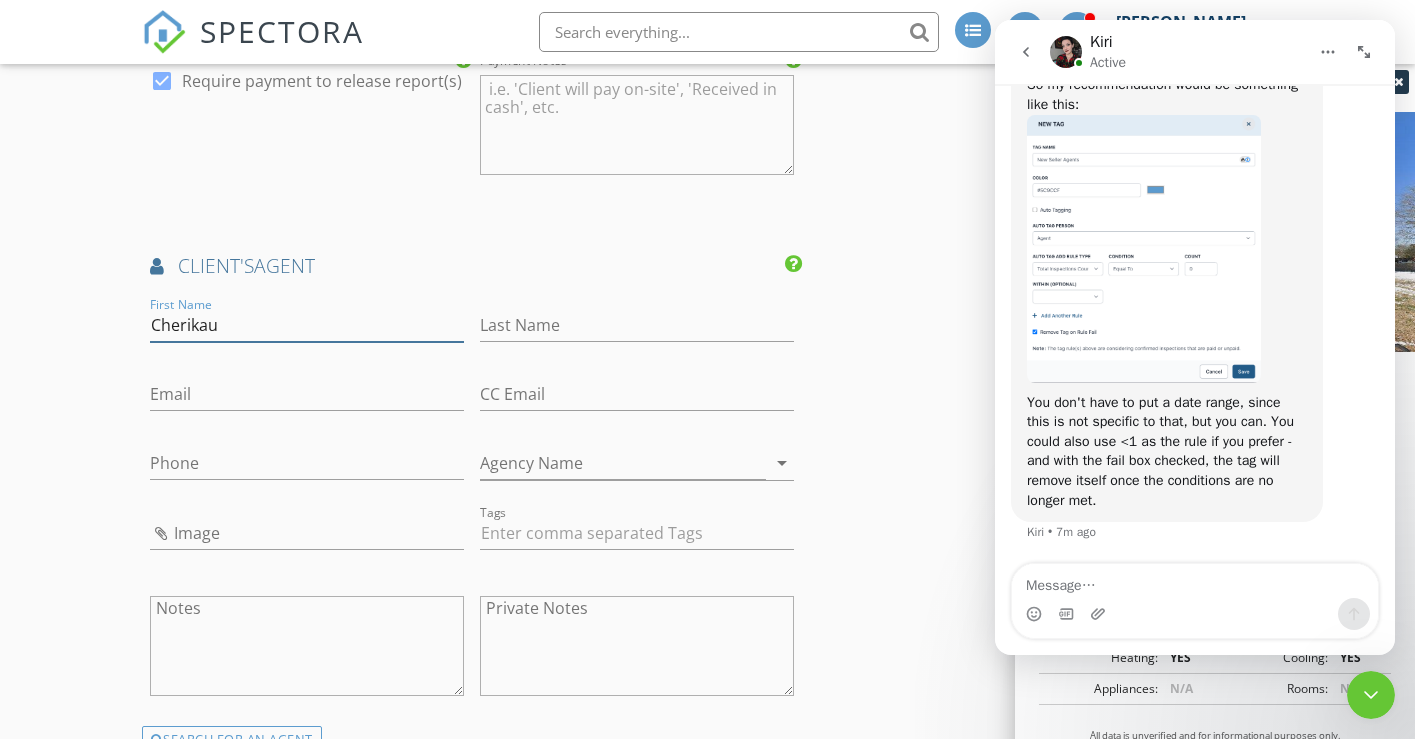 drag, startPoint x: 227, startPoint y: 341, endPoint x: 102, endPoint y: 341, distance: 125 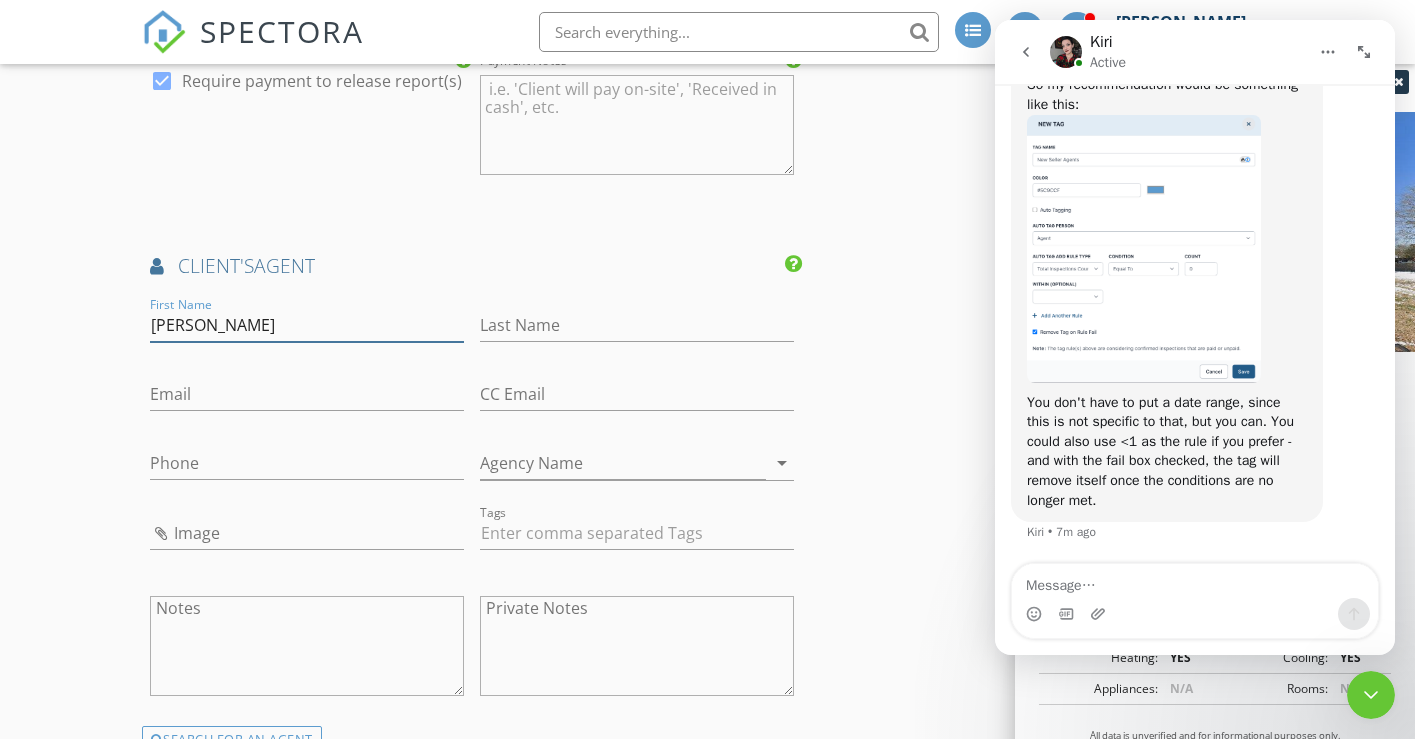 type on "[PERSON_NAME]" 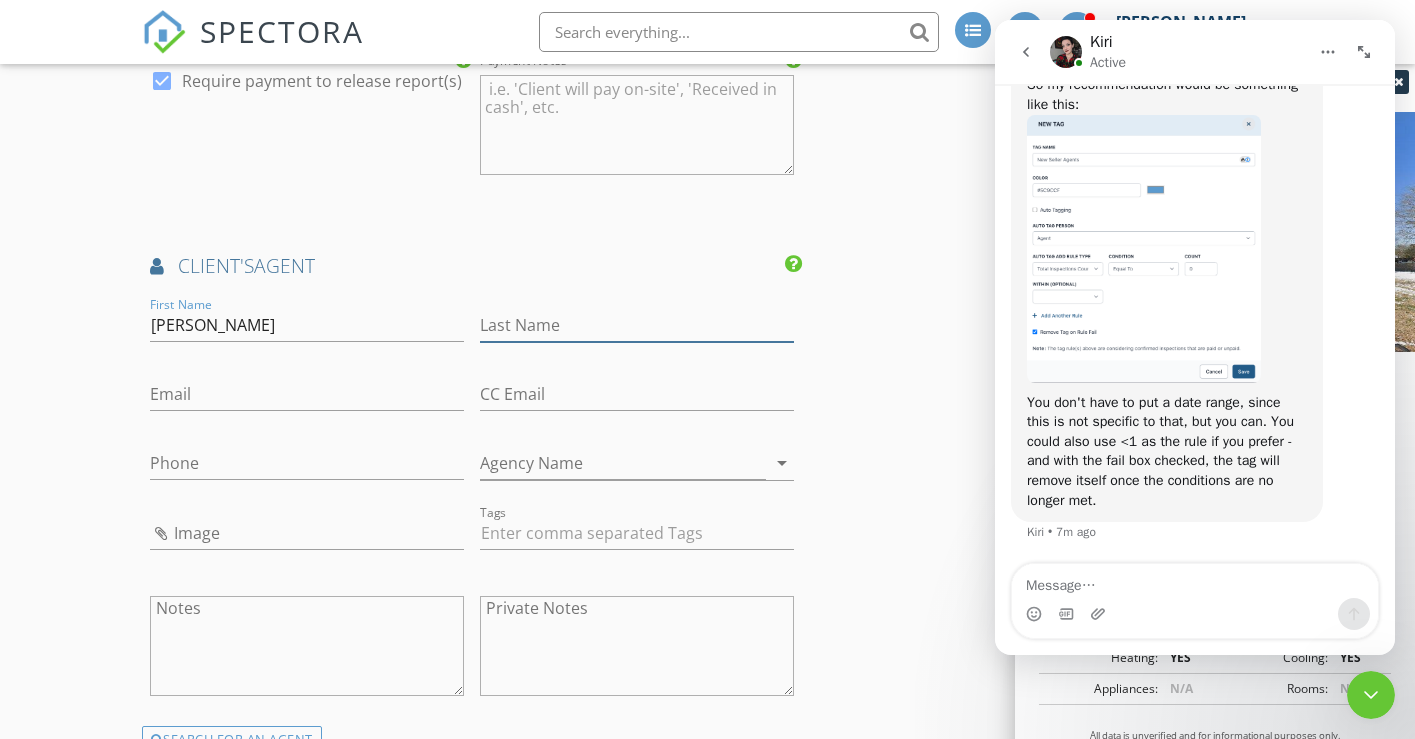 click on "Last Name" at bounding box center (637, 325) 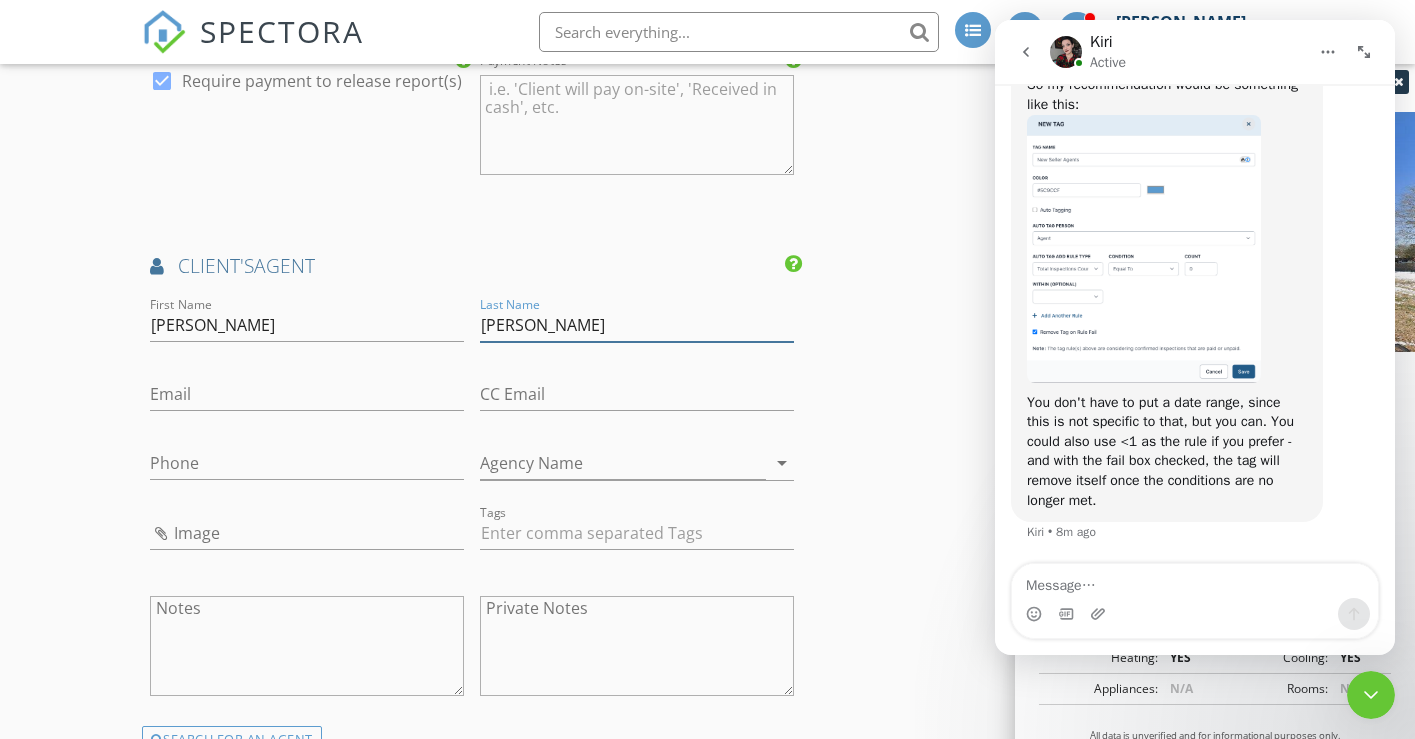type on "[PERSON_NAME]" 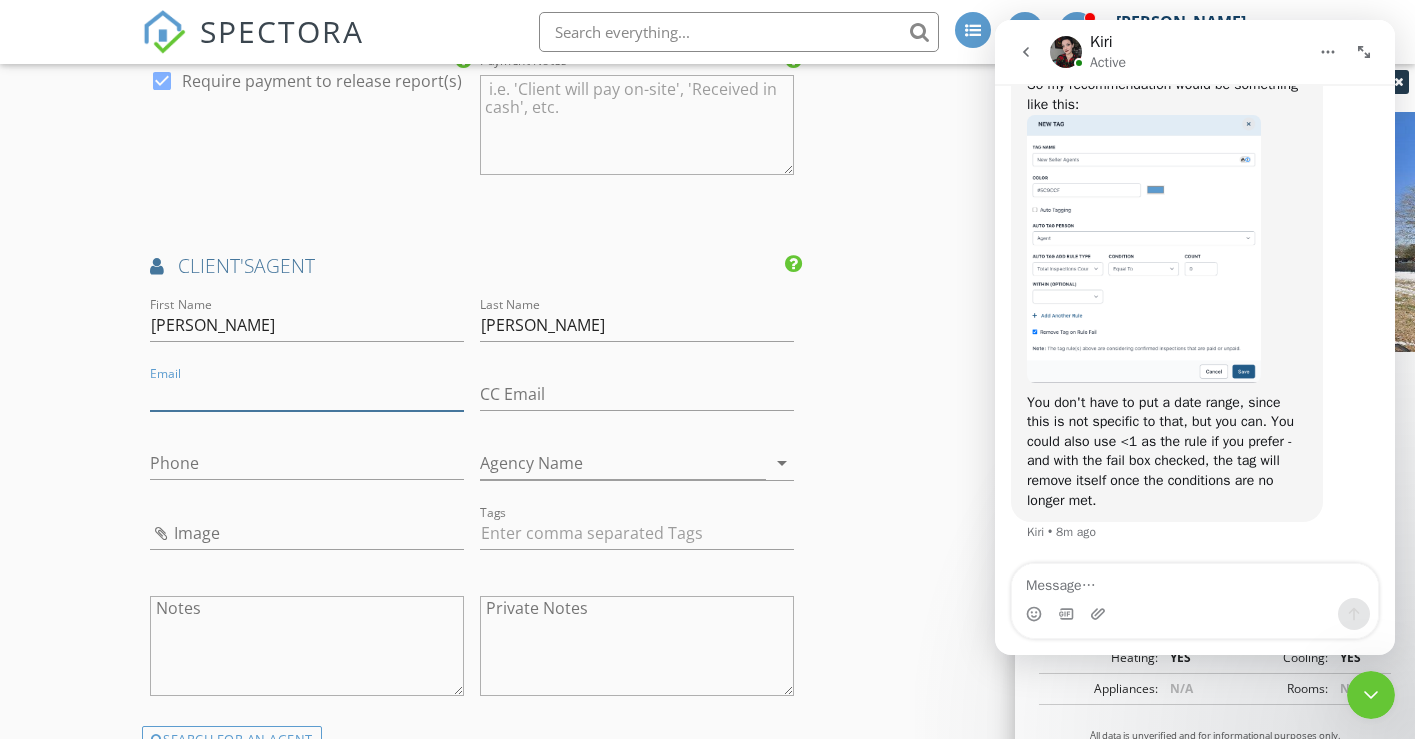 click on "Email" at bounding box center [307, 394] 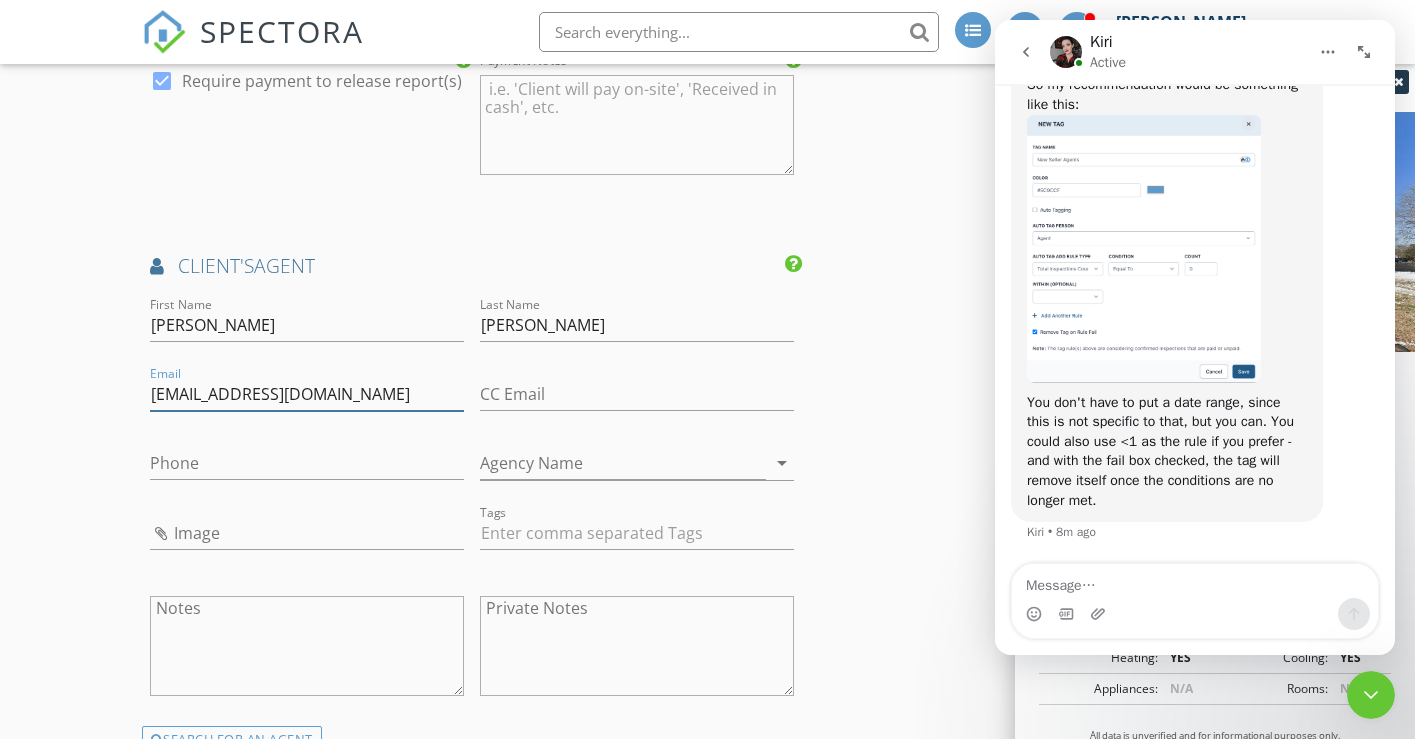 type on "[EMAIL_ADDRESS][DOMAIN_NAME]" 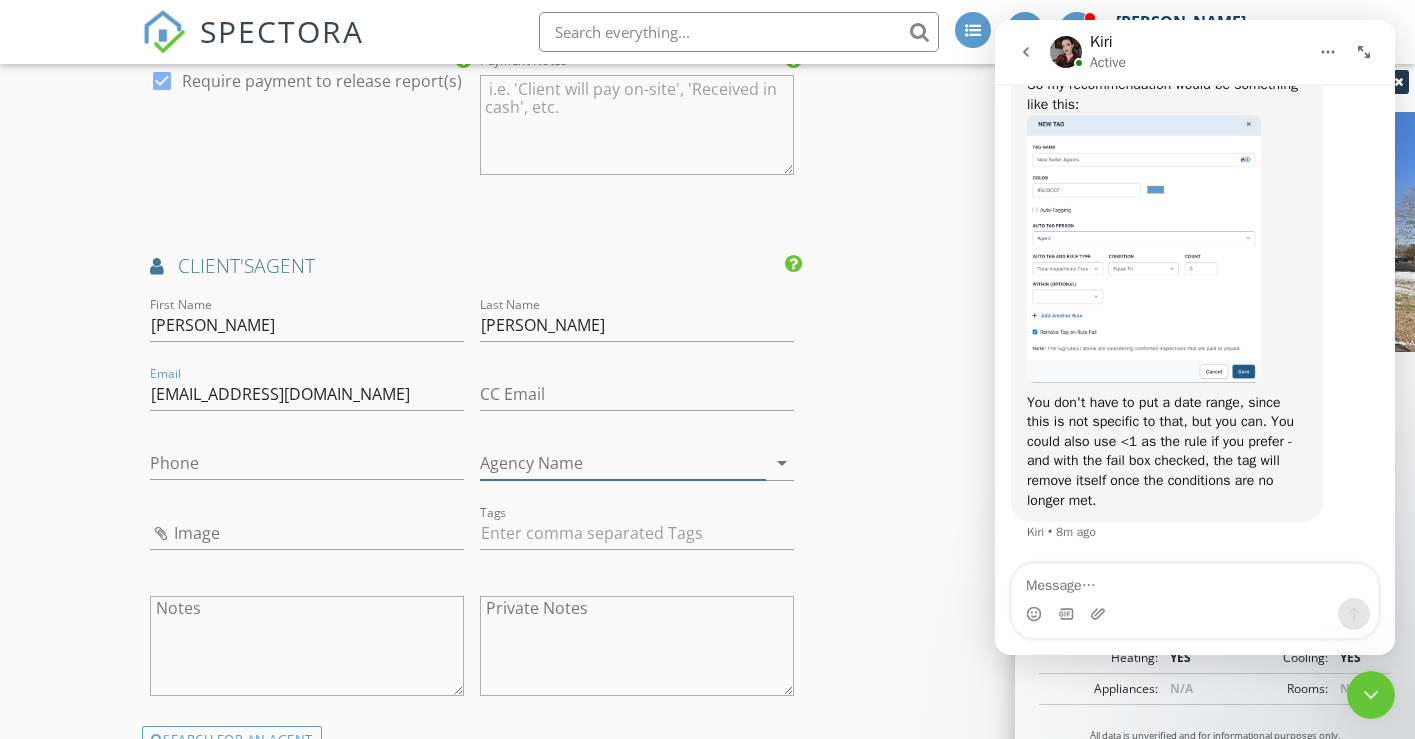 click on "Agency Name" at bounding box center [623, 463] 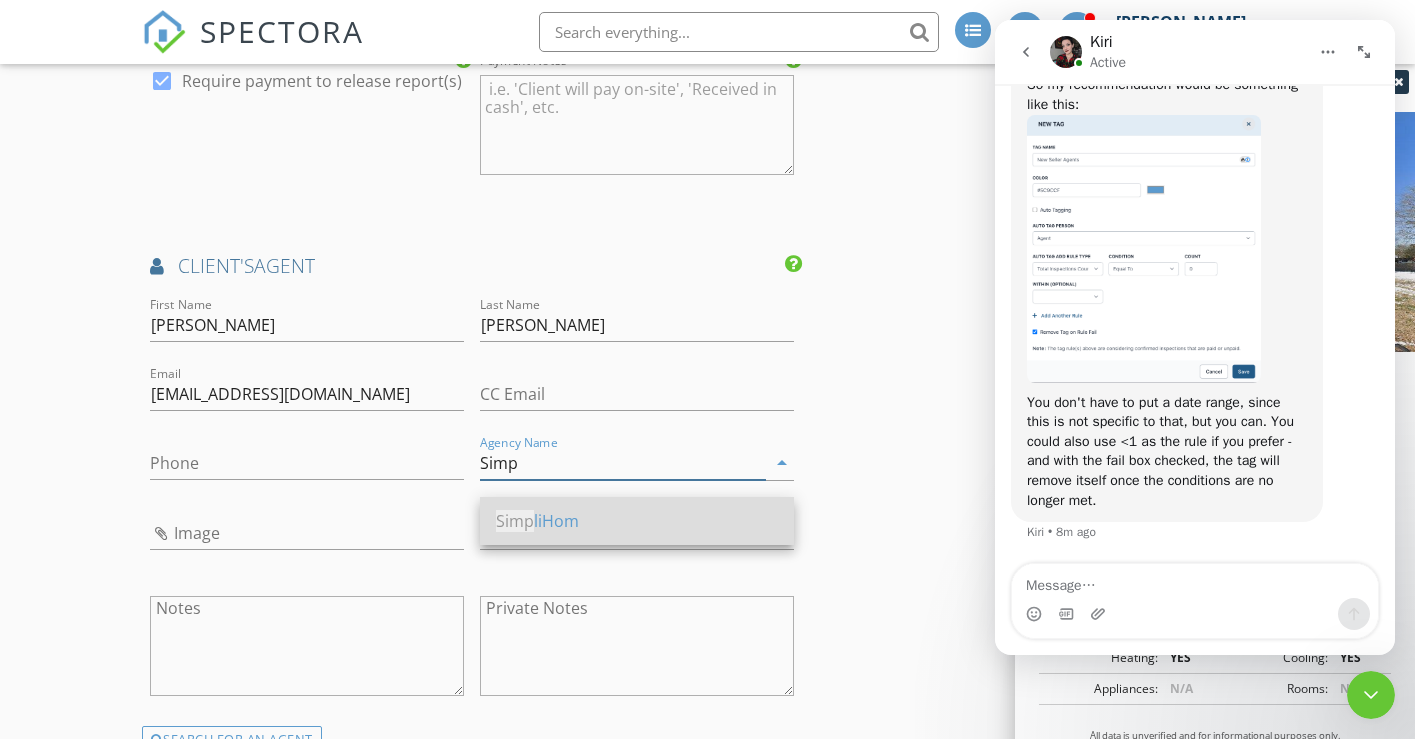 click on "Simp liHom" at bounding box center (637, 521) 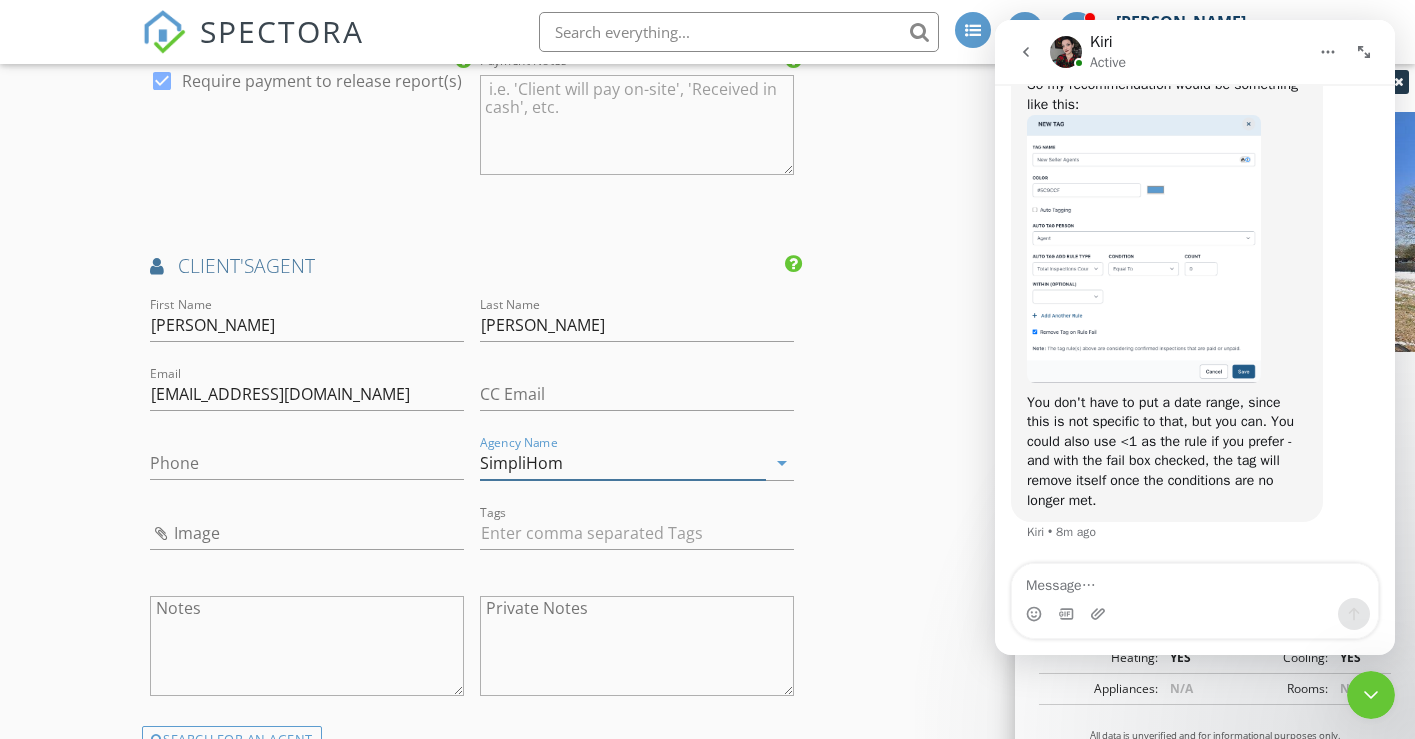 type on "SimpliHom" 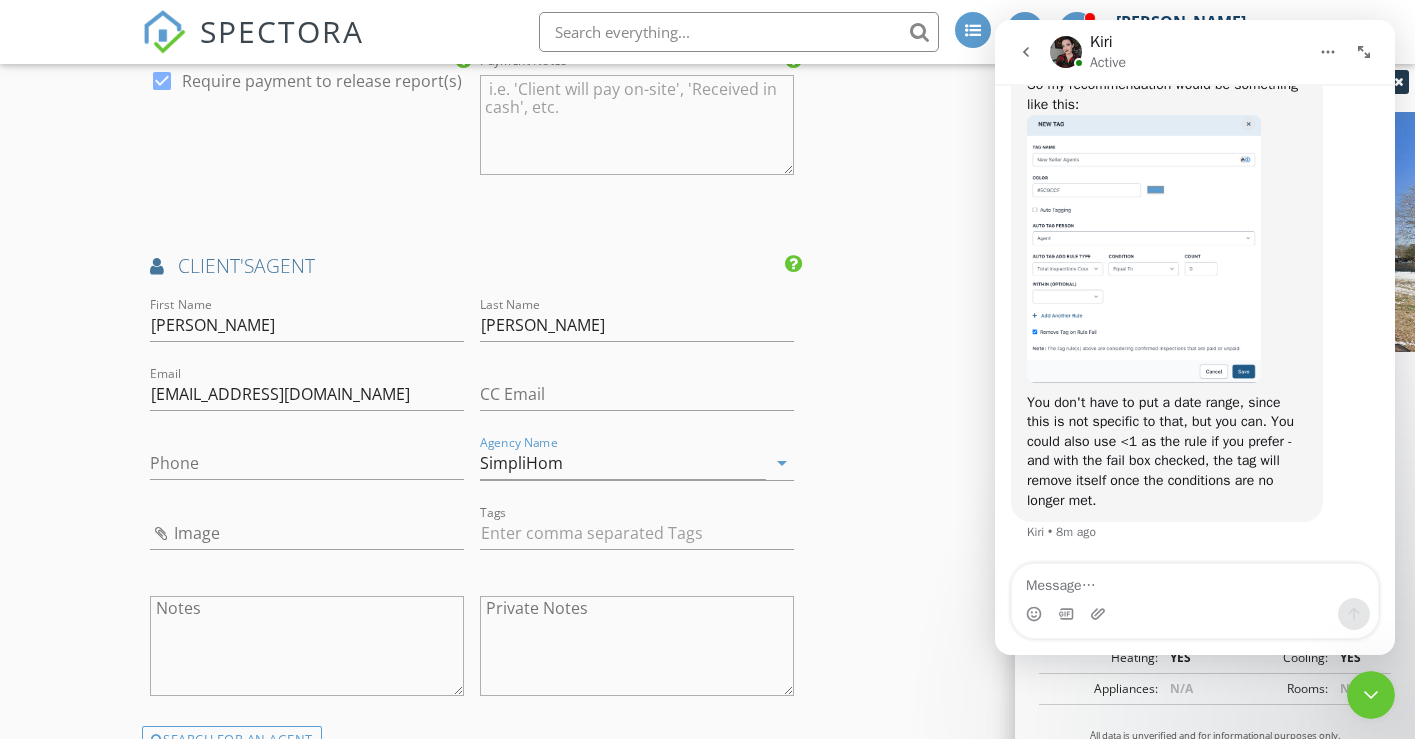 click on "INSPECTOR(S)
check_box   Jody Marble   PRIMARY   Jody Marble arrow_drop_down   check_box_outline_blank Jody Marble specifically requested
Date/Time
07/12/2025 8:00 AM
Location
Address Search       Address 152 Bluegrass Dr   Unit   City Hendersonville   State TN   Zip 37075   County Sumner     Square Feet 3318   Year Built 1979   Foundation arrow_drop_down     Jody Marble     17.7 miles     (27 minutes)
client
check_box Enable Client CC email for this inspection   Client Search     check_box_outline_blank Client is a Company/Organization     First Name Tim   Last Name Bishop   Email tjbishop45@gmail.com   CC Email   Phone 206-854-8794         Tags         Notes   Private Notes
ADD ADDITIONAL client
SERVICES
check_box   Residential Inspection   check_box_outline_blank" at bounding box center (708, -79) 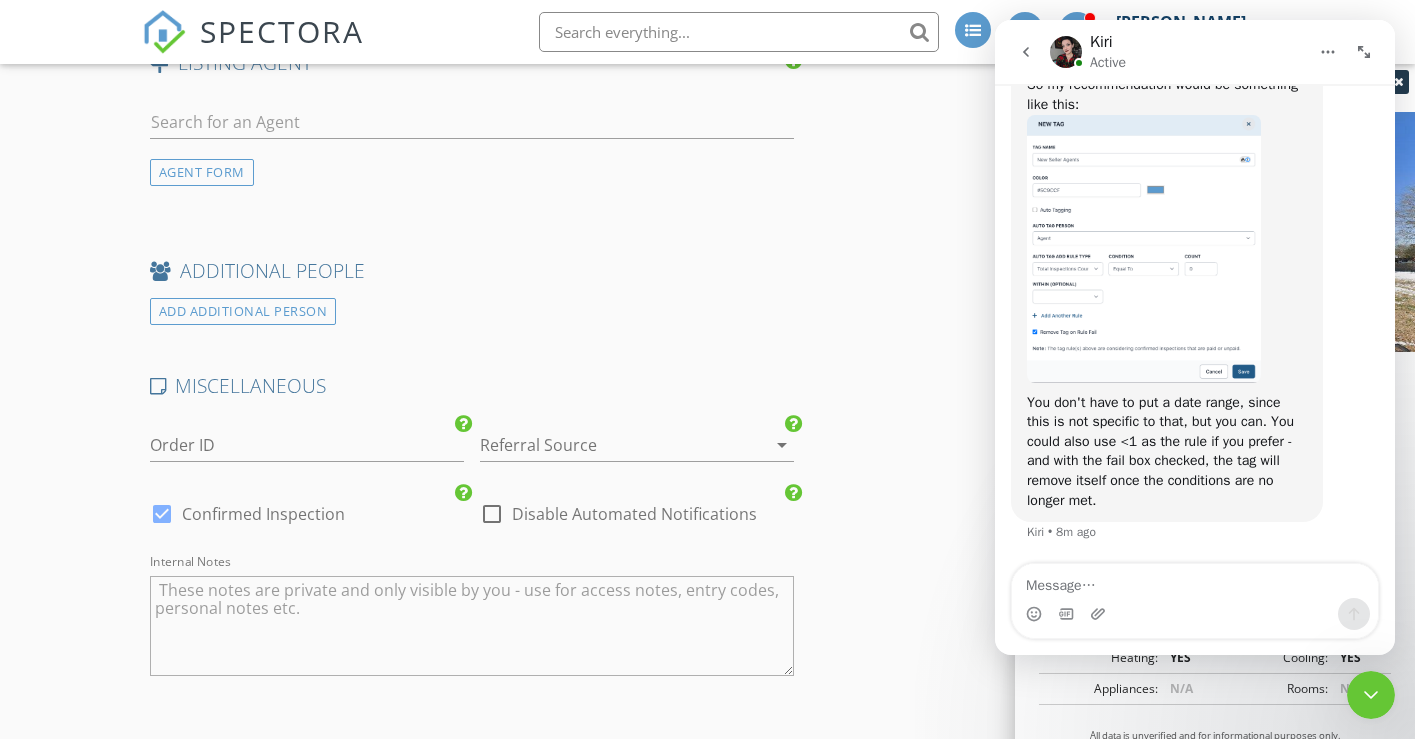 scroll, scrollTop: 3135, scrollLeft: 0, axis: vertical 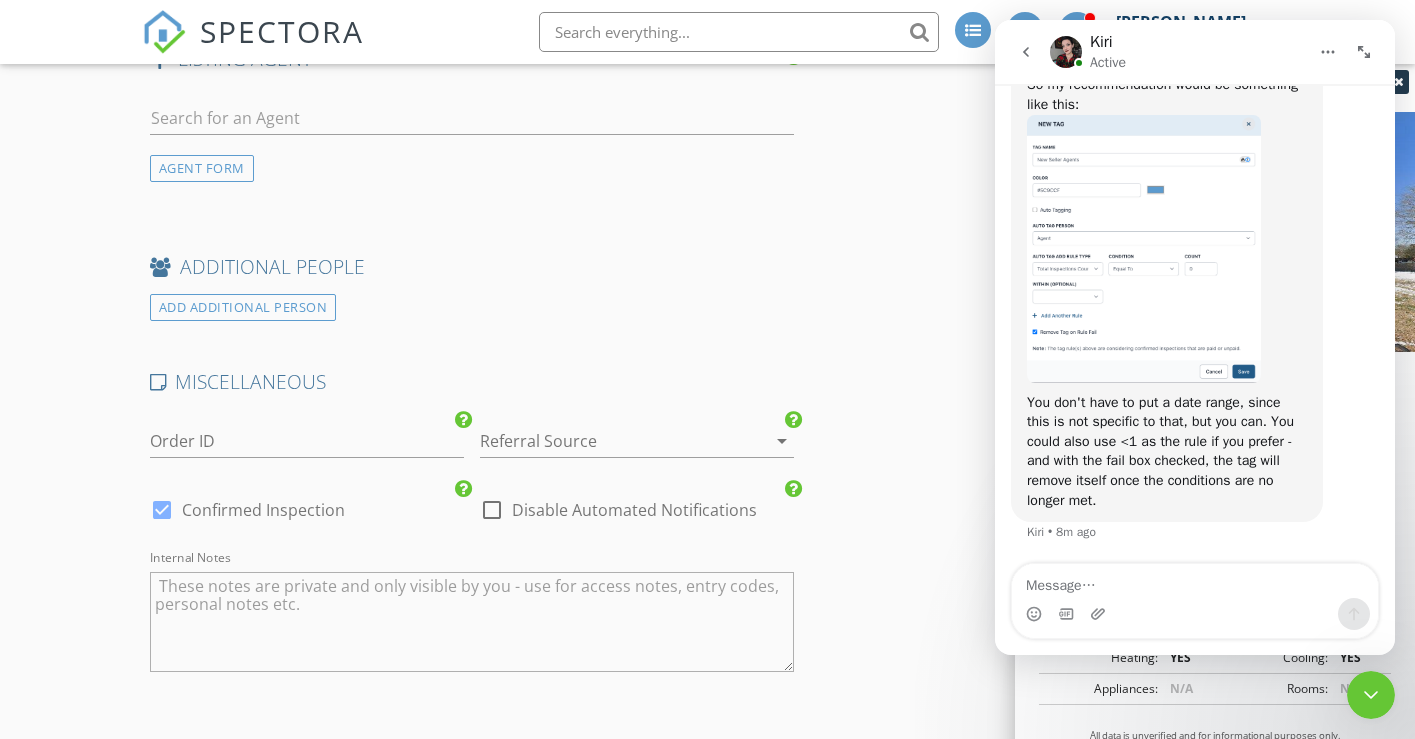 click at bounding box center (492, 510) 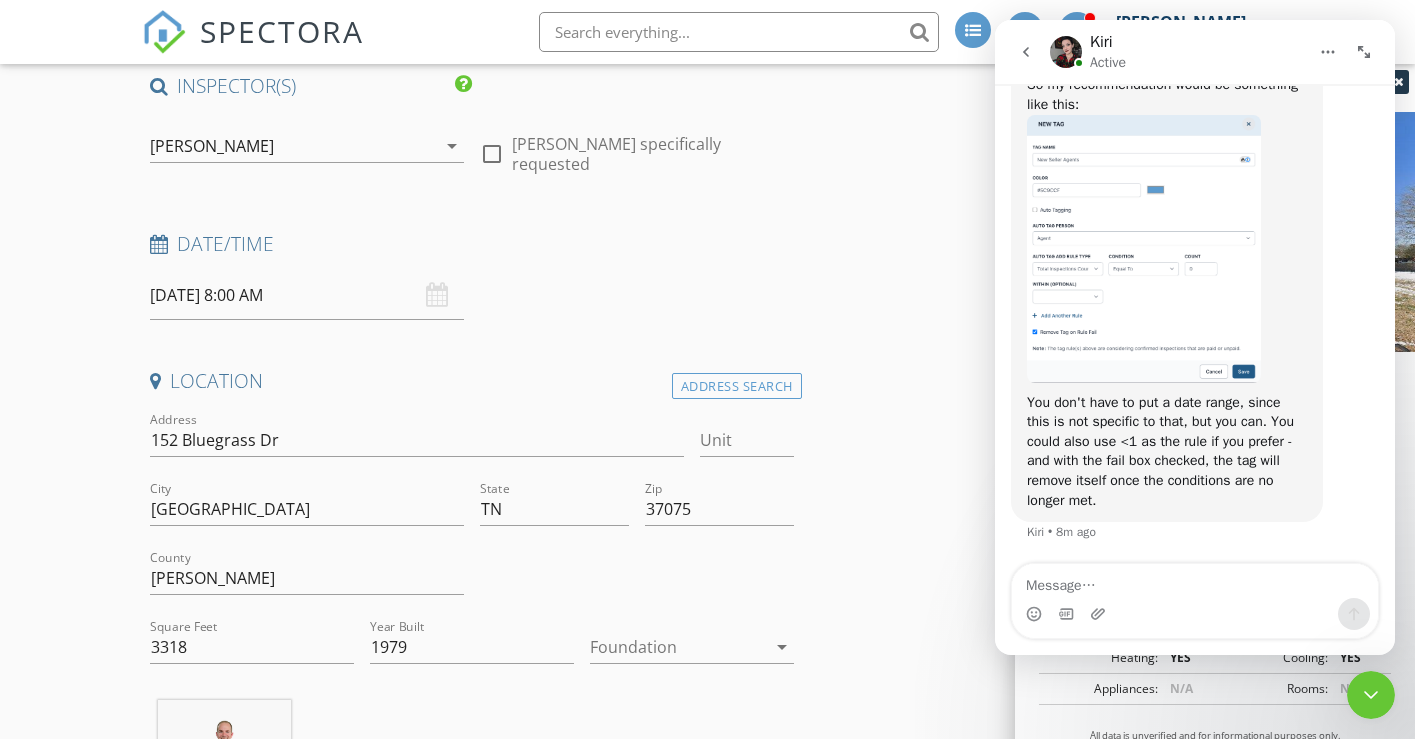 scroll, scrollTop: 0, scrollLeft: 0, axis: both 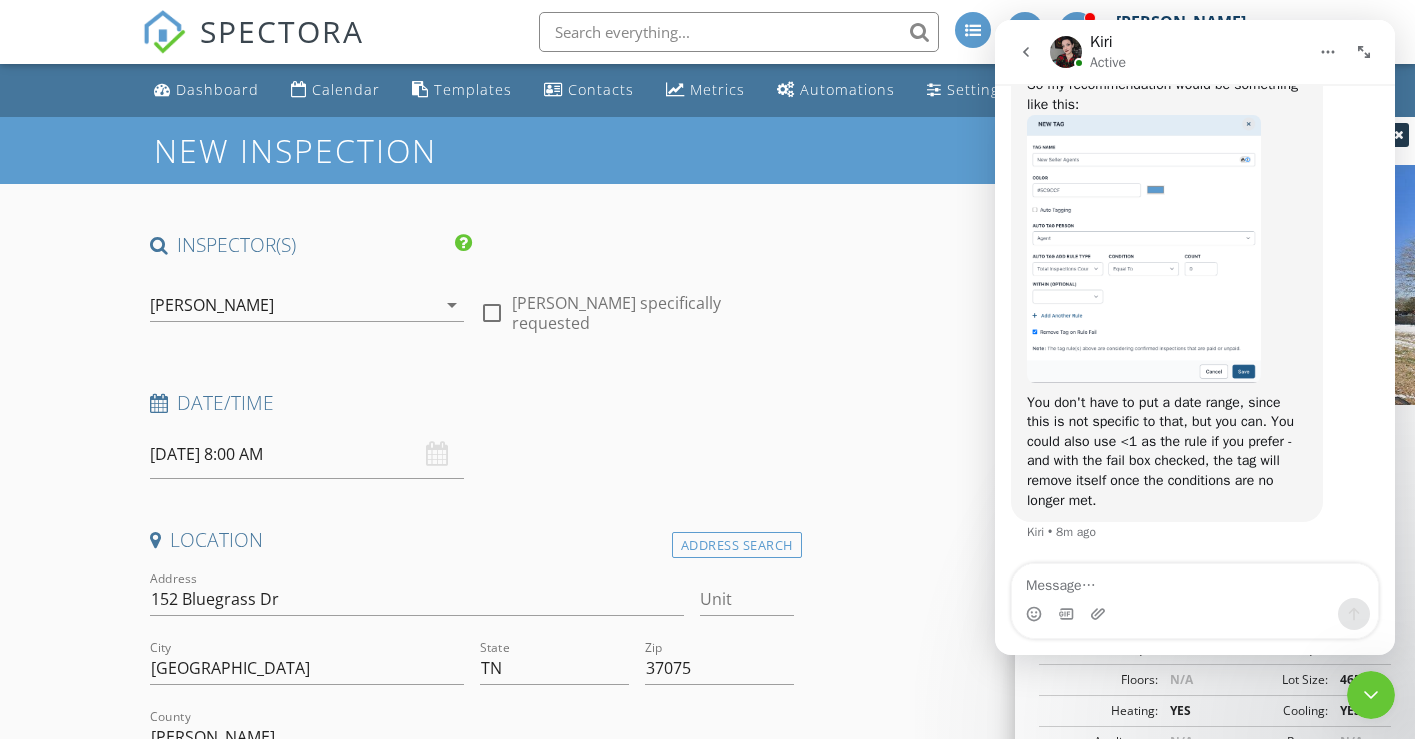 click 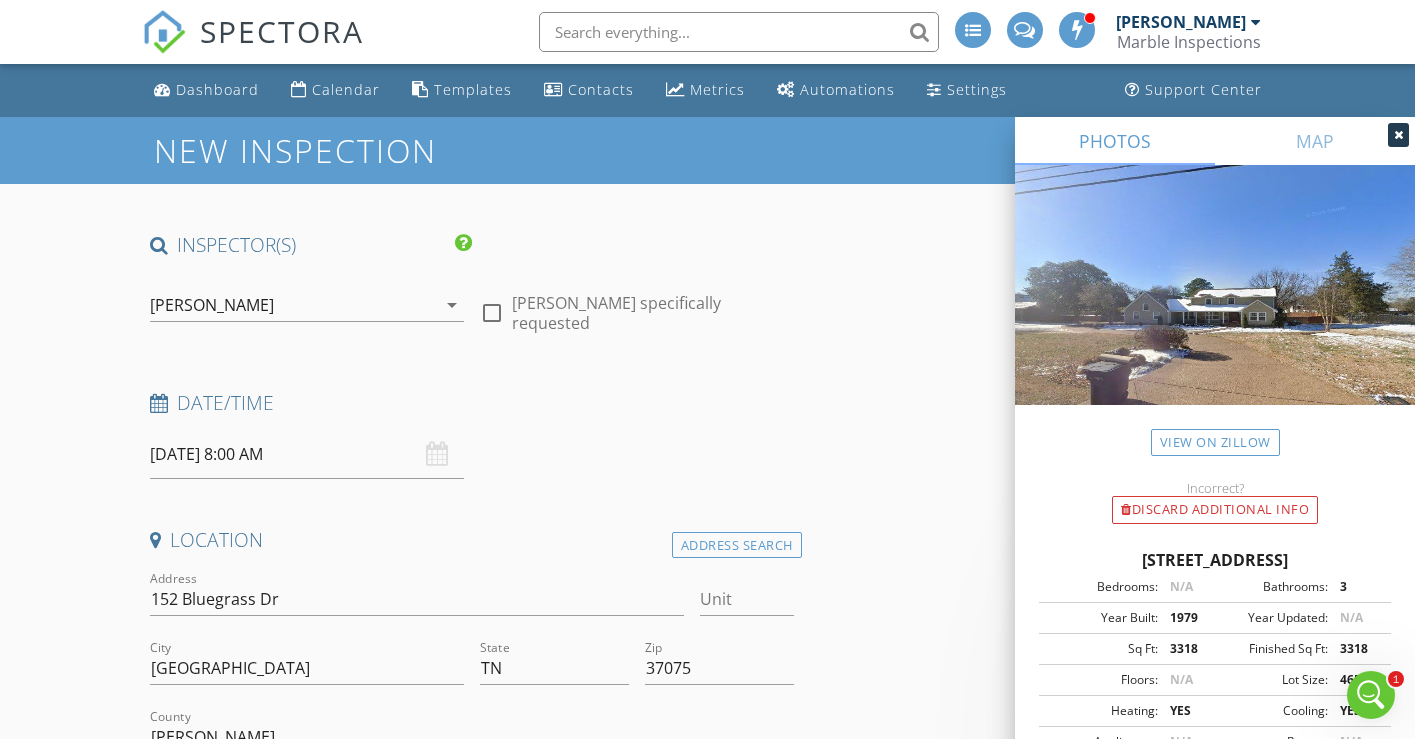 scroll, scrollTop: 0, scrollLeft: 0, axis: both 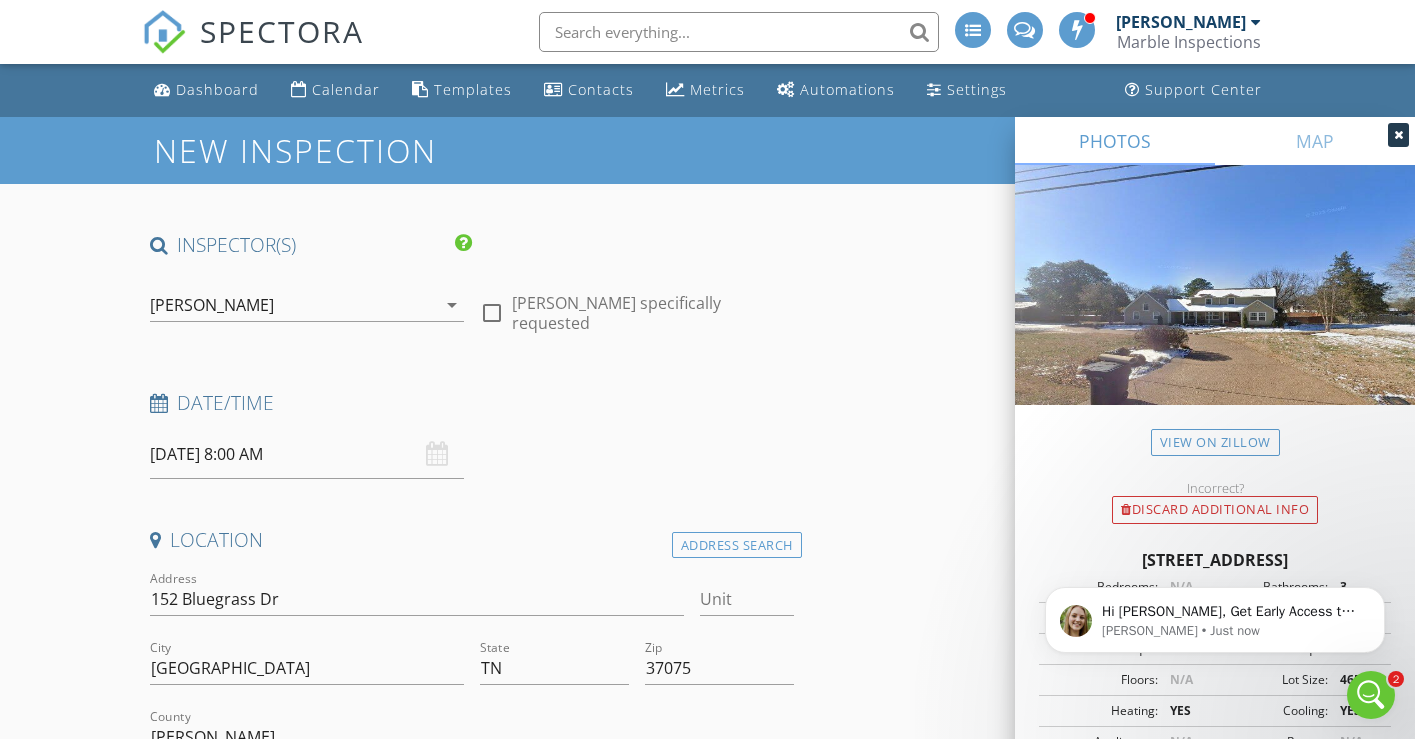 click on "07/12/2025 8:00 AM" at bounding box center (307, 454) 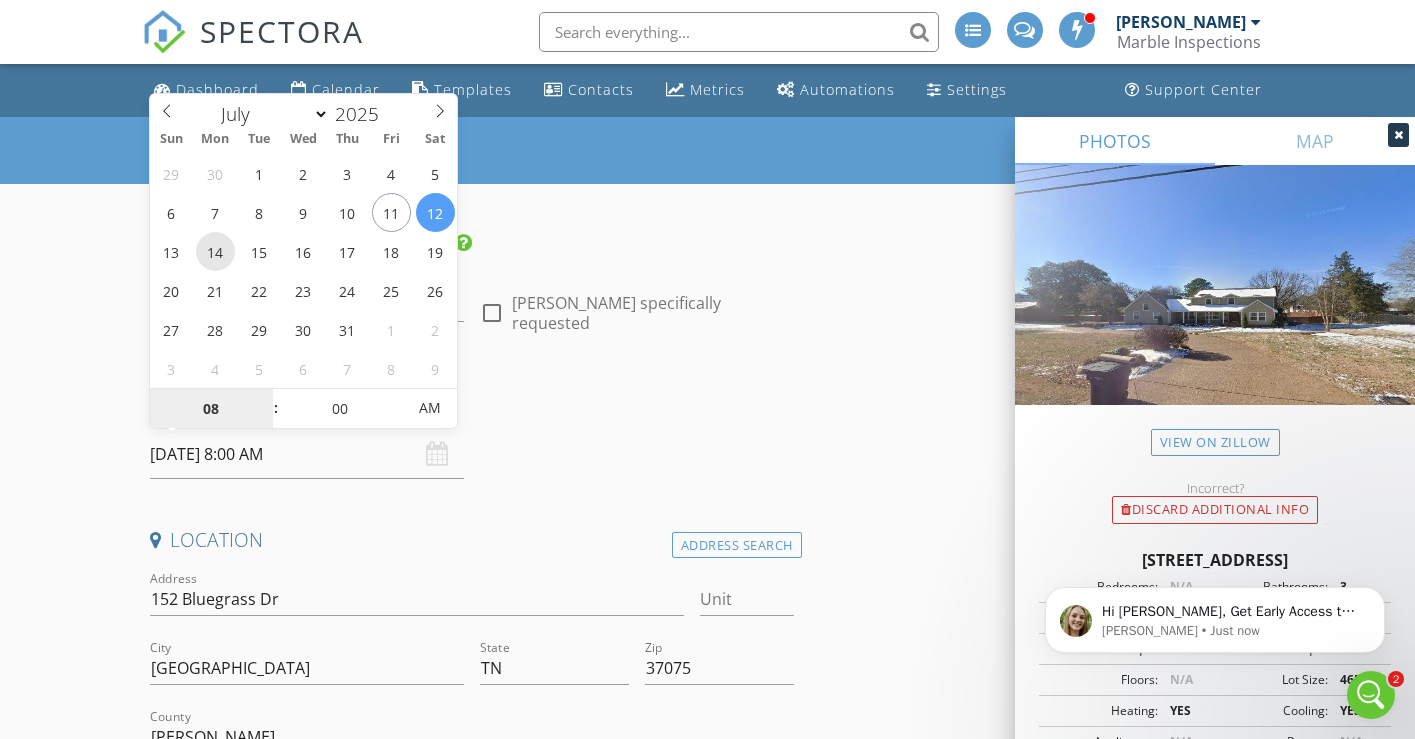 type on "07/14/2025 8:00 AM" 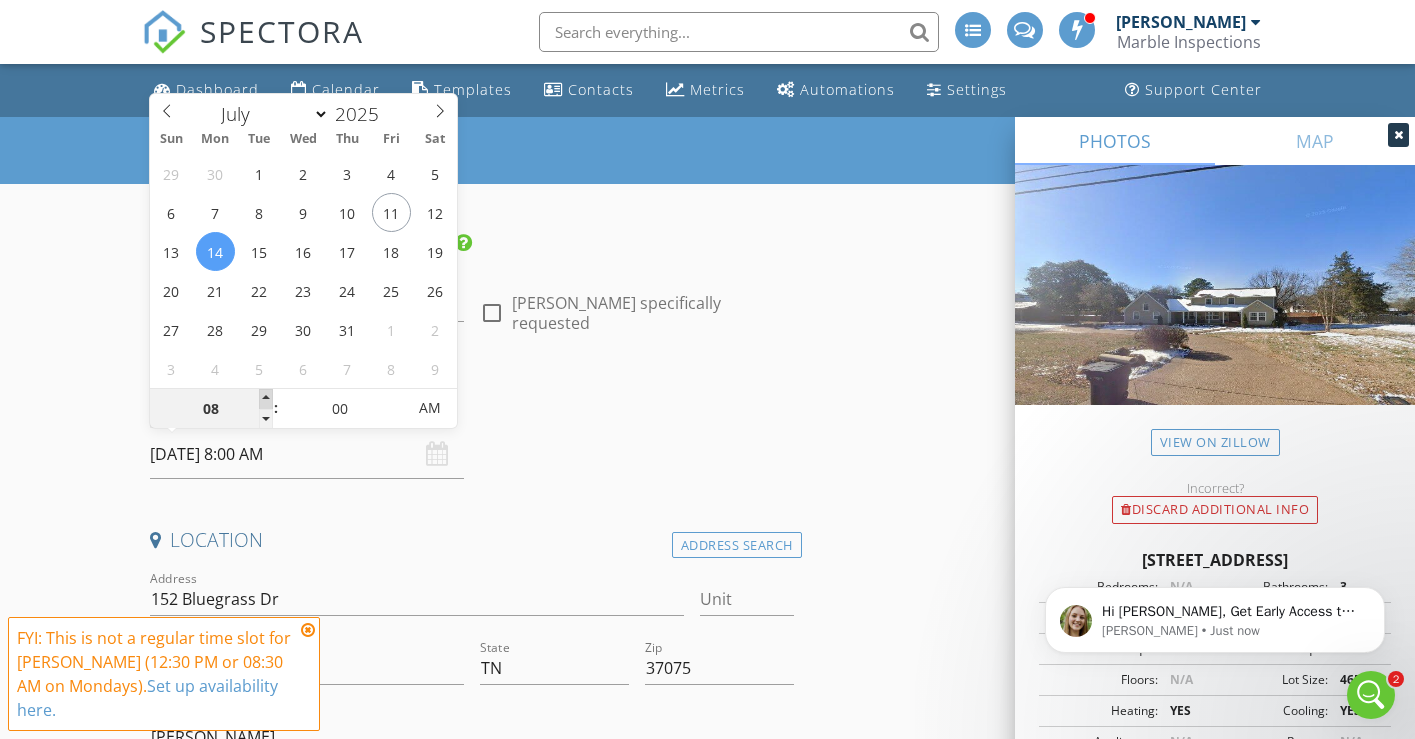 type on "09" 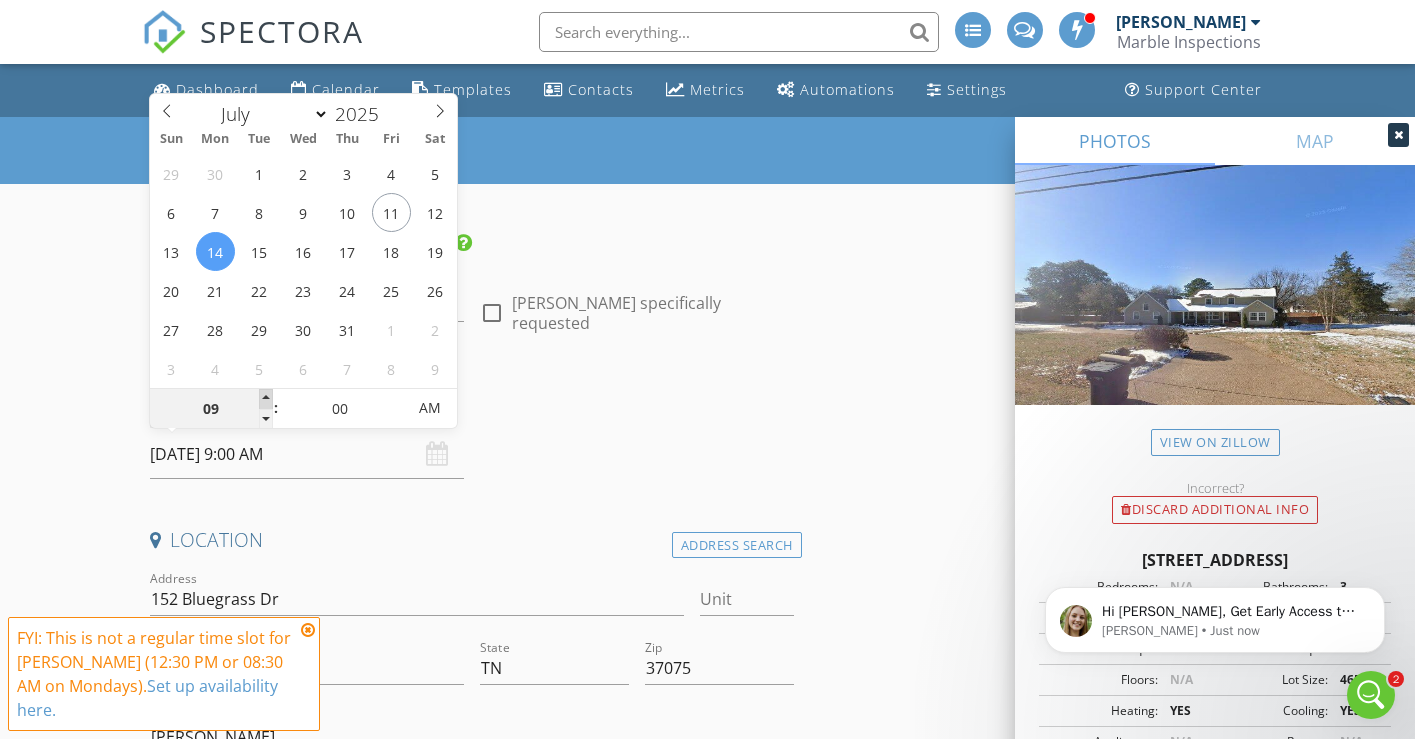 click at bounding box center [266, 399] 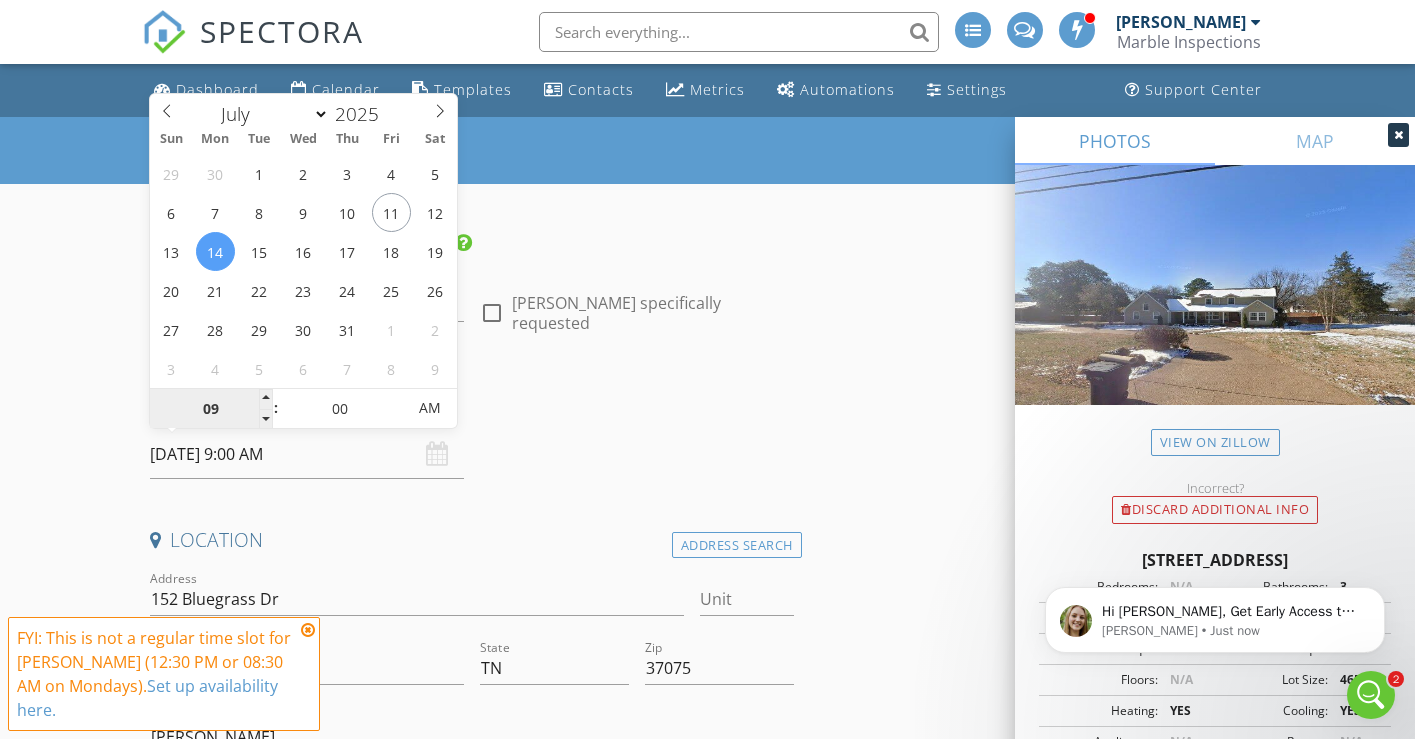click on "09" at bounding box center (211, 409) 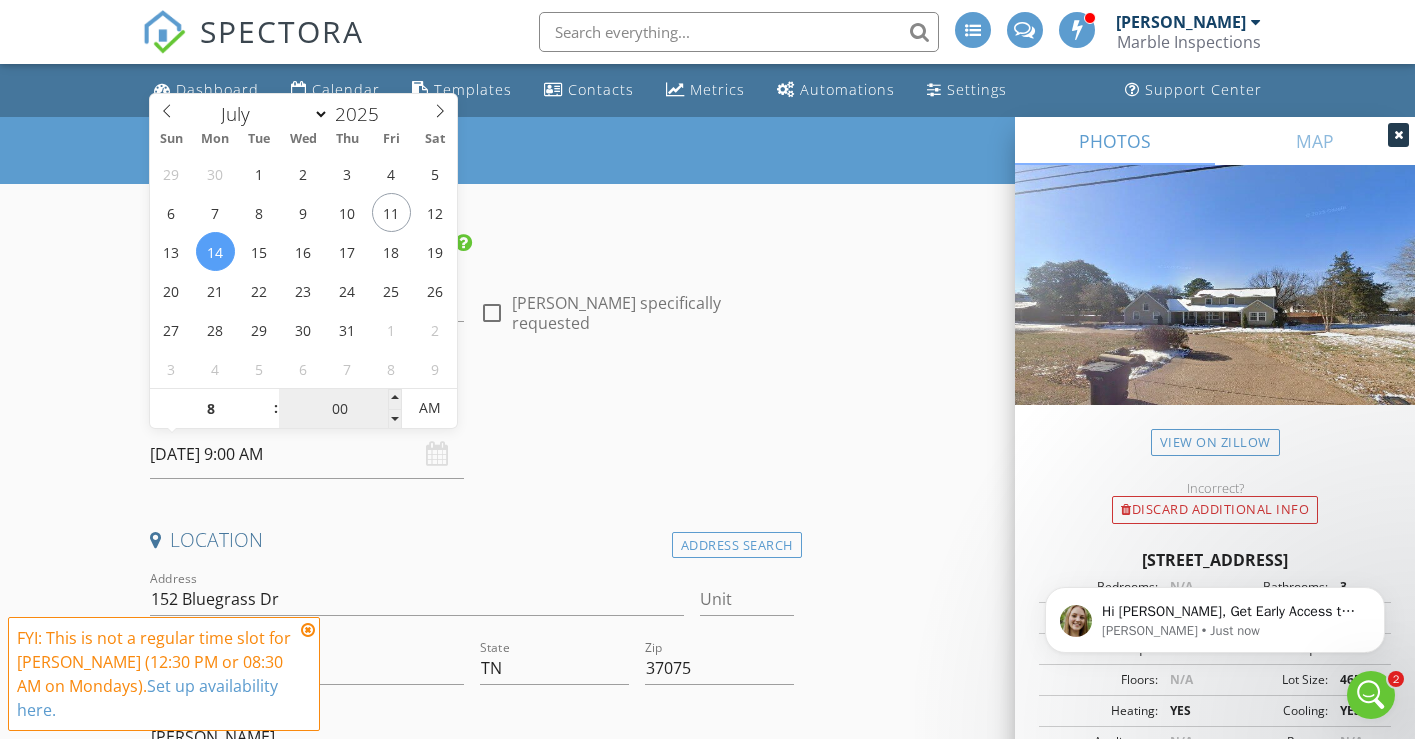 type on "08" 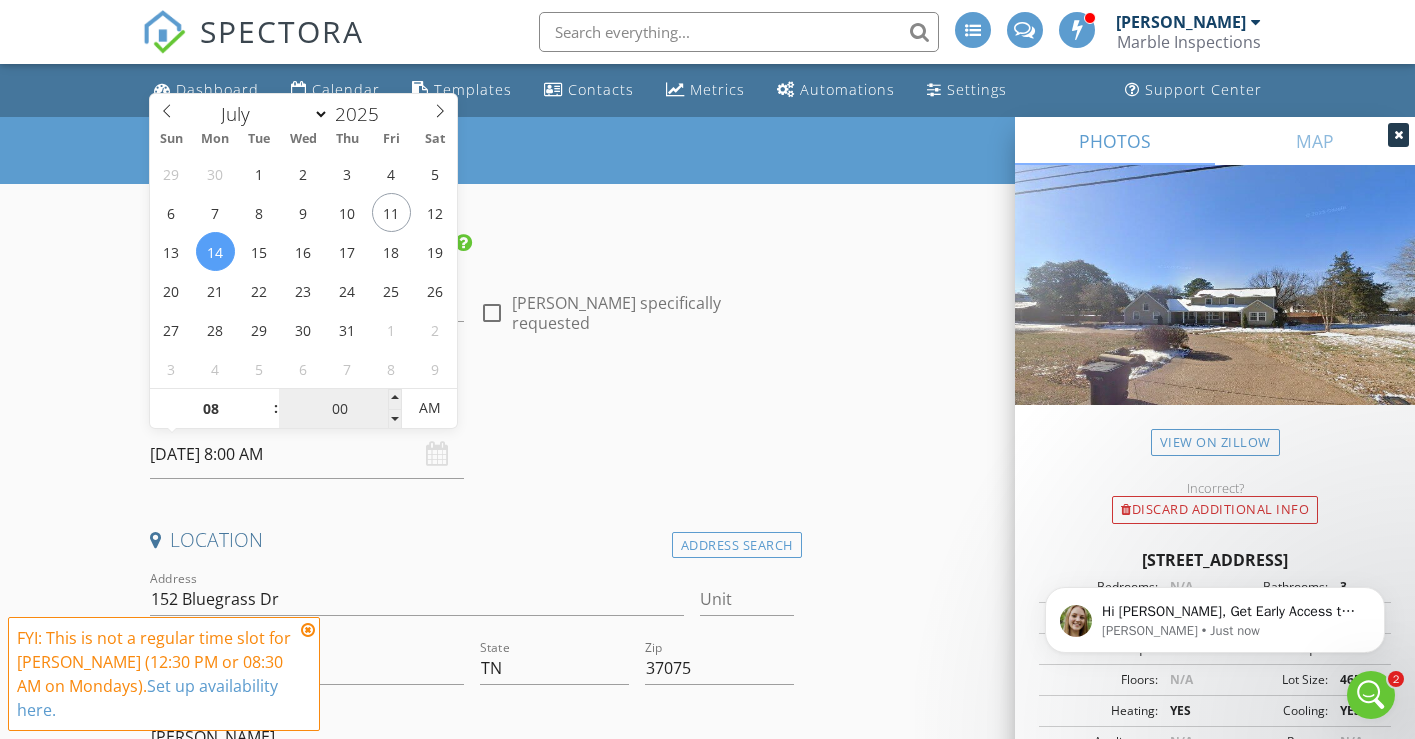click on "00" at bounding box center (340, 409) 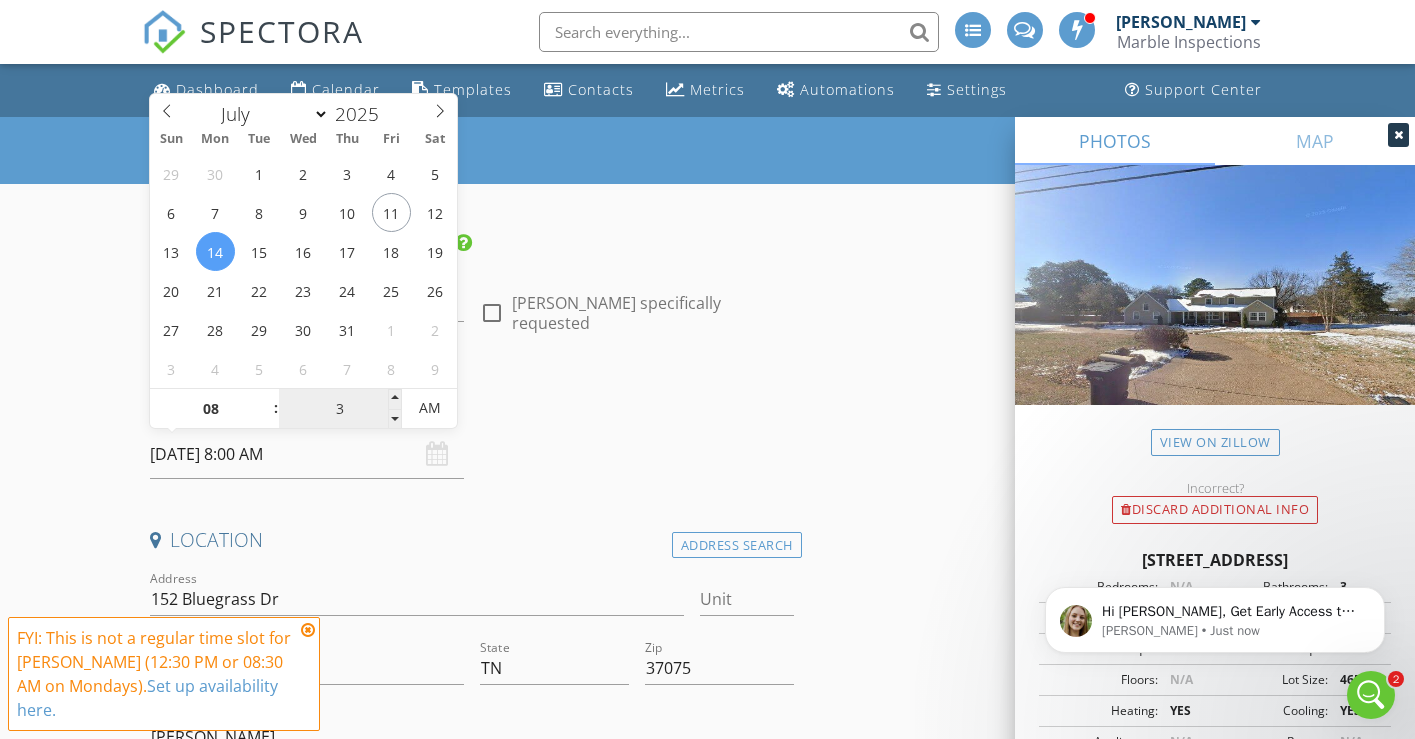 type on "30" 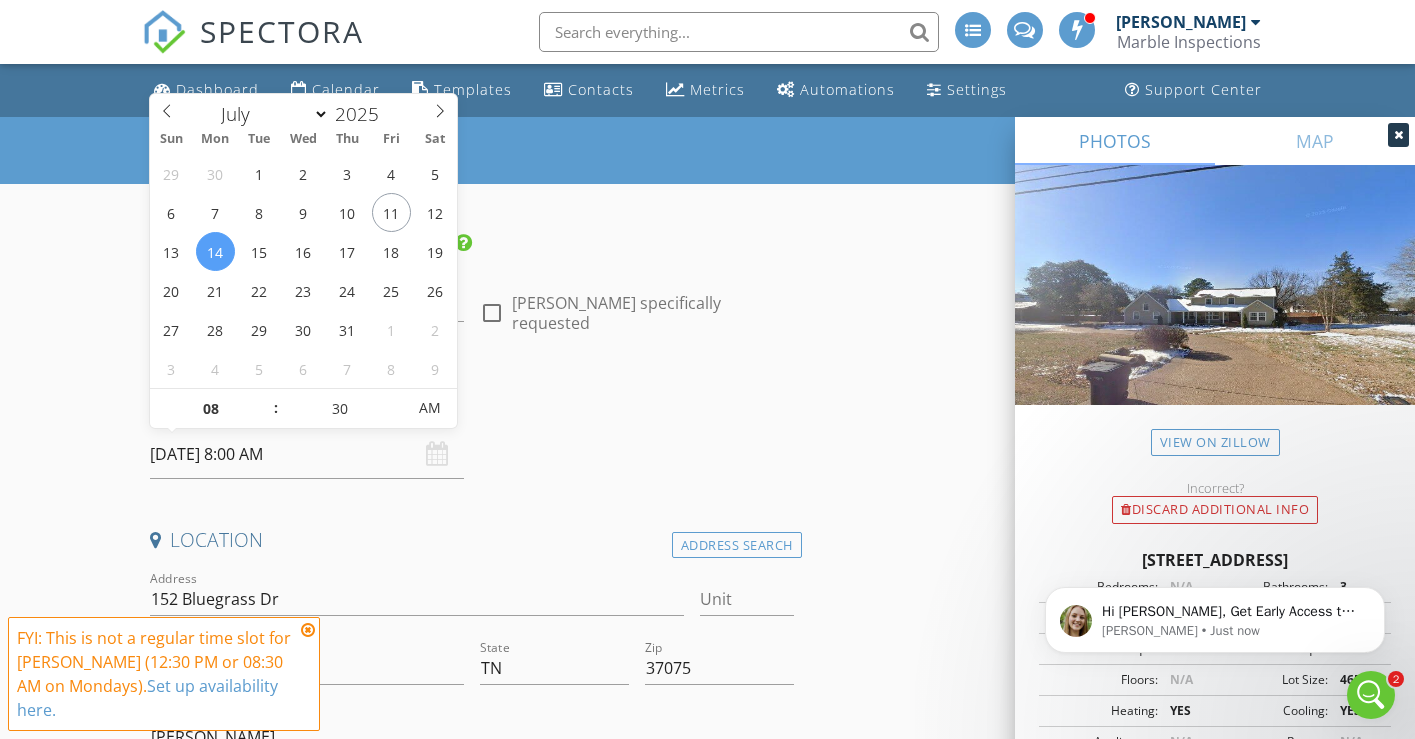 type on "07/14/2025 8:30 AM" 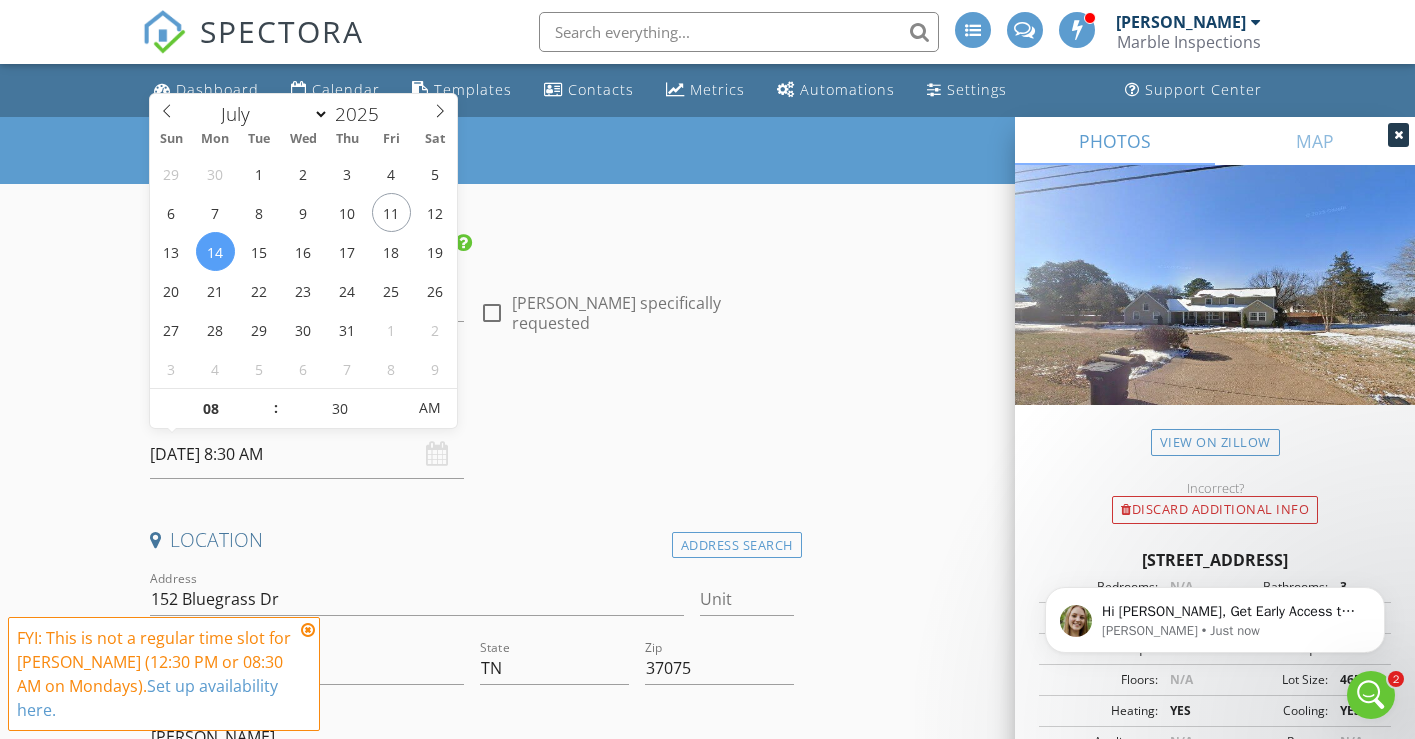 click on "INSPECTOR(S)
check_box   Jody Marble   PRIMARY   Jody Marble arrow_drop_down   check_box_outline_blank Jody Marble specifically requested
Date/Time
07/14/2025 8:30 AM
Location
Address Search       Address 152 Bluegrass Dr   Unit   City Hendersonville   State TN   Zip 37075   County Sumner     Square Feet 3318   Year Built 1979   Foundation arrow_drop_down     Jody Marble     17.7 miles     (27 minutes)
client
check_box Enable Client CC email for this inspection   Client Search     check_box_outline_blank Client is a Company/Organization     First Name Tim   Last Name Bishop   Email tjbishop45@gmail.com   CC Email   Phone 206-854-8794         Tags         Notes   Private Notes
ADD ADDITIONAL client
SERVICES
check_box   Residential Inspection   check_box_outline_blank" at bounding box center [472, 2190] 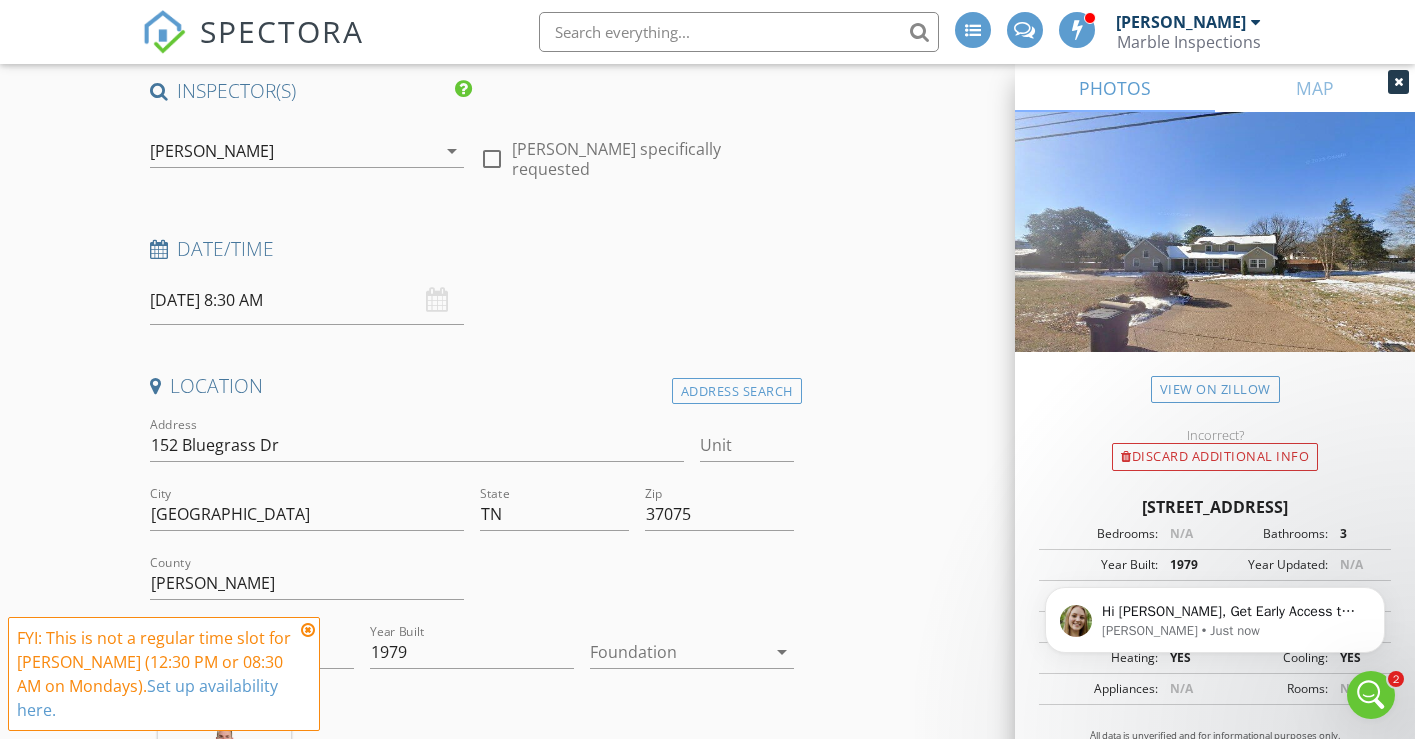 scroll, scrollTop: 161, scrollLeft: 0, axis: vertical 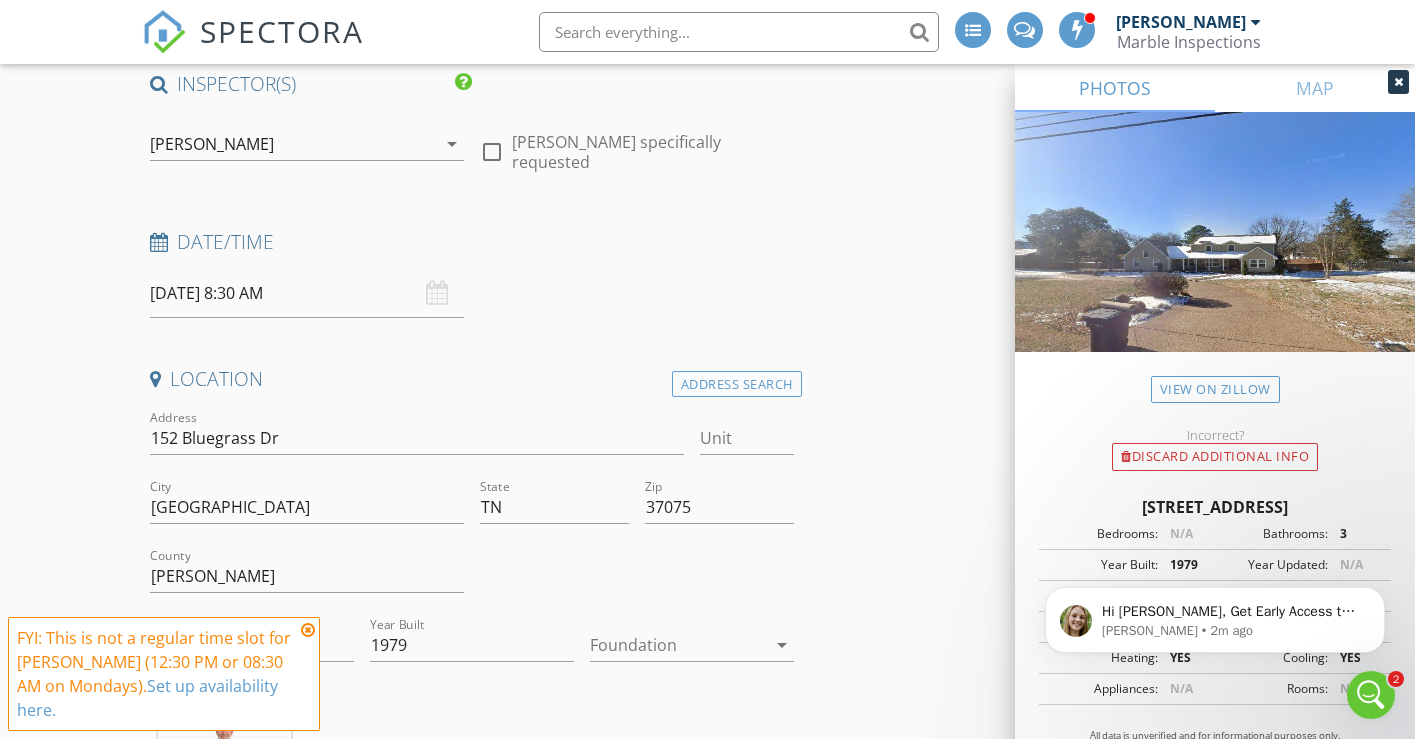 click at bounding box center (308, 630) 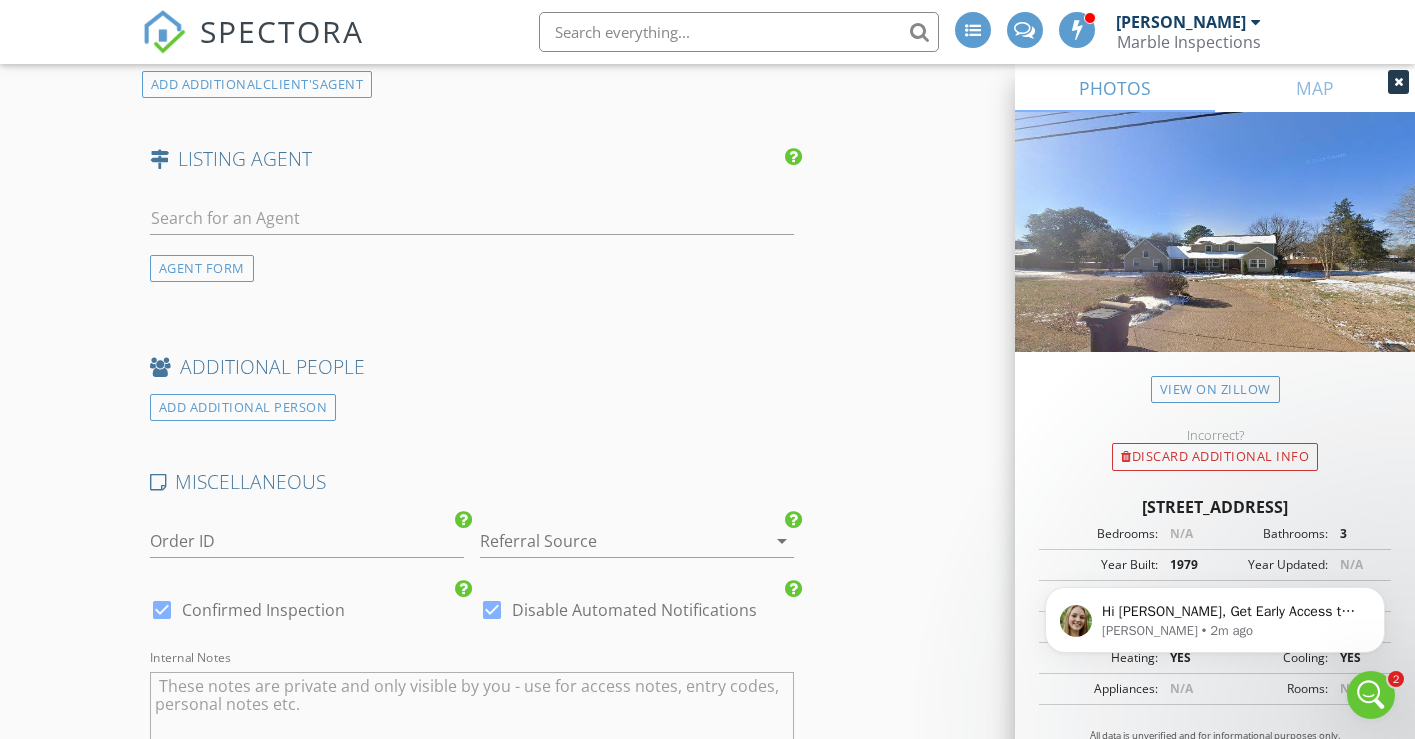 scroll, scrollTop: 2927, scrollLeft: 0, axis: vertical 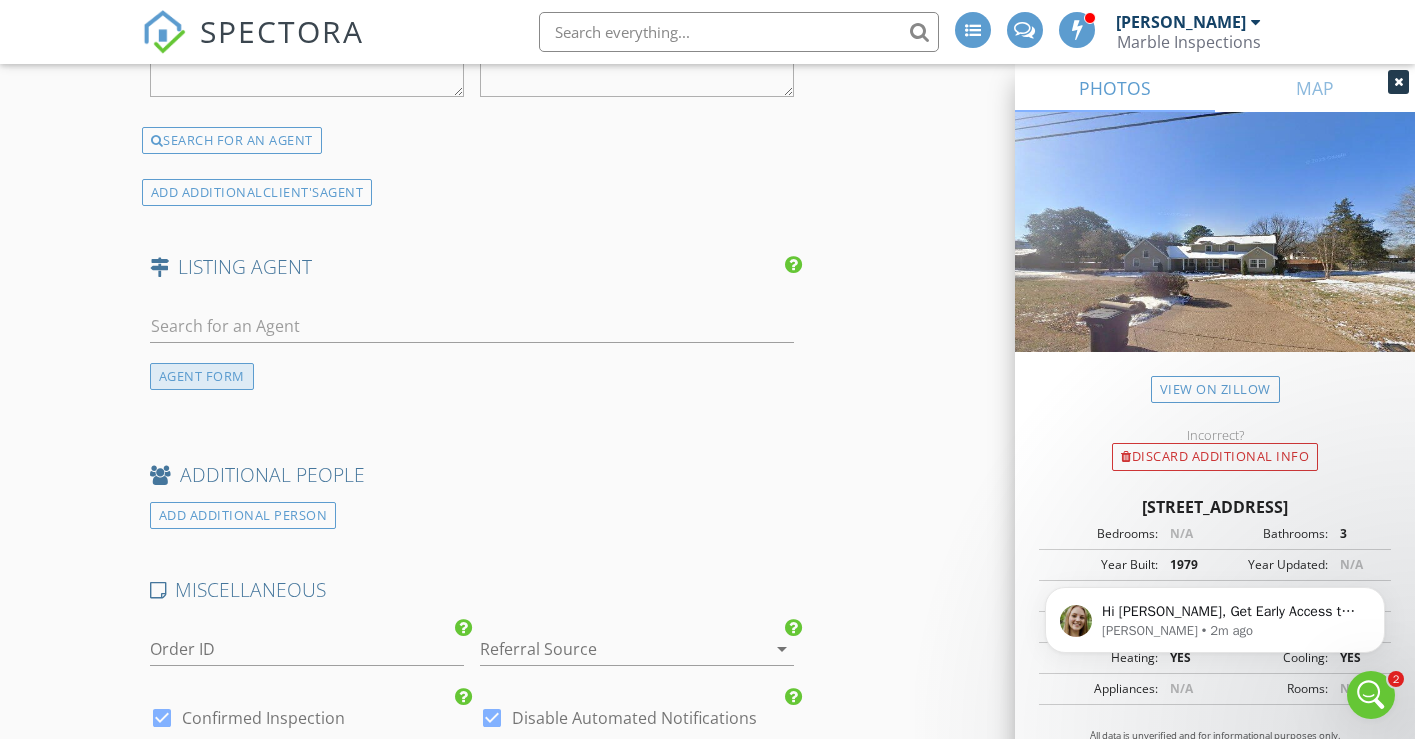 click on "AGENT FORM" at bounding box center [202, 376] 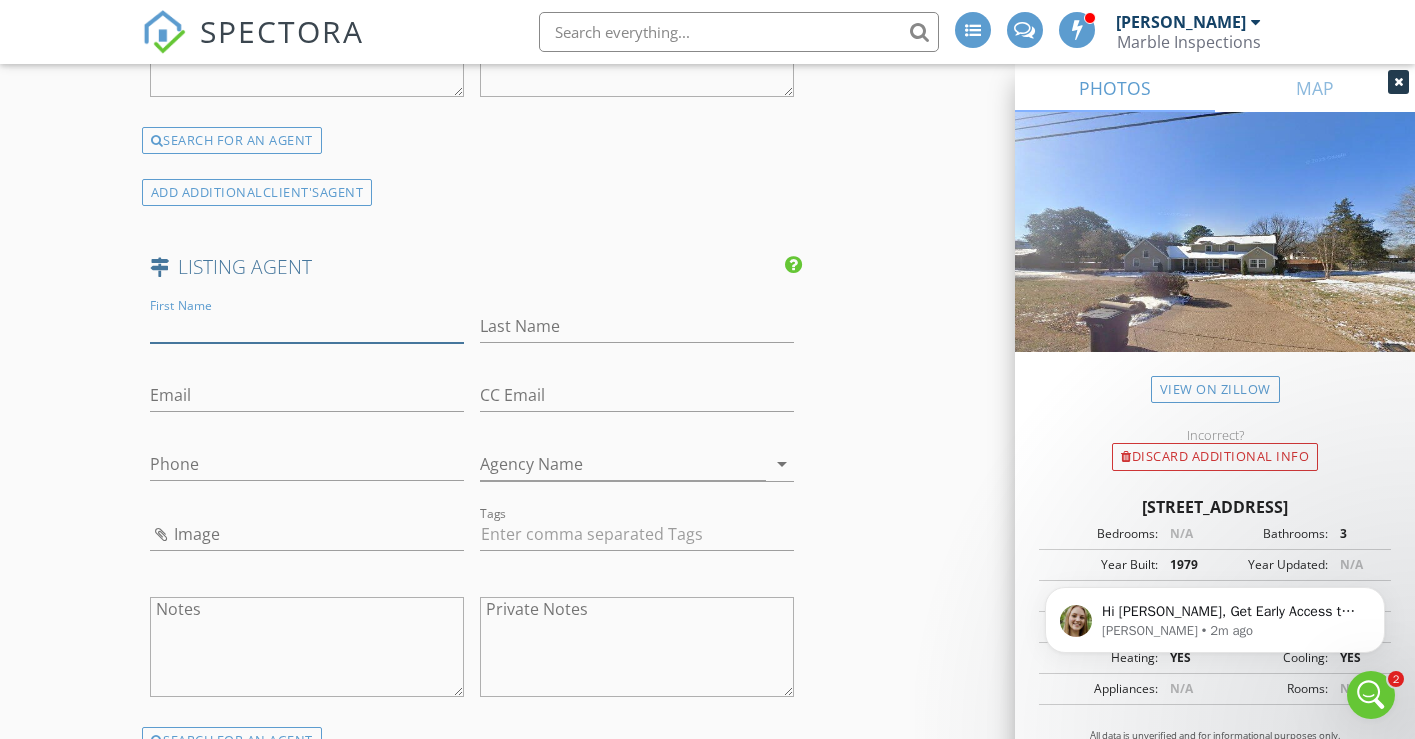 click on "First Name" at bounding box center [307, 326] 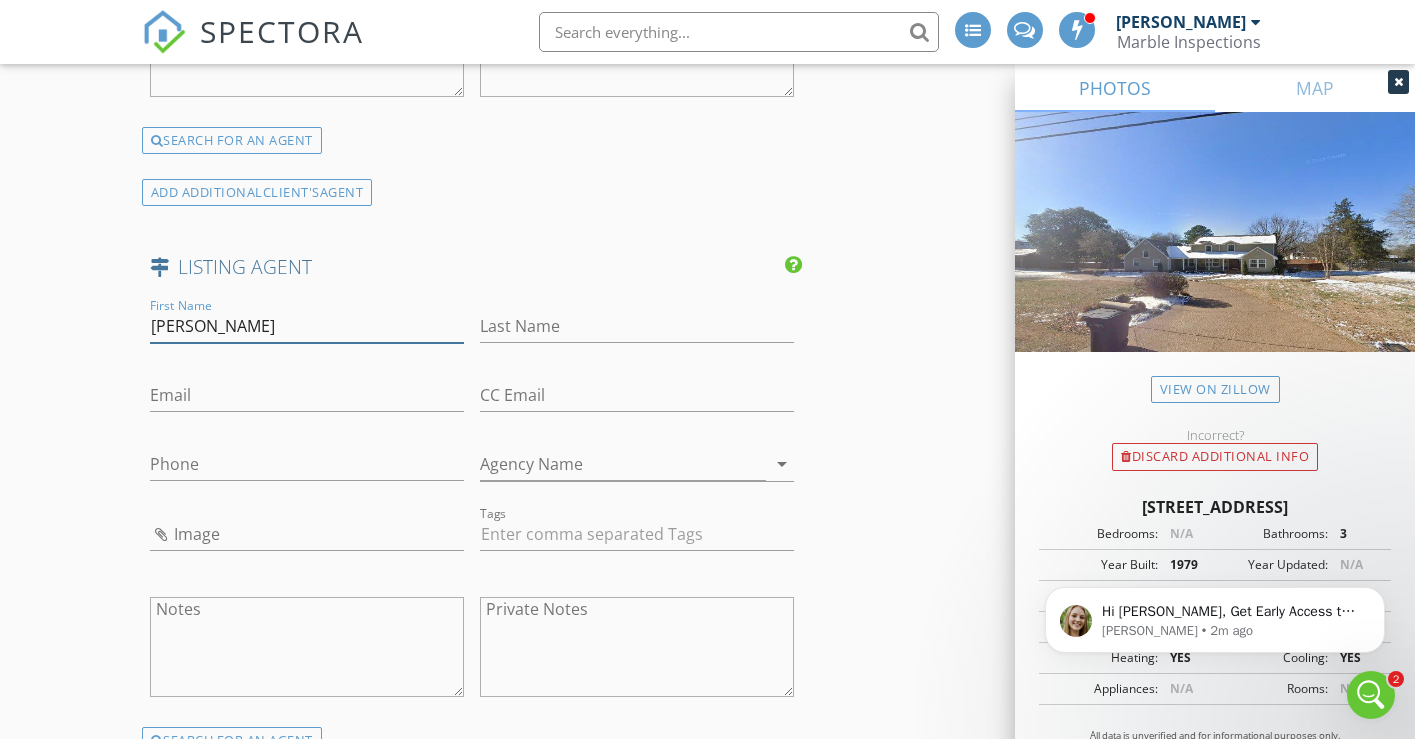 type on "Dan" 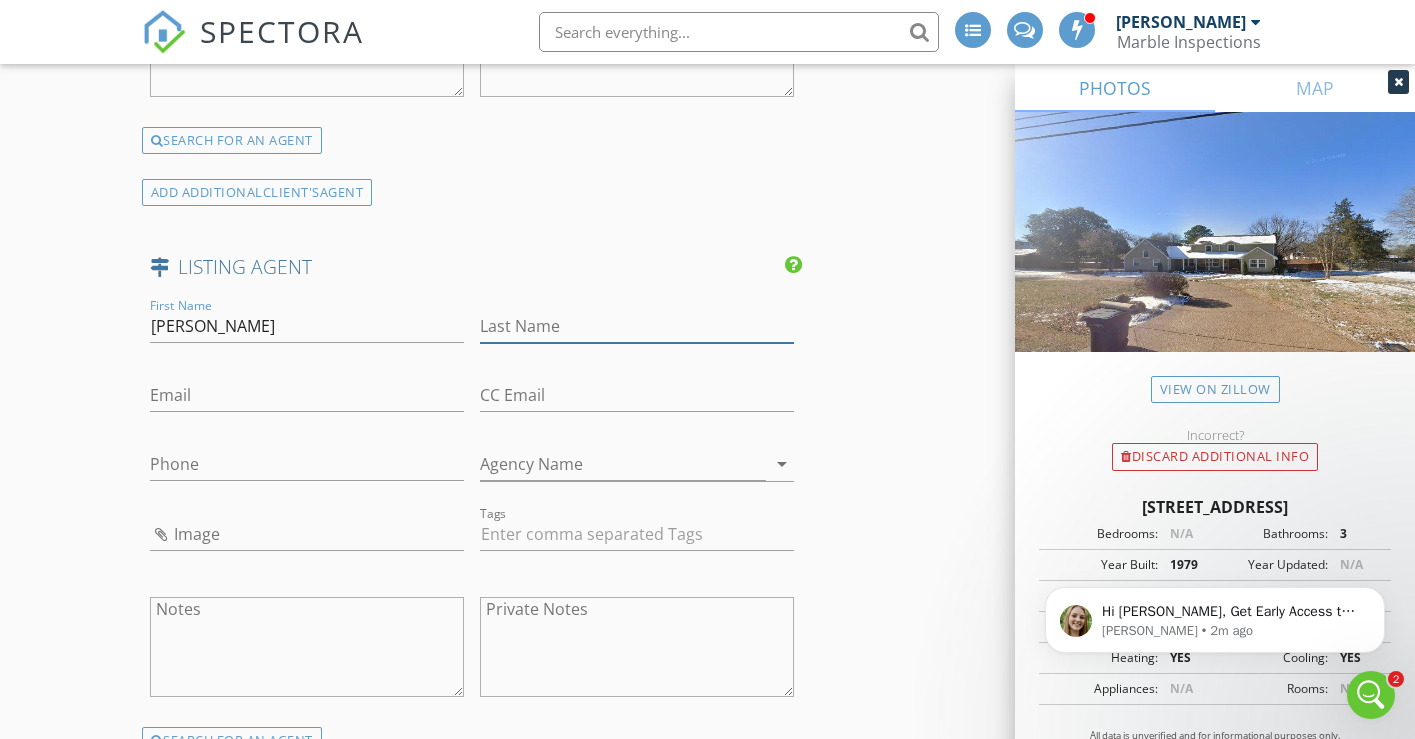 click on "Last Name" at bounding box center [637, 326] 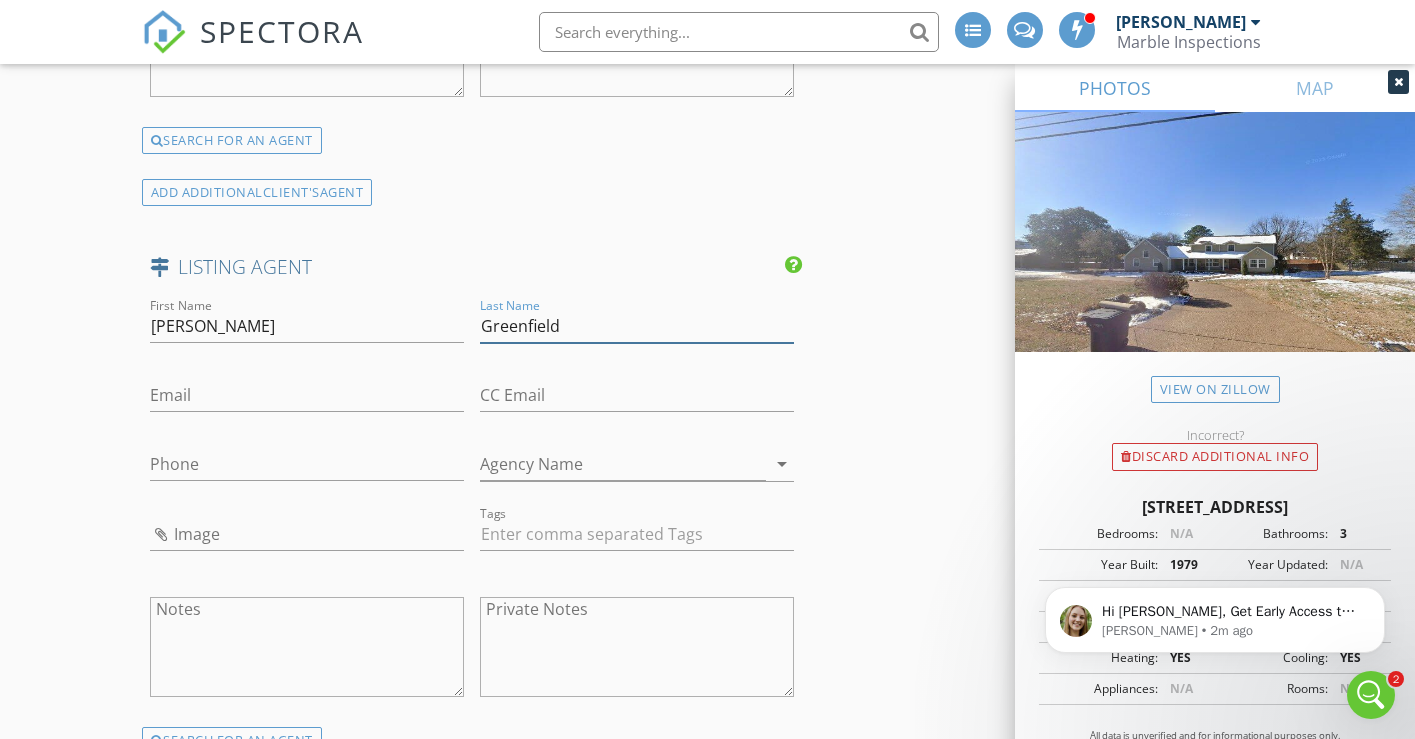 type on "Greenfield" 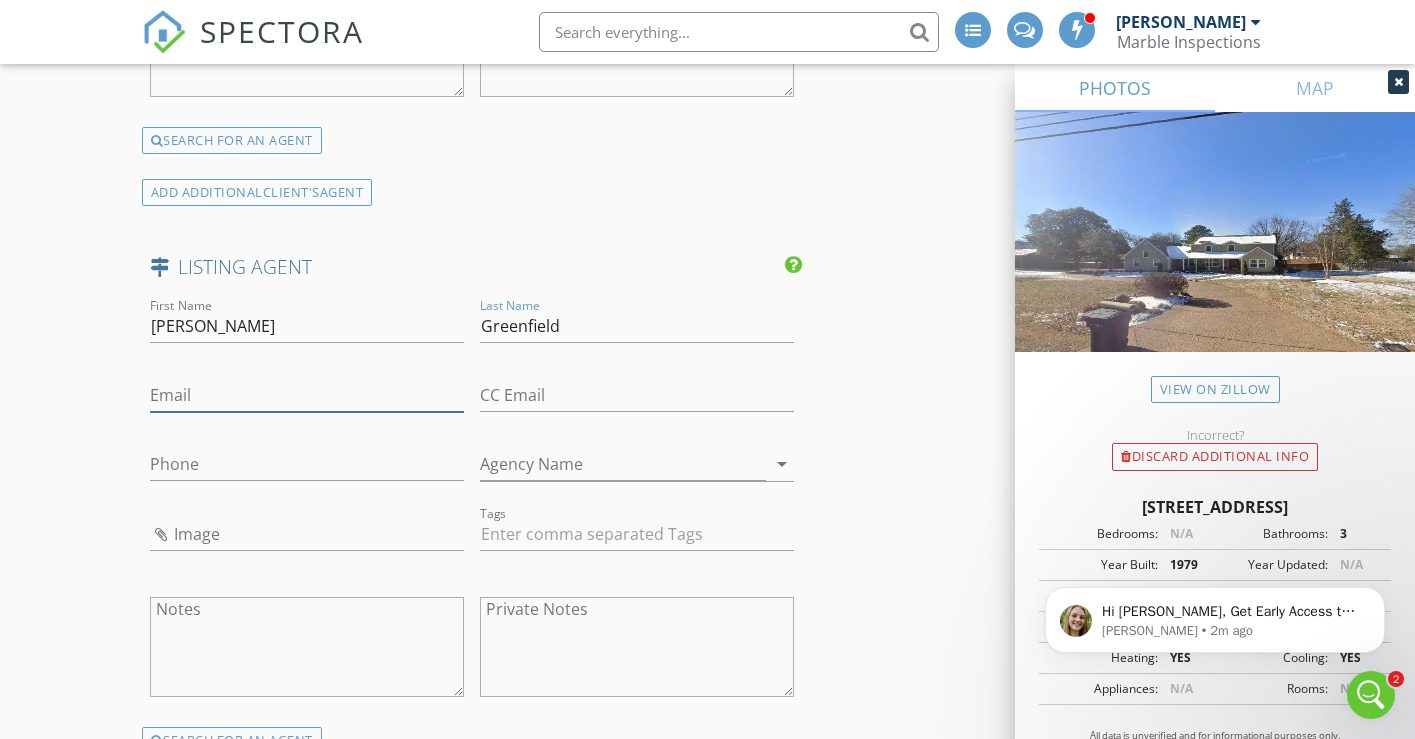 click on "Email" at bounding box center (307, 395) 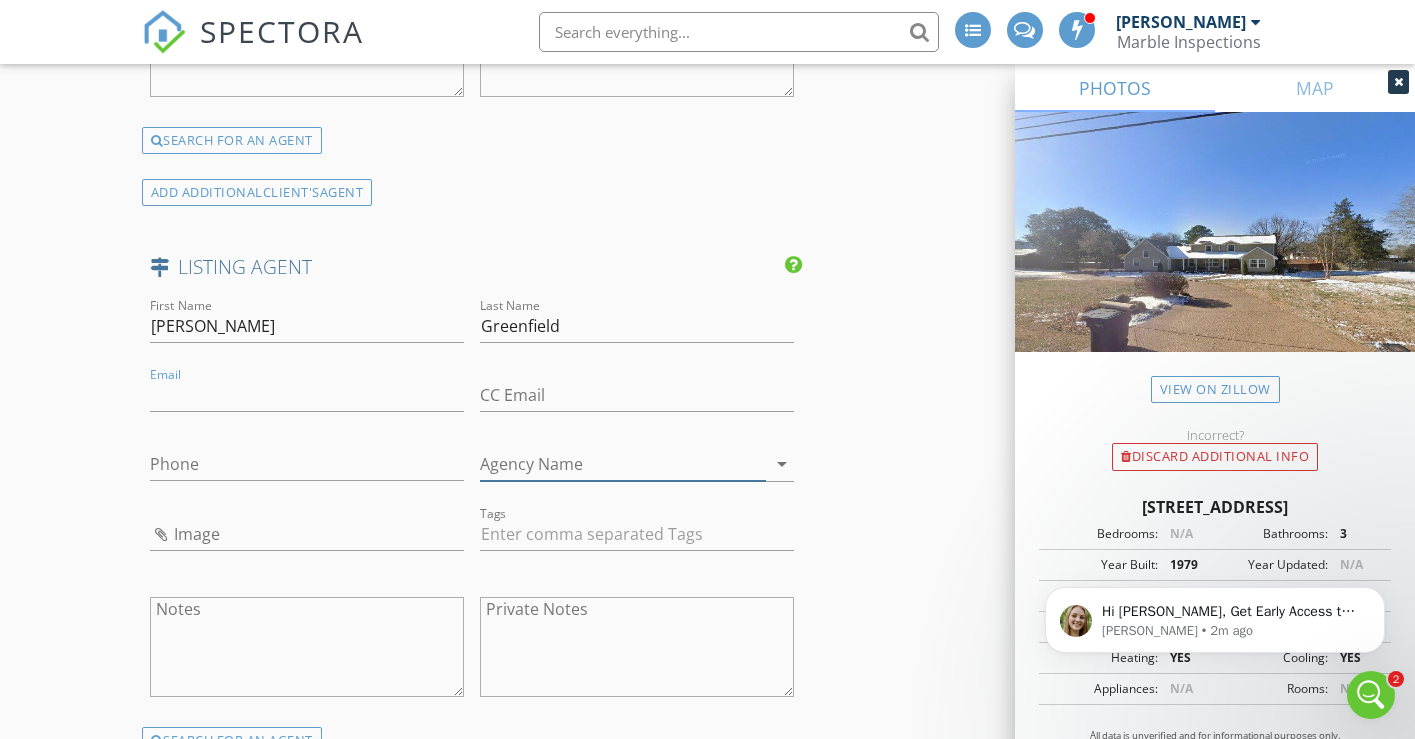 click on "Agency Name arrow_drop_down" at bounding box center [637, 469] 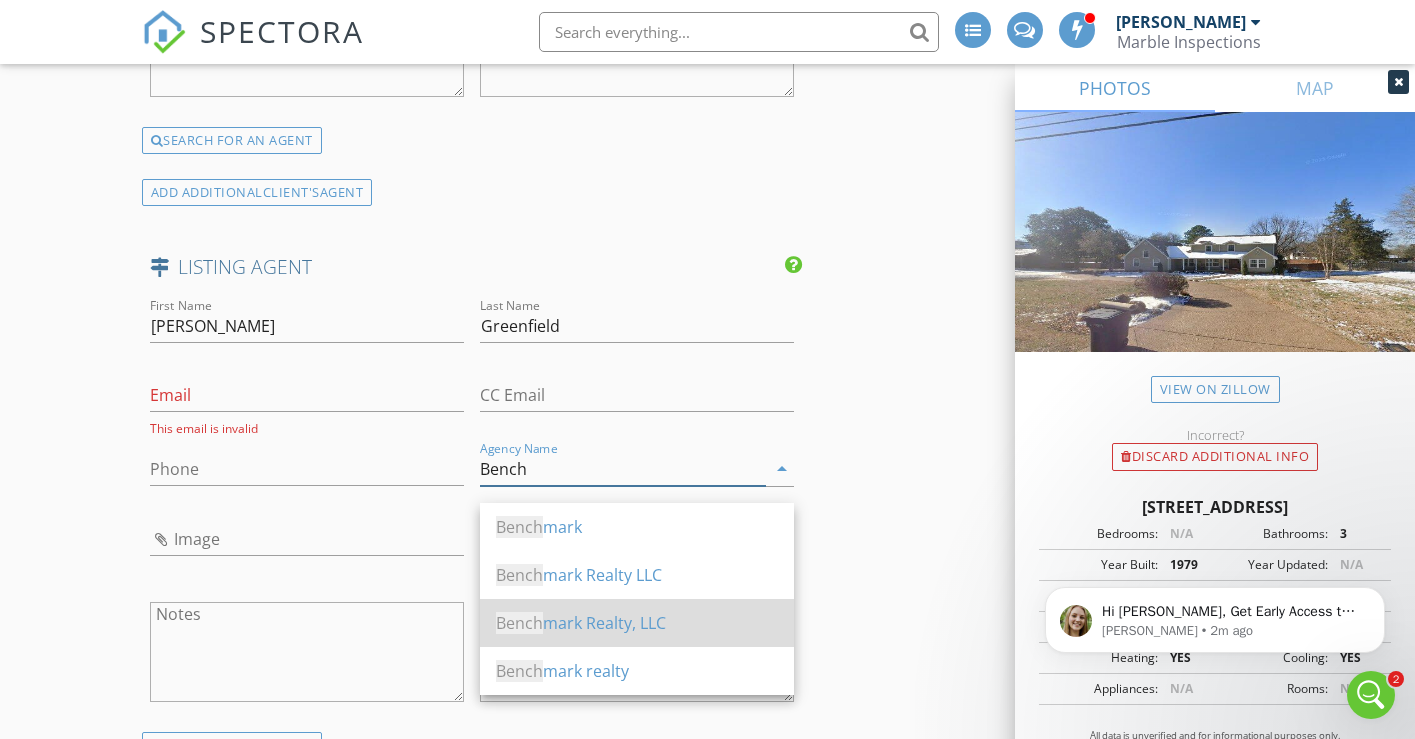 click on "Bench mark Realty, LLC" at bounding box center [637, 623] 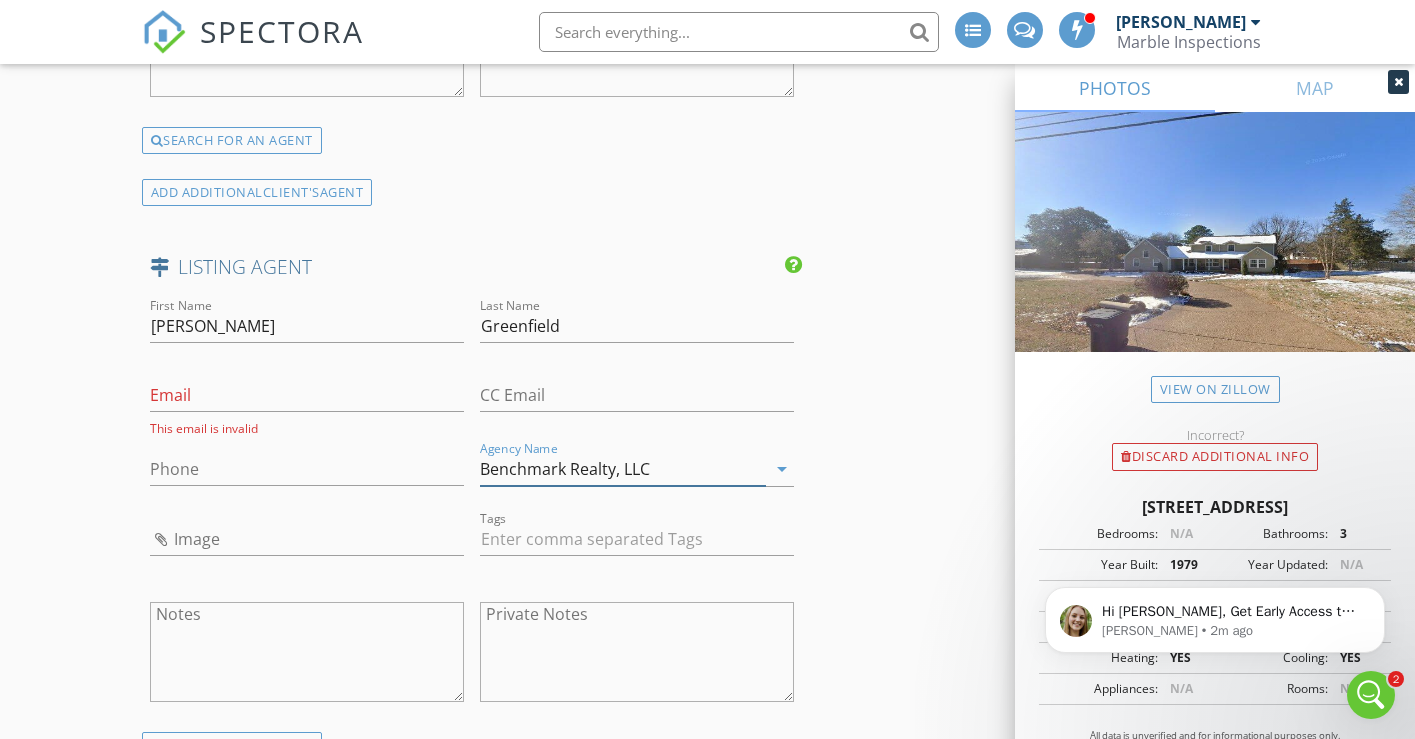 type on "Benchmark Realty, LLC" 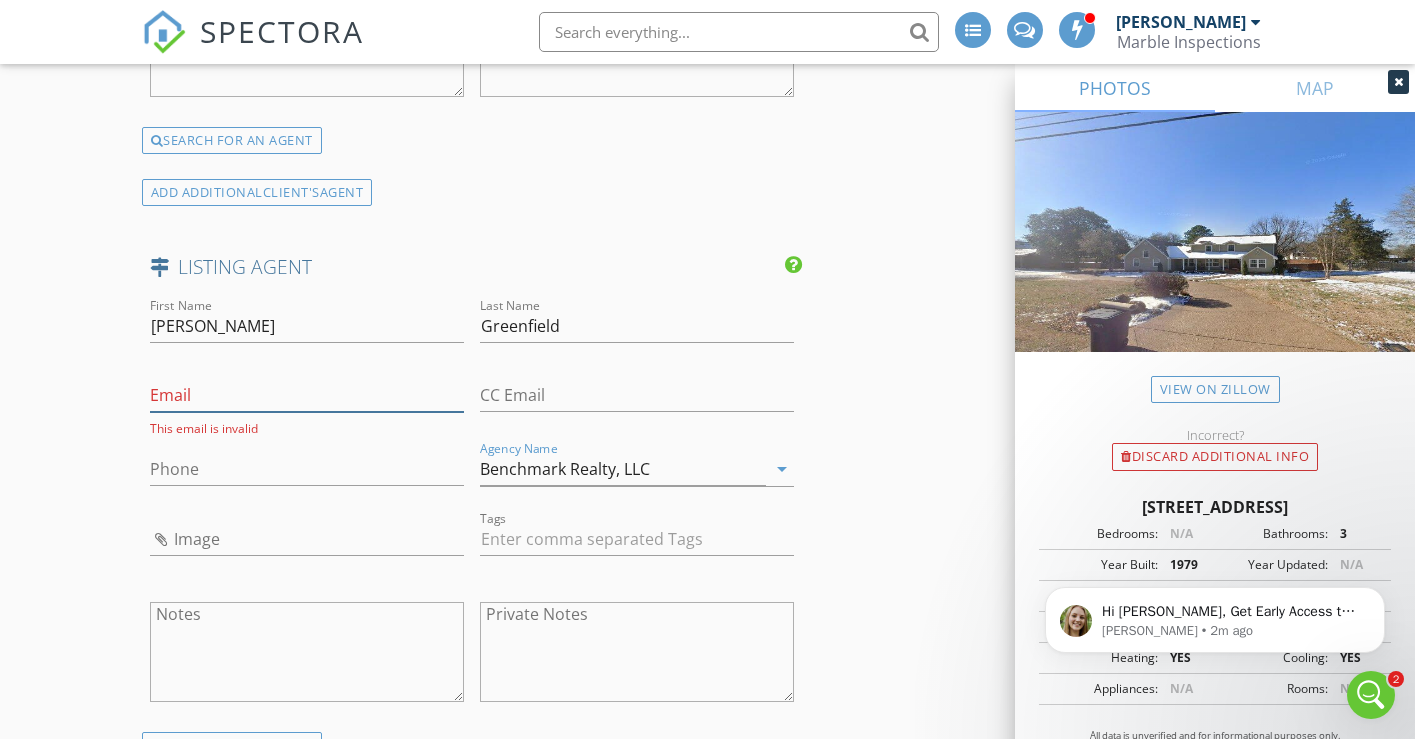 click on "Email" at bounding box center (307, 395) 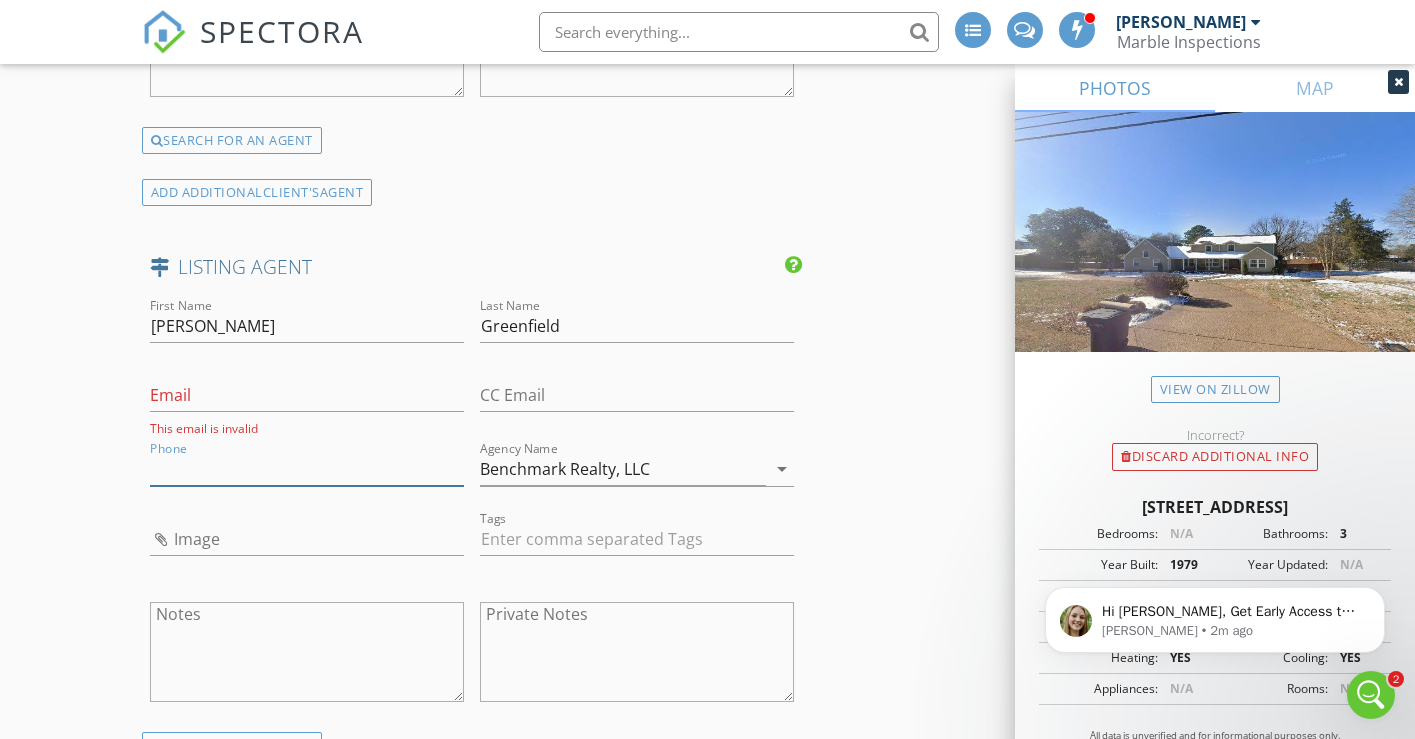 click on "Phone" at bounding box center (307, 469) 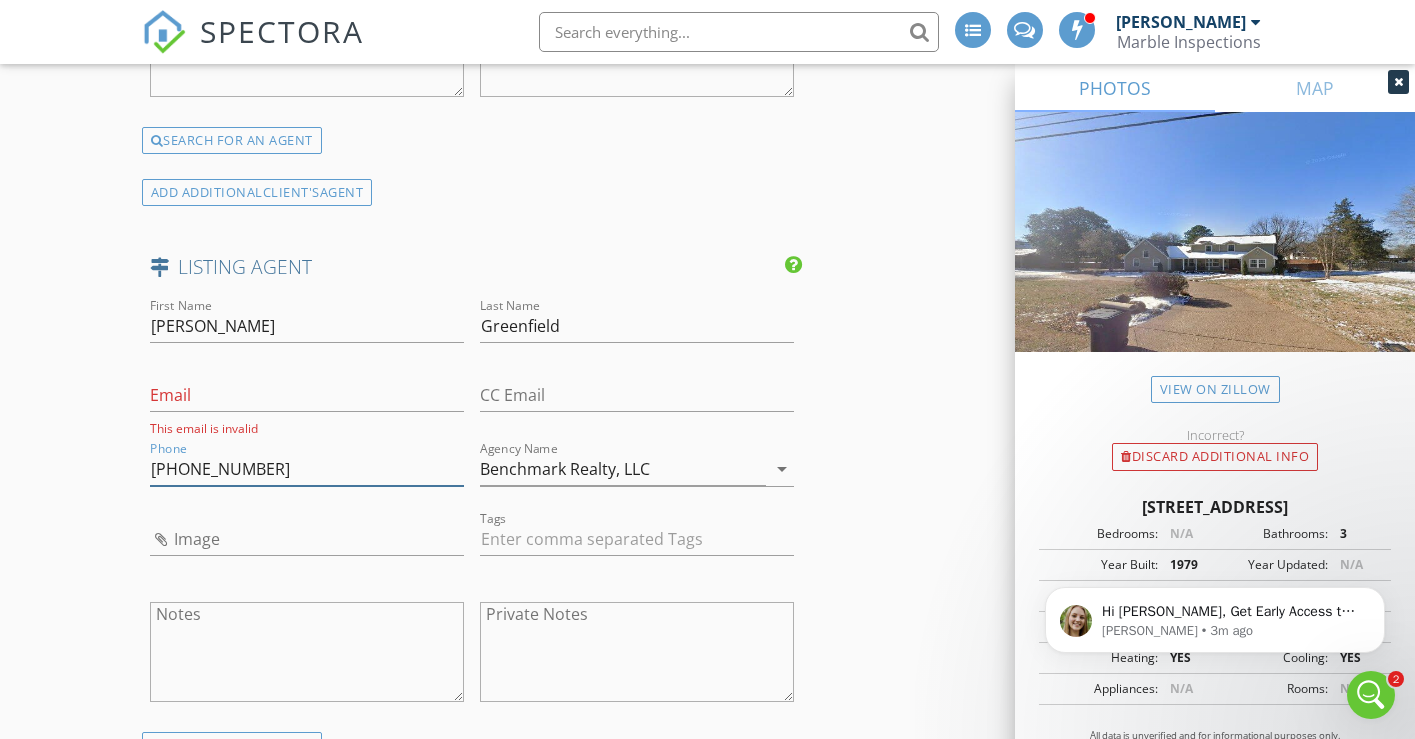 type on "615-596-7656" 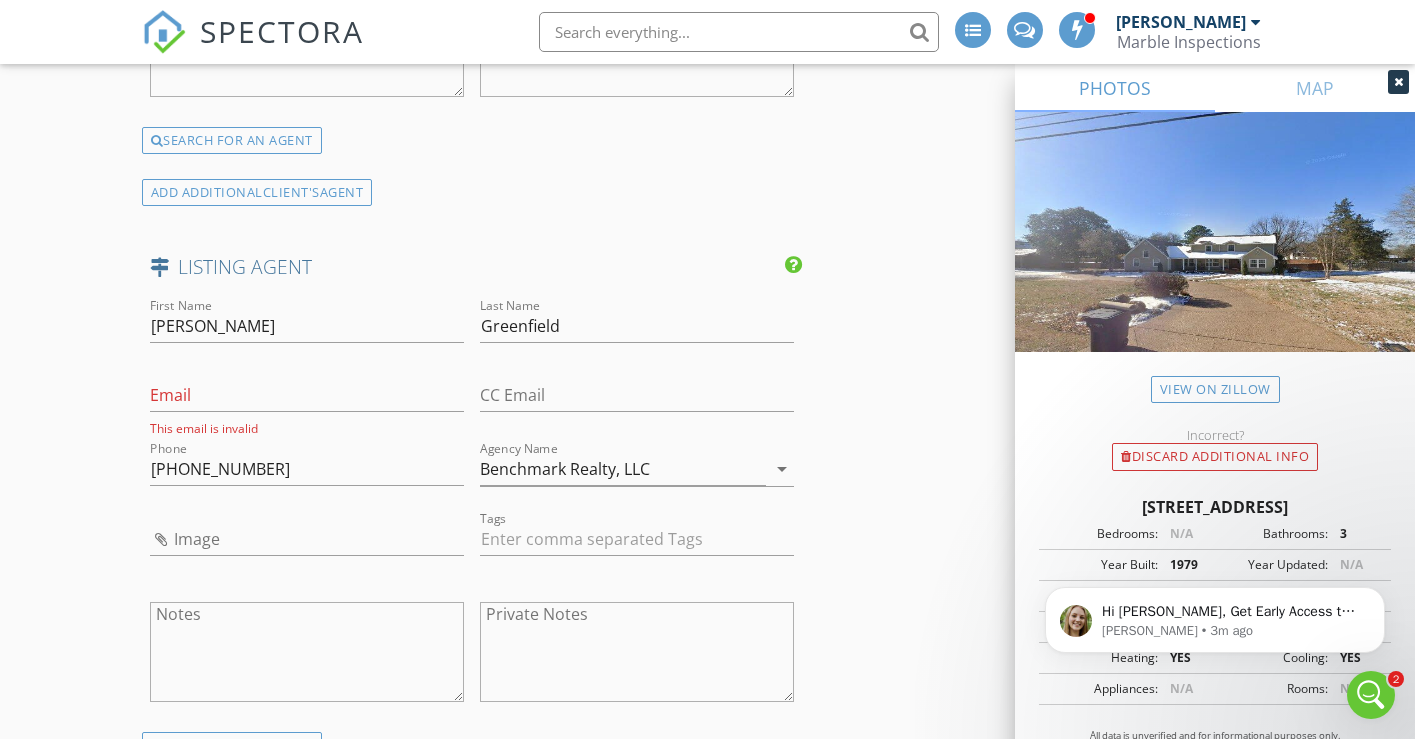 click on "New Inspection
INSPECTOR(S)
check_box   Jody Marble   PRIMARY   Jody Marble arrow_drop_down   check_box_outline_blank Jody Marble specifically requested
Date/Time
07/14/2025 8:30 AM
Location
Address Search       Address 152 Bluegrass Dr   Unit   City Hendersonville   State TN   Zip 37075   County Sumner     Square Feet 3318   Year Built 1979   Foundation arrow_drop_down     Jody Marble     17.7 miles     (27 minutes)
client
check_box Enable Client CC email for this inspection   Client Search     check_box_outline_blank Client is a Company/Organization     First Name Tim   Last Name Bishop   Email tjbishop45@gmail.com   CC Email   Phone 206-854-8794         Tags         Notes   Private Notes
ADD ADDITIONAL client
SERVICES
check_box   Residential Inspection" at bounding box center (707, -513) 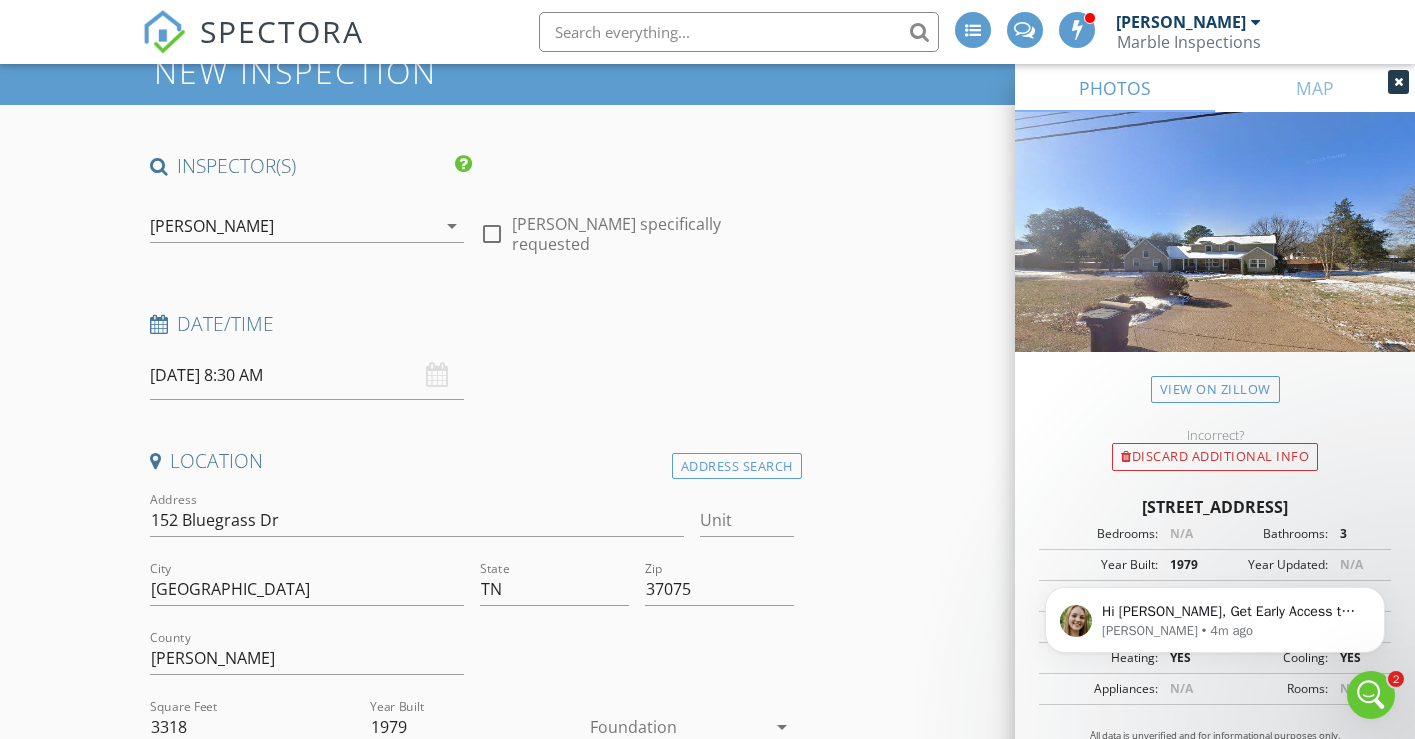 scroll, scrollTop: 0, scrollLeft: 0, axis: both 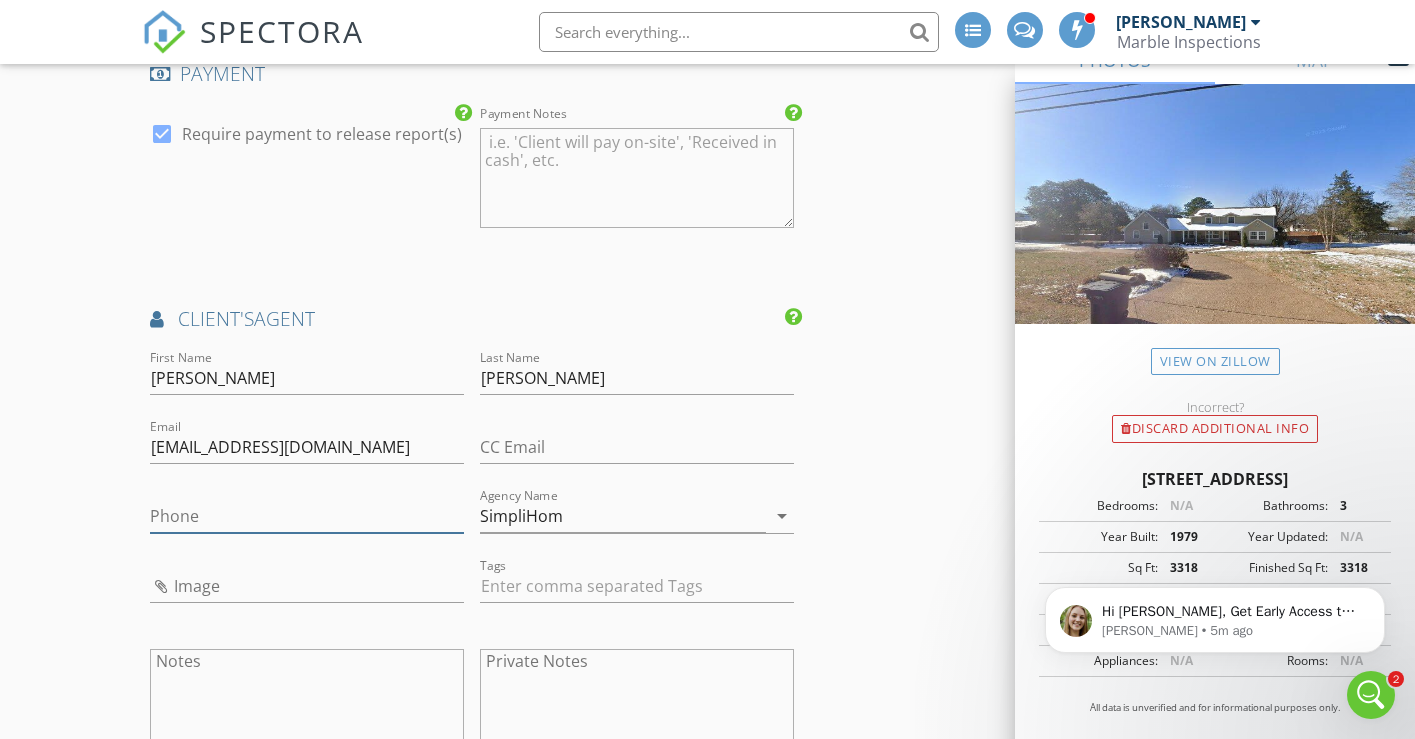 click on "Phone" at bounding box center [307, 516] 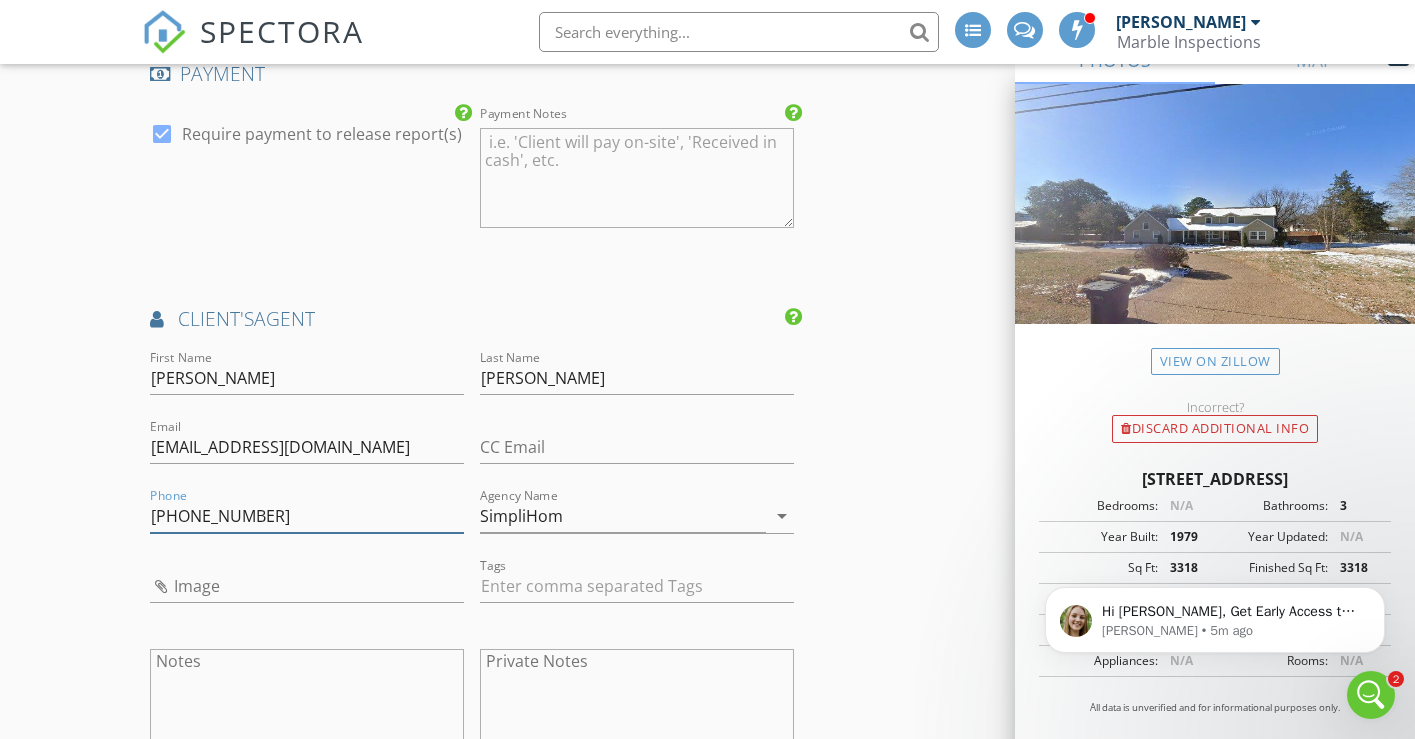 type on "[PHONE_NUMBER]" 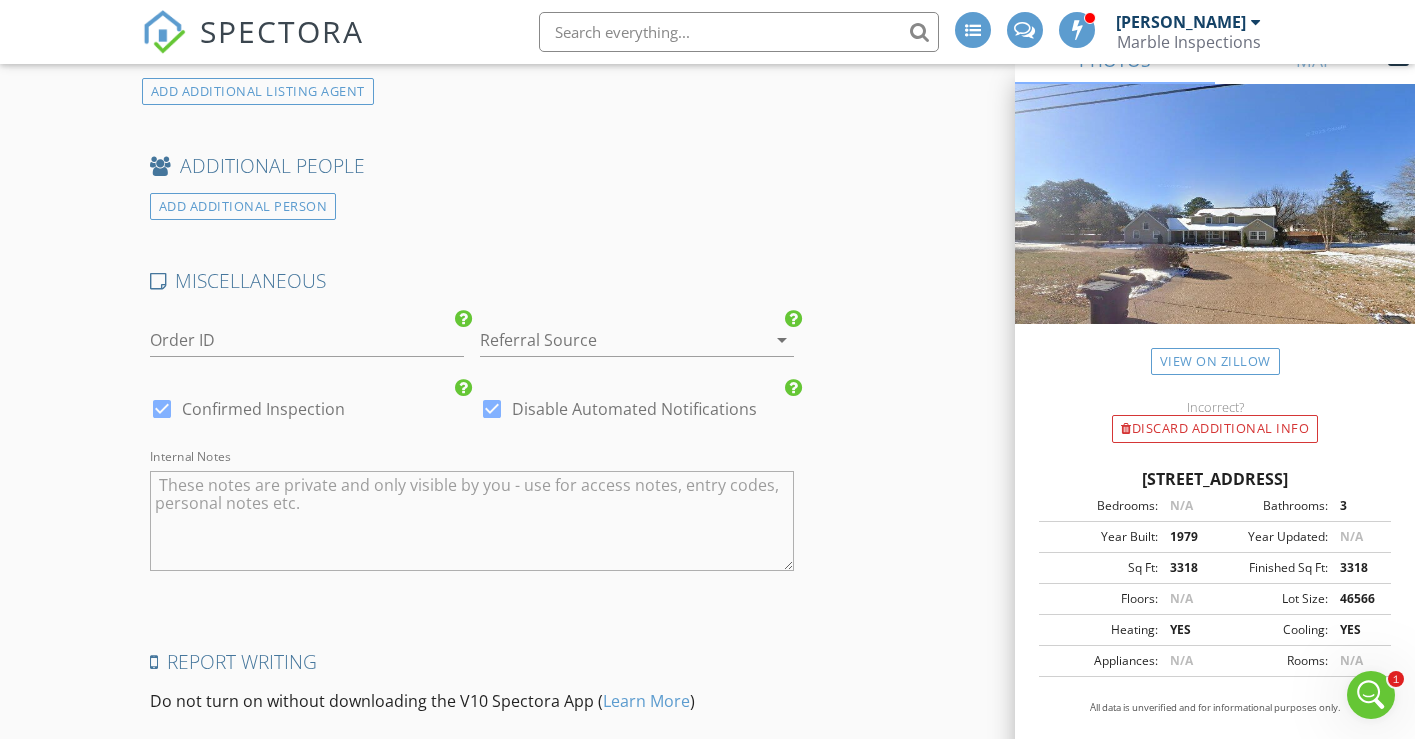 scroll, scrollTop: 3986, scrollLeft: 0, axis: vertical 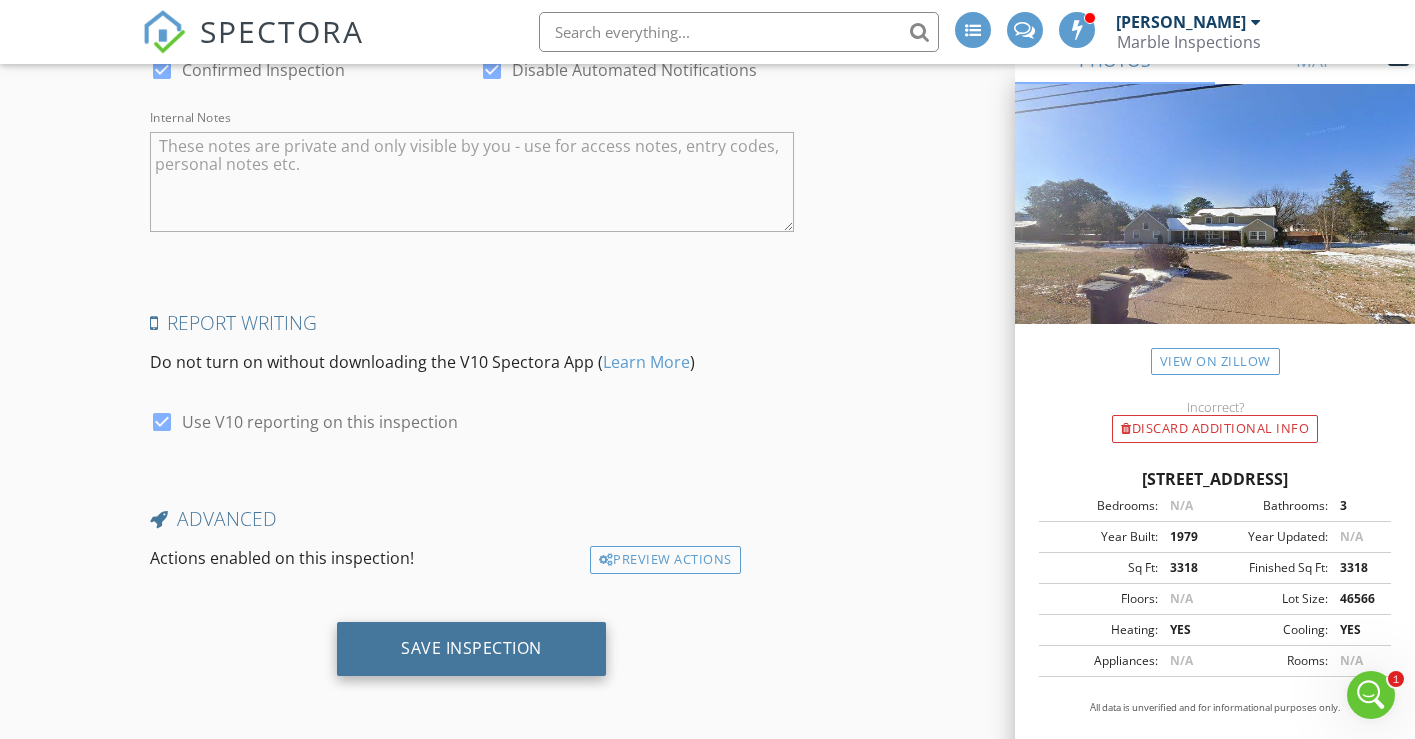 click on "Save Inspection" at bounding box center [471, 648] 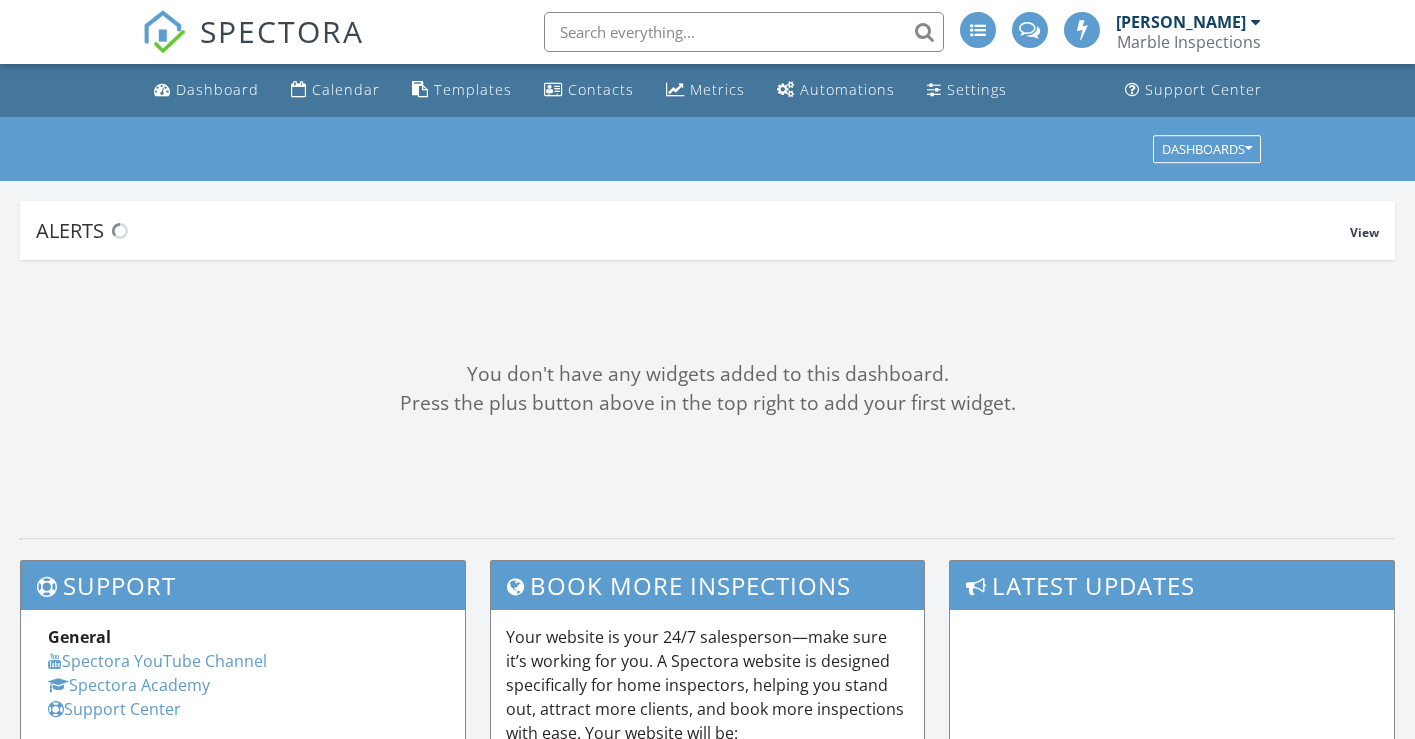 scroll, scrollTop: 0, scrollLeft: 0, axis: both 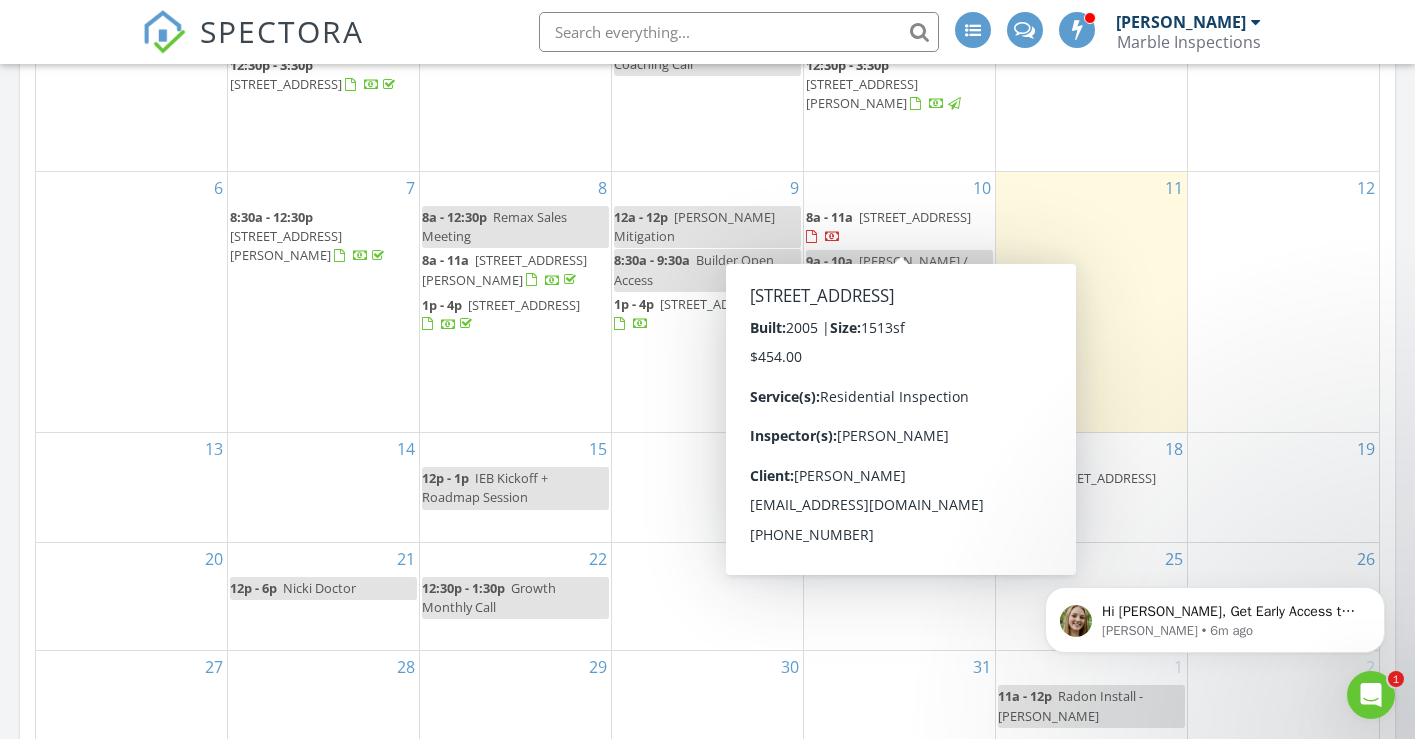 click 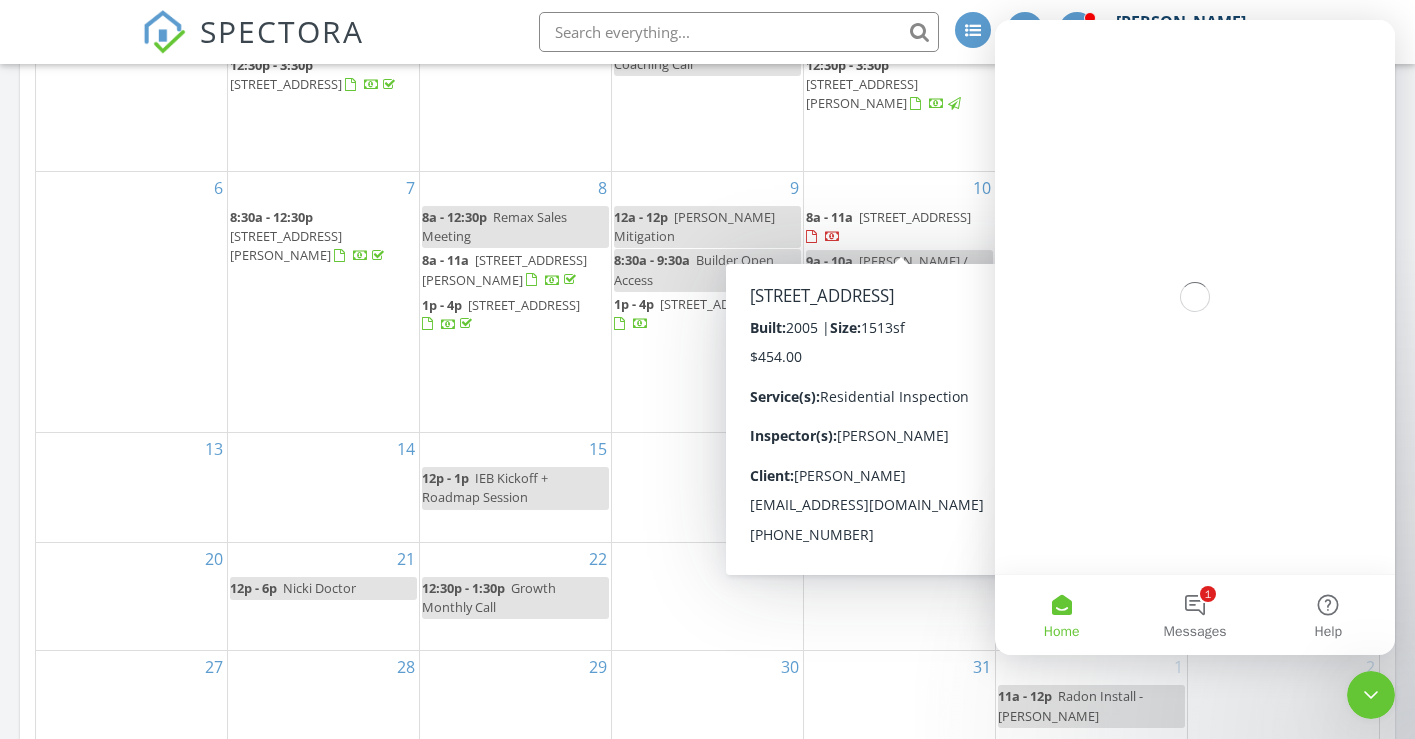 scroll, scrollTop: 0, scrollLeft: 0, axis: both 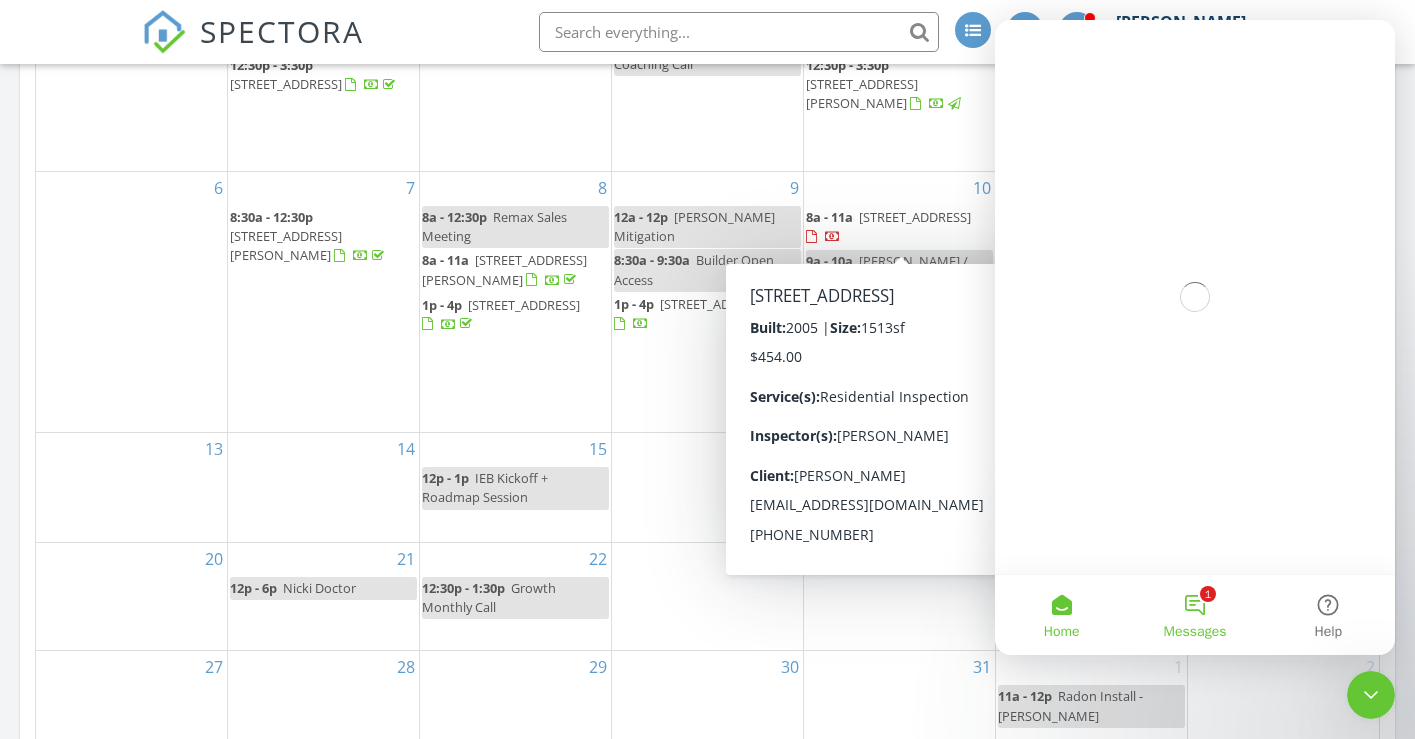 click on "1 Messages" at bounding box center [1194, 615] 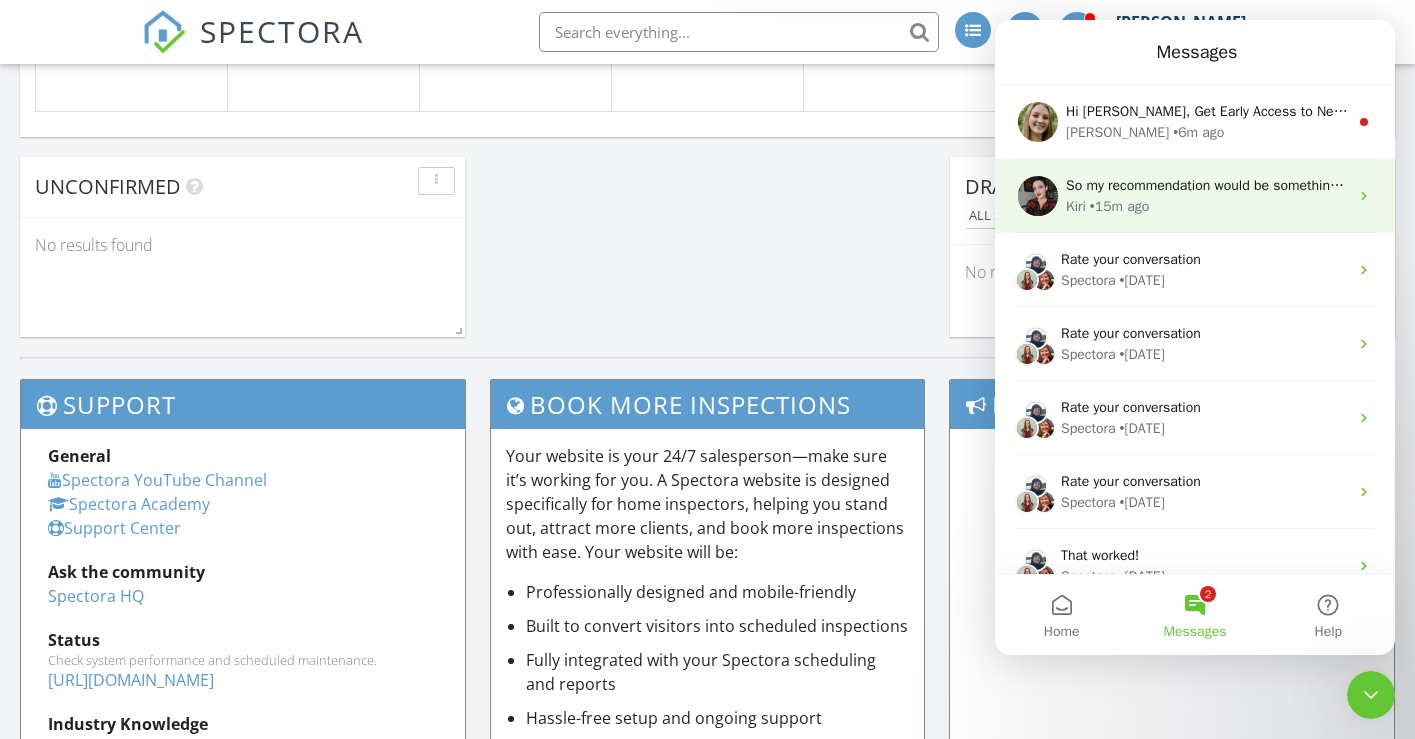 scroll, scrollTop: 1845, scrollLeft: 0, axis: vertical 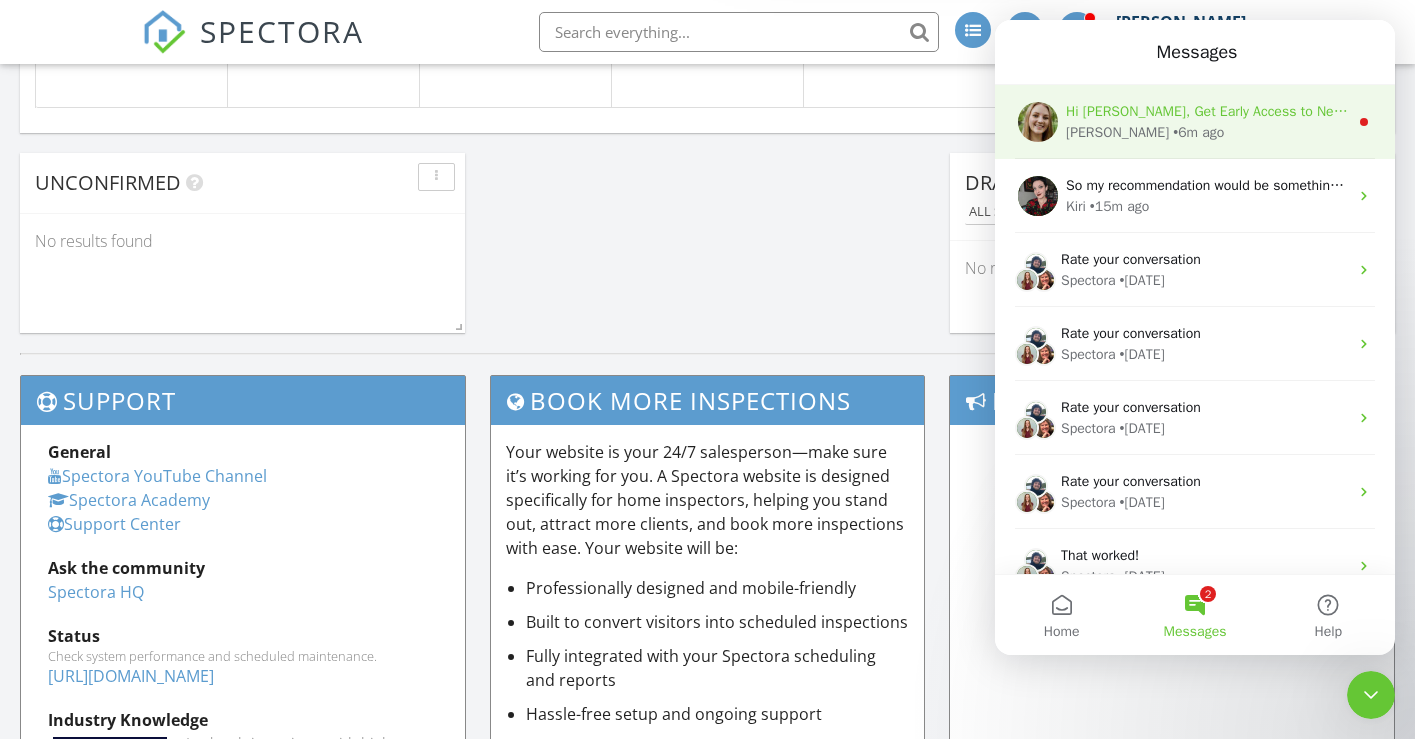 click on "[PERSON_NAME] •  6m ago" at bounding box center (1207, 132) 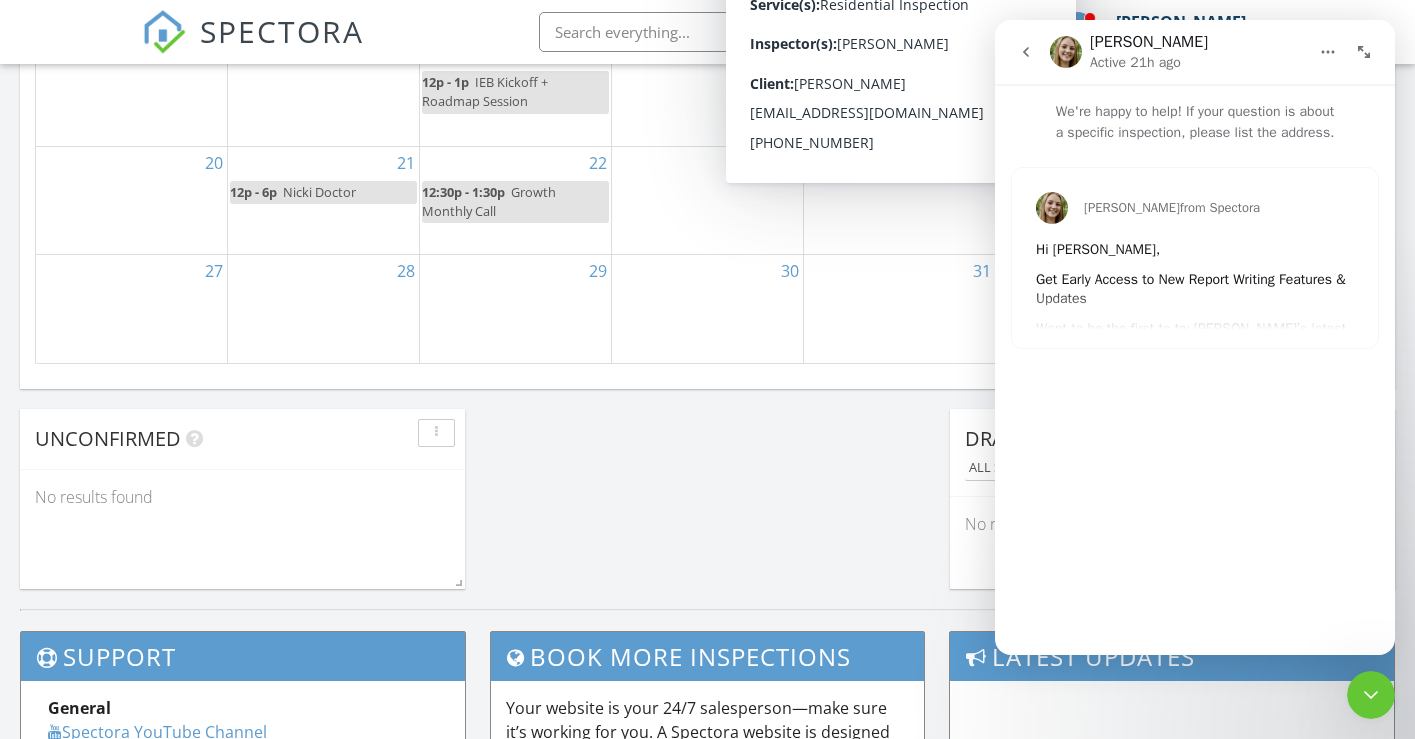 scroll, scrollTop: 1523, scrollLeft: 0, axis: vertical 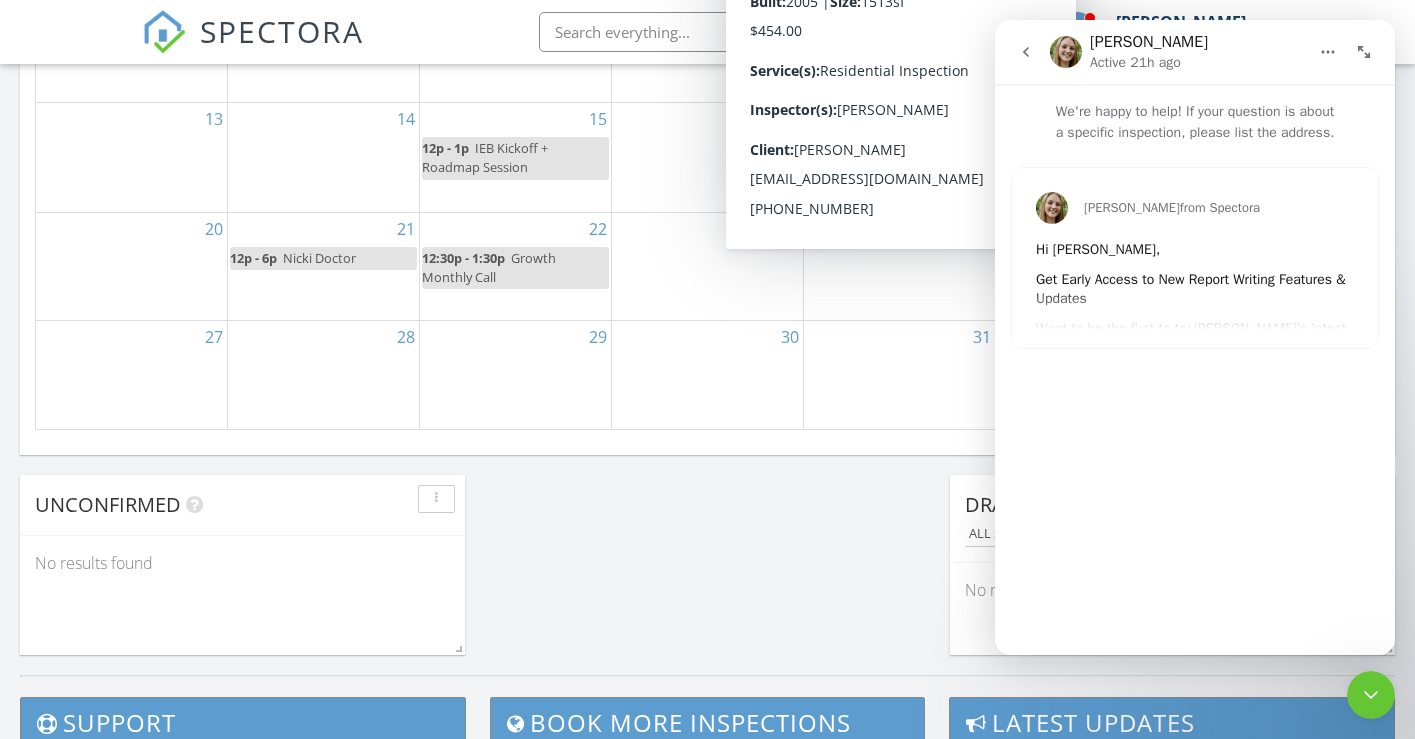 click 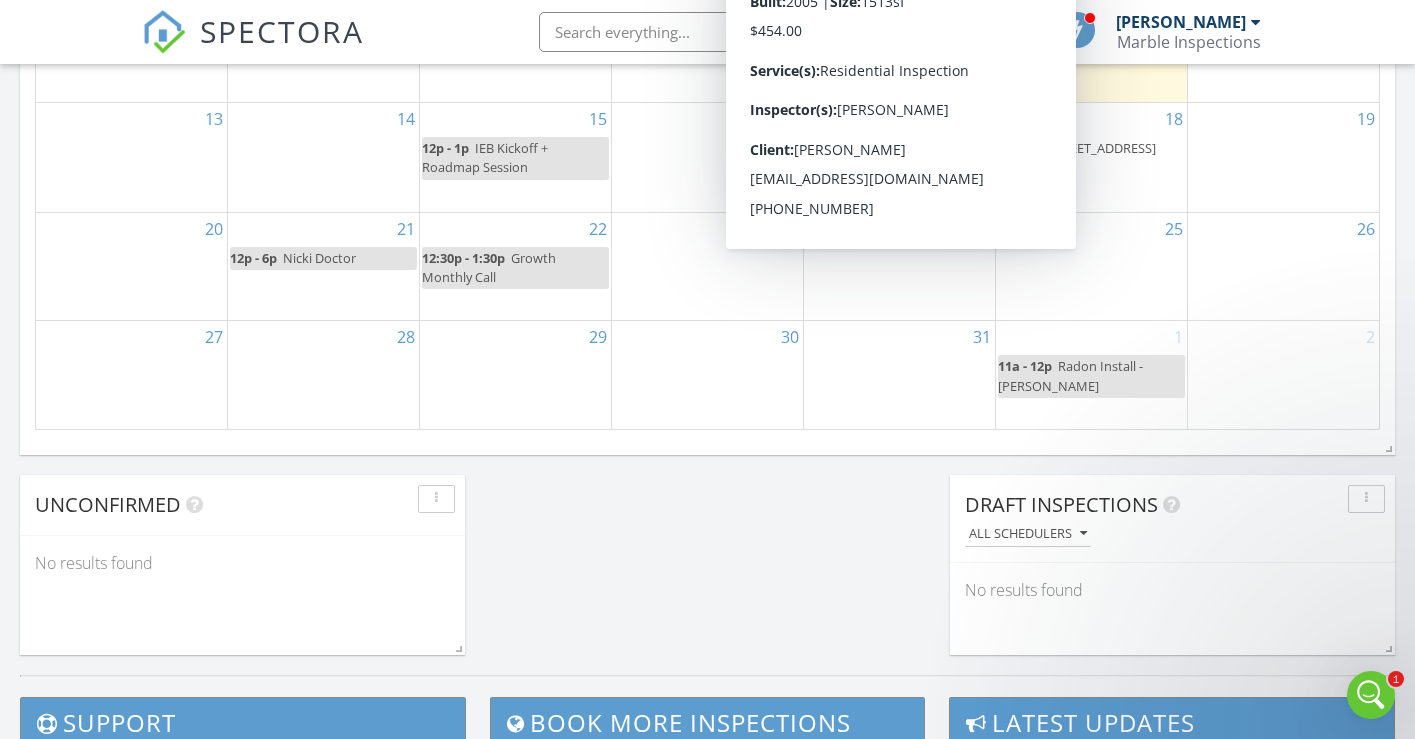 scroll, scrollTop: 0, scrollLeft: 0, axis: both 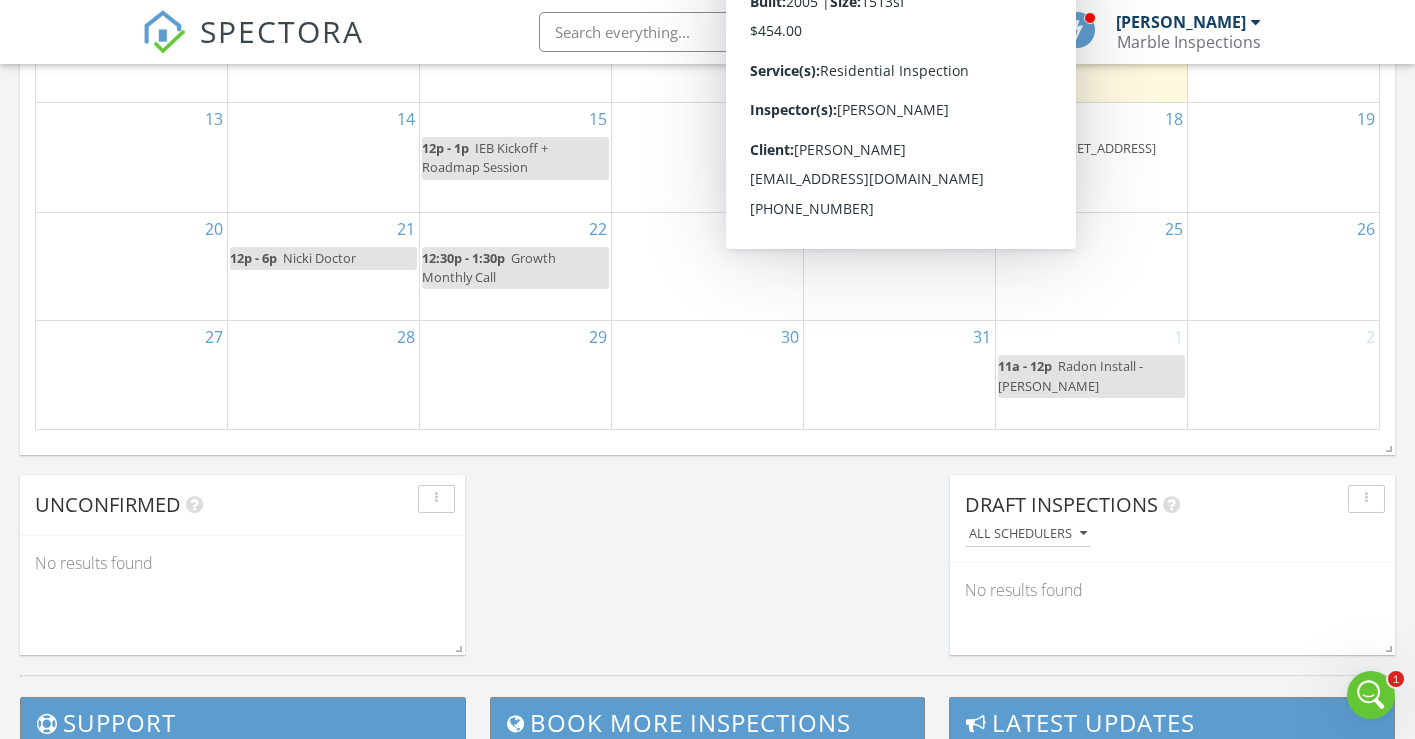 click 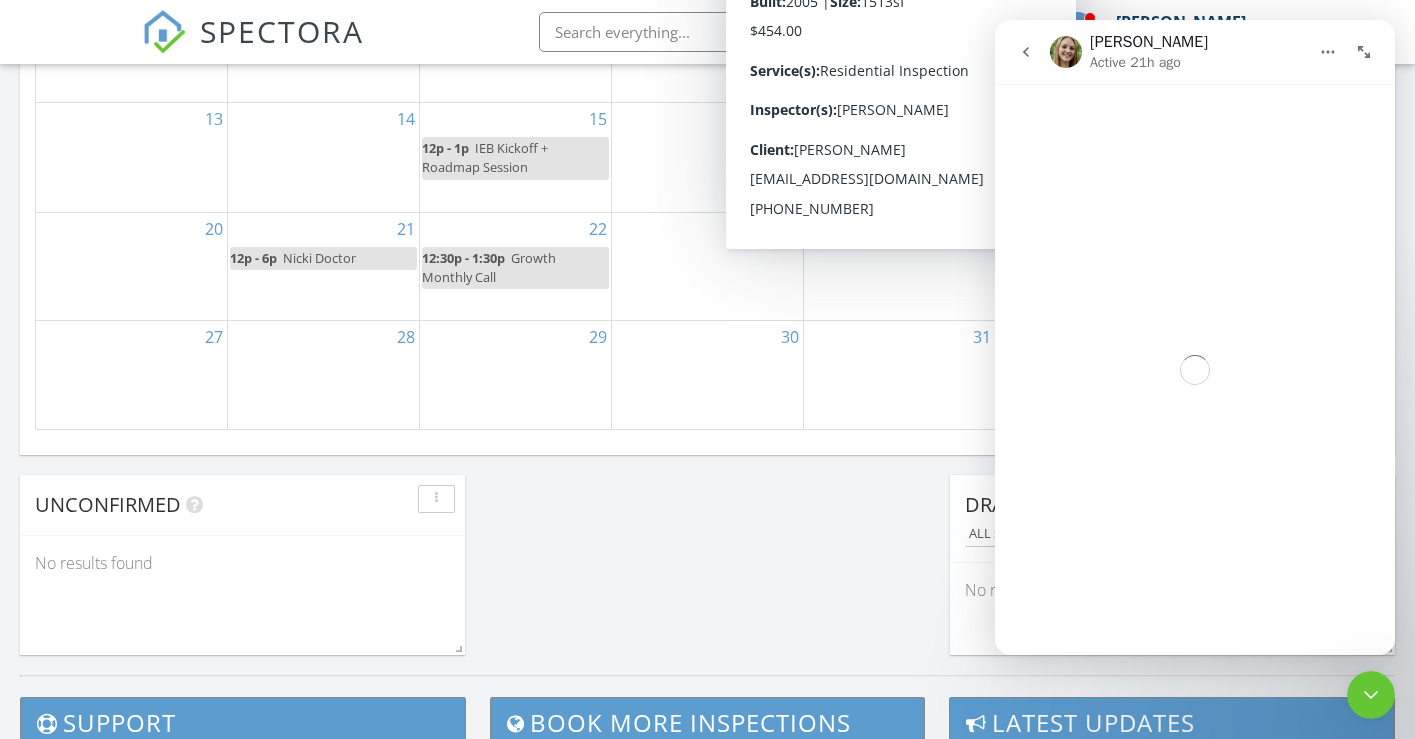 click 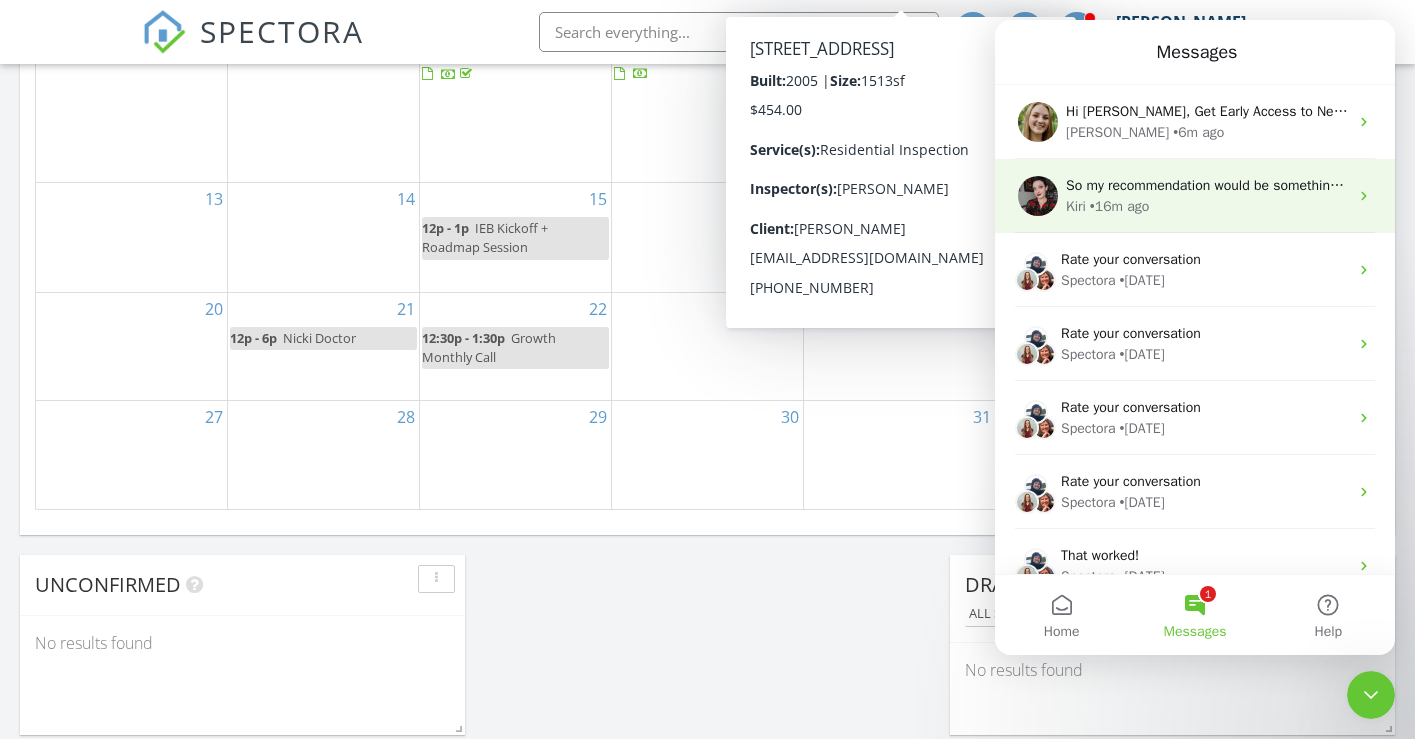 scroll, scrollTop: 1437, scrollLeft: 0, axis: vertical 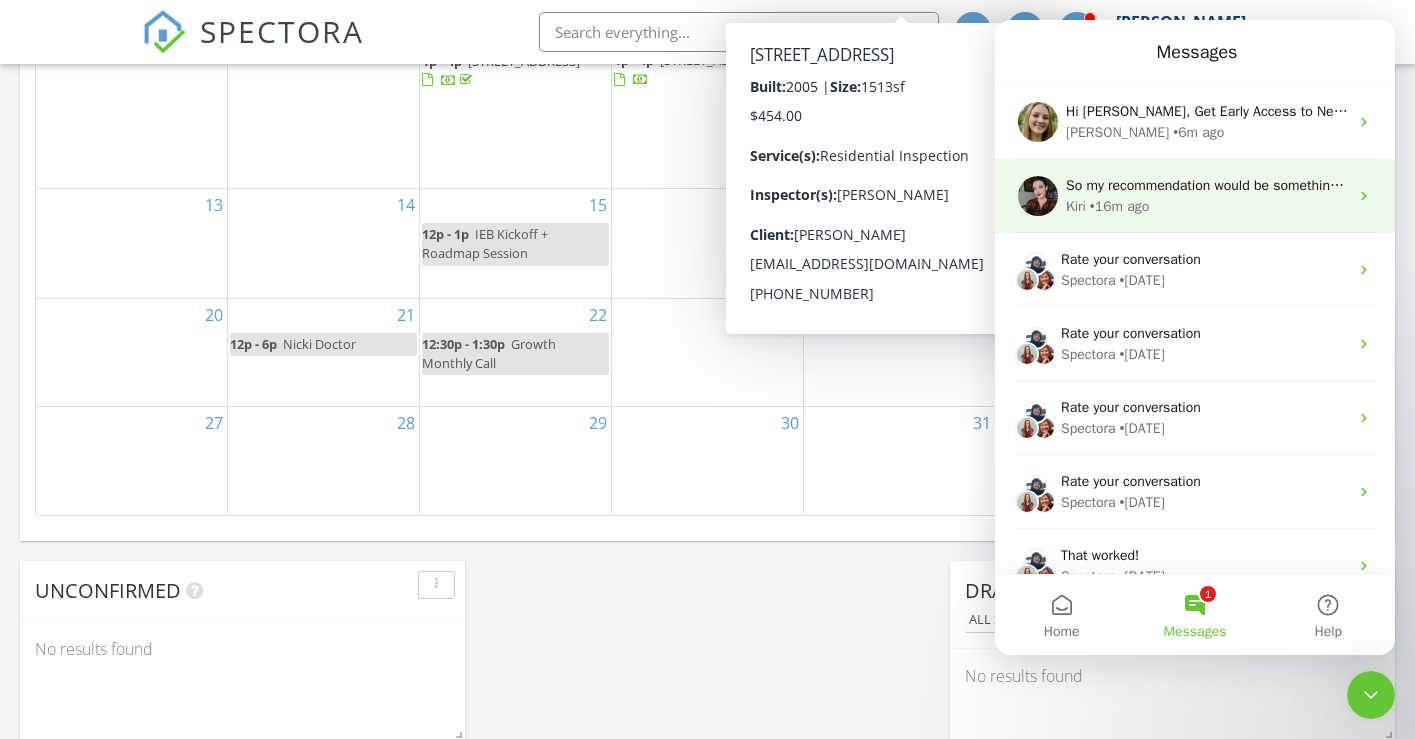 click on "Kiri •  16m ago" at bounding box center (1207, 206) 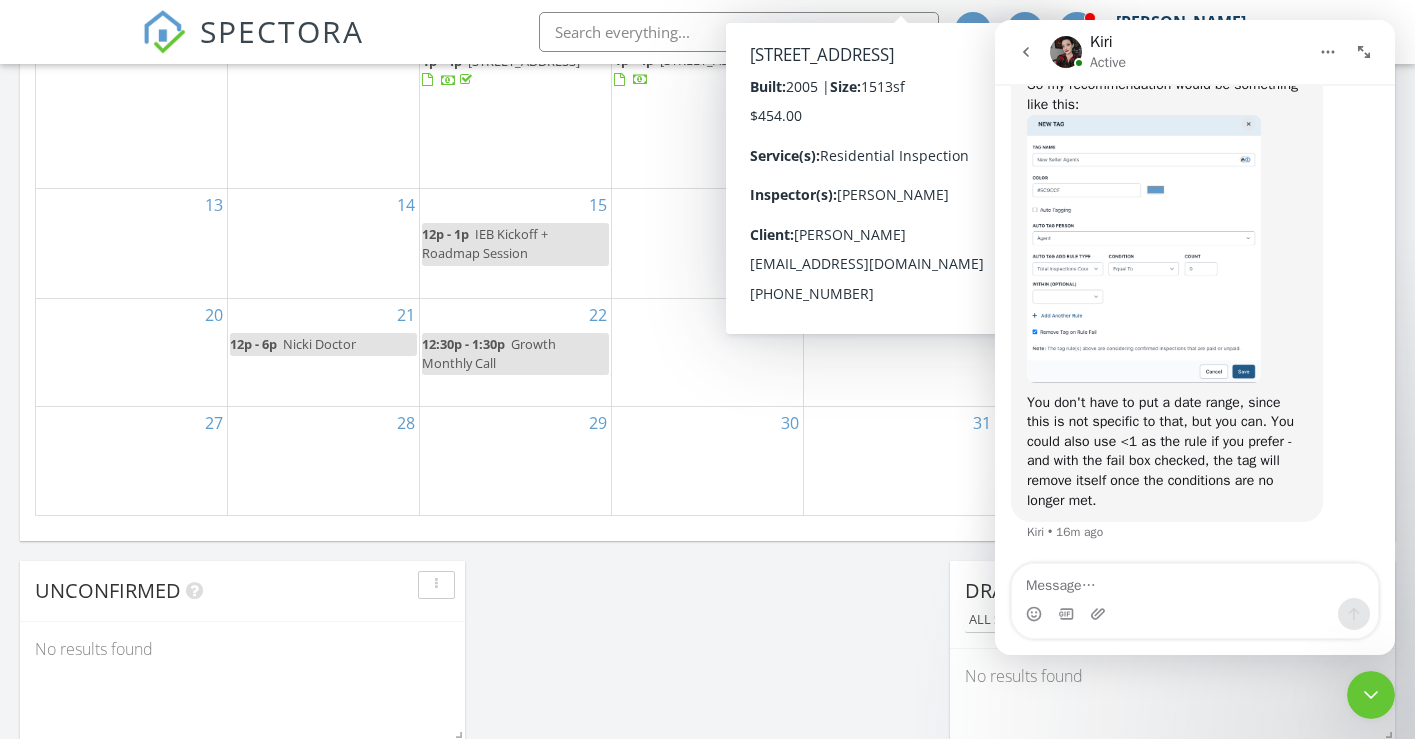 scroll, scrollTop: 12877, scrollLeft: 0, axis: vertical 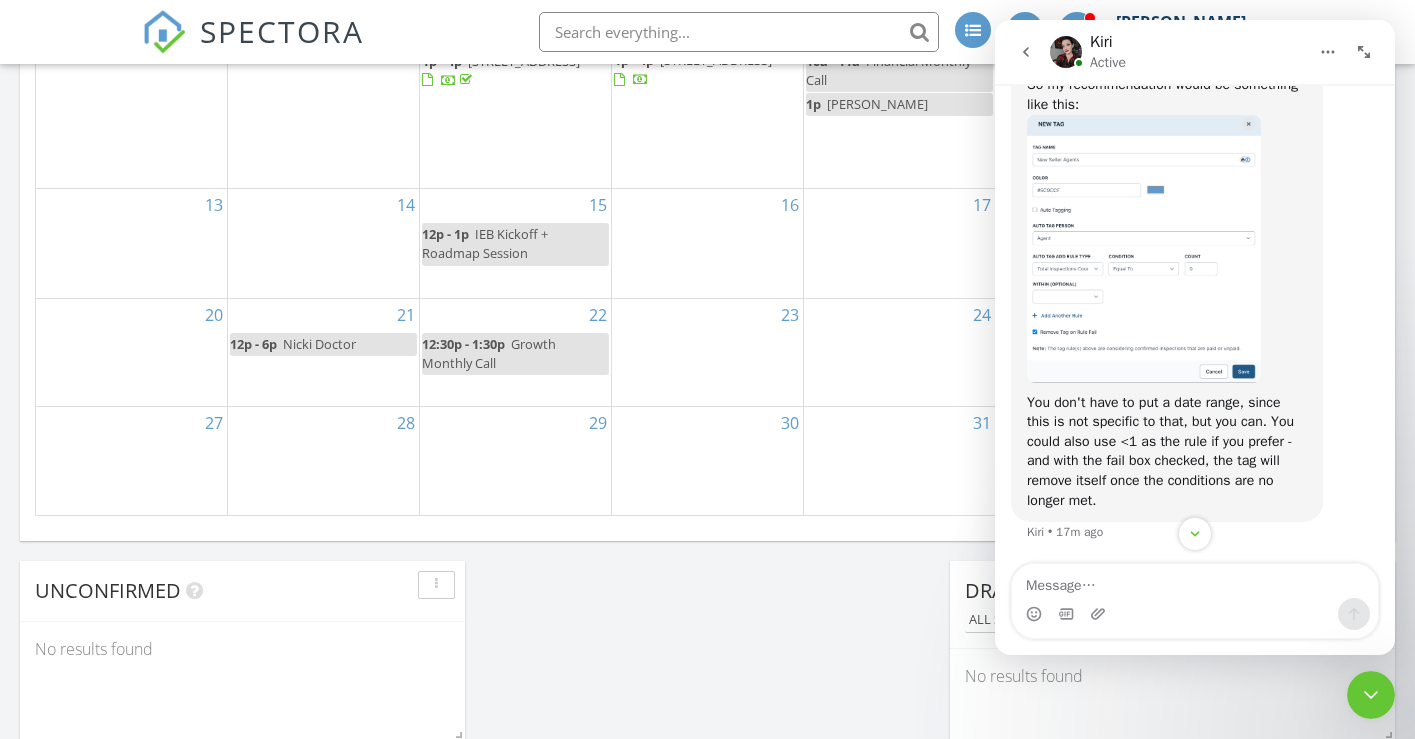 click at bounding box center (1144, 249) 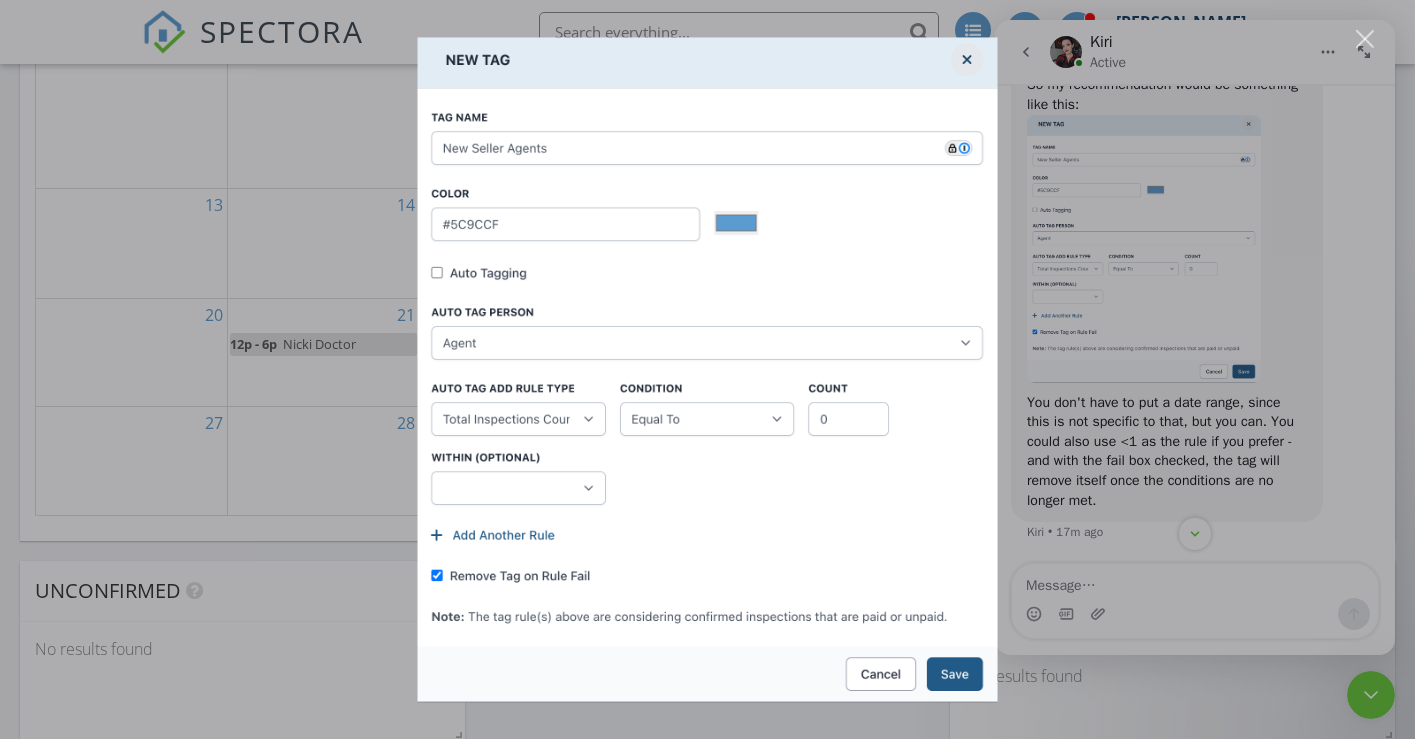 scroll, scrollTop: 0, scrollLeft: 0, axis: both 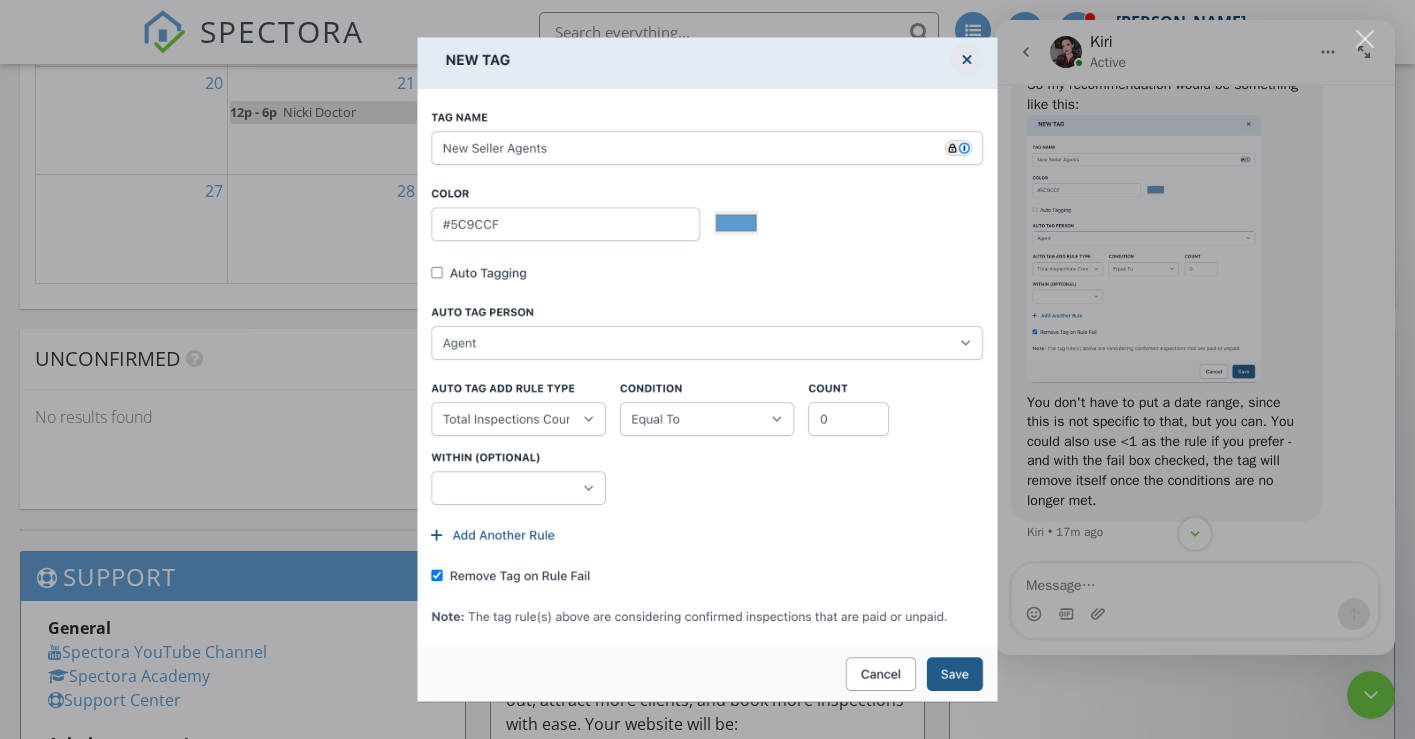 click at bounding box center [707, 369] 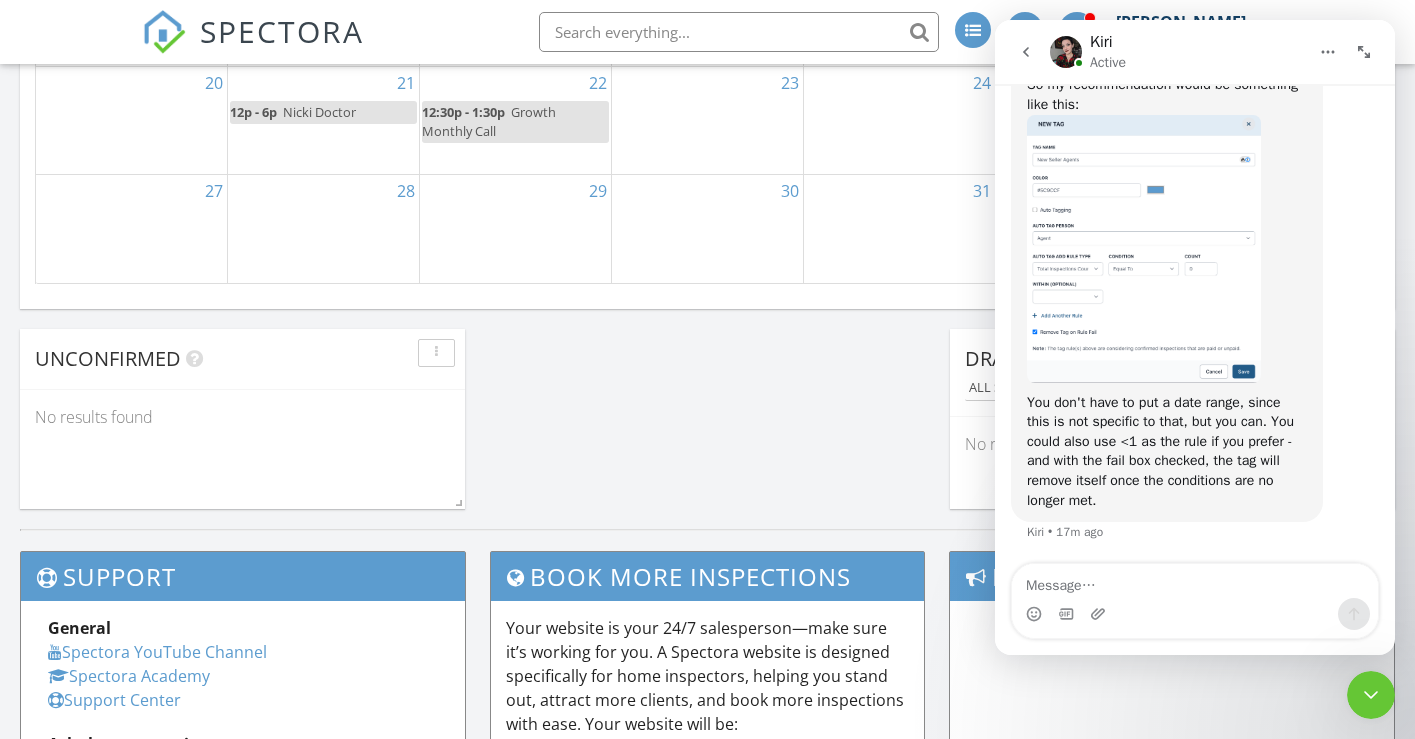 scroll, scrollTop: 12877, scrollLeft: 0, axis: vertical 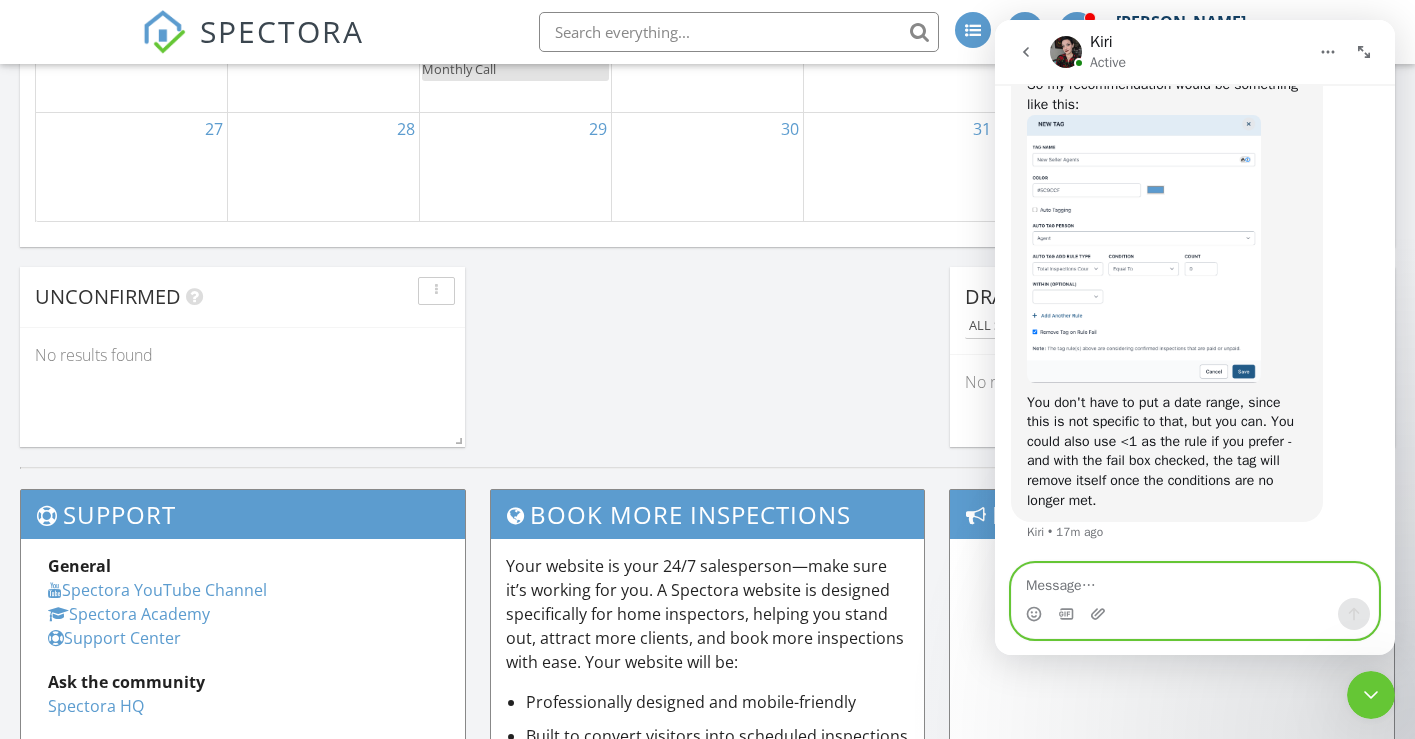 click at bounding box center [1195, 581] 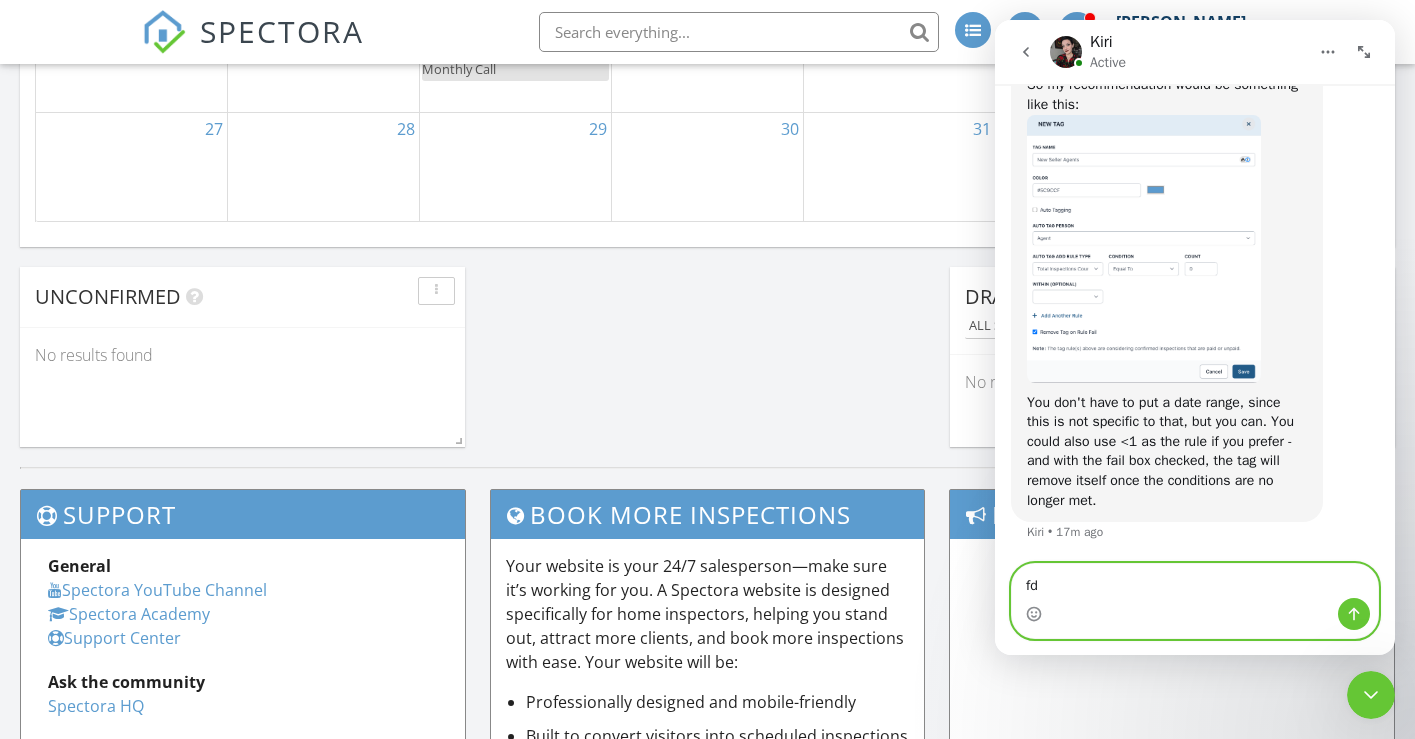 type on "f" 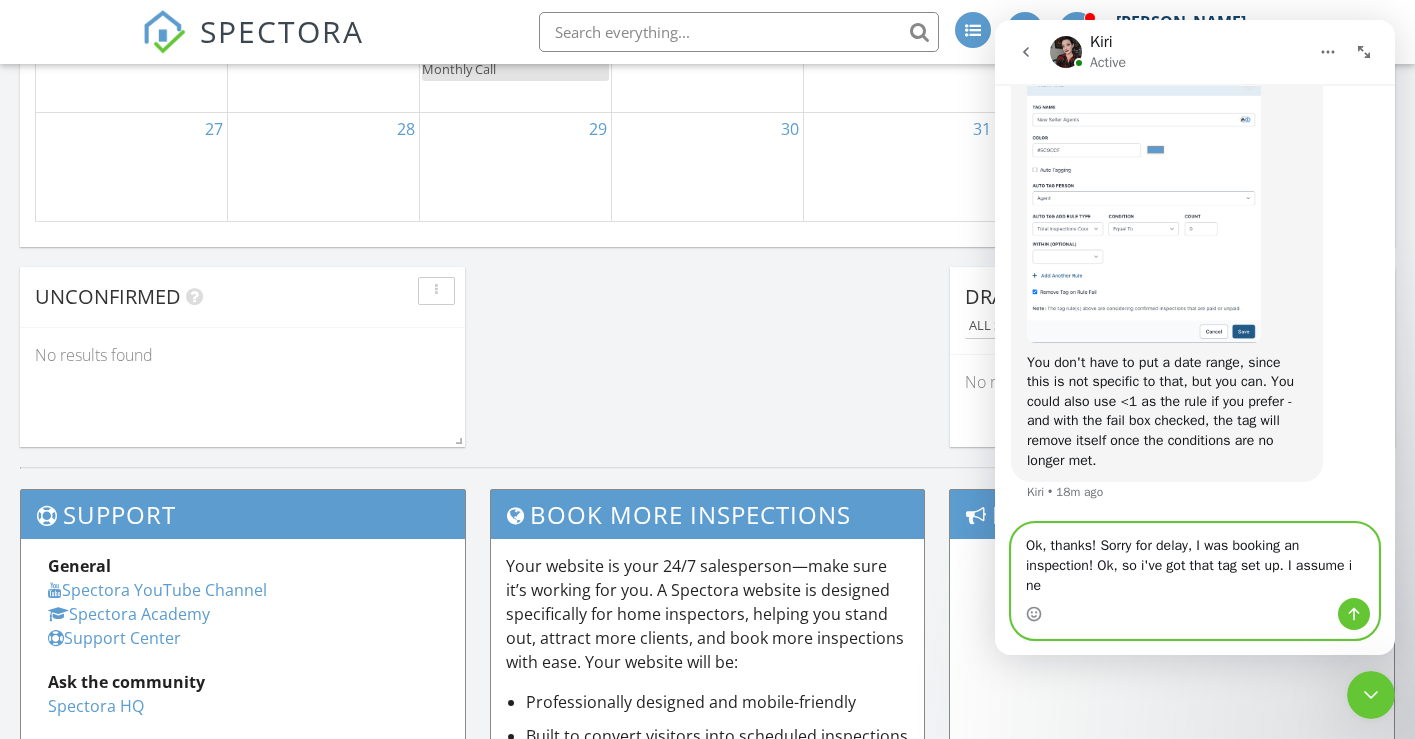 scroll, scrollTop: 12917, scrollLeft: 0, axis: vertical 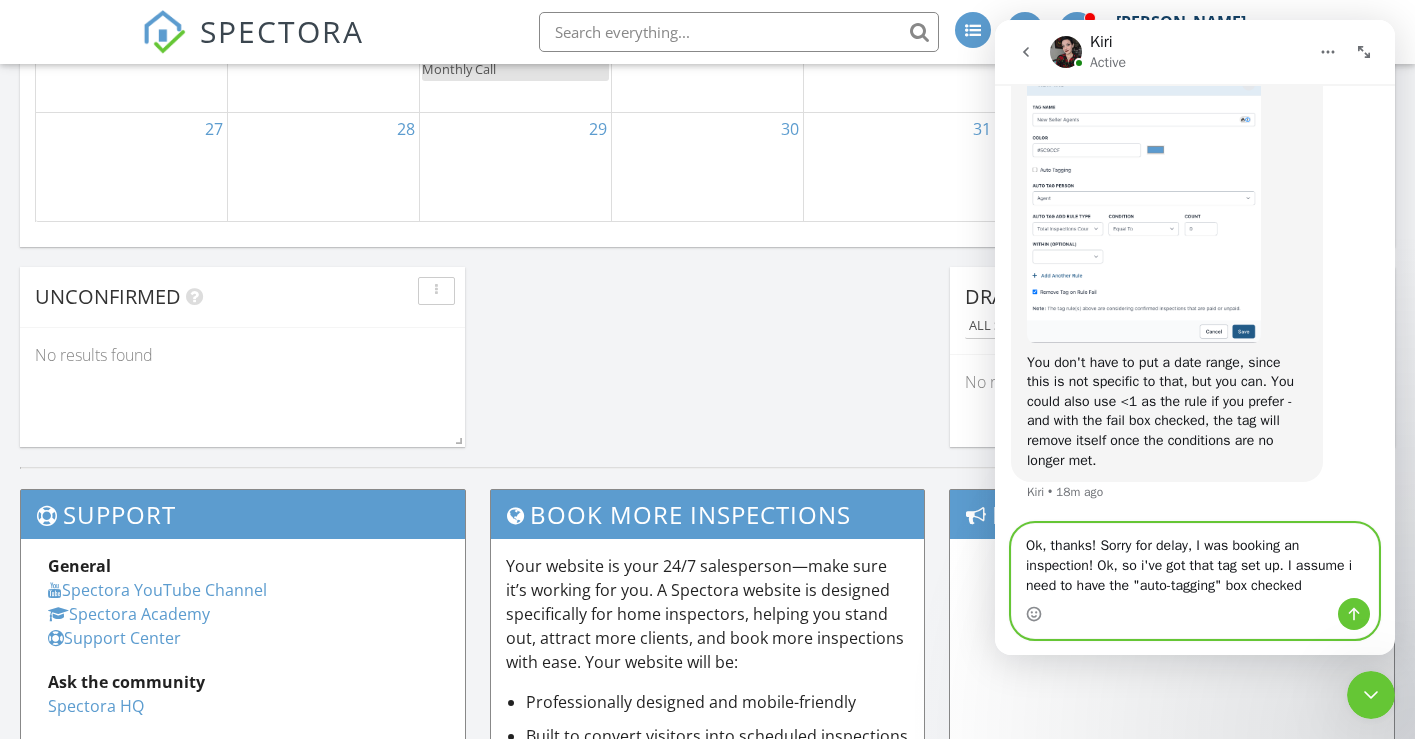 type on "Ok, thanks! Sorry for delay, I was booking an inspection! Ok, so i've got that tag set up. I assume i need to have the "auto-tagging" box checked?" 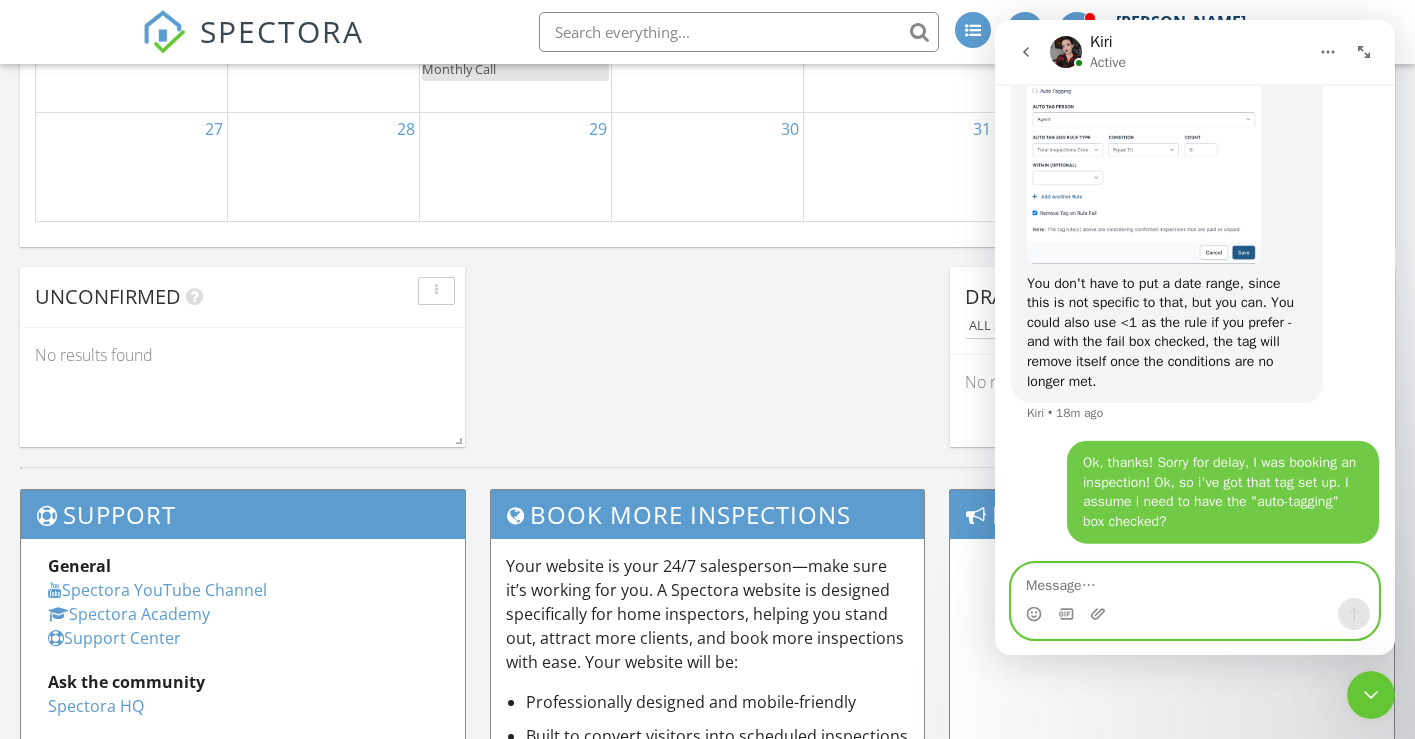 scroll, scrollTop: 12996, scrollLeft: 0, axis: vertical 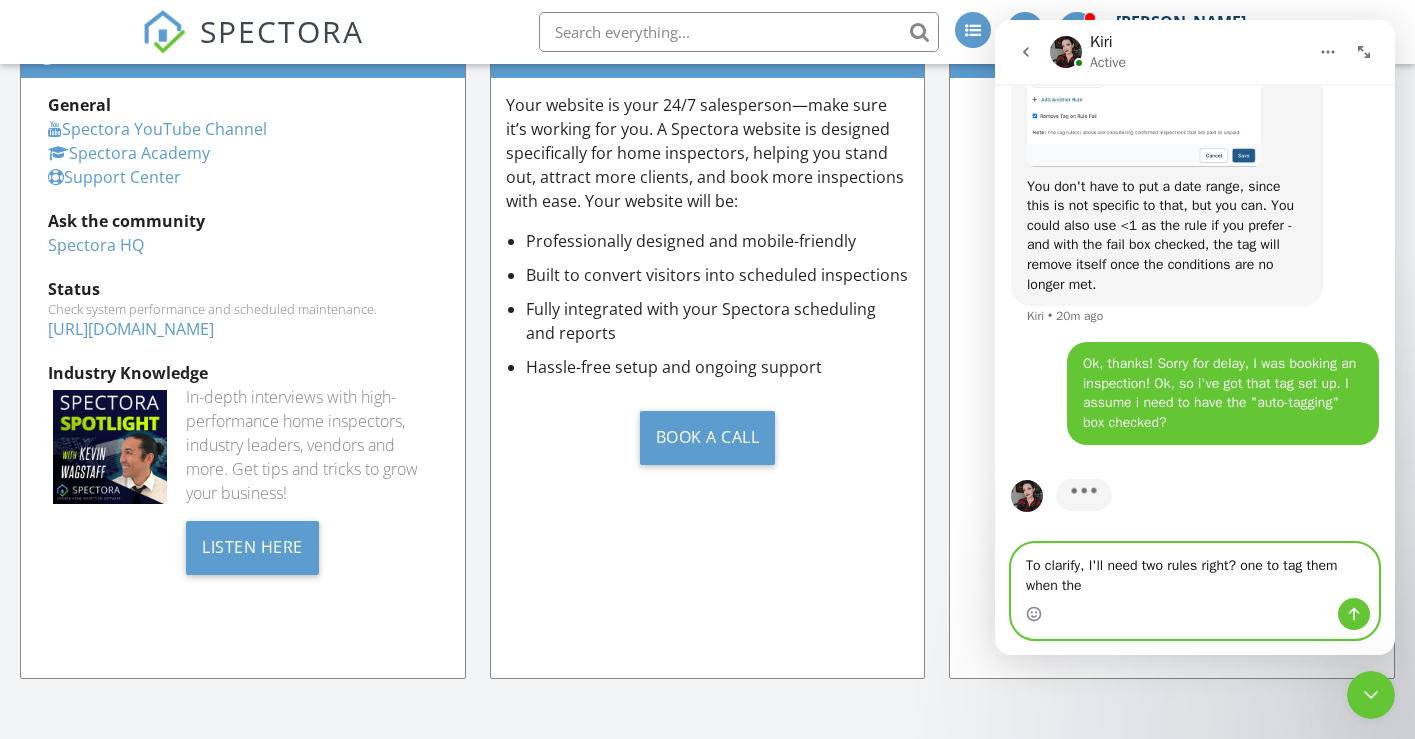 click on "To clarify, I'll need two rules right? one to tag them when the" at bounding box center [1195, 571] 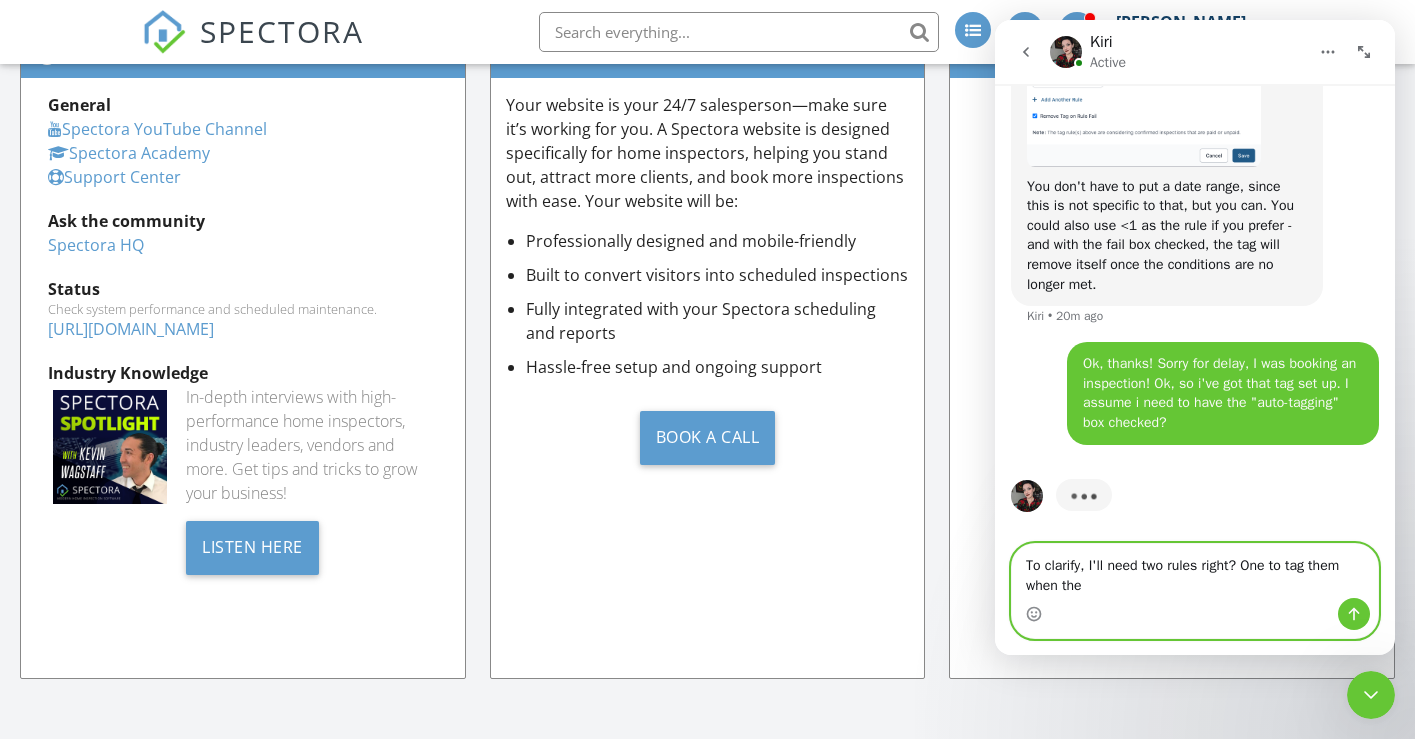 click on "To clarify, I'll need two rules right? One to tag them when the" at bounding box center [1195, 571] 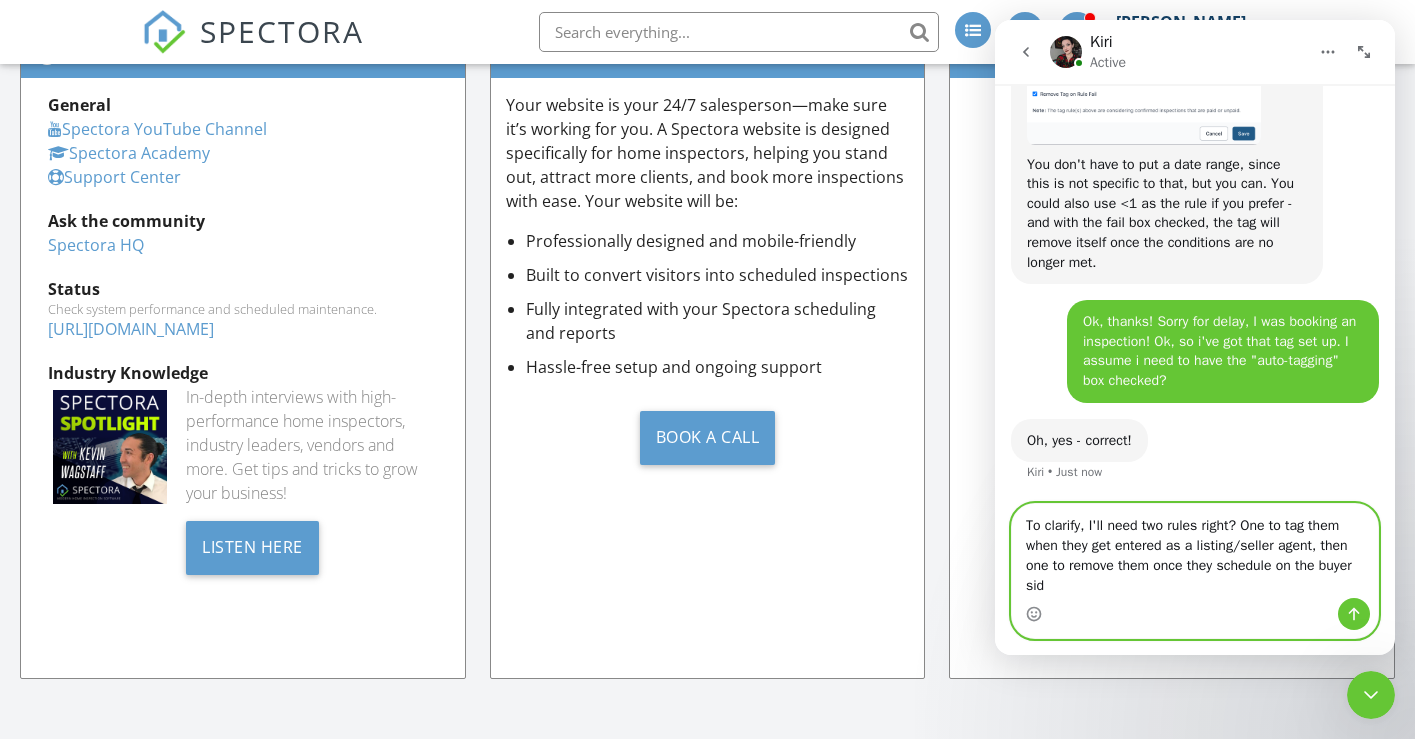 scroll, scrollTop: 13115, scrollLeft: 0, axis: vertical 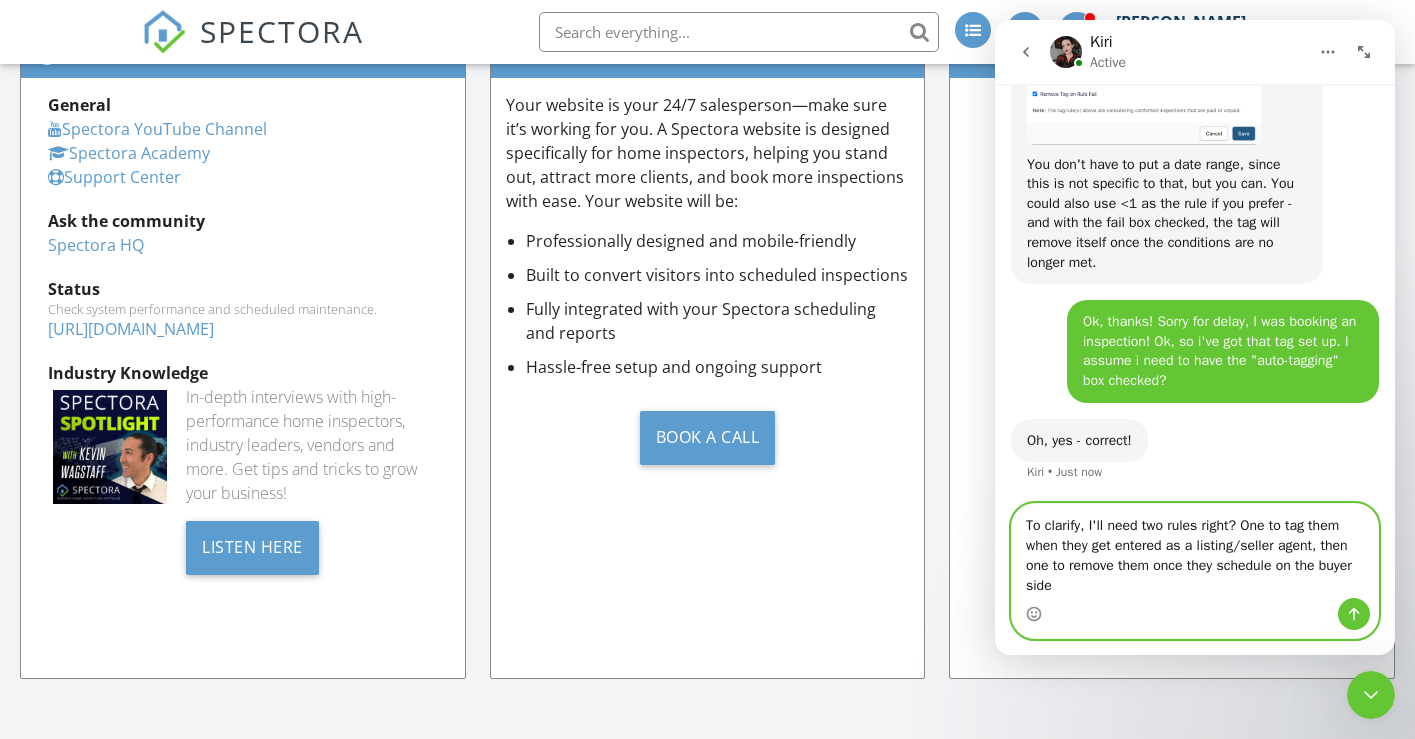 type on "To clarify, I'll need two rules right? One to tag them when they get entered as a listing/seller agent, then one to remove them once they schedule on the buyer side?" 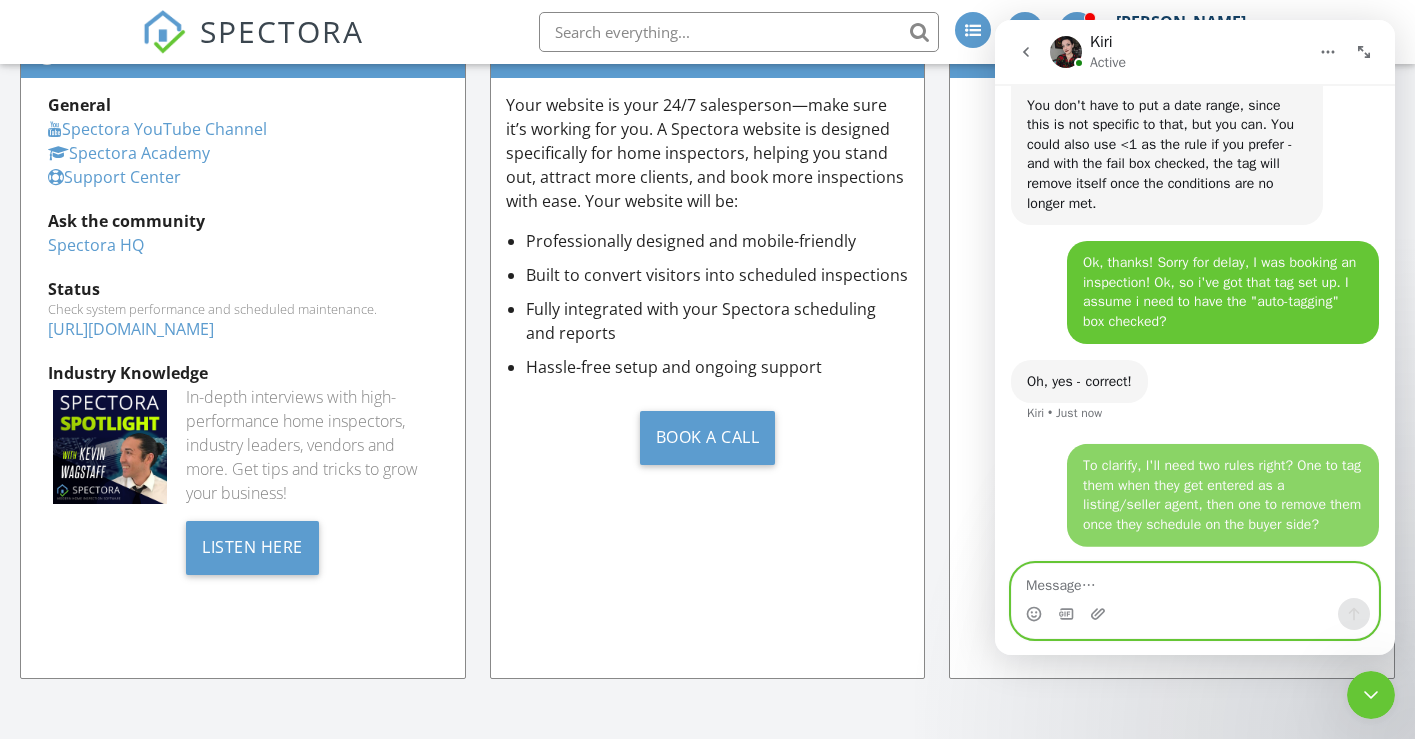 scroll, scrollTop: 13193, scrollLeft: 0, axis: vertical 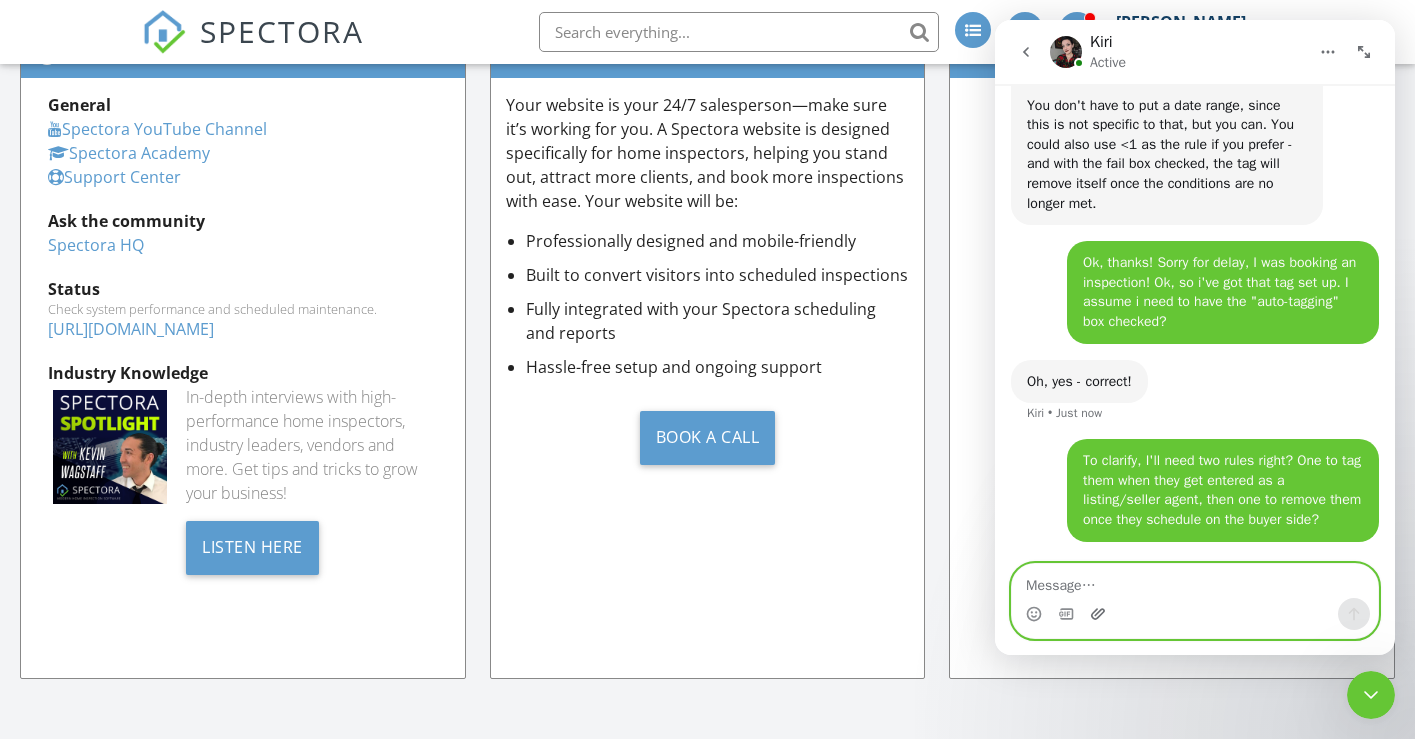 click 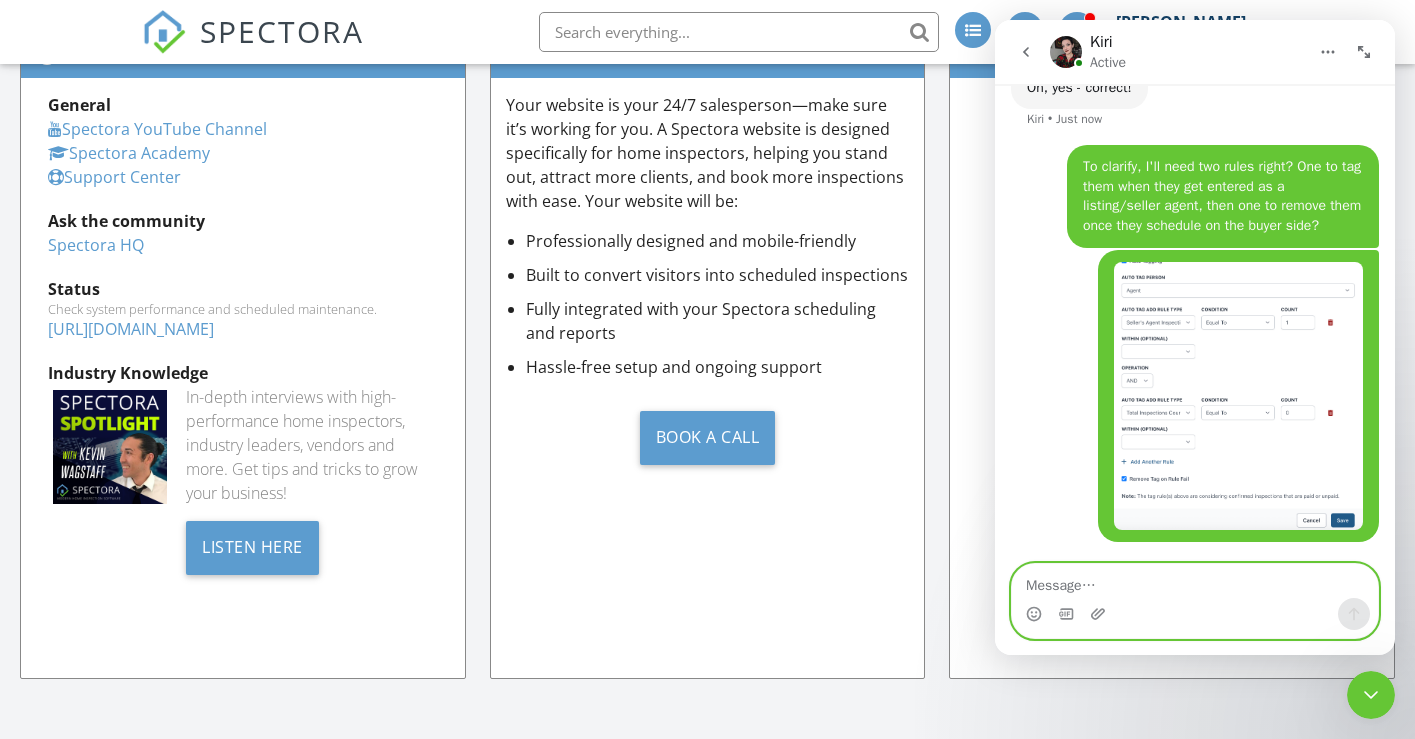 scroll, scrollTop: 13487, scrollLeft: 0, axis: vertical 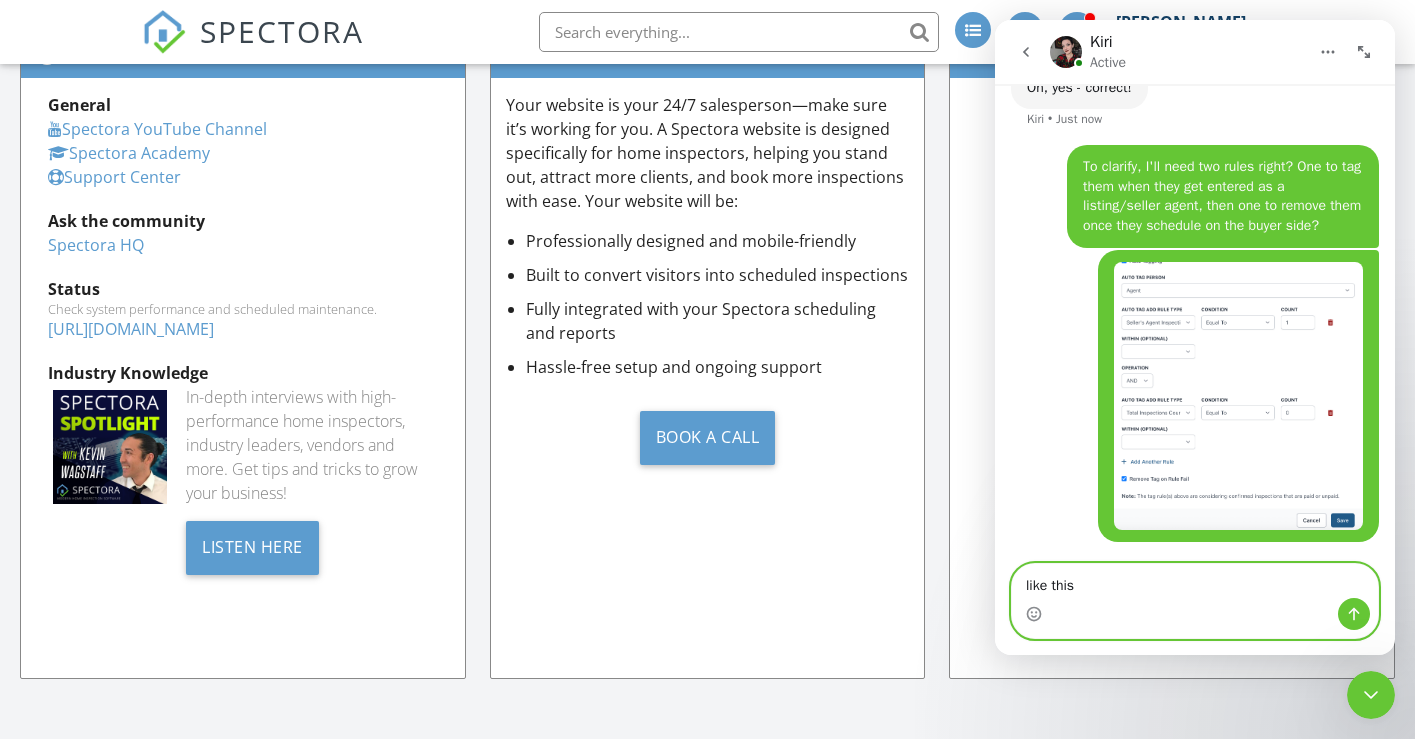 type on "like this?" 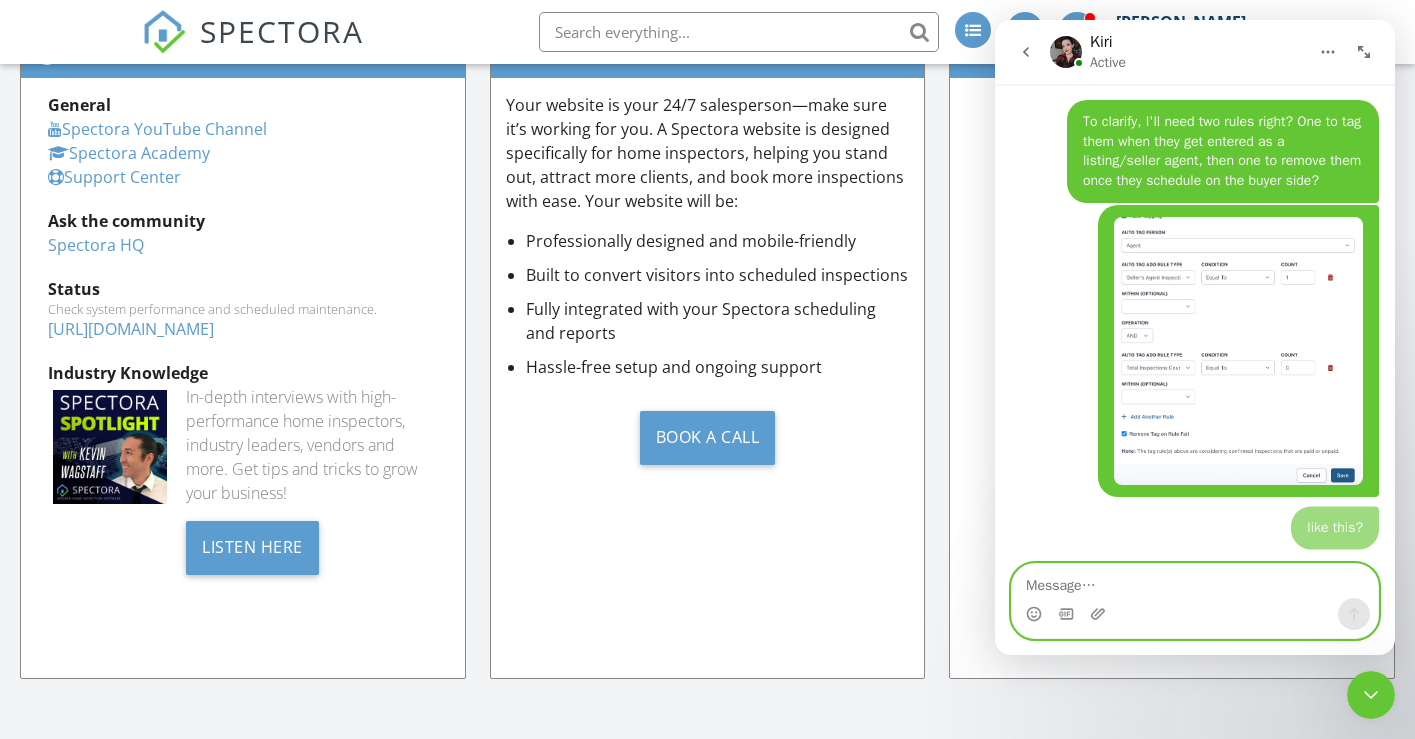 scroll, scrollTop: 13533, scrollLeft: 0, axis: vertical 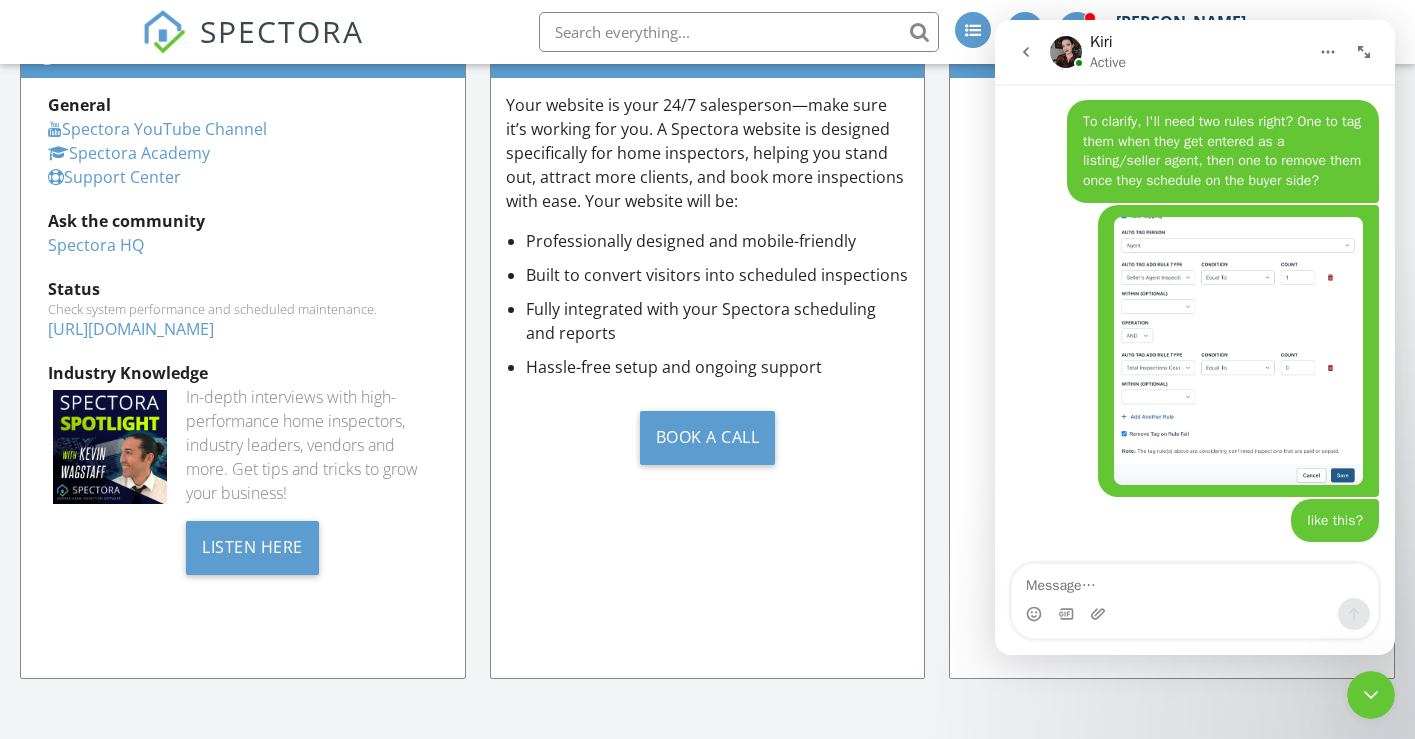 click at bounding box center [1238, 351] 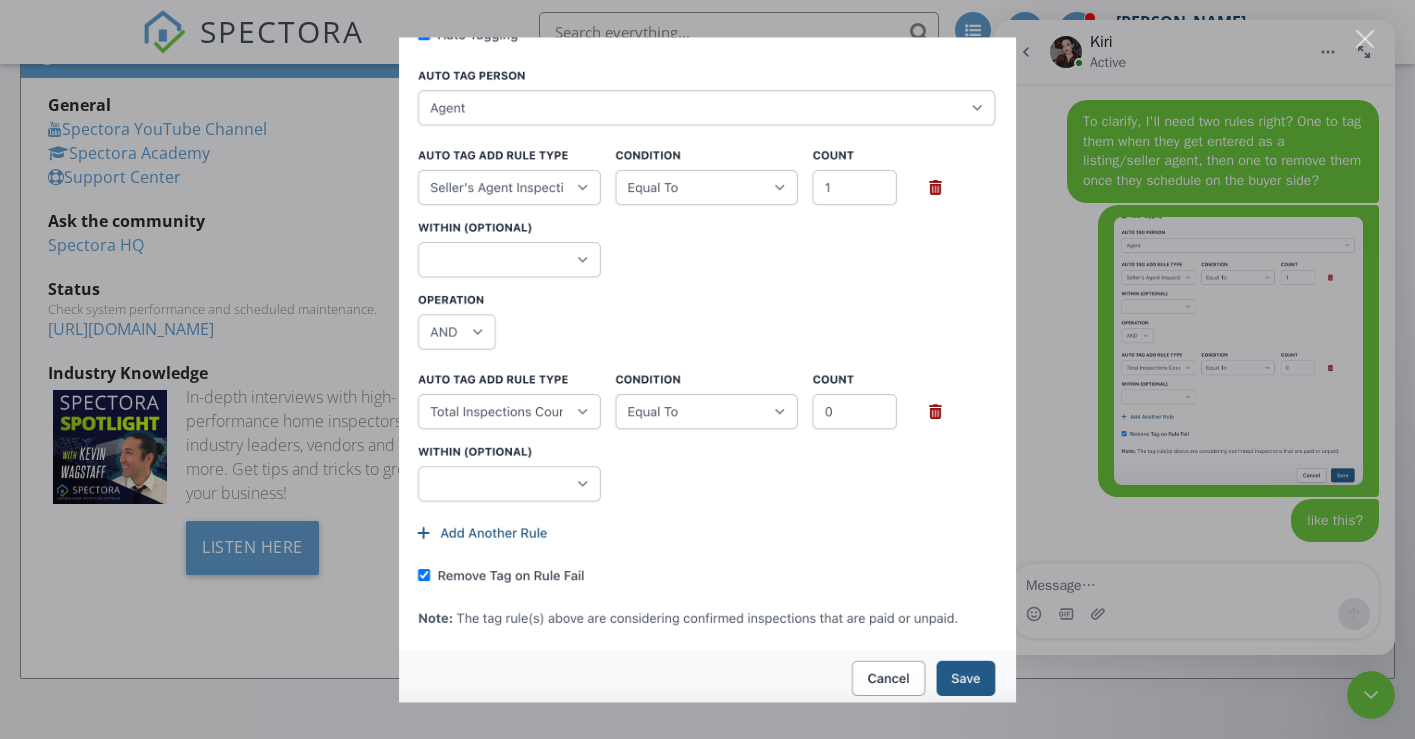 scroll, scrollTop: 0, scrollLeft: 0, axis: both 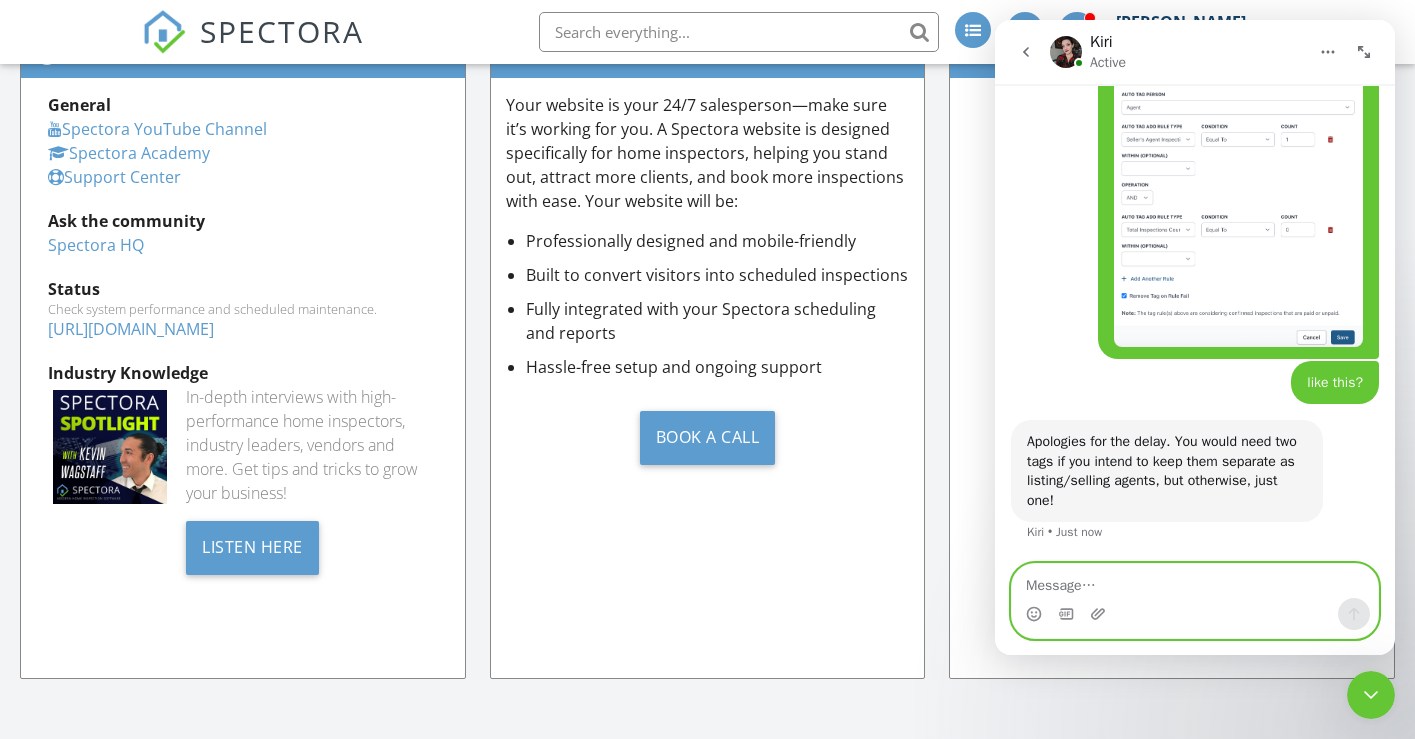 click at bounding box center (1195, 581) 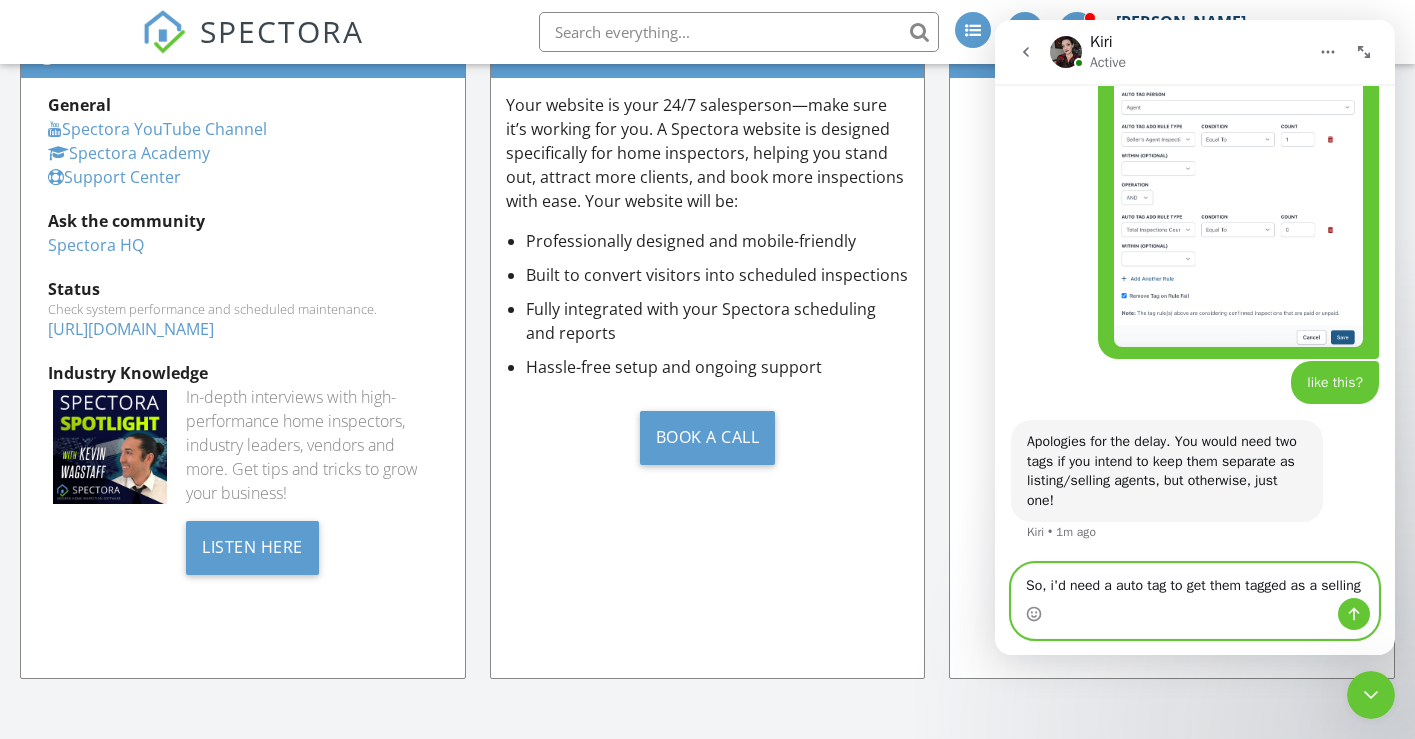 scroll, scrollTop: 13671, scrollLeft: 0, axis: vertical 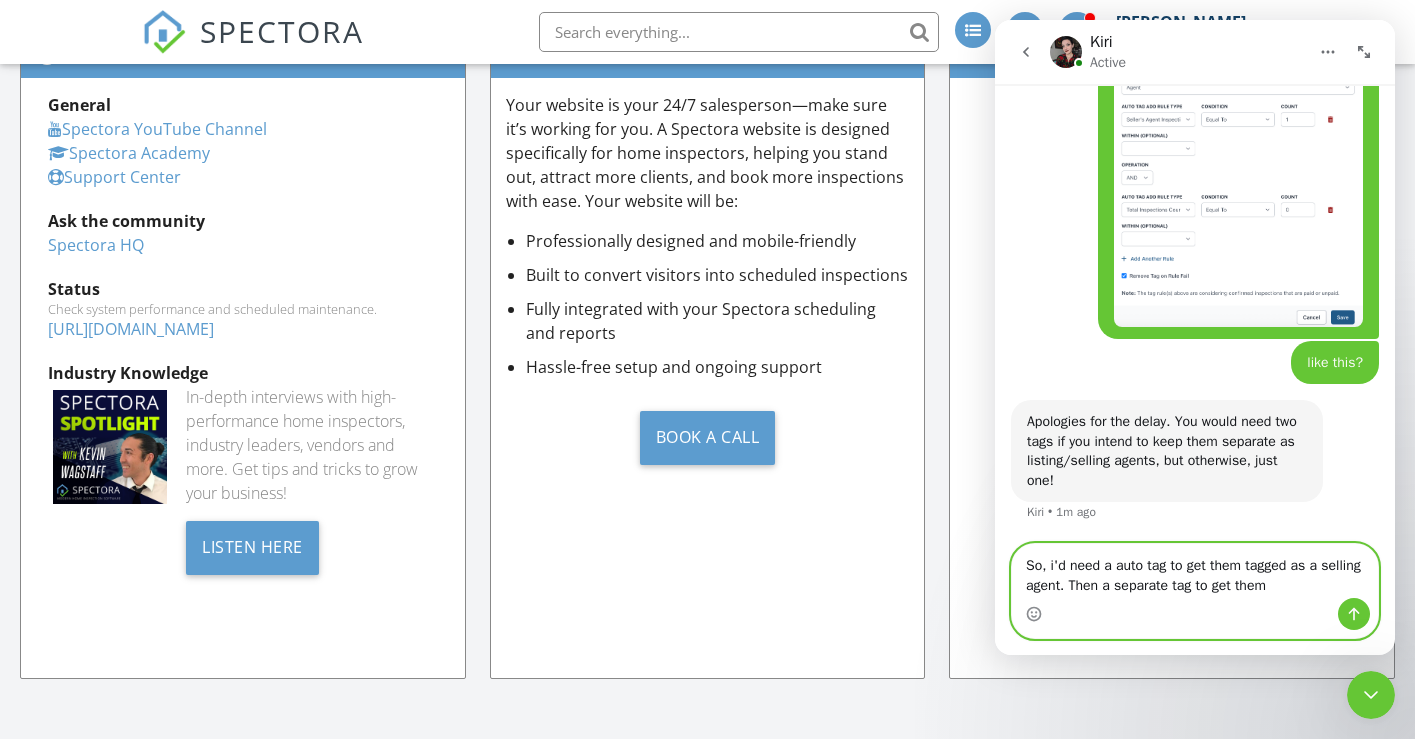 click on "So, i'd need a auto tag to get them tagged as a selling agent. Then a separate tag to get them" at bounding box center (1195, 571) 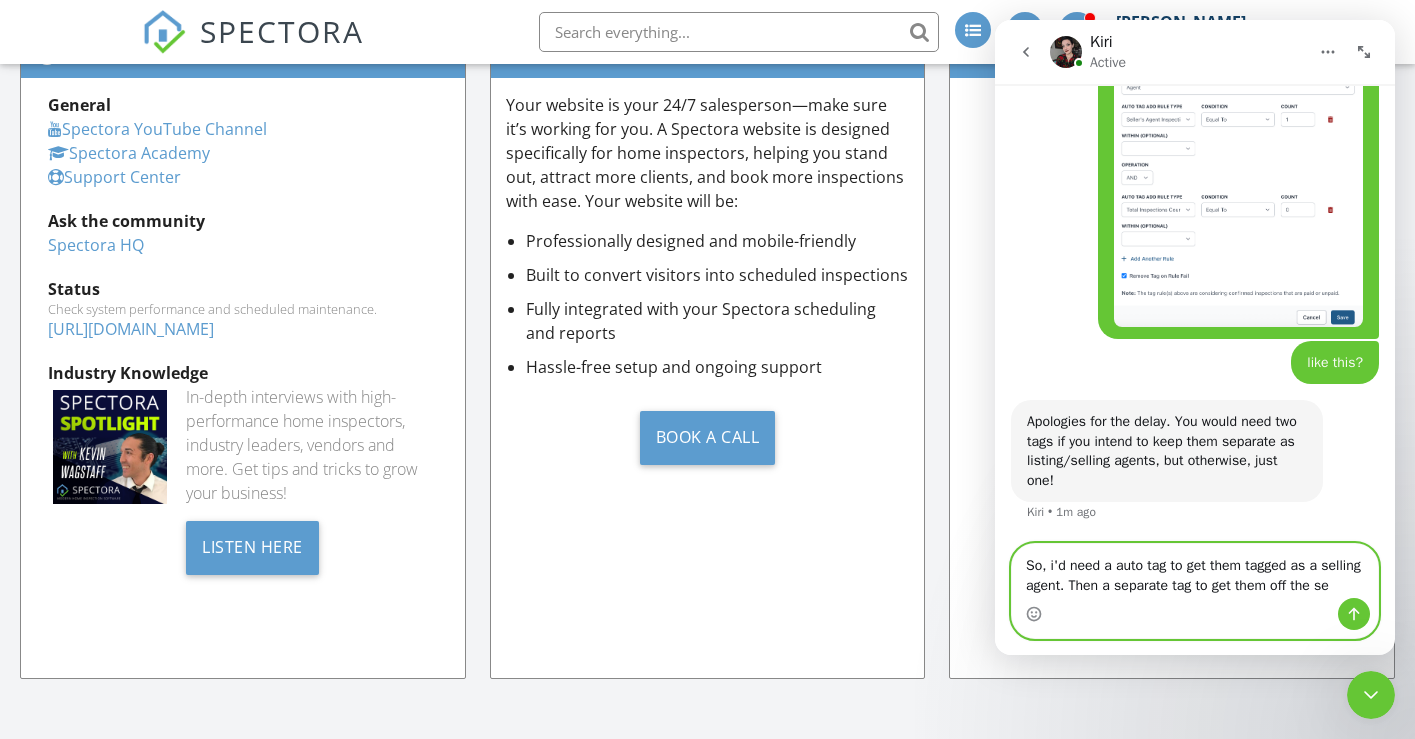 scroll, scrollTop: 13691, scrollLeft: 0, axis: vertical 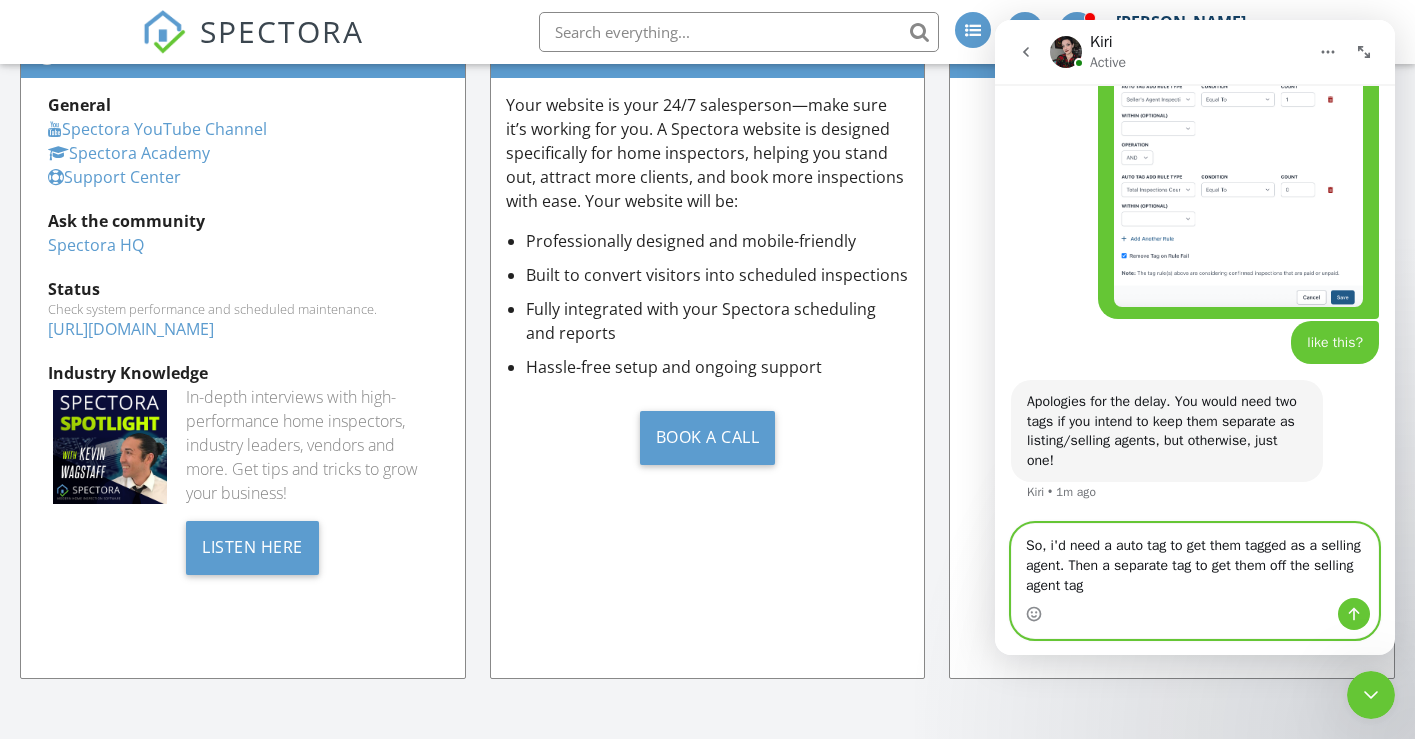 click on "So, i'd need a auto tag to get them tagged as a selling agent. Then a separate tag to get them off the selling agent tag" at bounding box center [1195, 561] 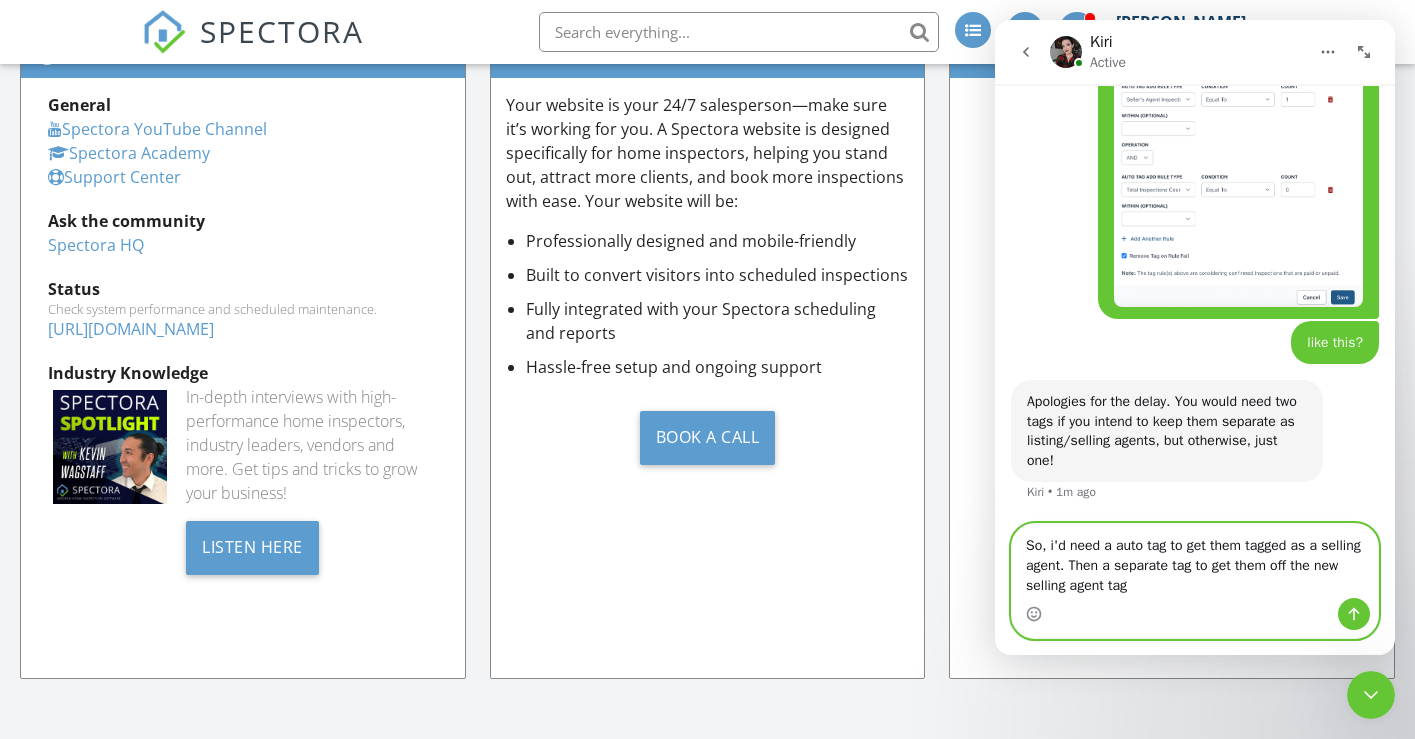 click on "So, i'd need a auto tag to get them tagged as a selling agent. Then a separate tag to get them off the new selling agent tag" at bounding box center (1195, 561) 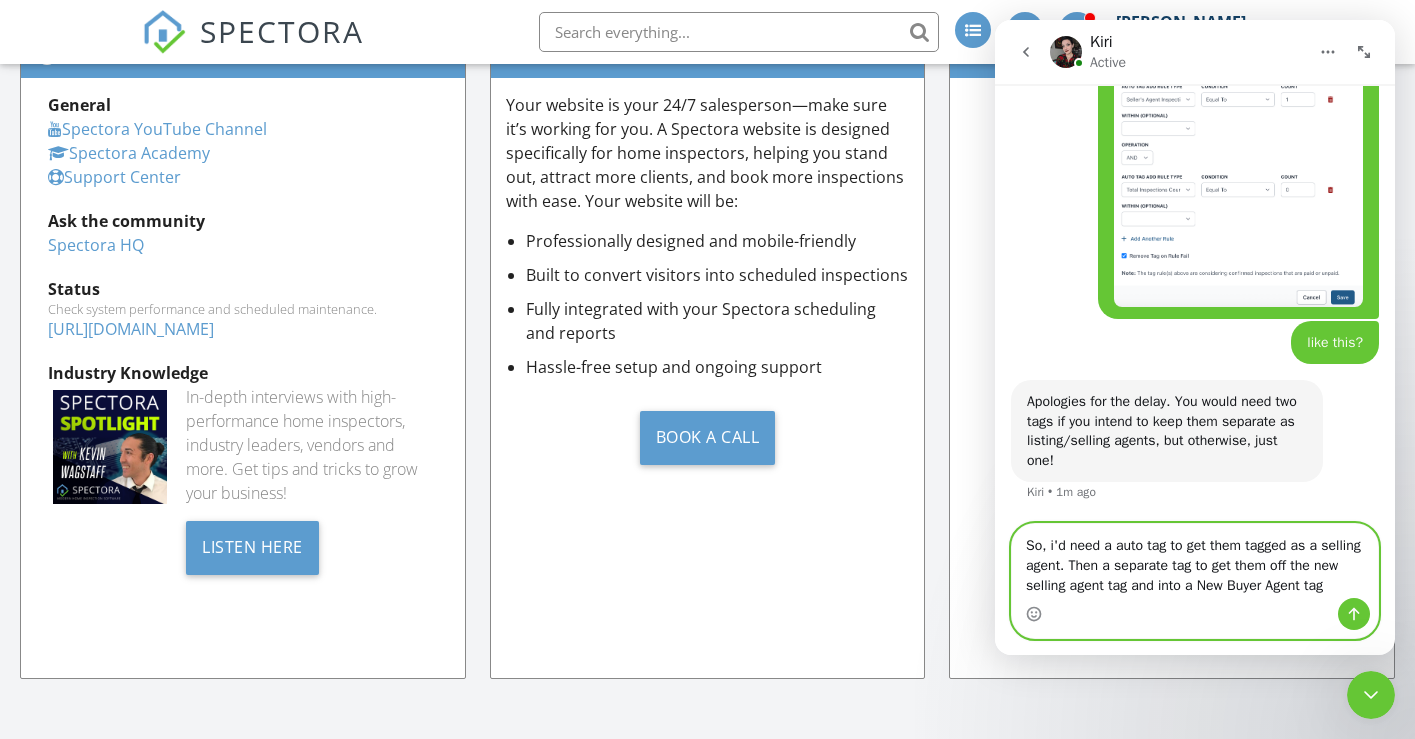 scroll, scrollTop: 13711, scrollLeft: 0, axis: vertical 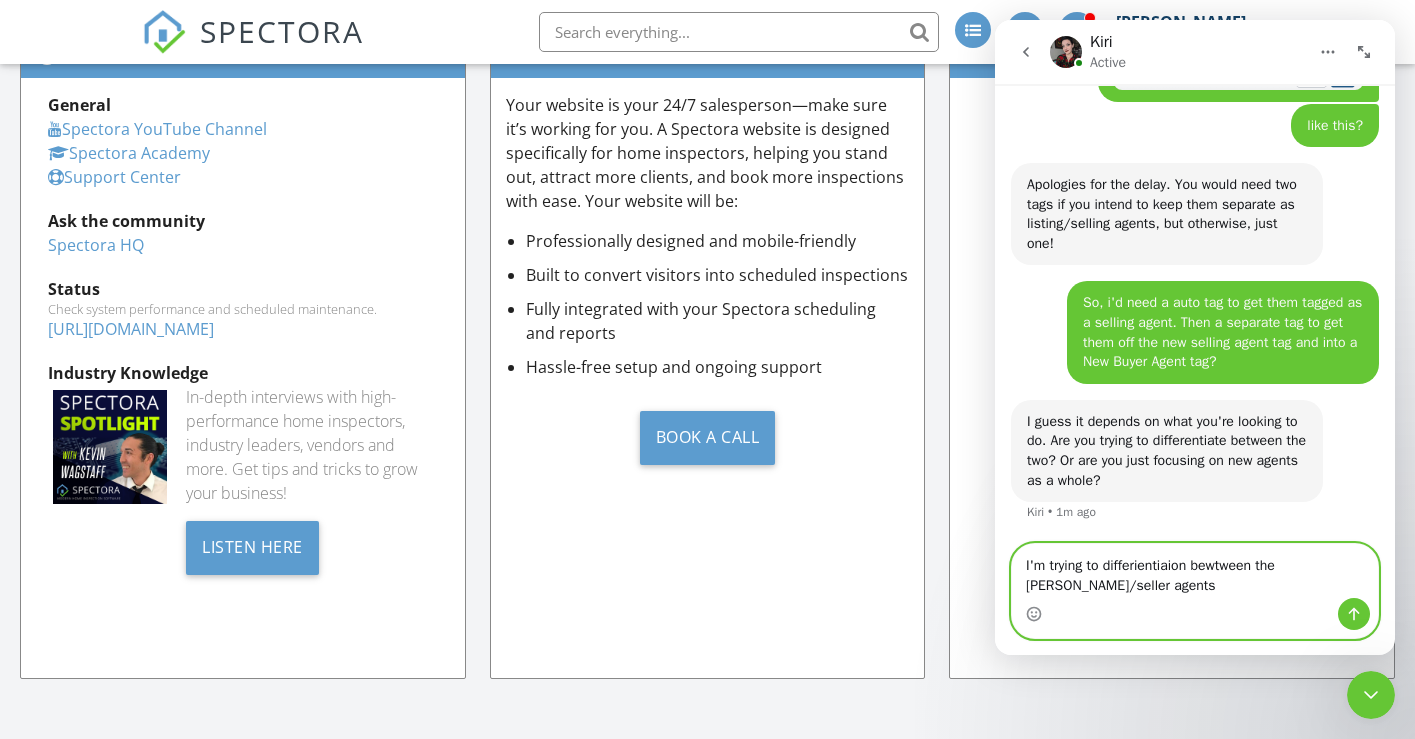 drag, startPoint x: 1289, startPoint y: 568, endPoint x: 999, endPoint y: 568, distance: 290 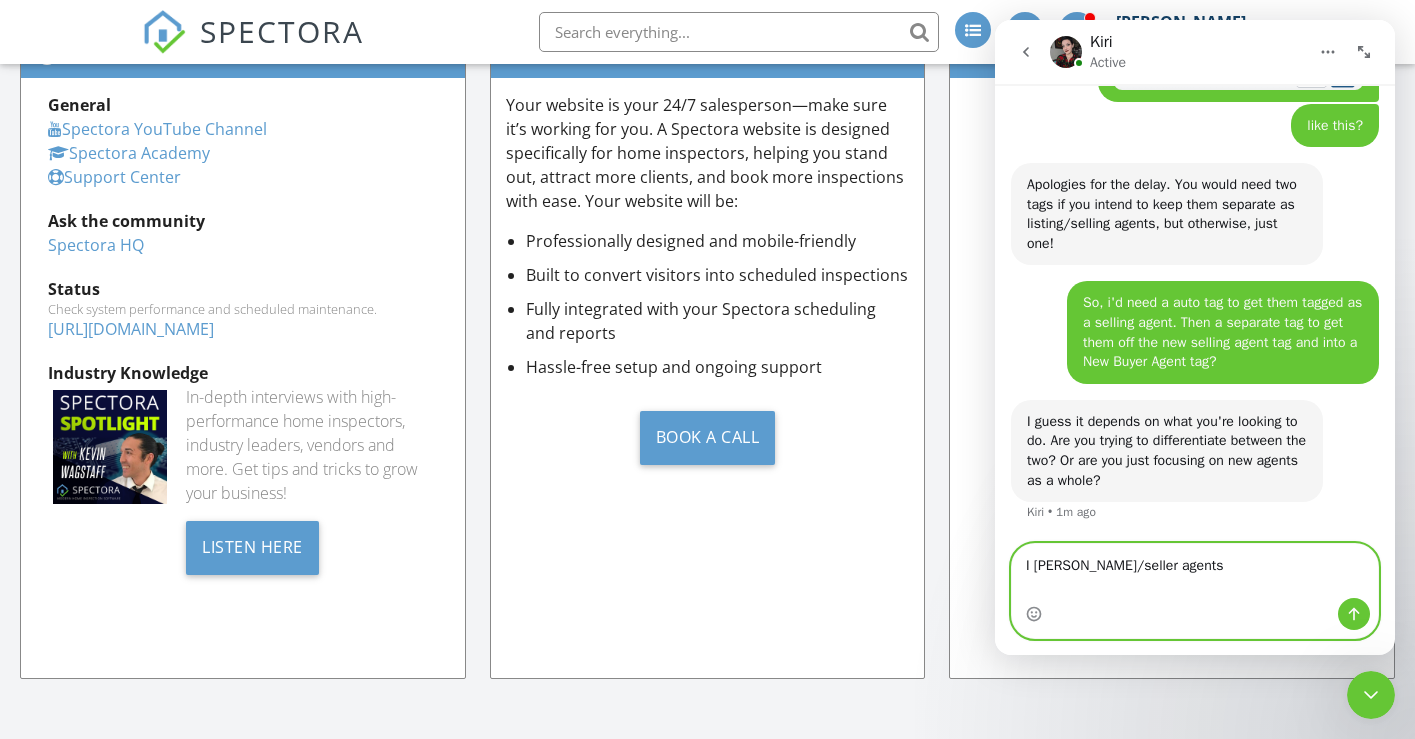 scroll, scrollTop: 13888, scrollLeft: 0, axis: vertical 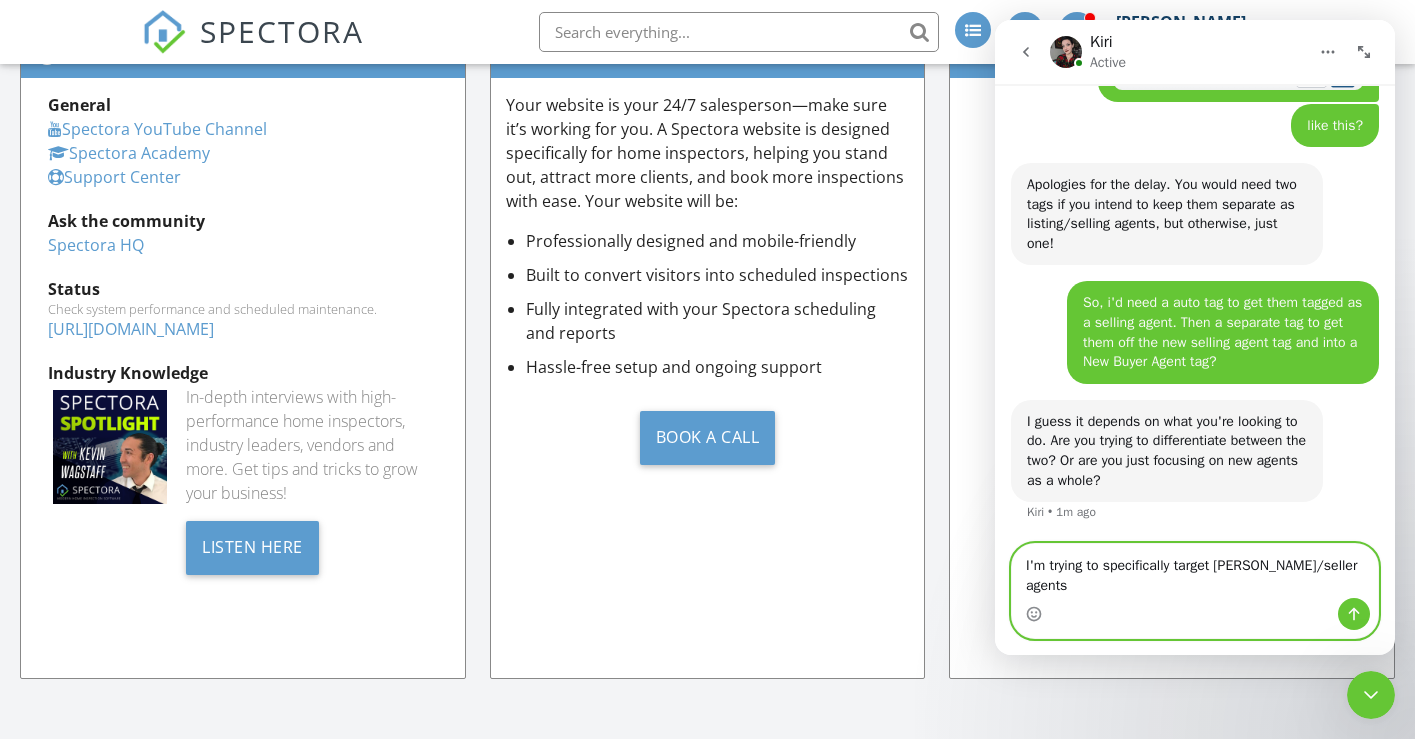 click on "I'm trying to specifically target lising/seller agents" at bounding box center (1195, 571) 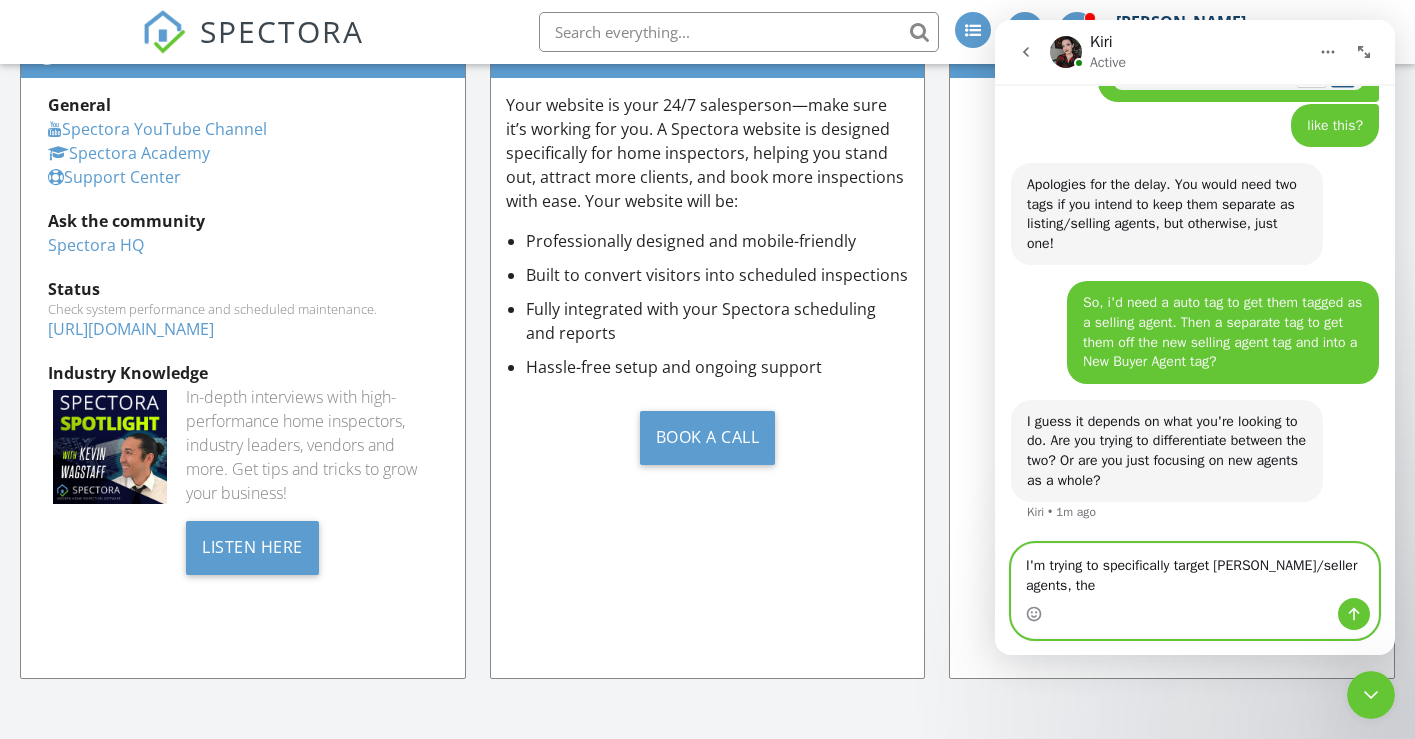scroll, scrollTop: 13908, scrollLeft: 0, axis: vertical 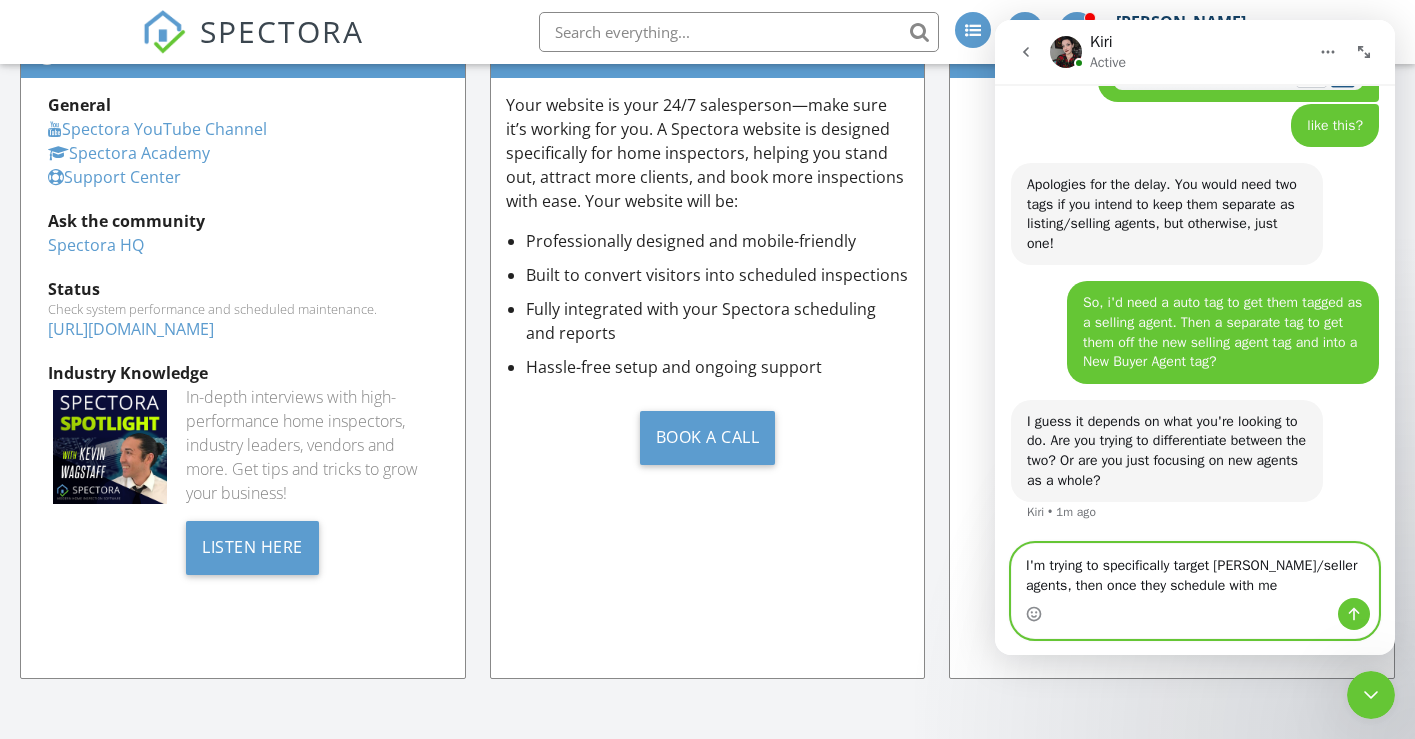 click on "I'm trying to specifically target lising/seller agents, then once they schedule with me" at bounding box center (1195, 571) 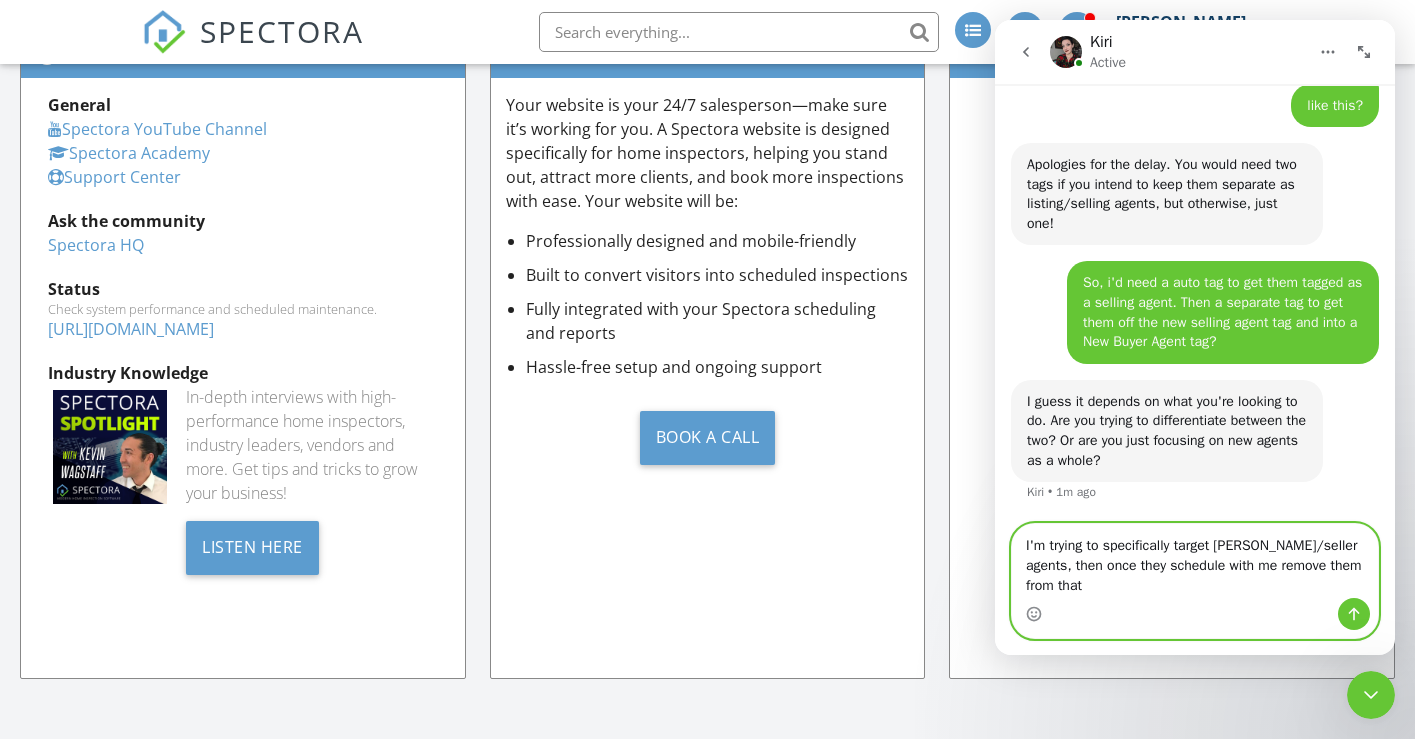 scroll, scrollTop: 13928, scrollLeft: 0, axis: vertical 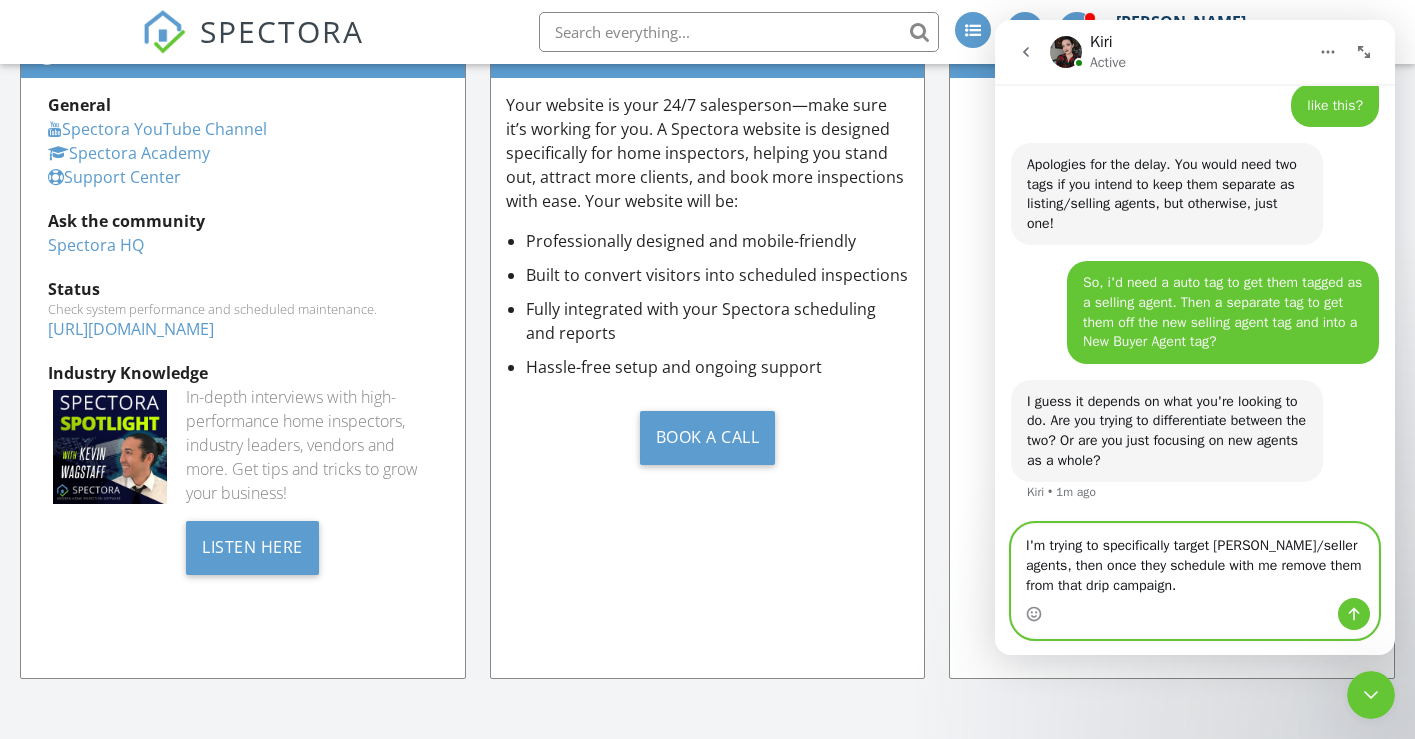 click on "I'm trying to specifically target lising/seller agents, then once they schedule with me remove them from that drip campaign." at bounding box center (1195, 561) 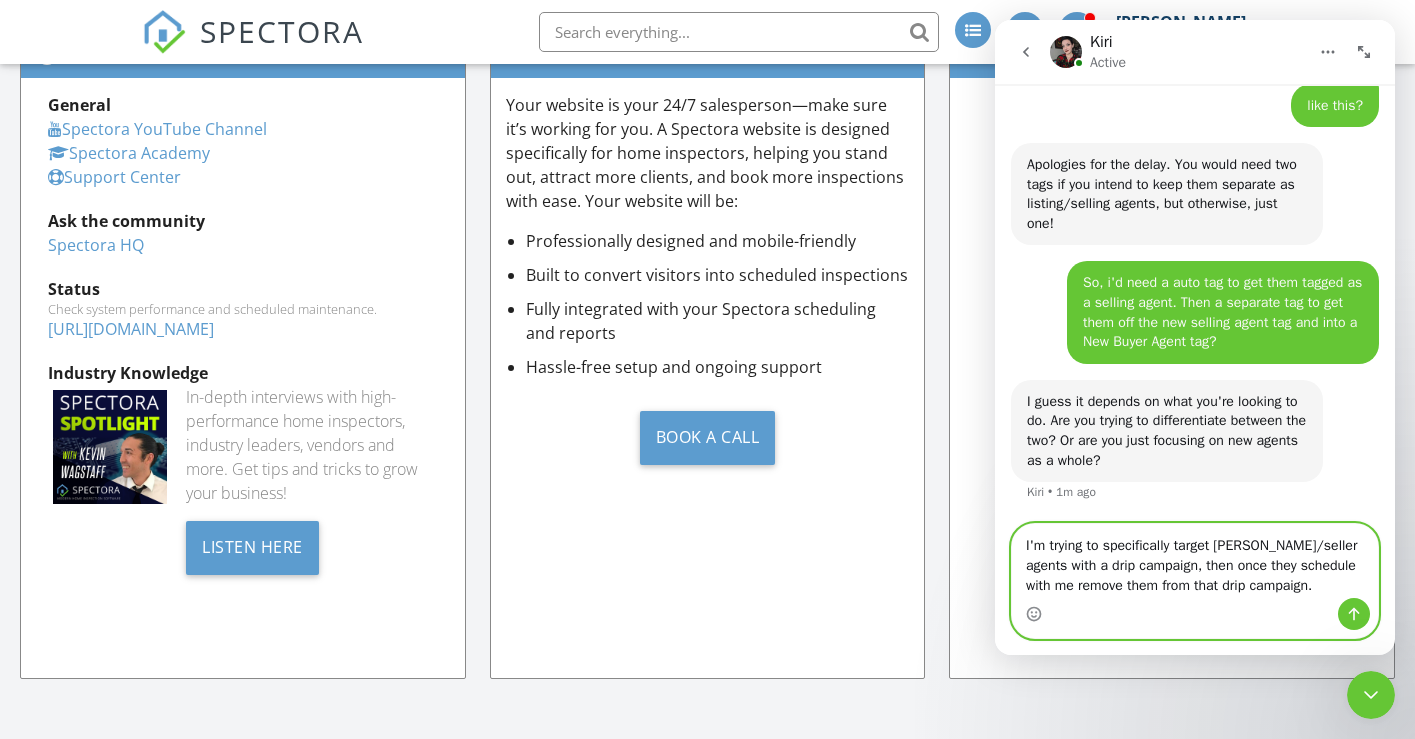 click on "I'm trying to specifically target lising/seller agents with a drip campaign, then once they schedule with me remove them from that drip campaign." at bounding box center (1195, 561) 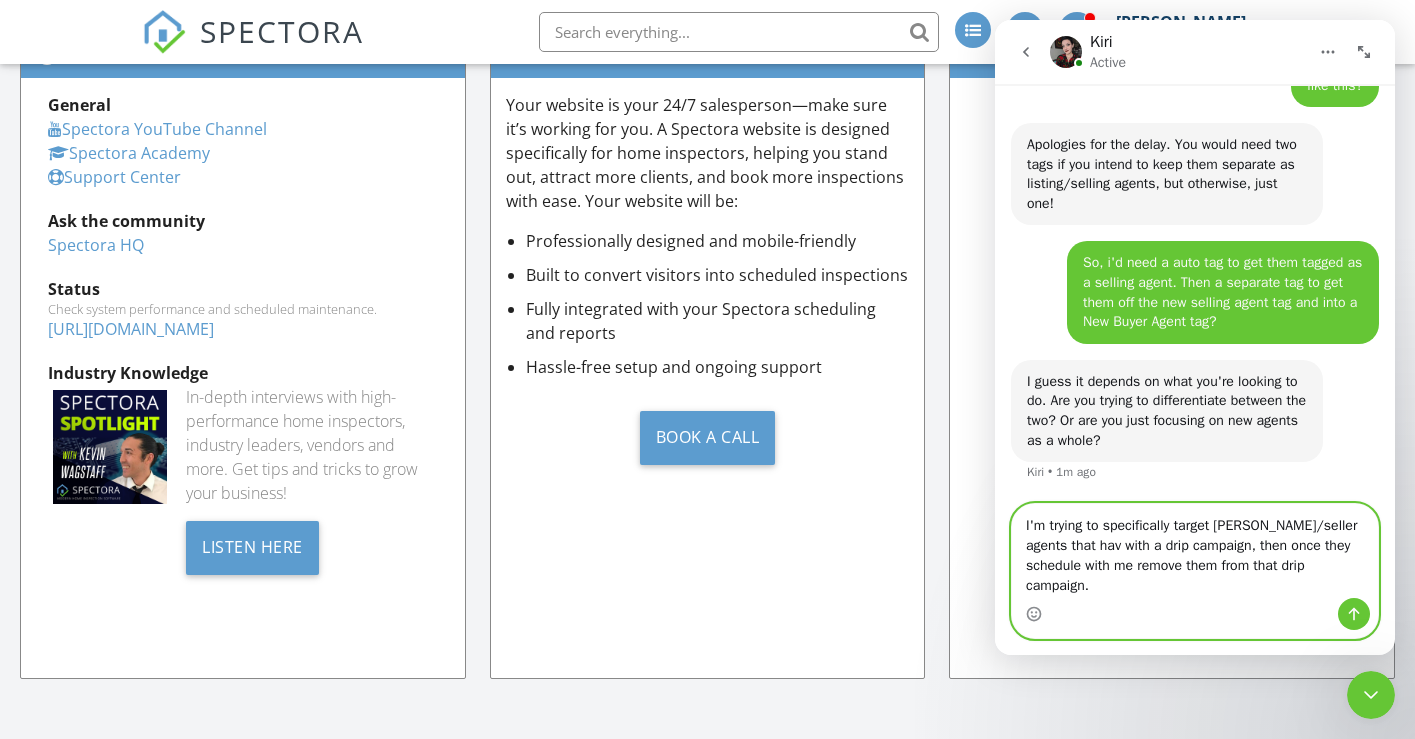 scroll, scrollTop: 13948, scrollLeft: 0, axis: vertical 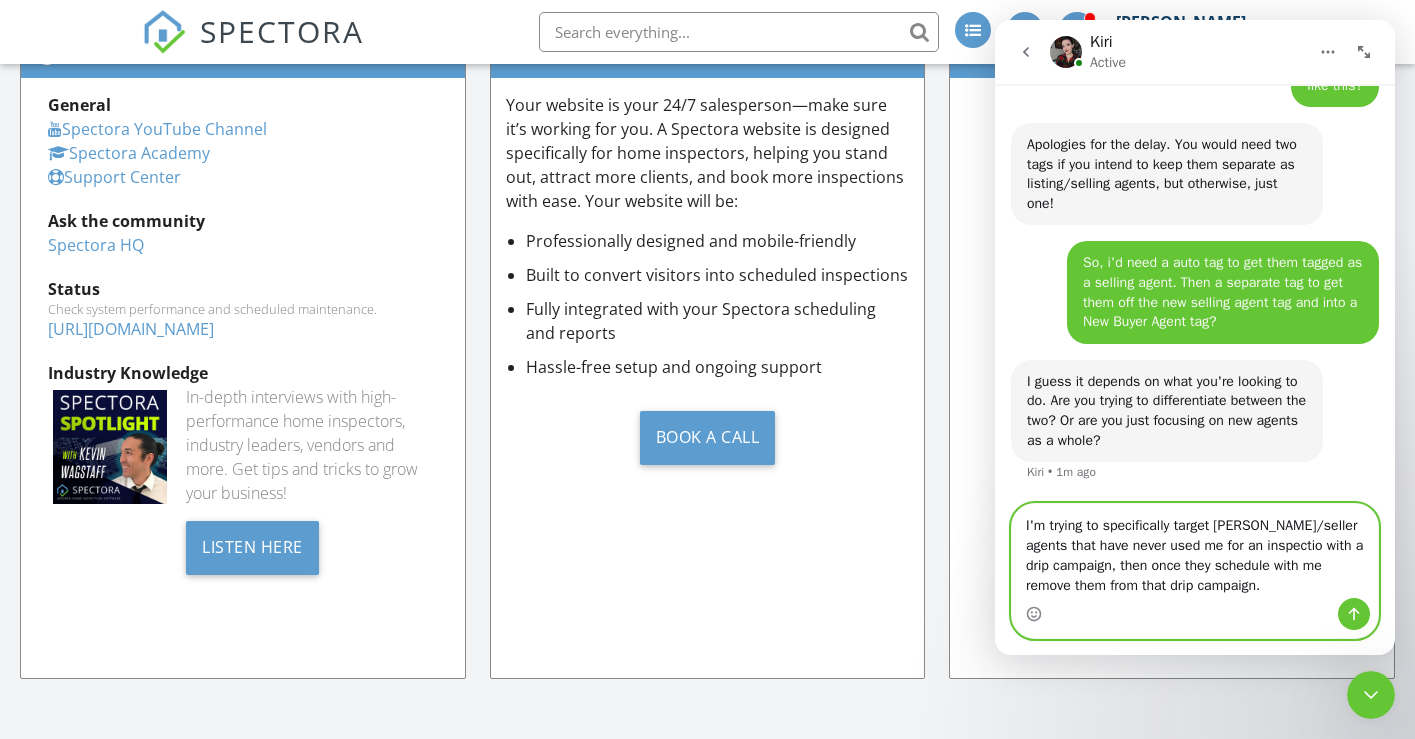 type on "I'm trying to specifically target lising/seller agents that have never used me for an inspection with a drip campaign, then once they schedule with me remove them from that drip campaign." 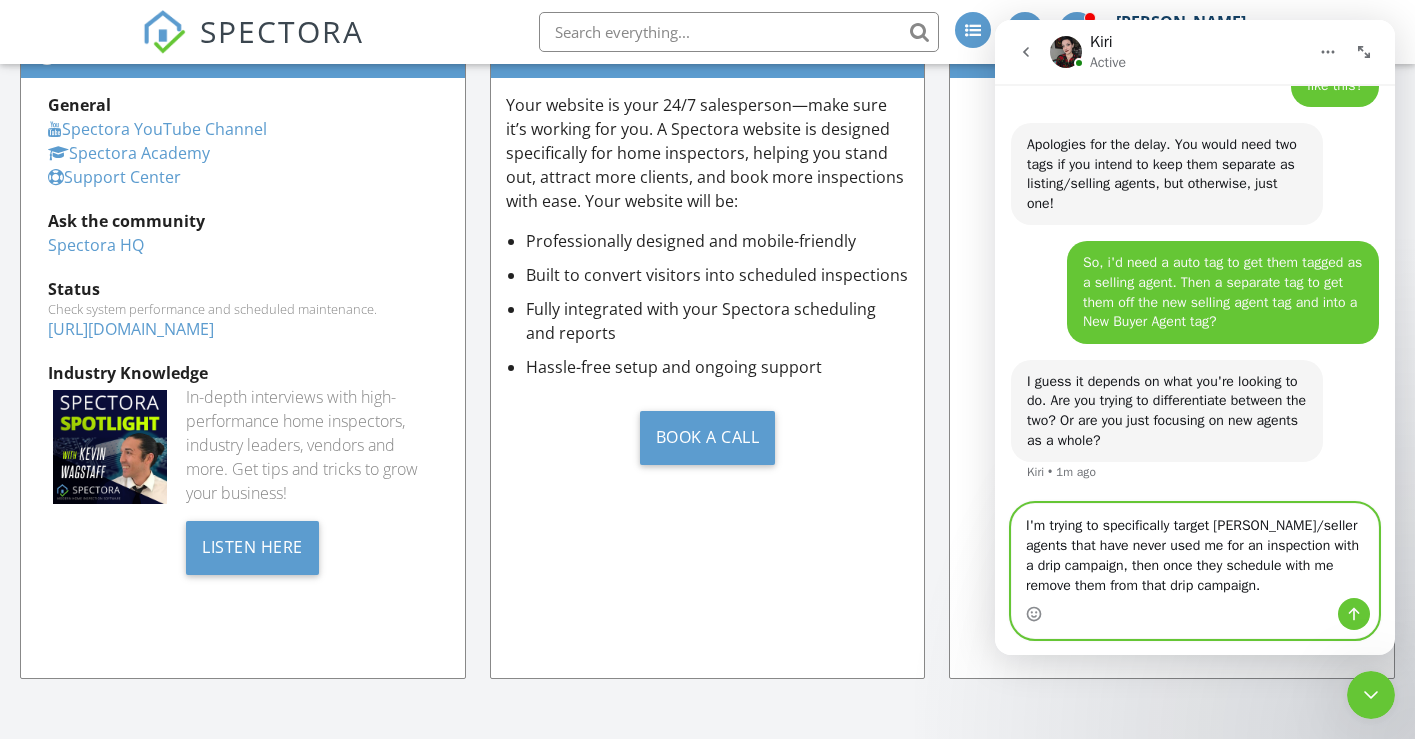click on "I'm trying to specifically target lising/seller agents that have never used me for an inspection with a drip campaign, then once they schedule with me remove them from that drip campaign." at bounding box center (1195, 551) 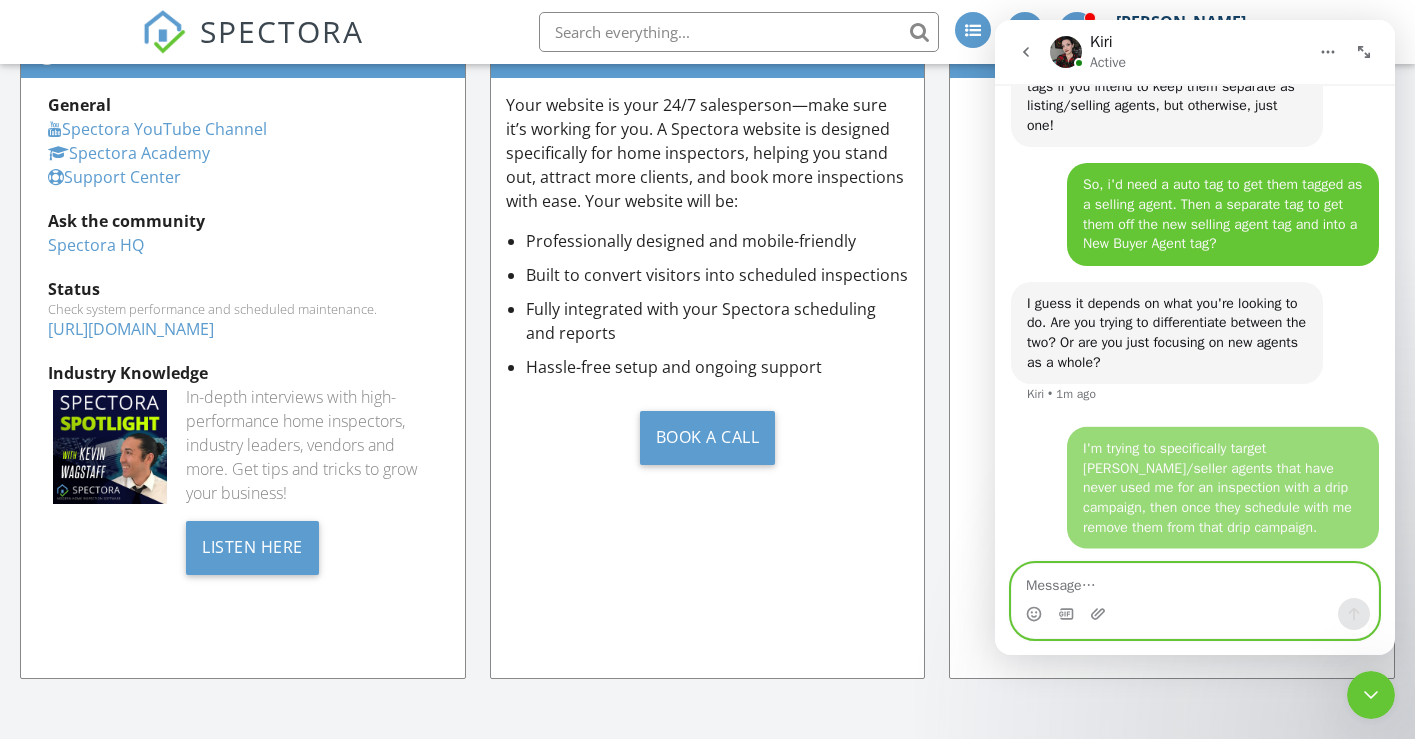 scroll, scrollTop: 14026, scrollLeft: 0, axis: vertical 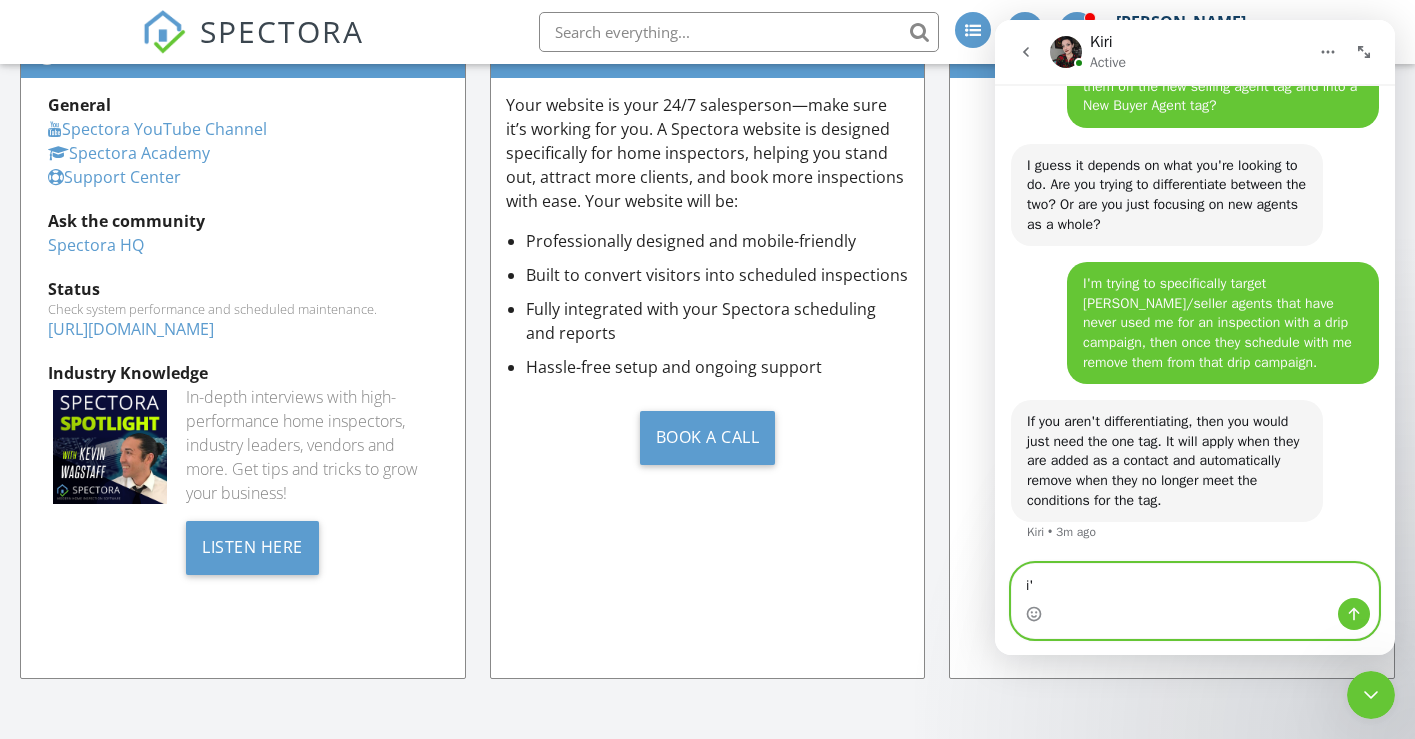 type on "i" 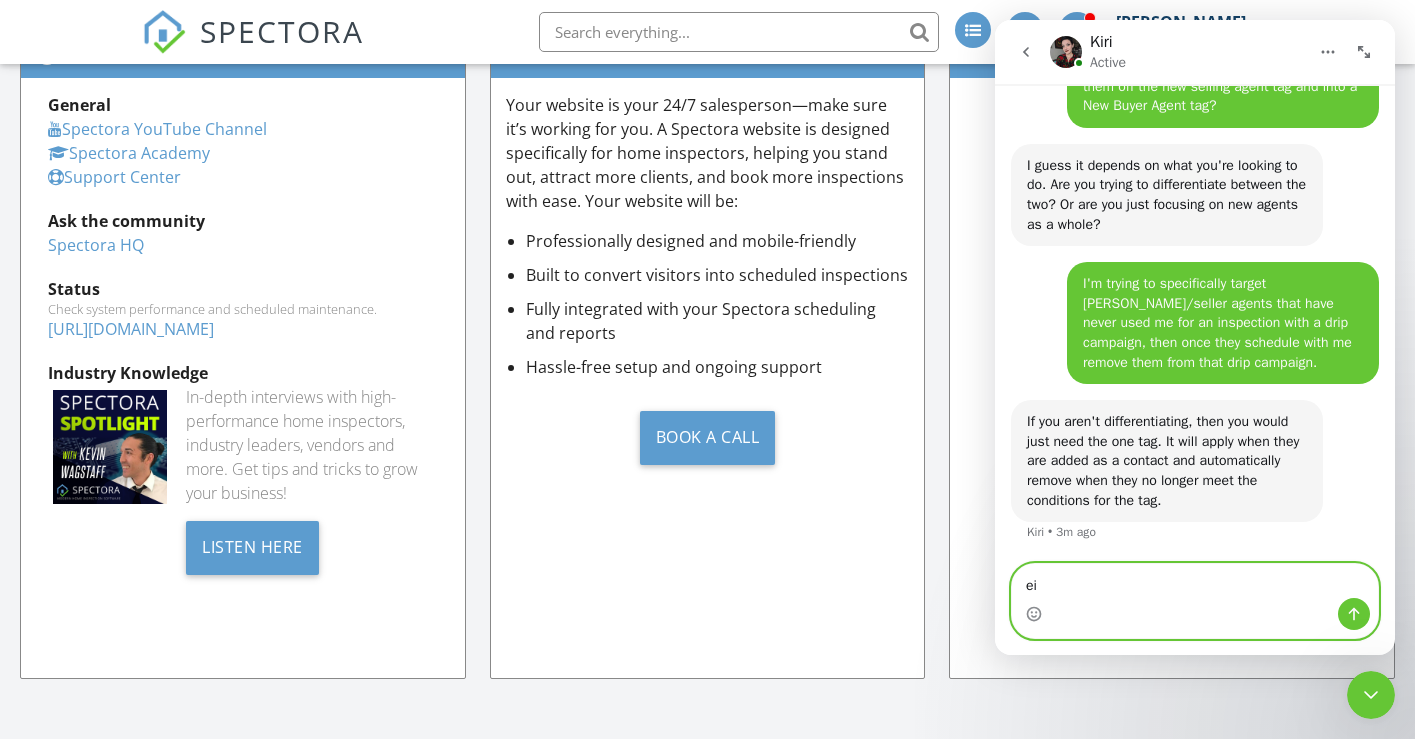 type on "e" 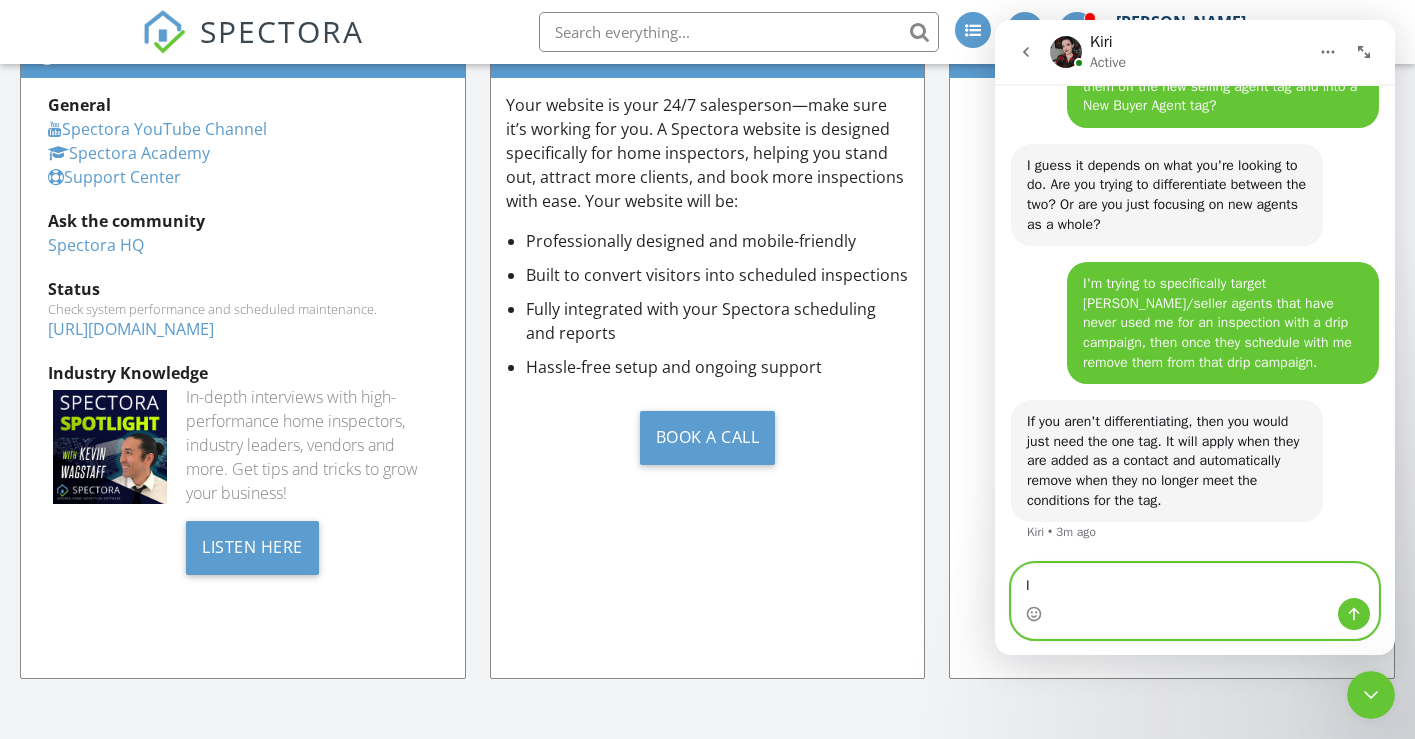 type on "I" 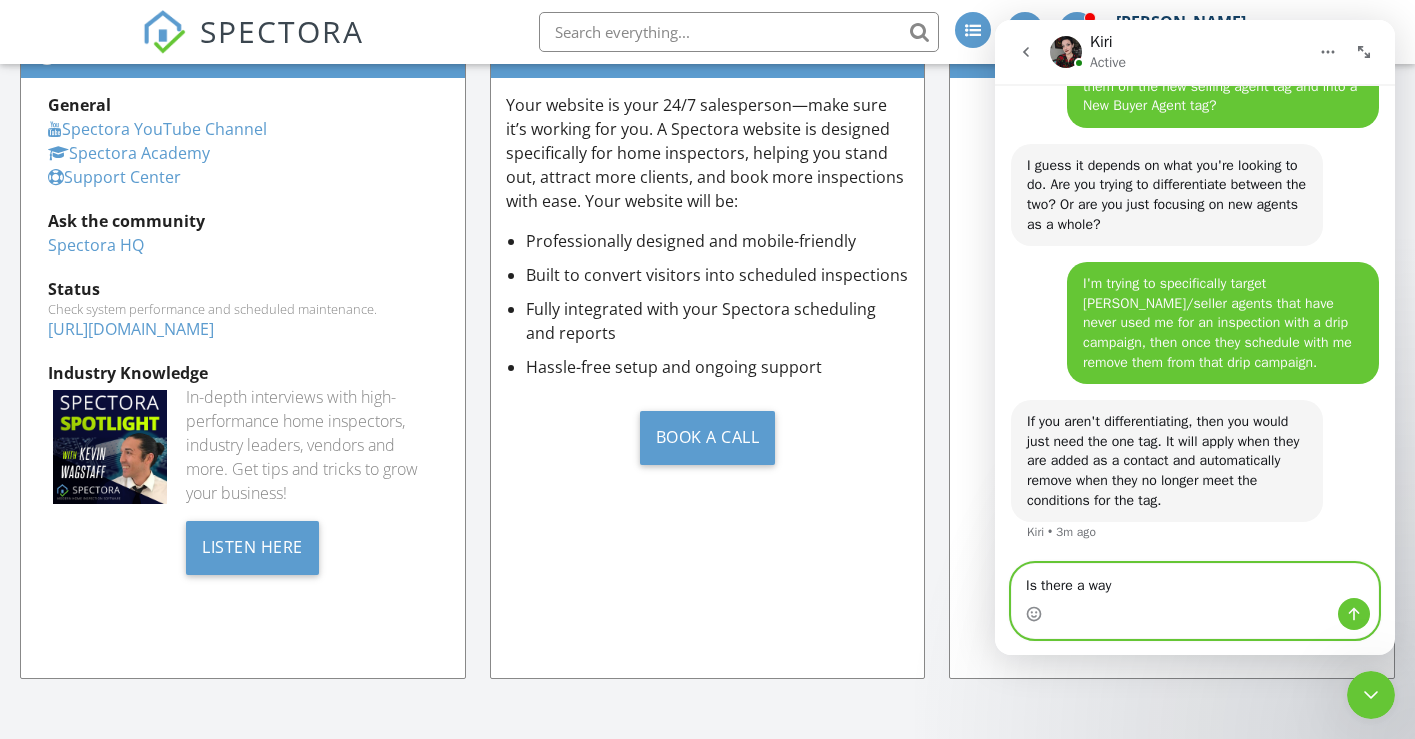 type on "Is there a way" 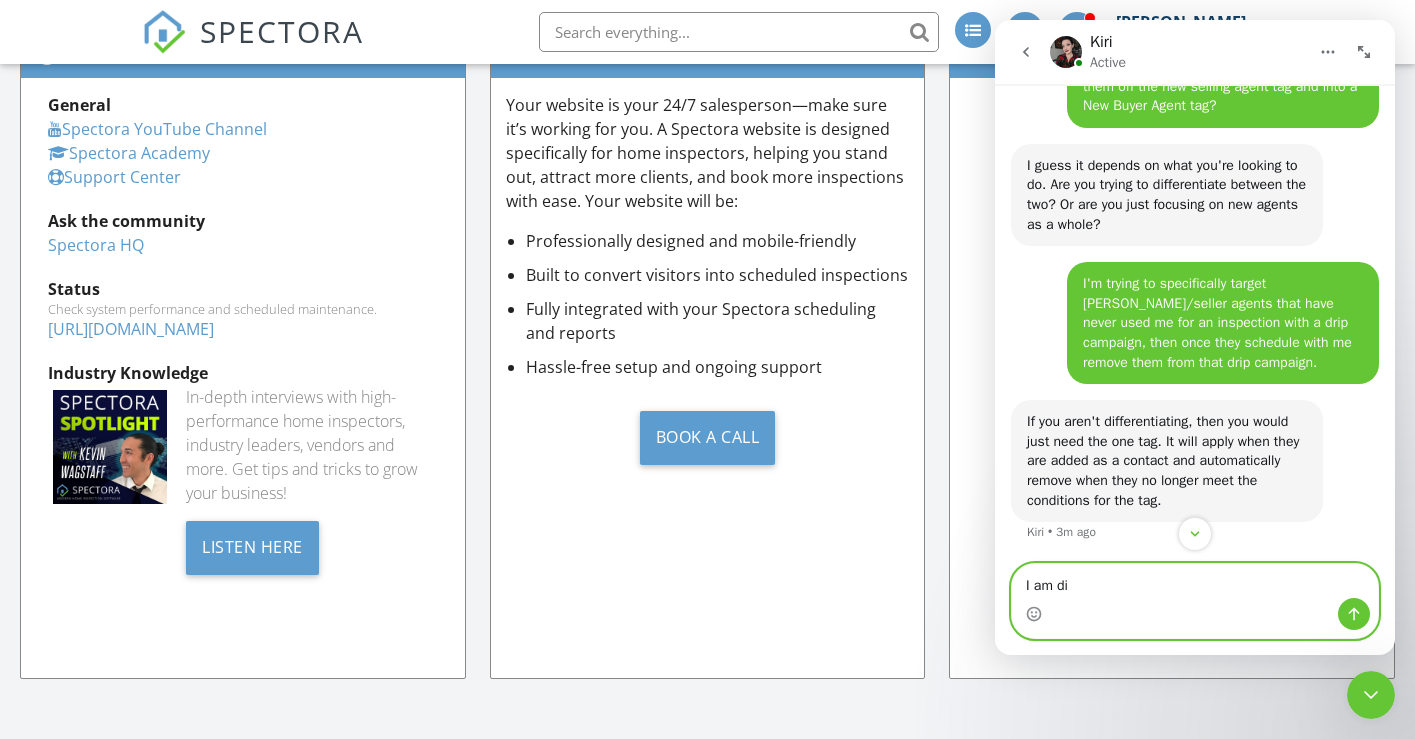 scroll, scrollTop: 14161, scrollLeft: 0, axis: vertical 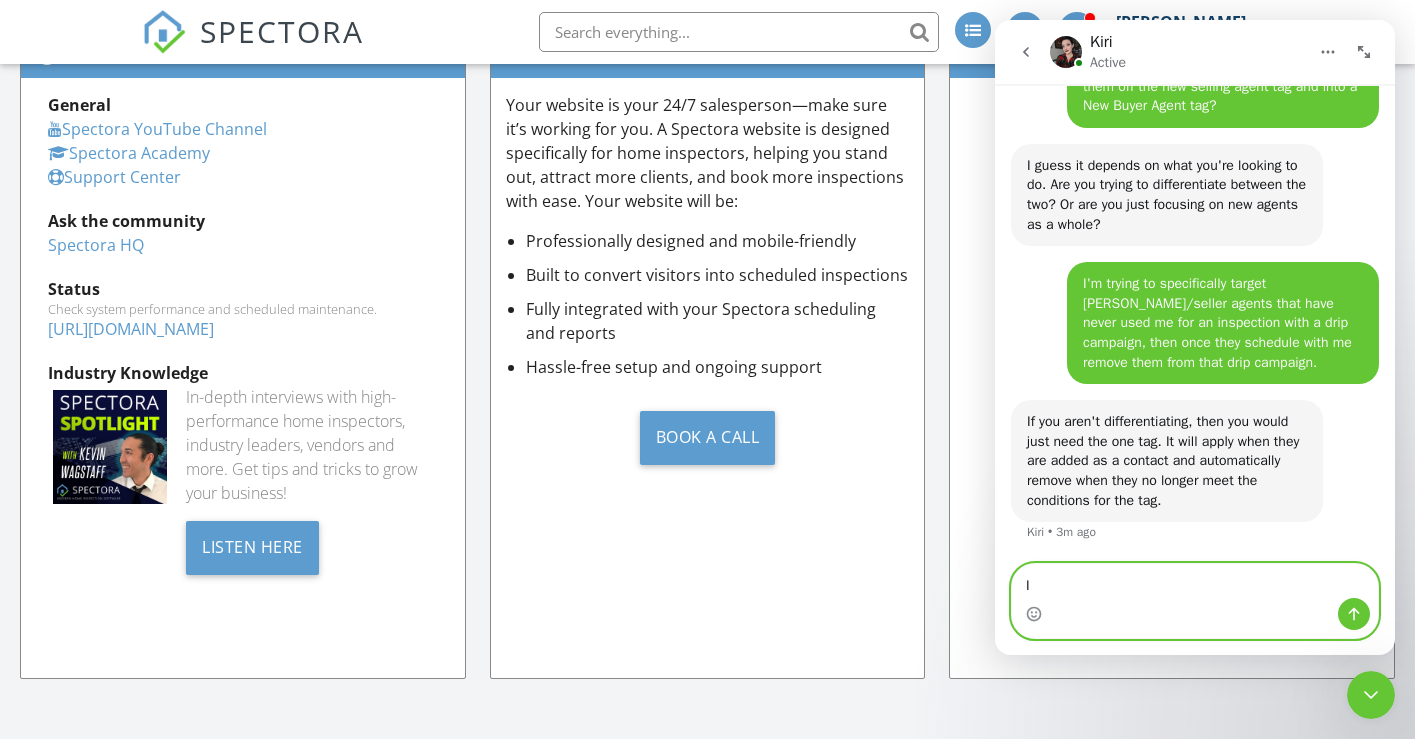 type on "I" 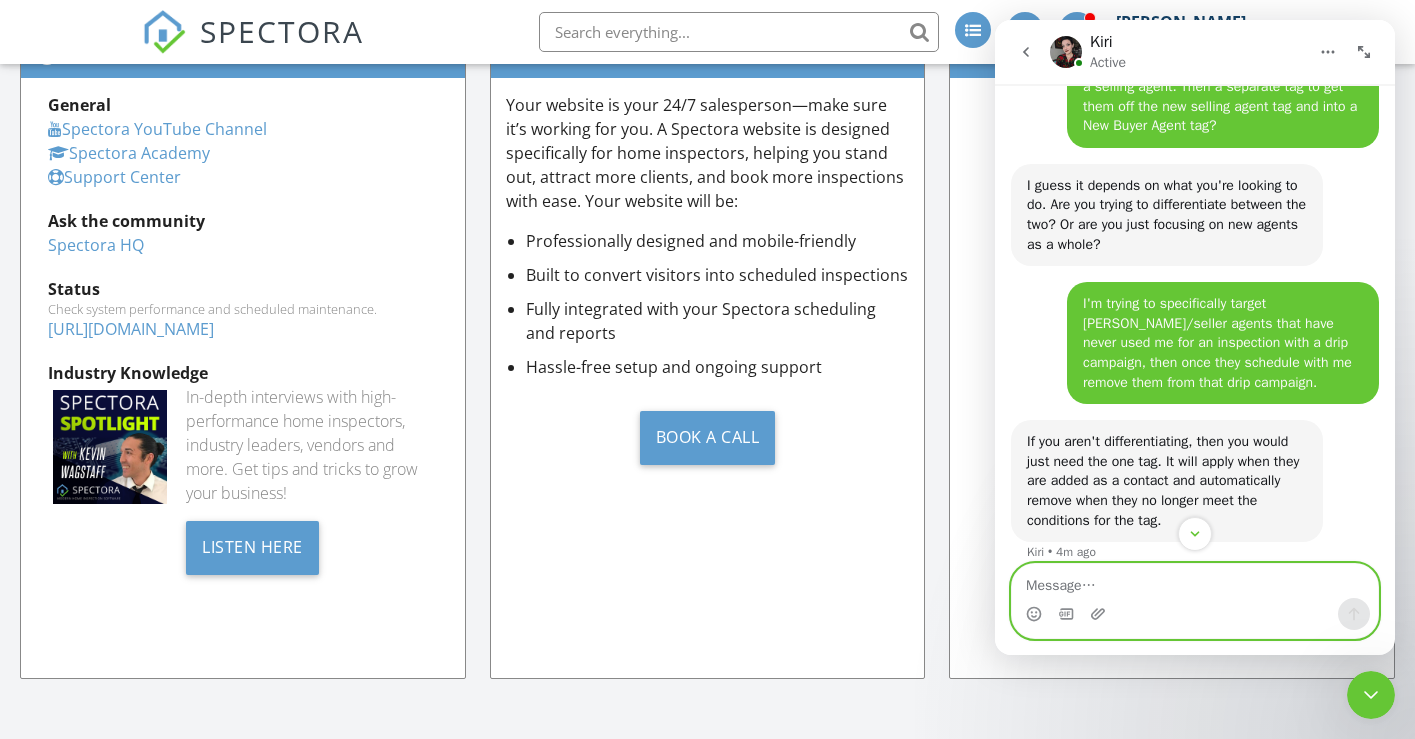 scroll, scrollTop: 14164, scrollLeft: 0, axis: vertical 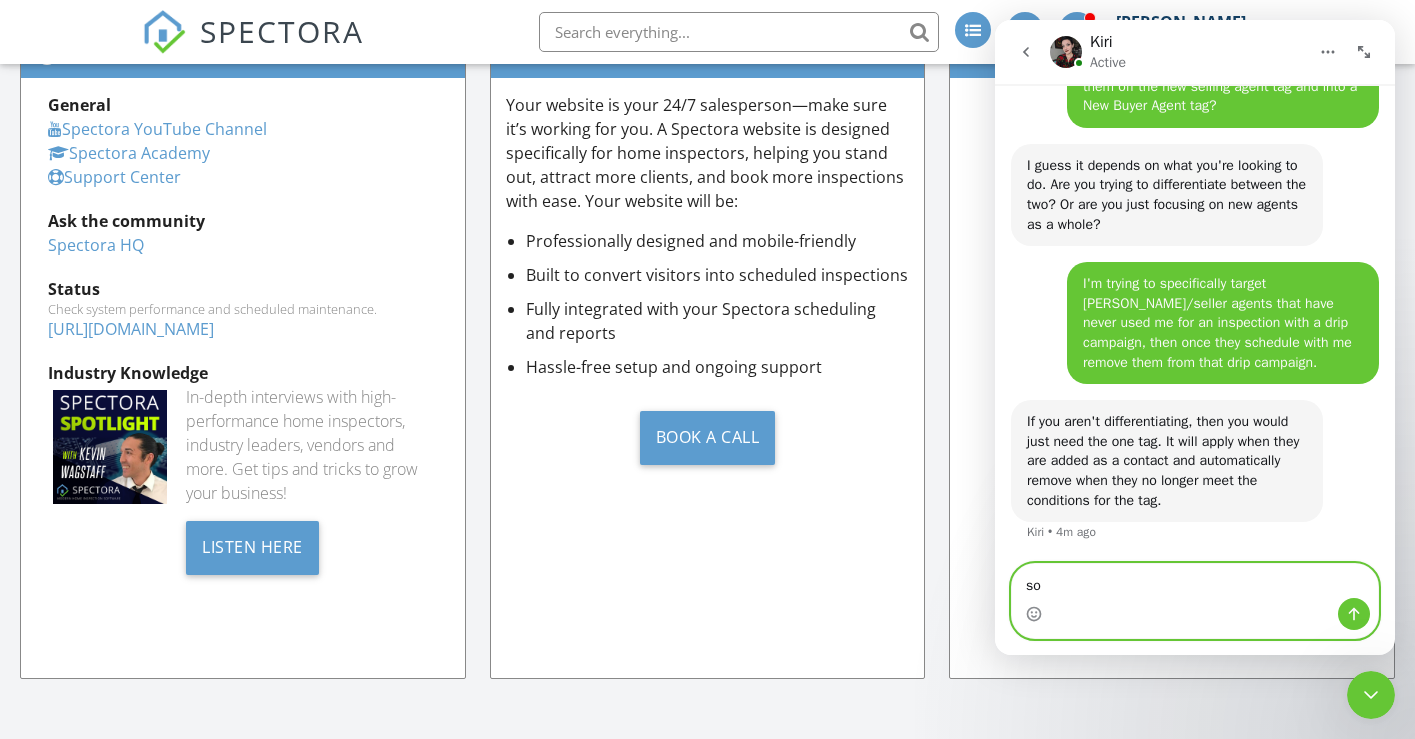 type on "s" 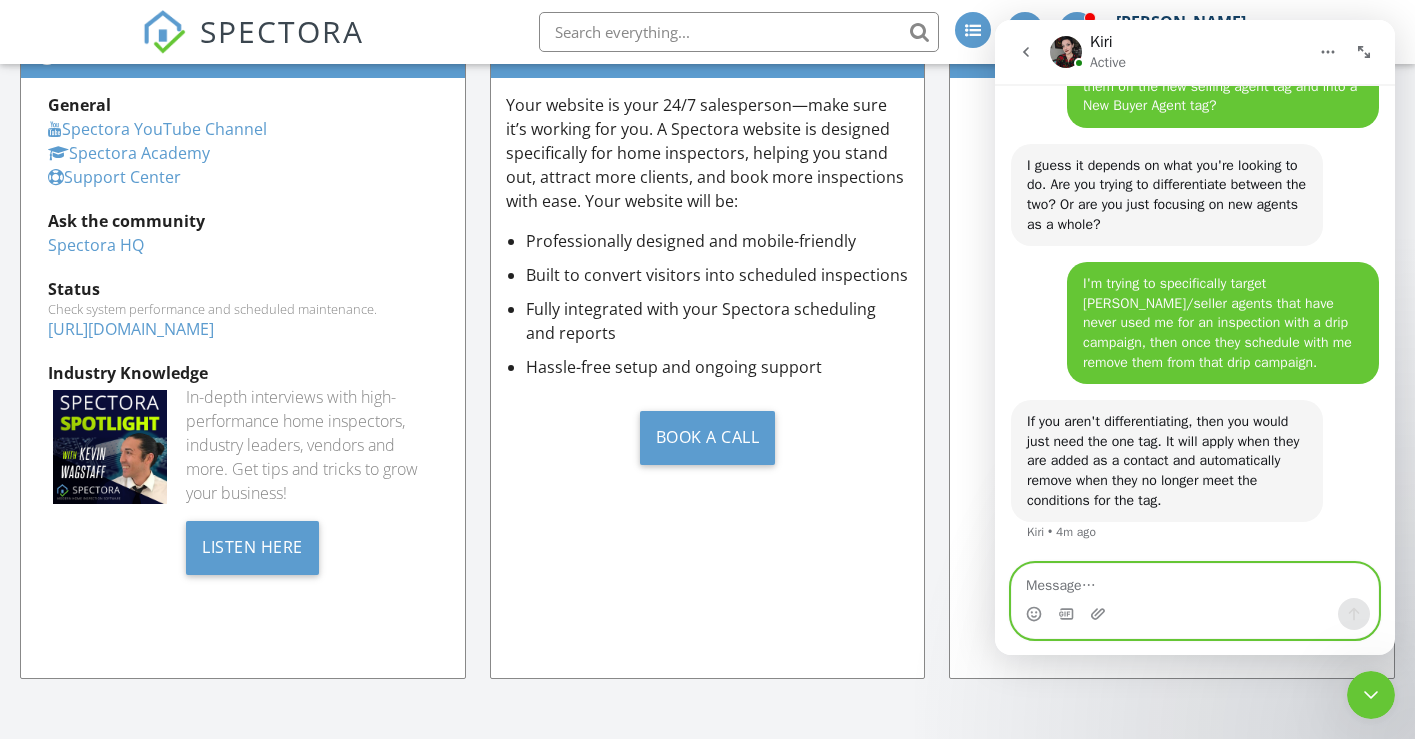 type on "I" 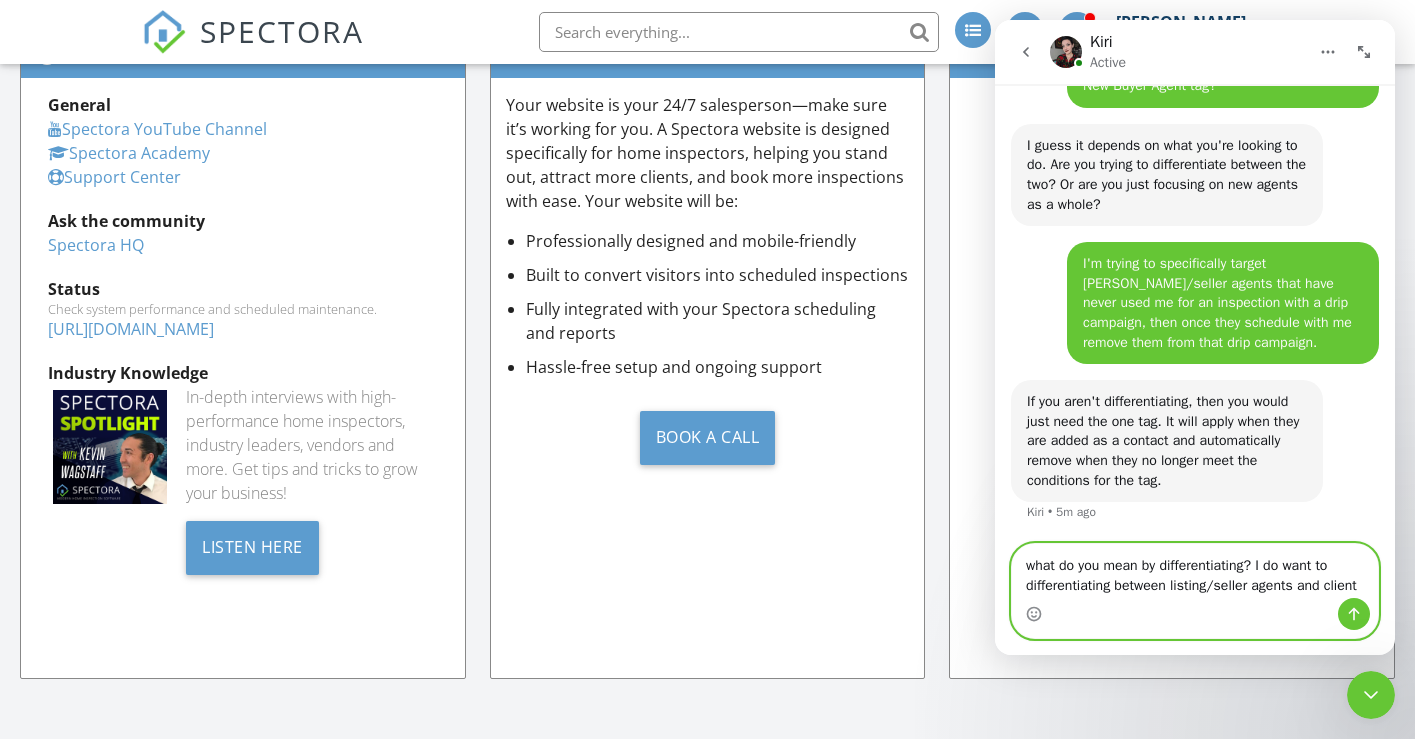 scroll, scrollTop: 14204, scrollLeft: 0, axis: vertical 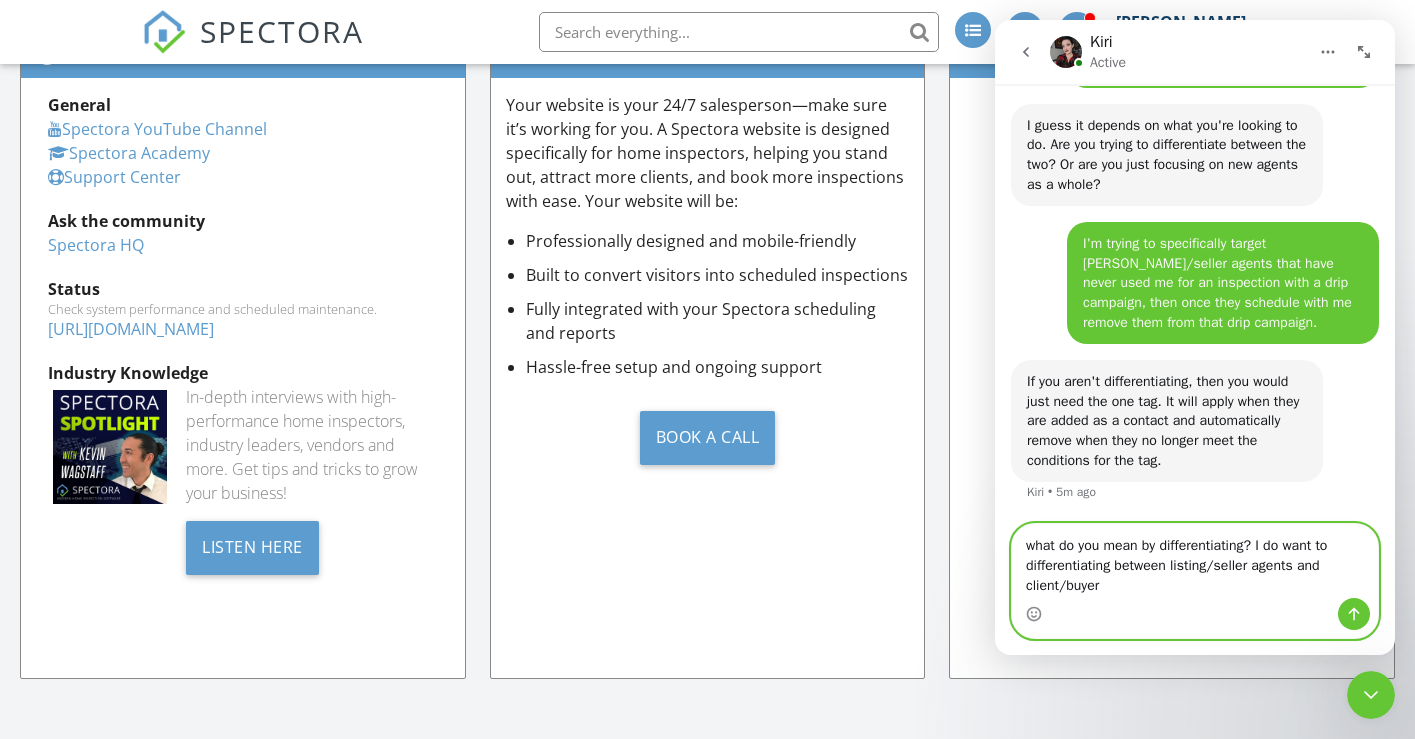 drag, startPoint x: 1225, startPoint y: 569, endPoint x: 1179, endPoint y: 570, distance: 46.010868 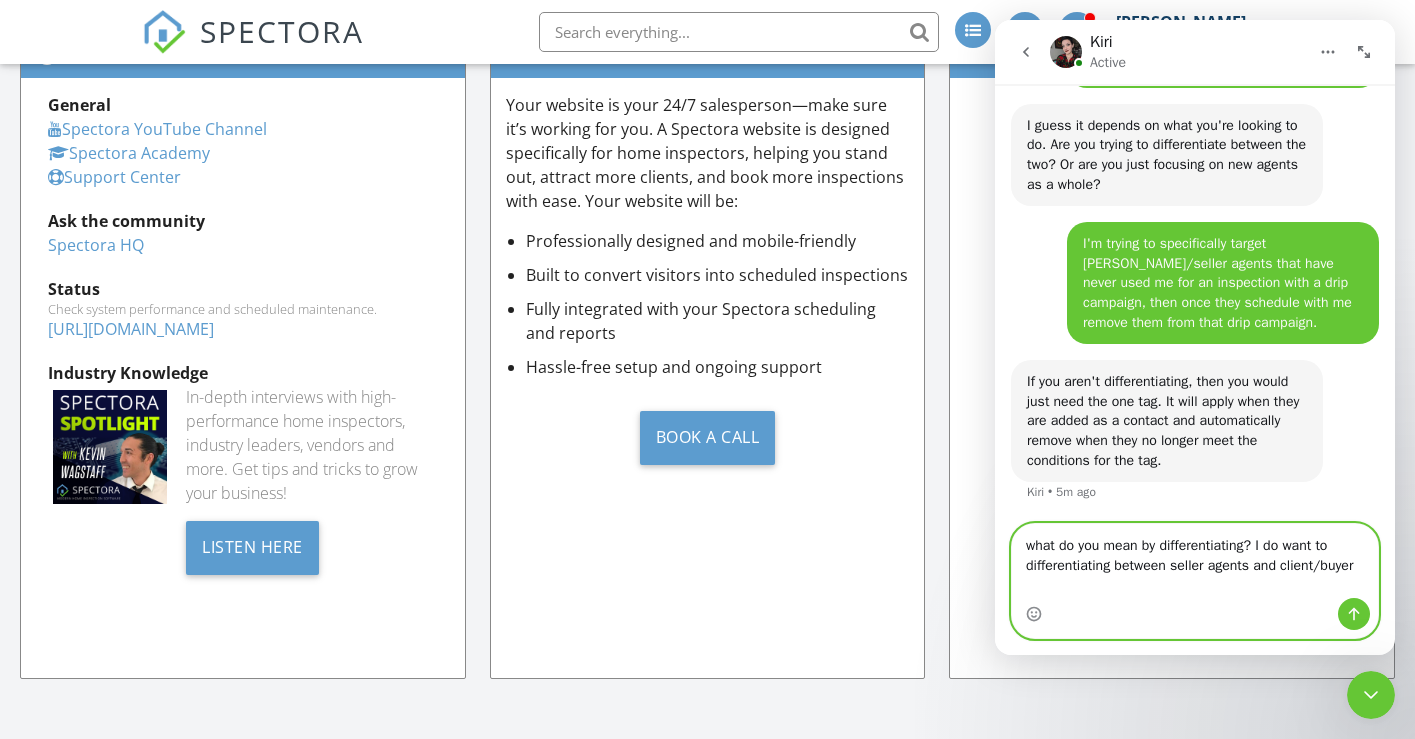 scroll, scrollTop: 14184, scrollLeft: 0, axis: vertical 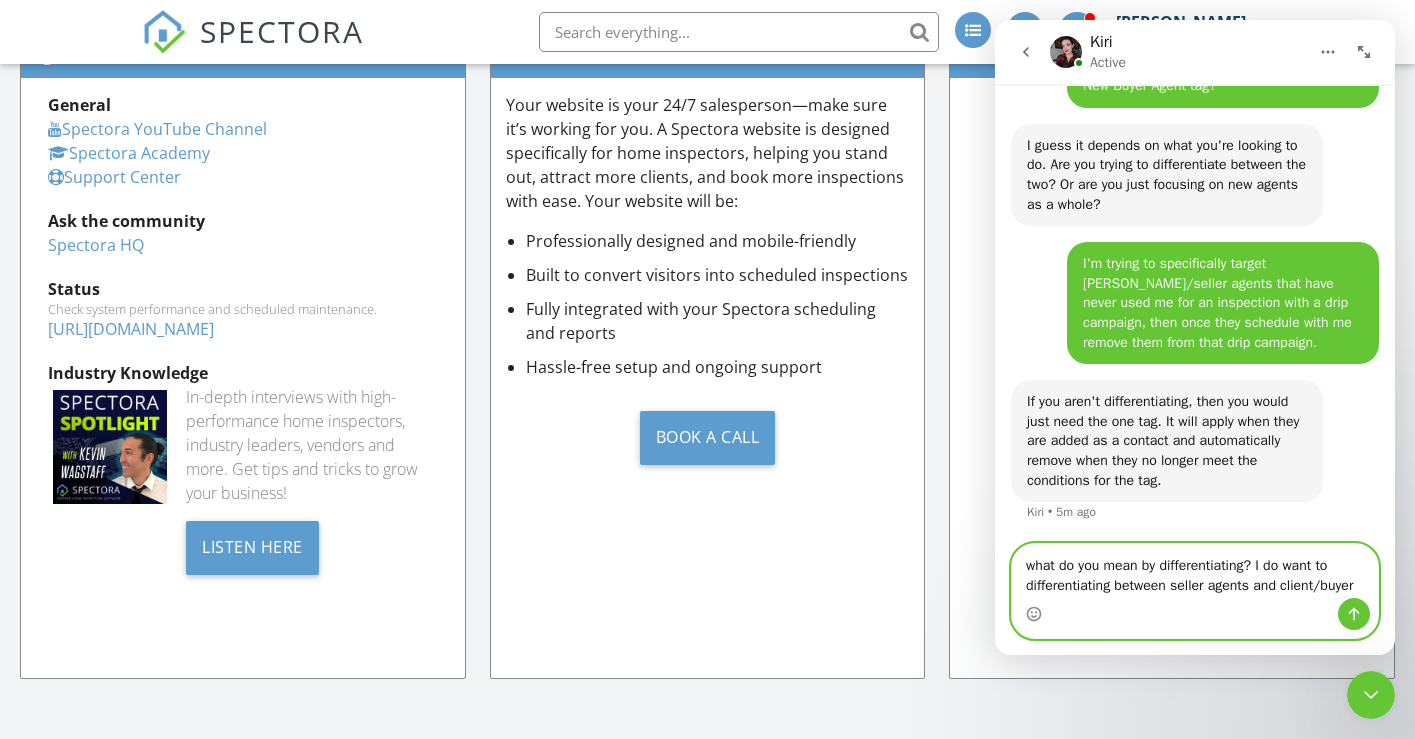drag, startPoint x: 1334, startPoint y: 589, endPoint x: 1293, endPoint y: 589, distance: 41 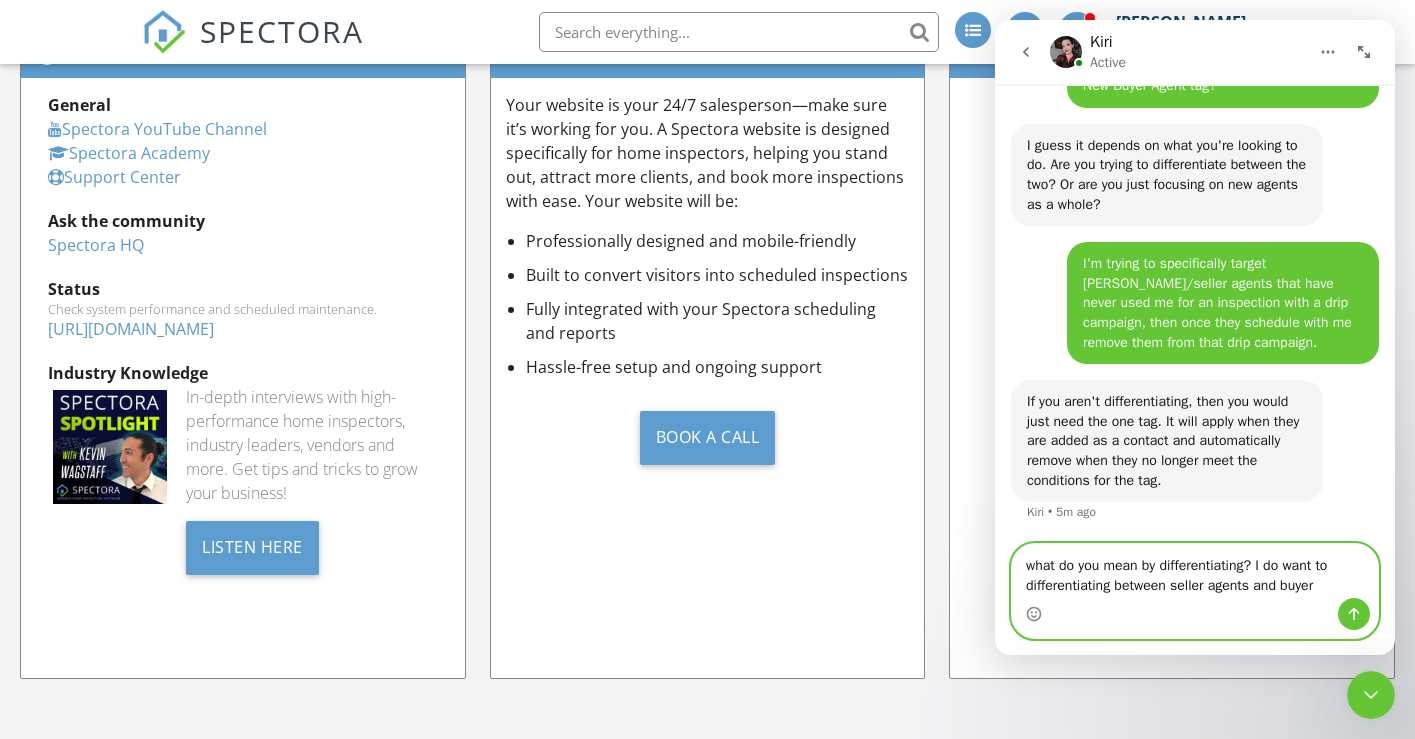 click on "what do you mean by differentiating? I do want to differentiating between seller agents and buyer" at bounding box center [1195, 571] 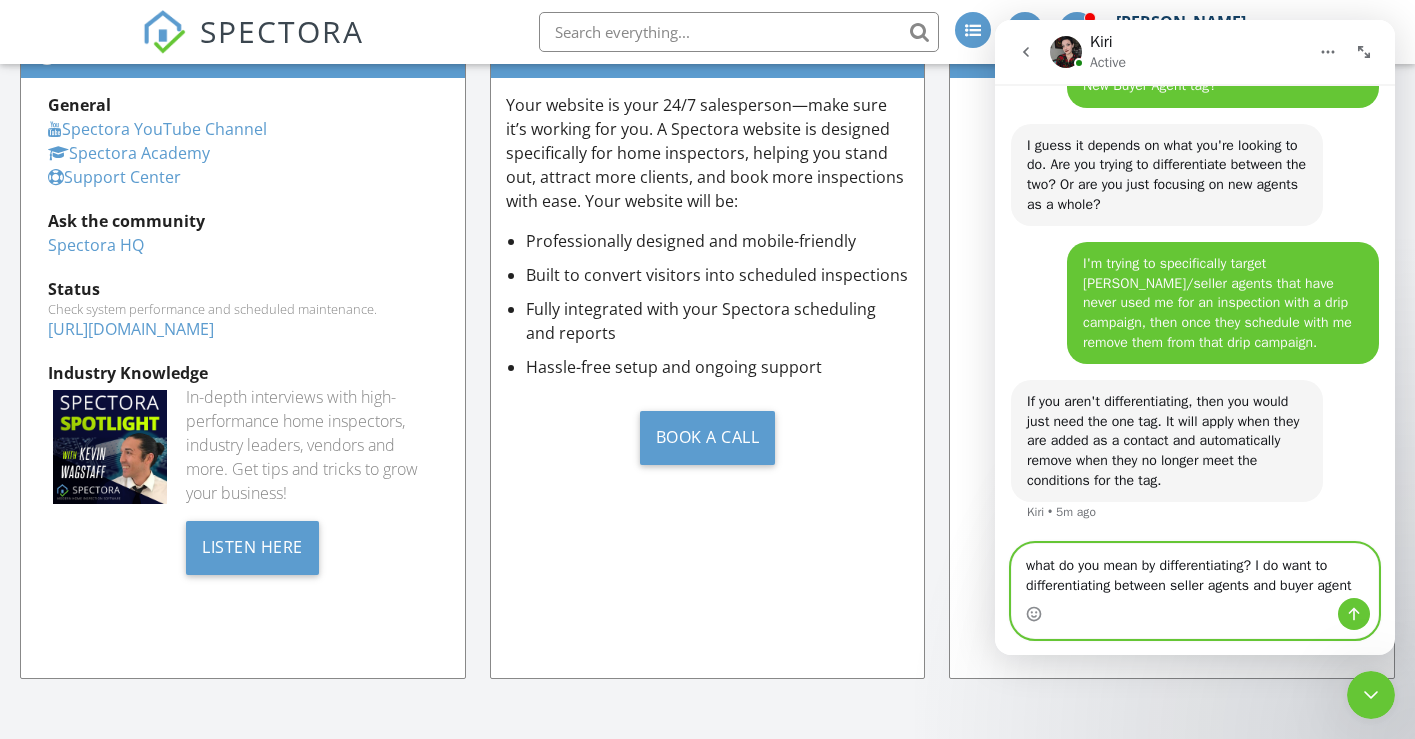 scroll, scrollTop: 14204, scrollLeft: 0, axis: vertical 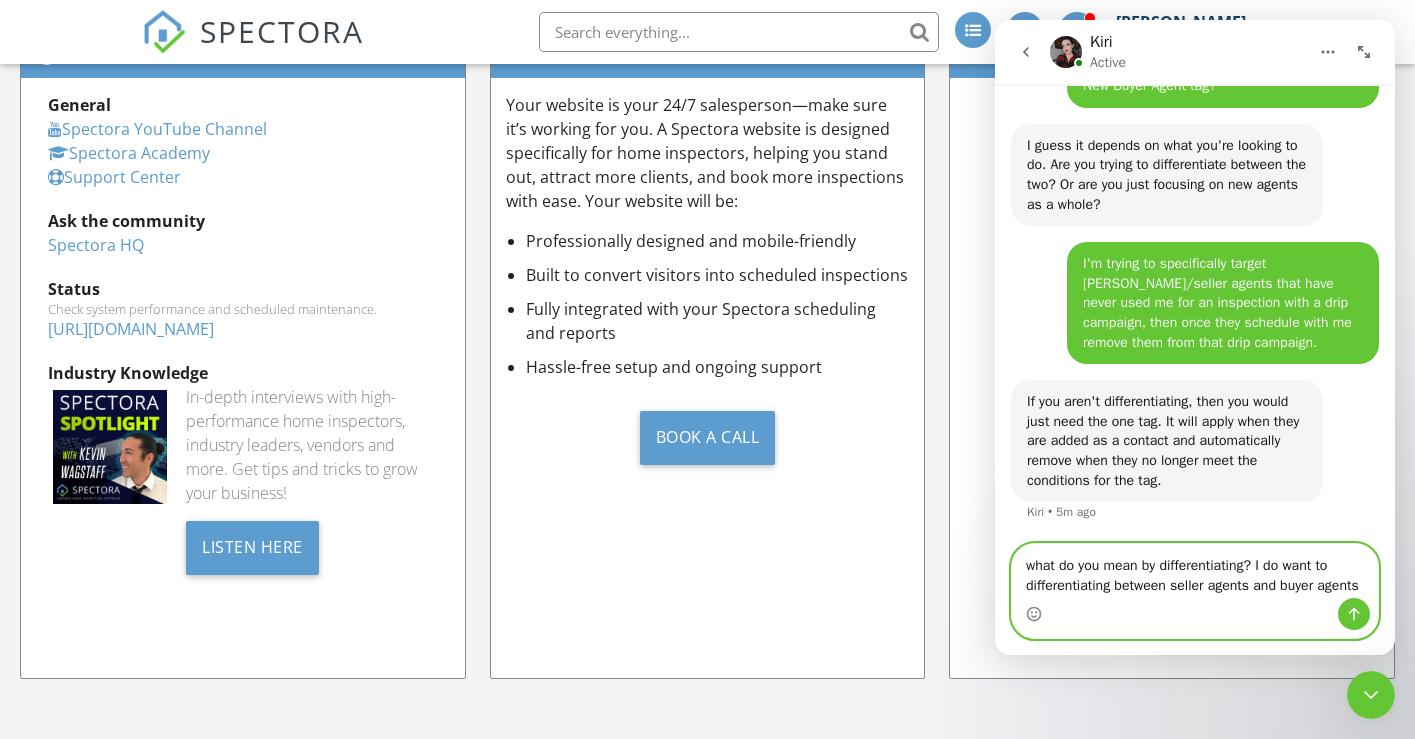 type on "what do you mean by differentiating? I do want to differentiating between seller agents and buyer agents." 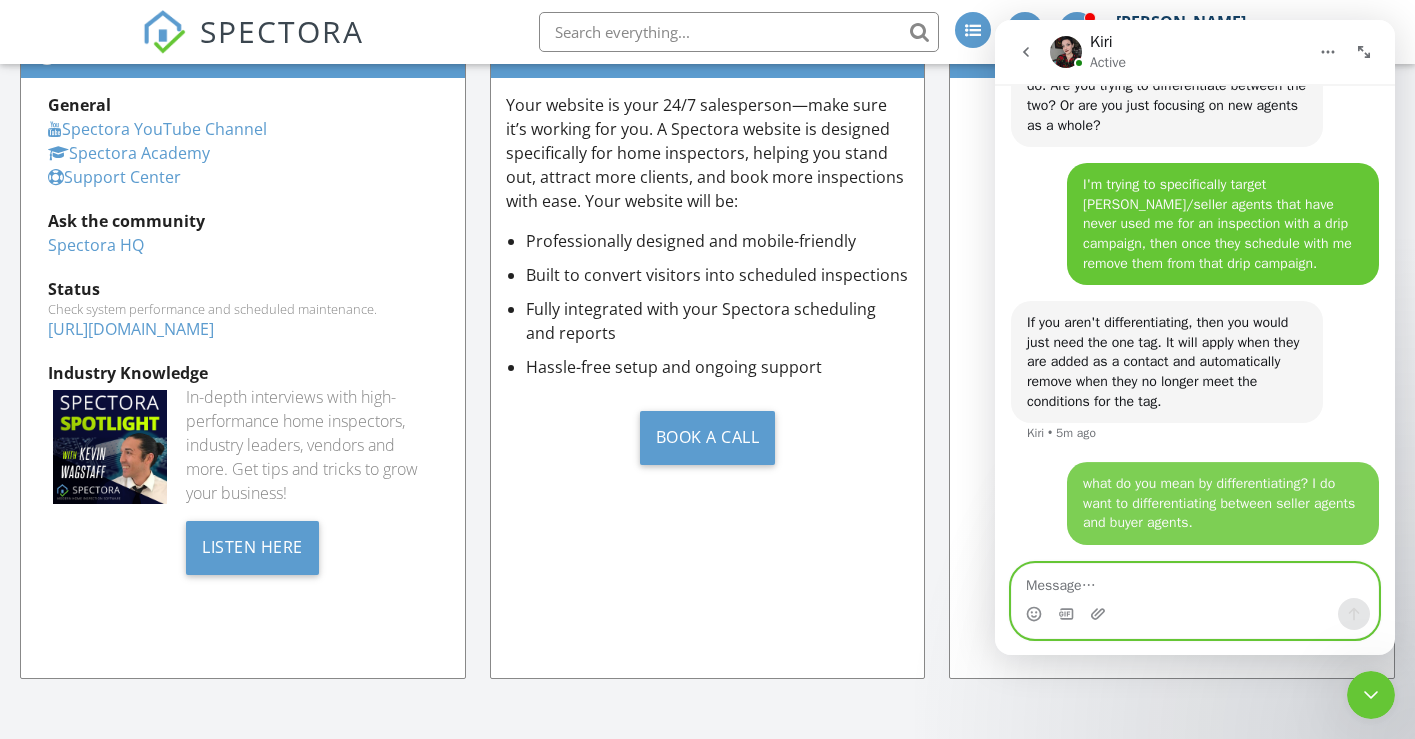 scroll, scrollTop: 14263, scrollLeft: 0, axis: vertical 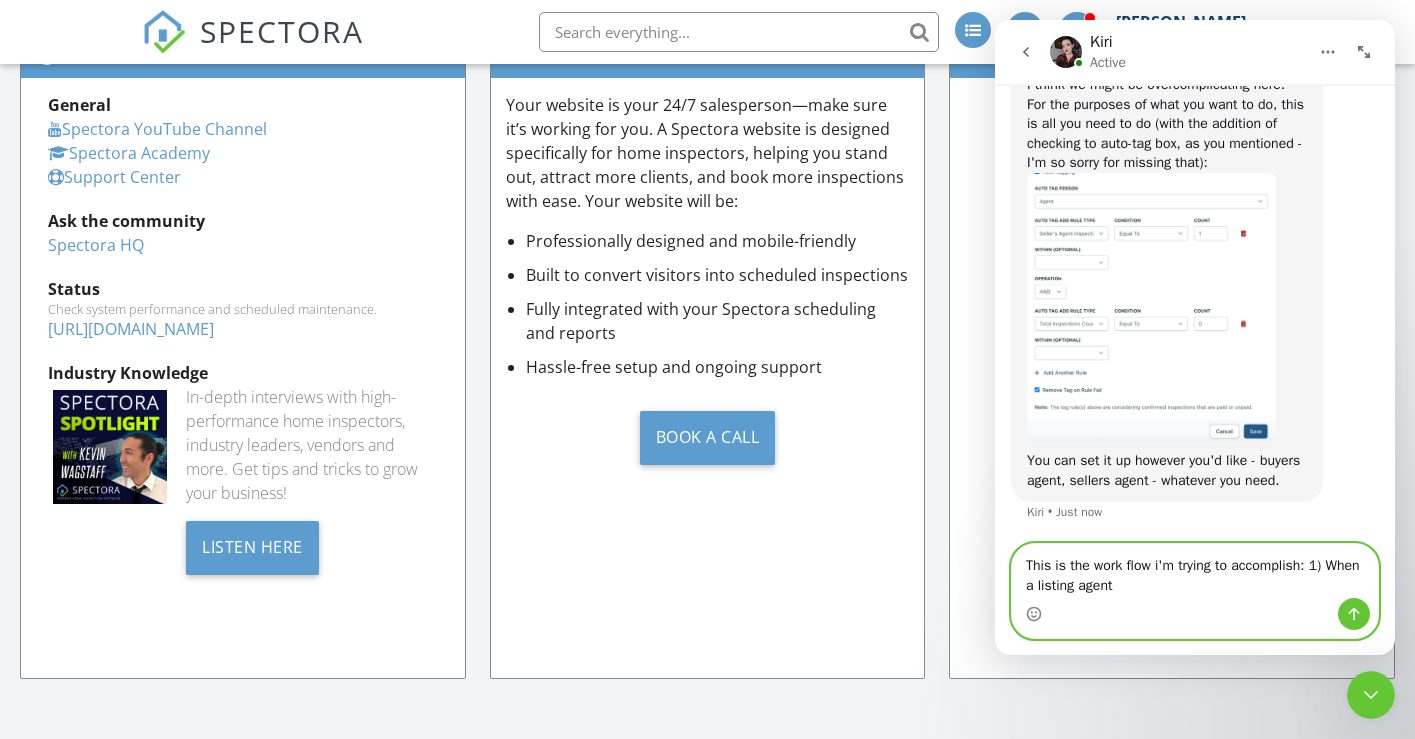 drag, startPoint x: 1160, startPoint y: 591, endPoint x: 1021, endPoint y: 578, distance: 139.60658 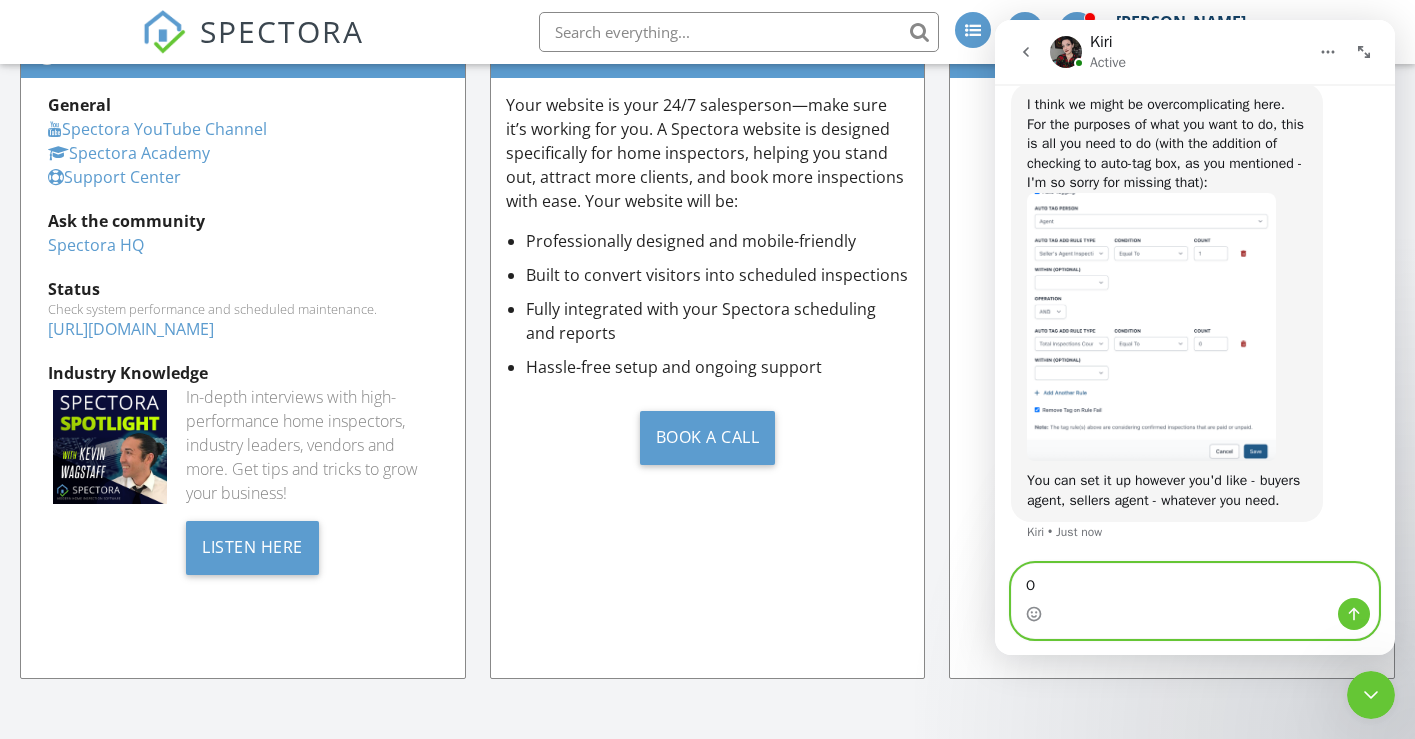 scroll, scrollTop: 14738, scrollLeft: 0, axis: vertical 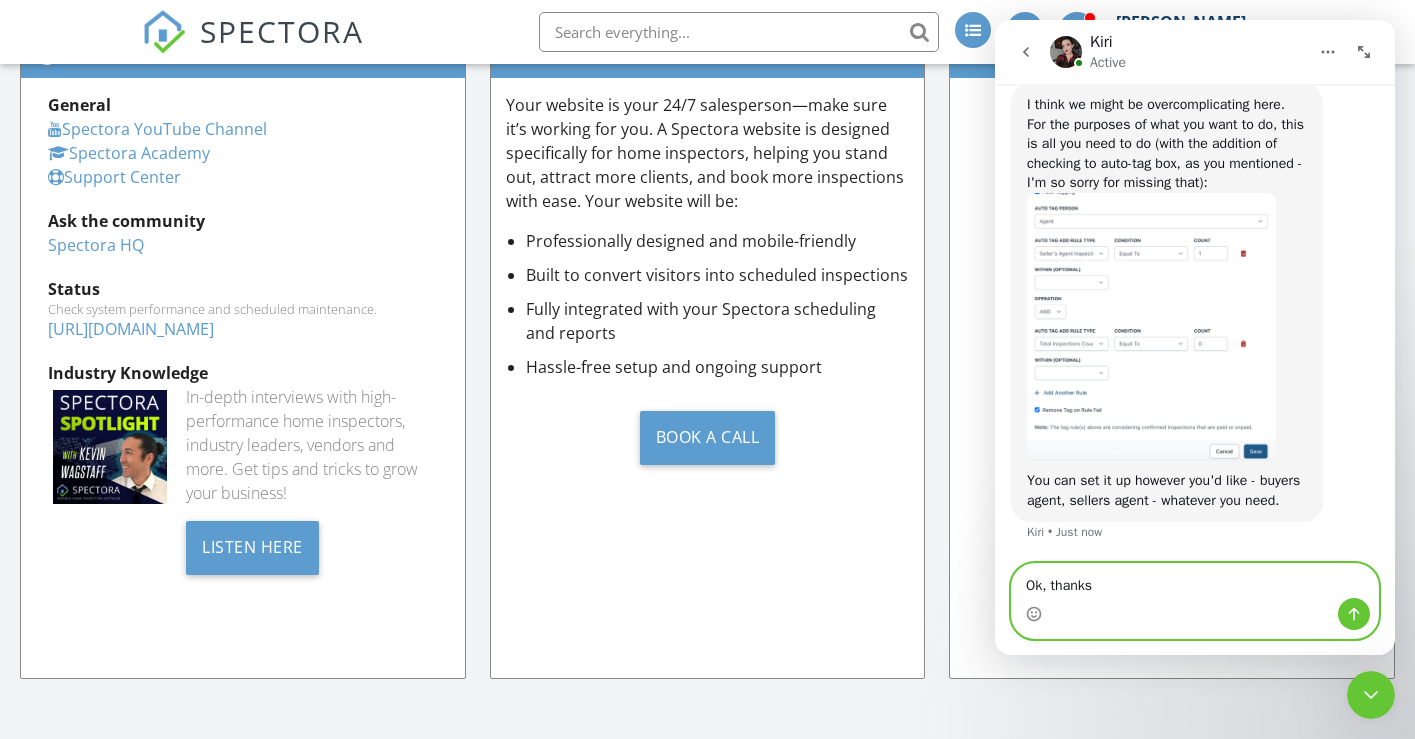 type on "Ok, thanks!" 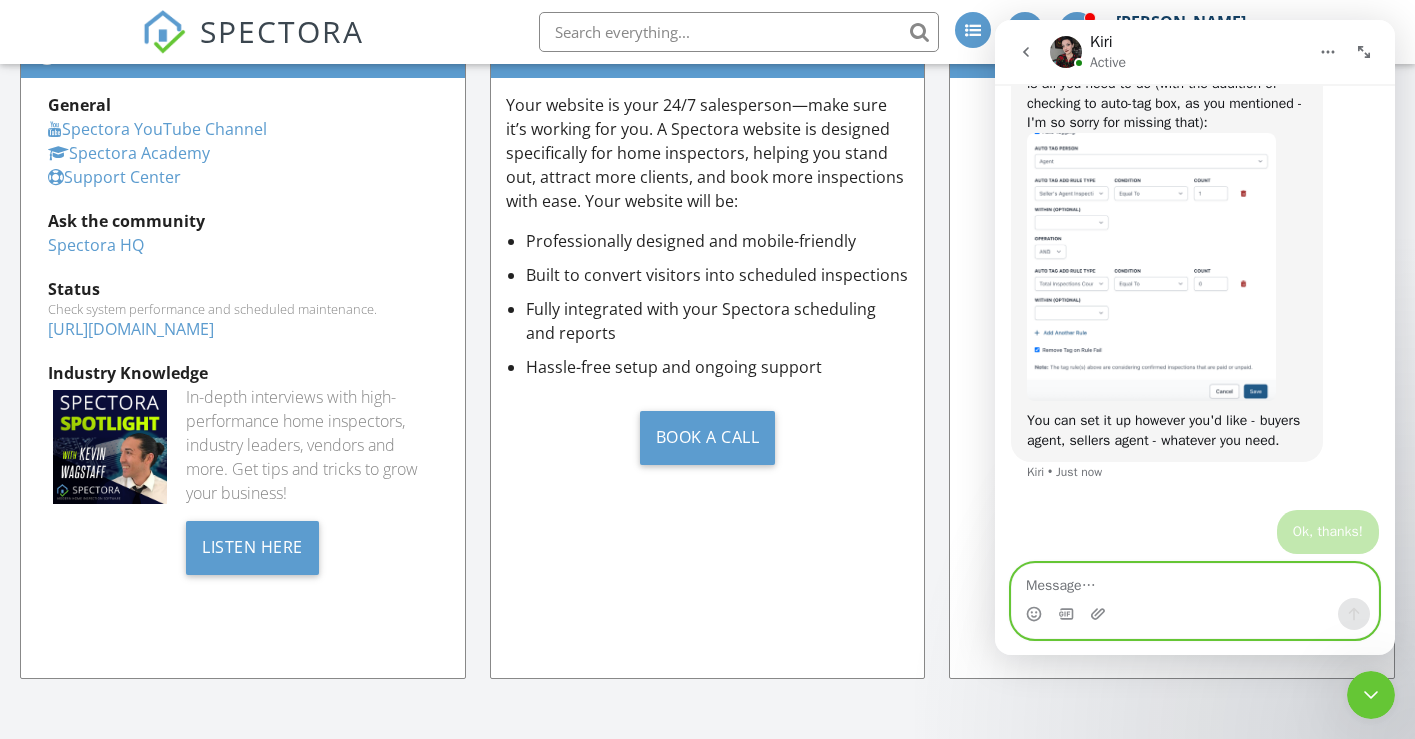 scroll, scrollTop: 14797, scrollLeft: 0, axis: vertical 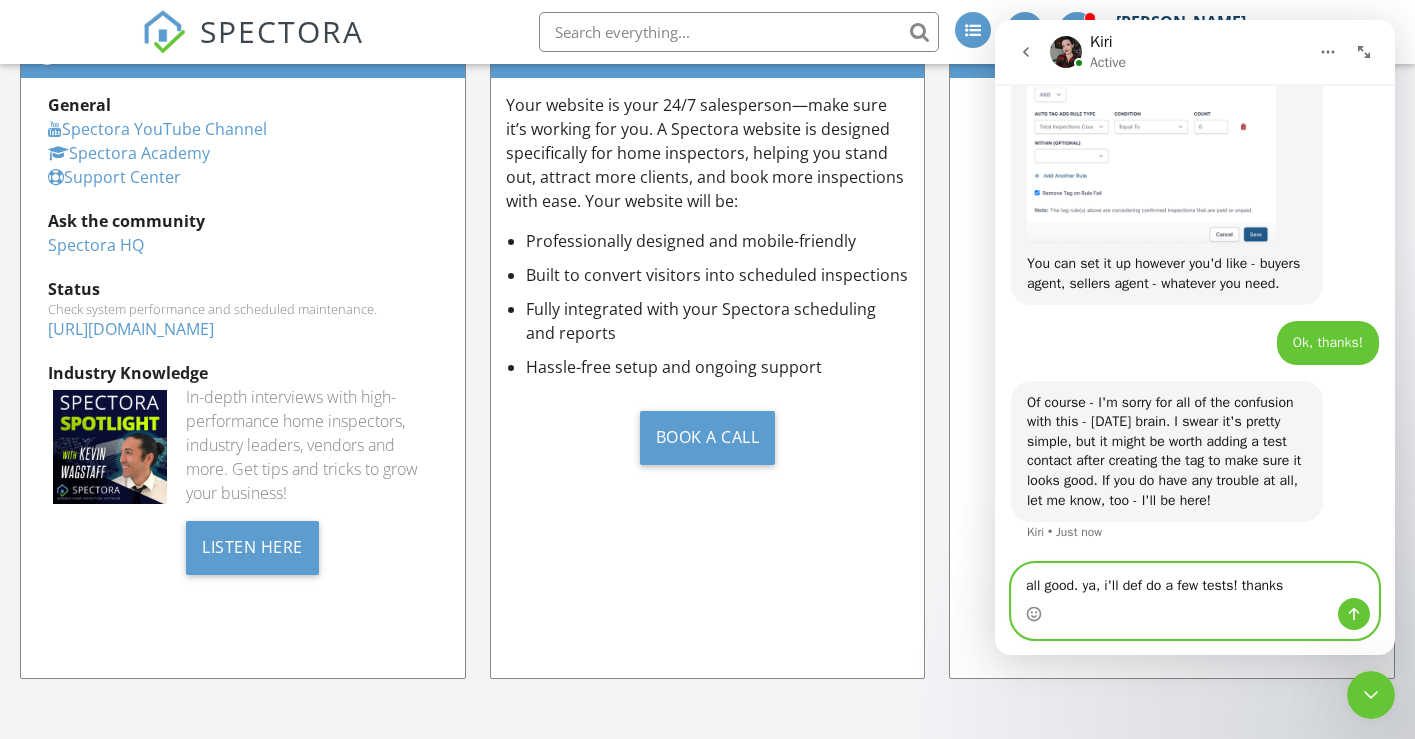 type on "all good. ya, i'll def do a few tests! thanks!" 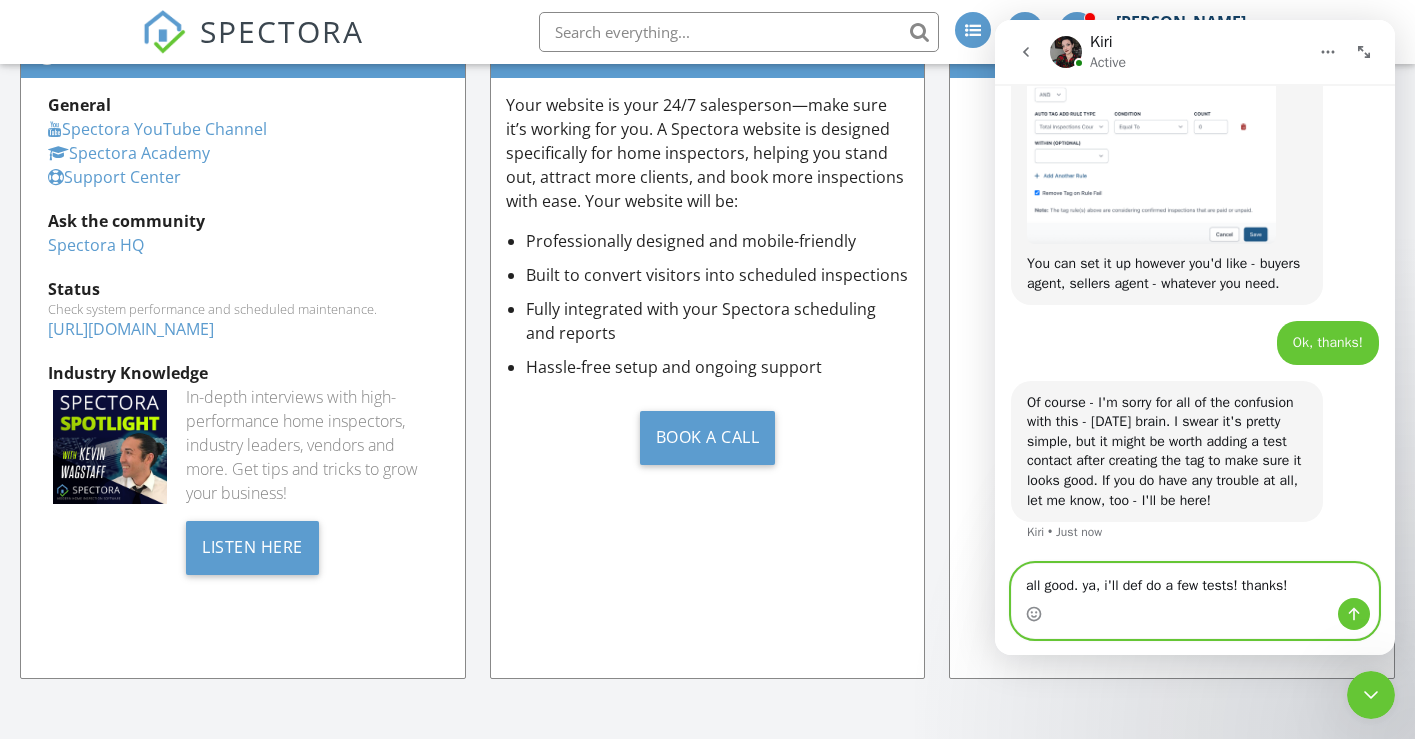 type 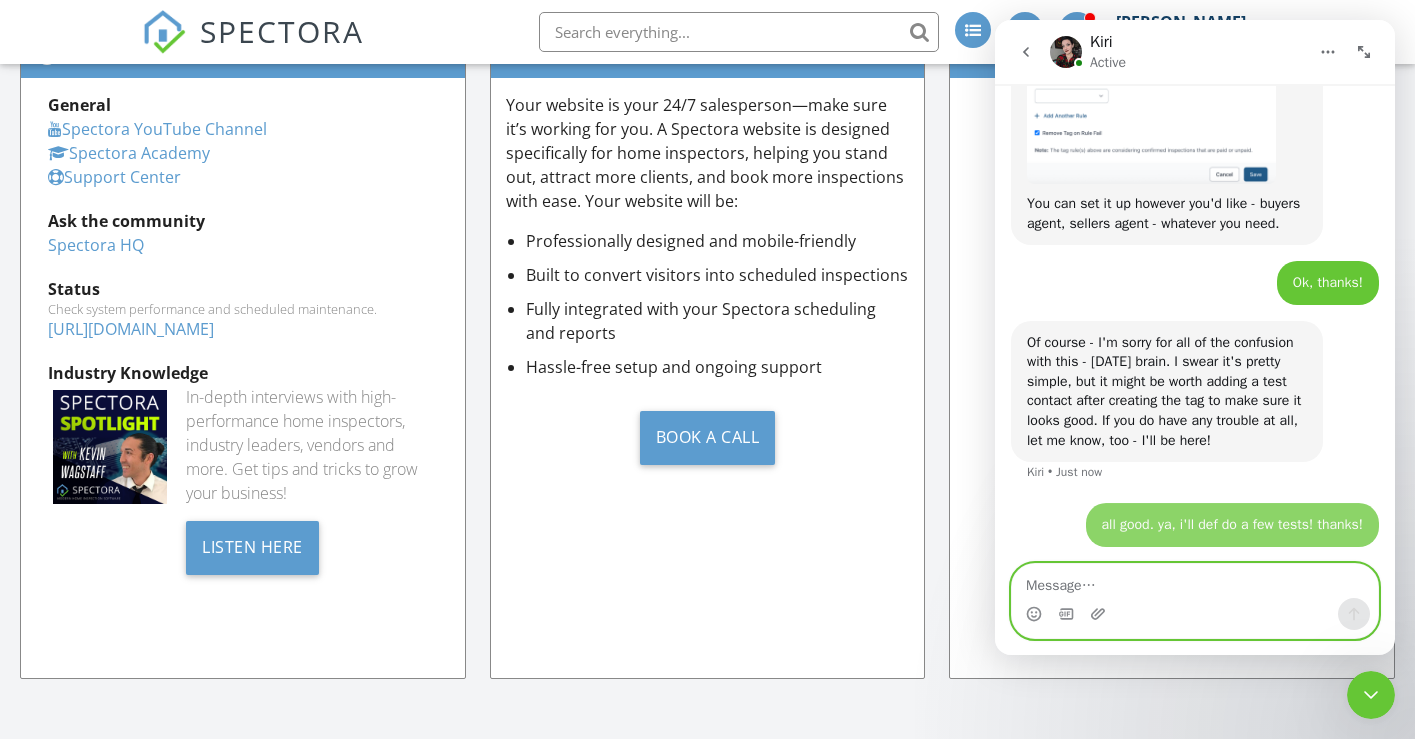 scroll, scrollTop: 15034, scrollLeft: 0, axis: vertical 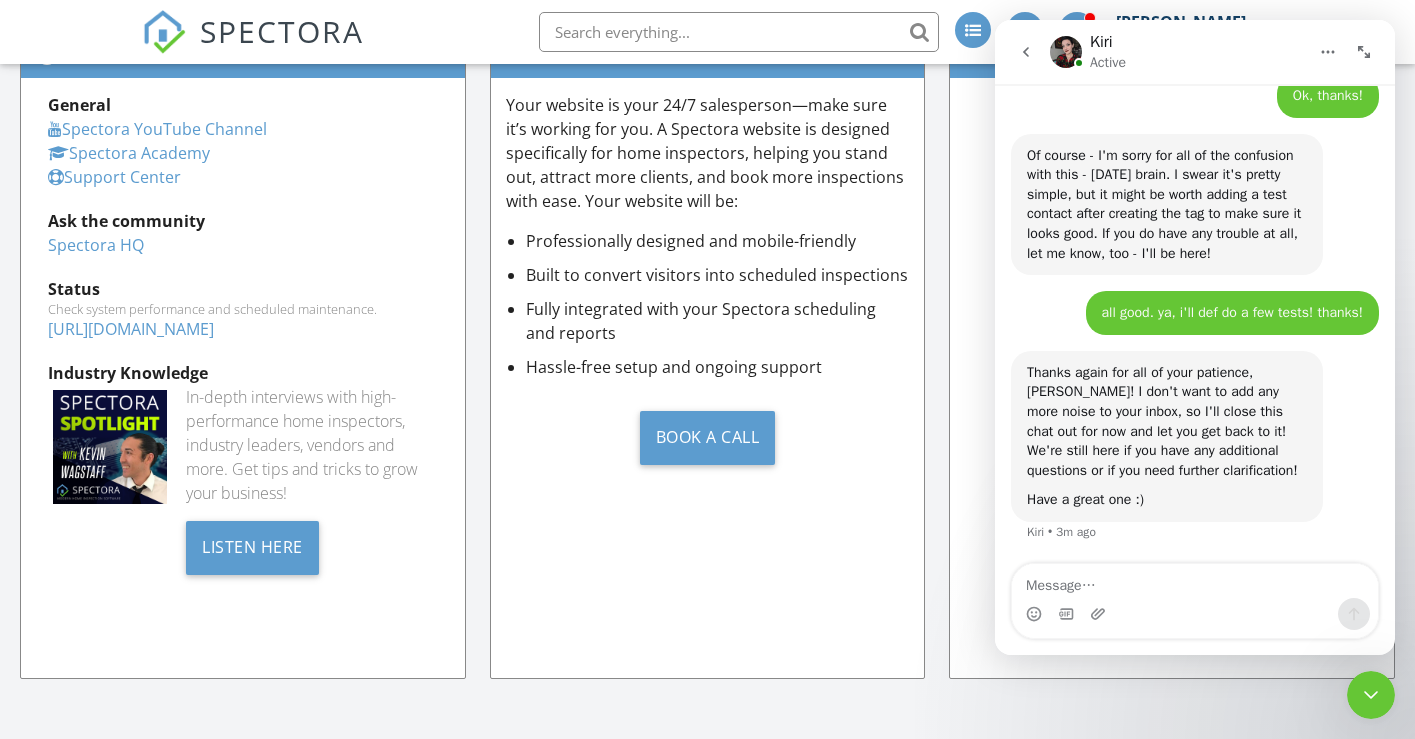 click at bounding box center [1371, 695] 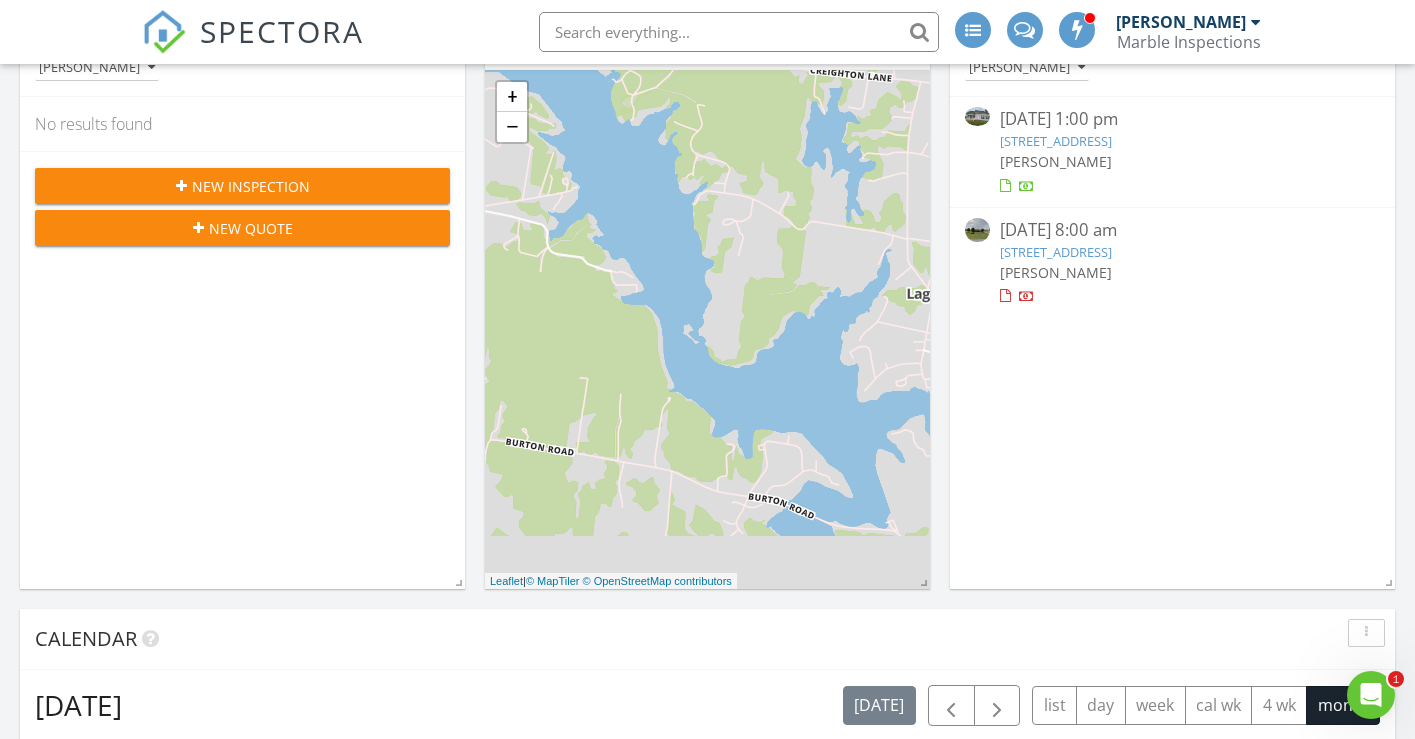 scroll, scrollTop: 0, scrollLeft: 0, axis: both 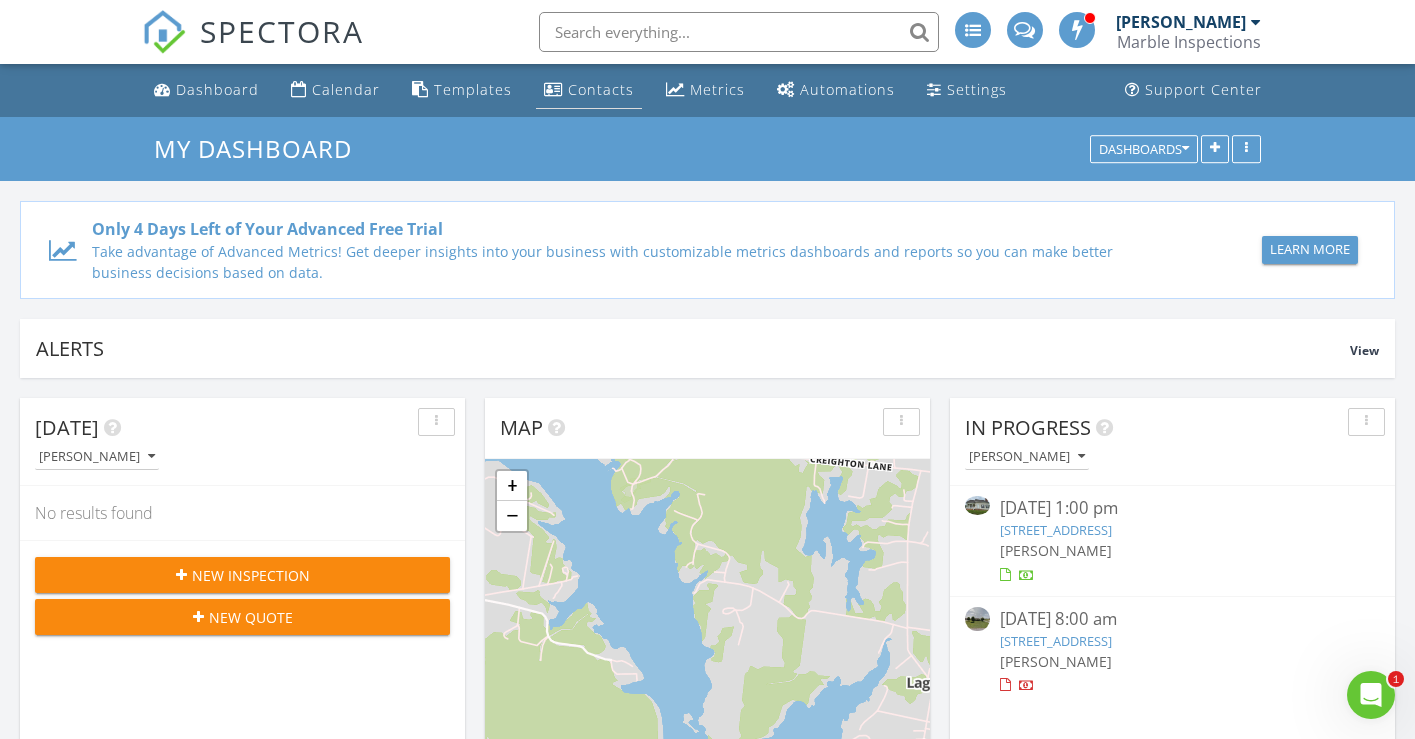 click on "Contacts" at bounding box center (589, 90) 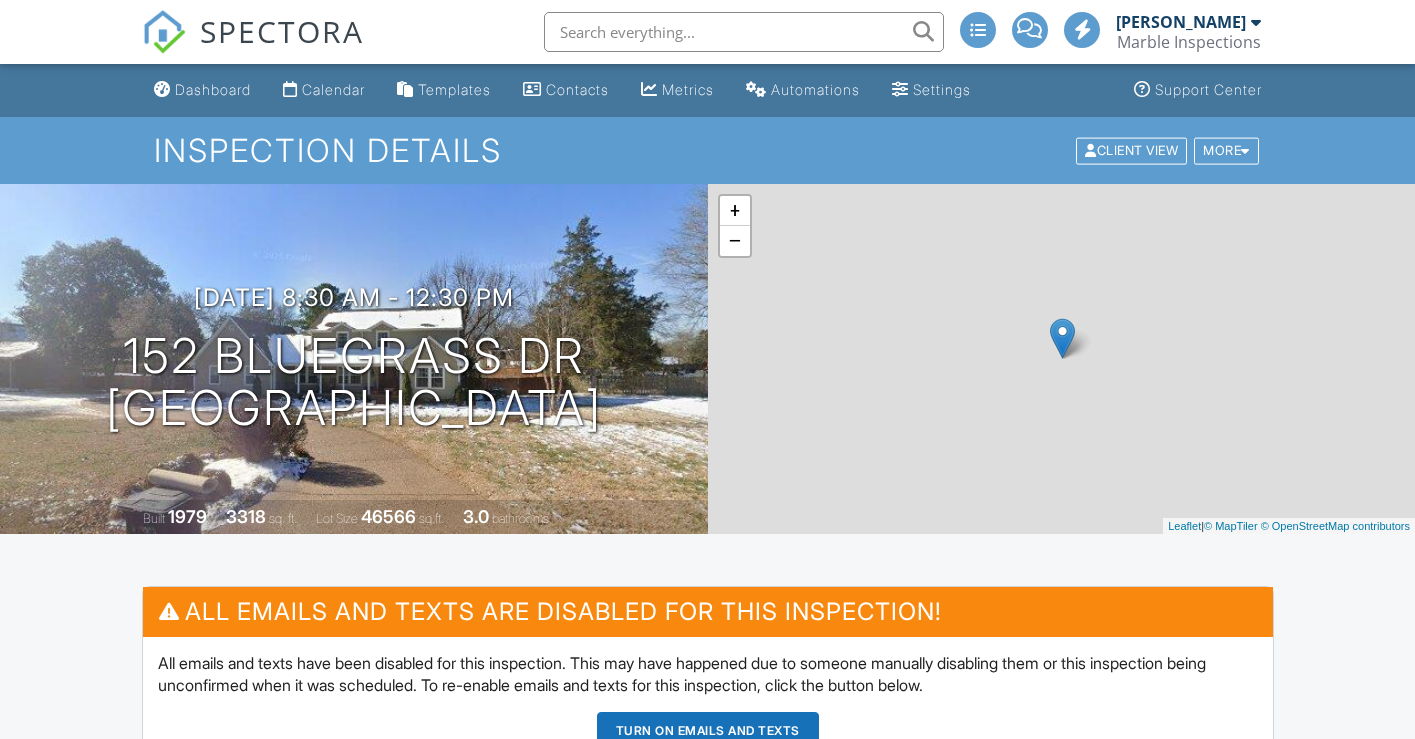 scroll, scrollTop: 0, scrollLeft: 0, axis: both 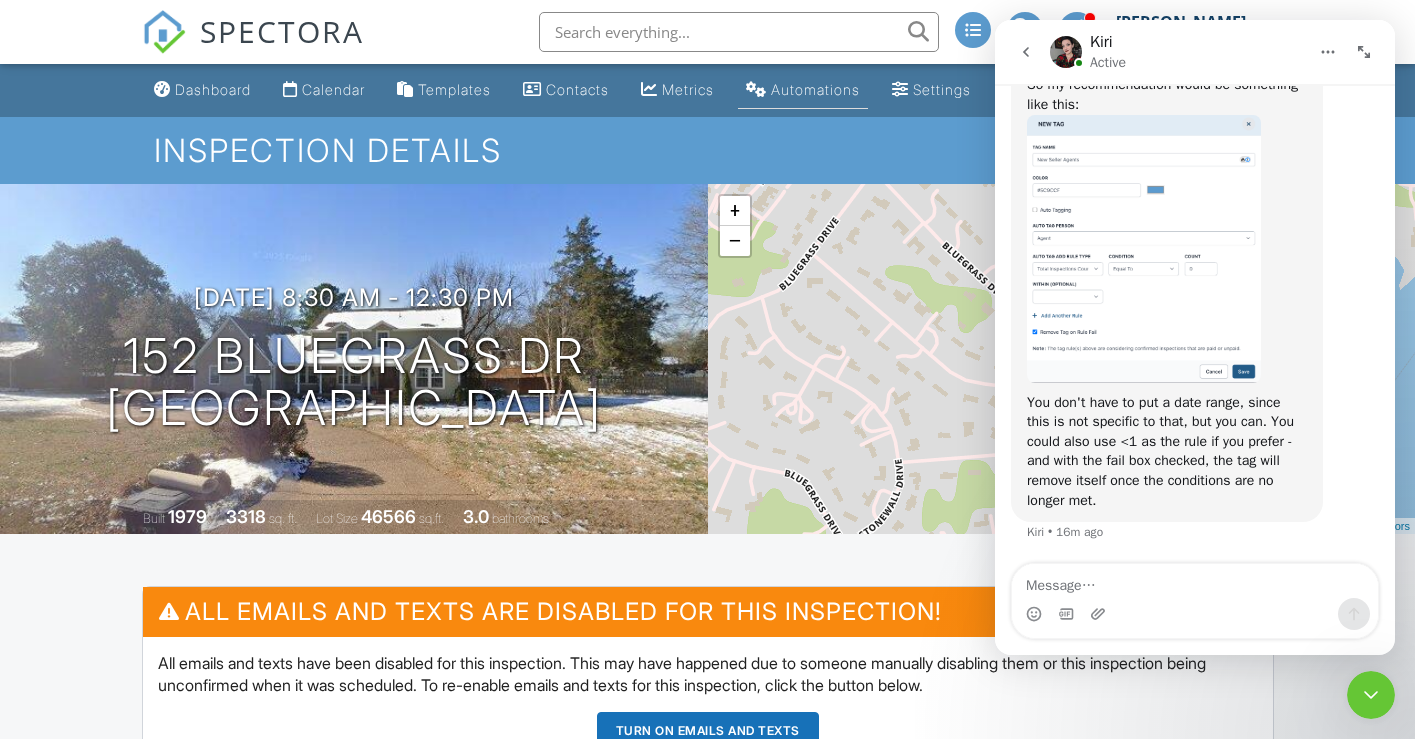click on "Automations" at bounding box center [815, 89] 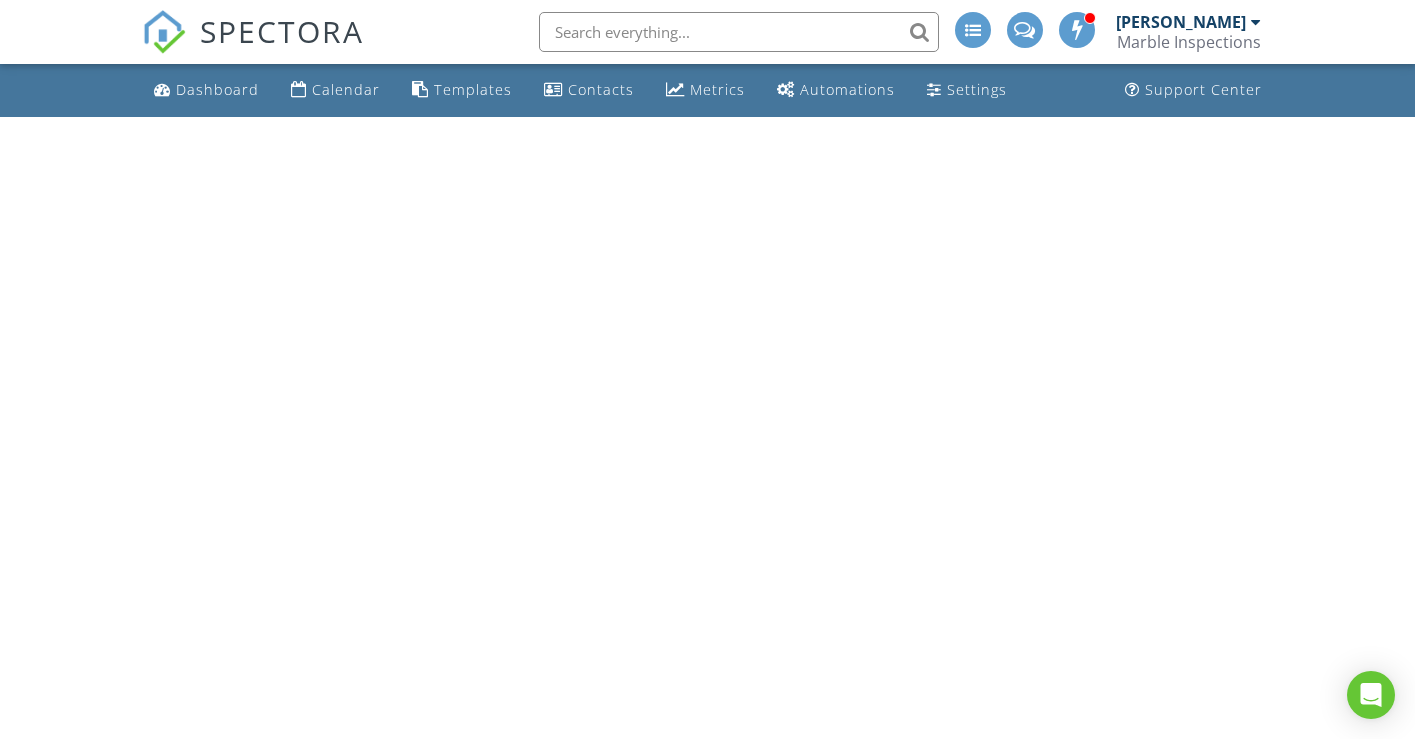 scroll, scrollTop: 0, scrollLeft: 0, axis: both 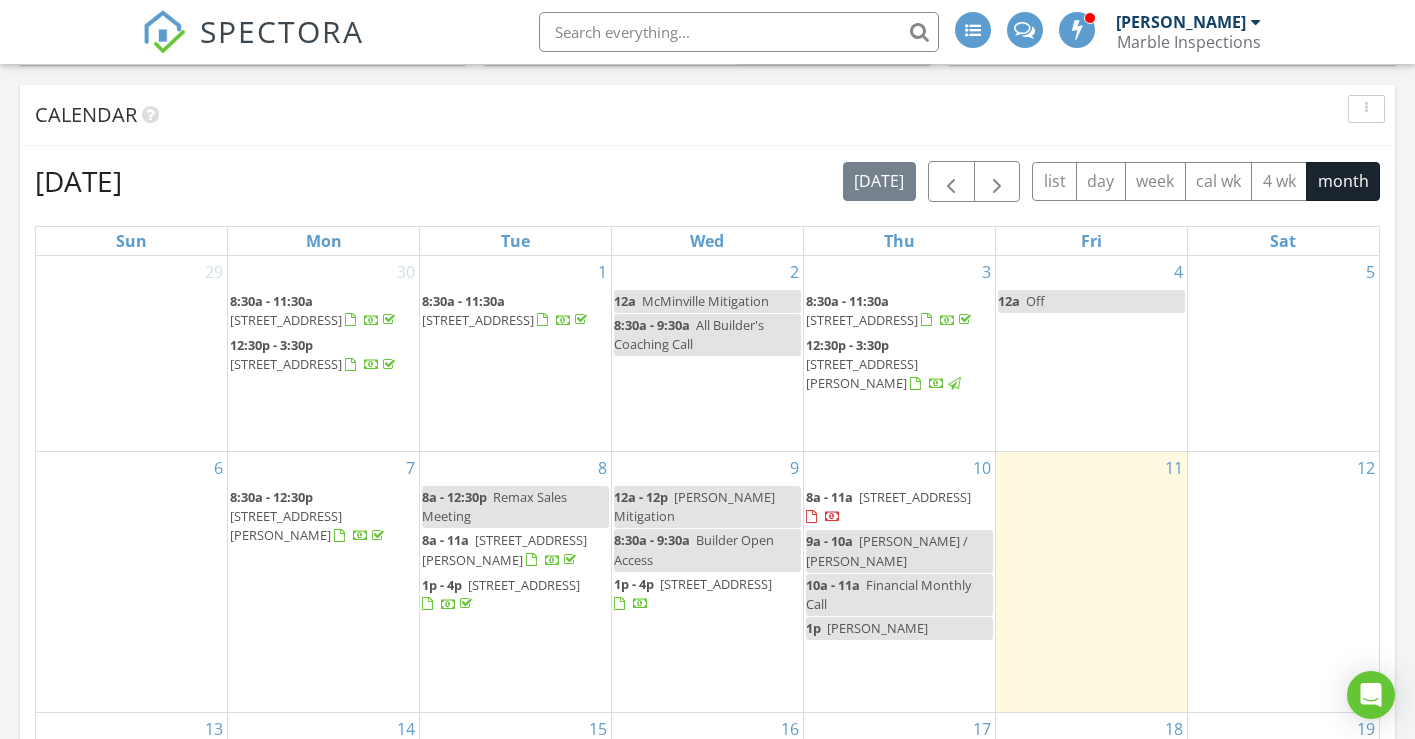 click on "[STREET_ADDRESS][PERSON_NAME]" at bounding box center [286, 525] 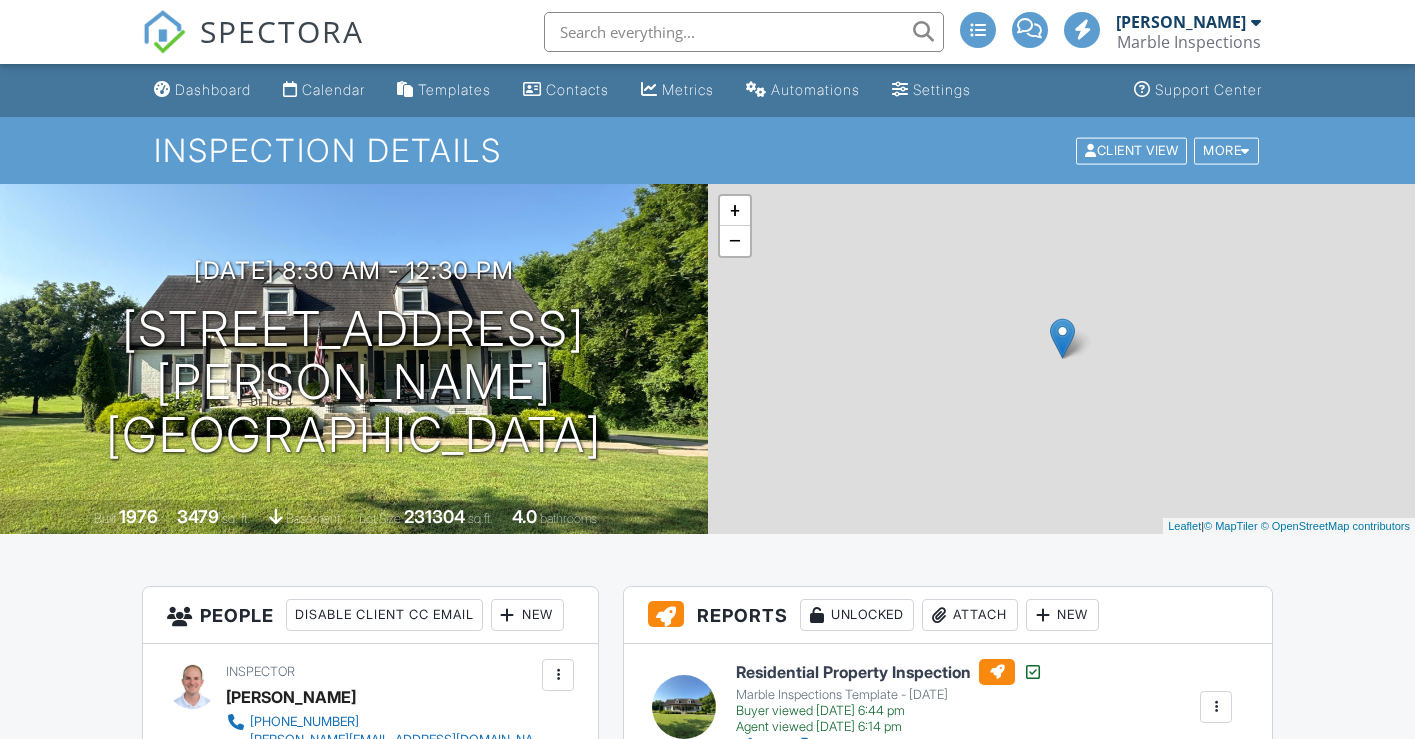 scroll, scrollTop: 0, scrollLeft: 0, axis: both 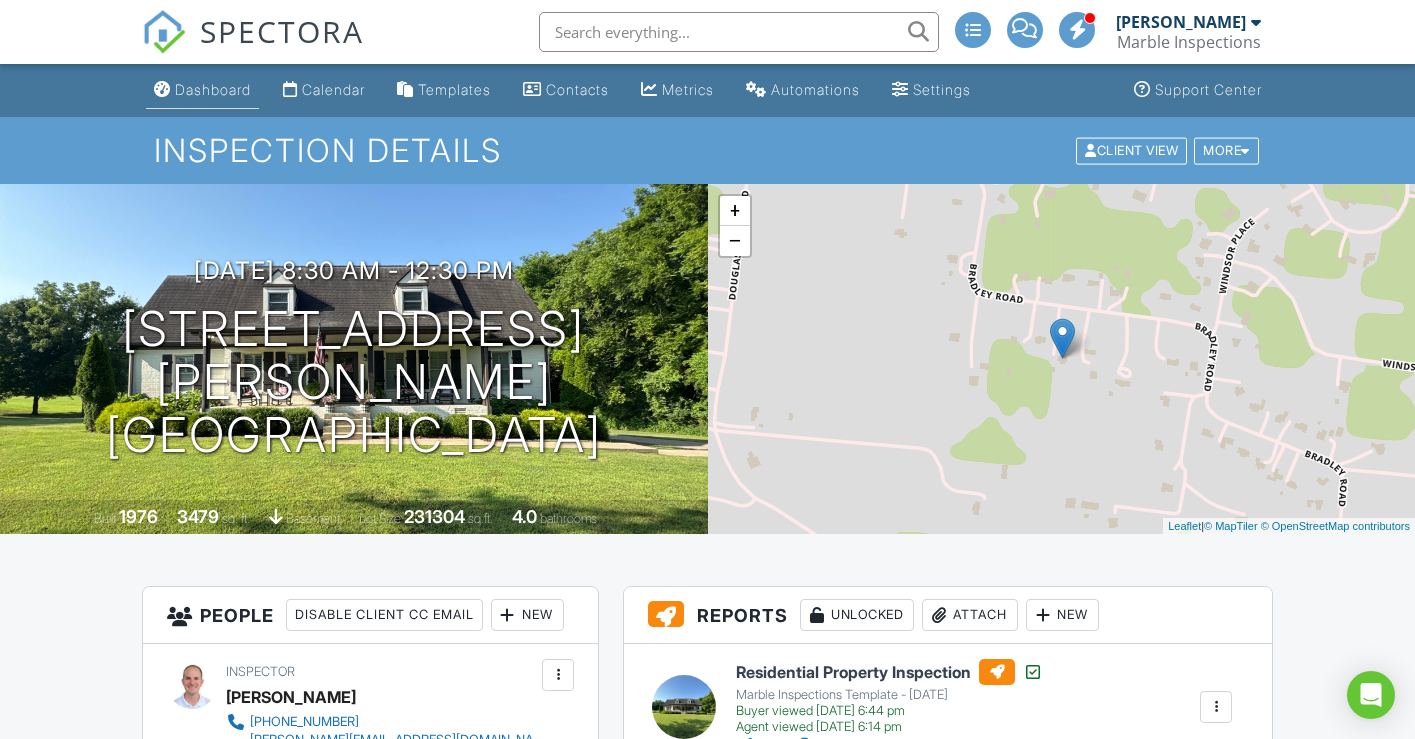 click on "Dashboard" at bounding box center (213, 89) 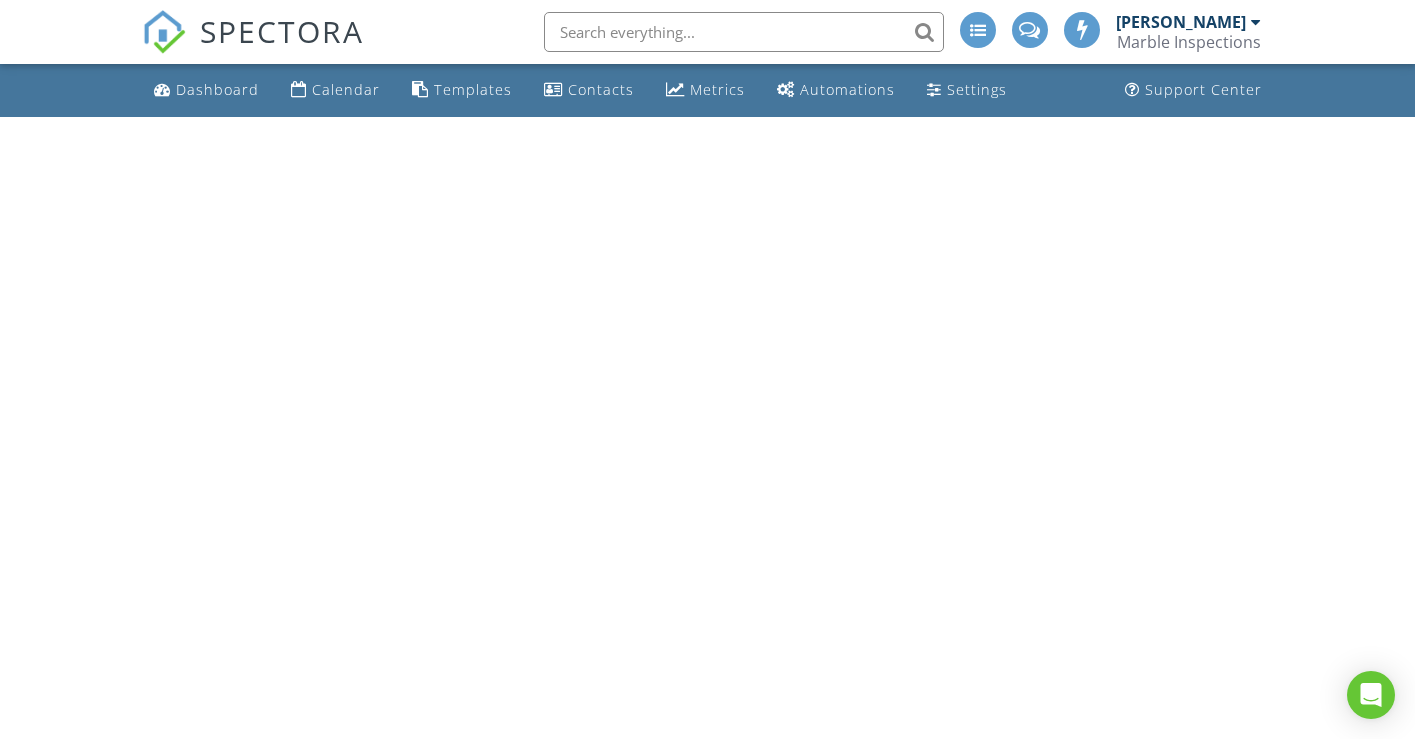 scroll, scrollTop: 0, scrollLeft: 0, axis: both 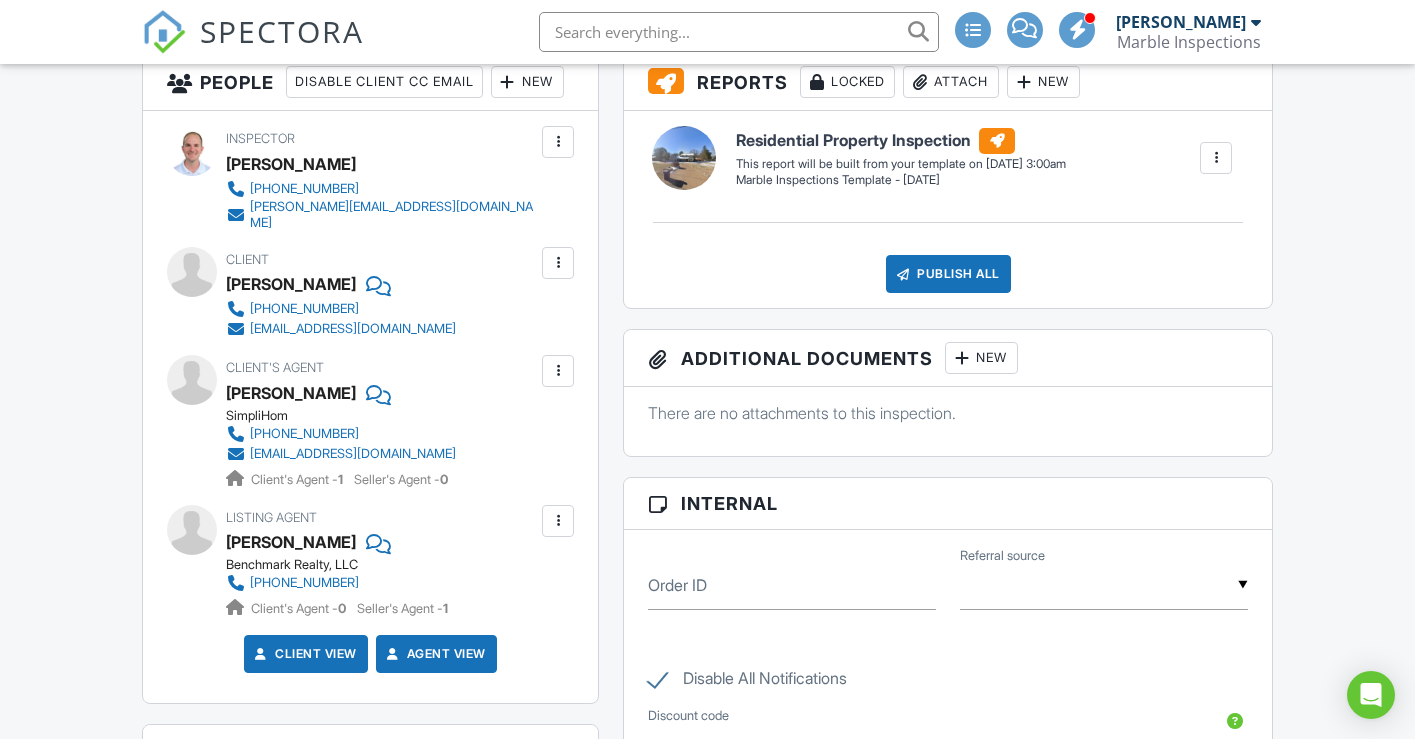 click at bounding box center [558, 521] 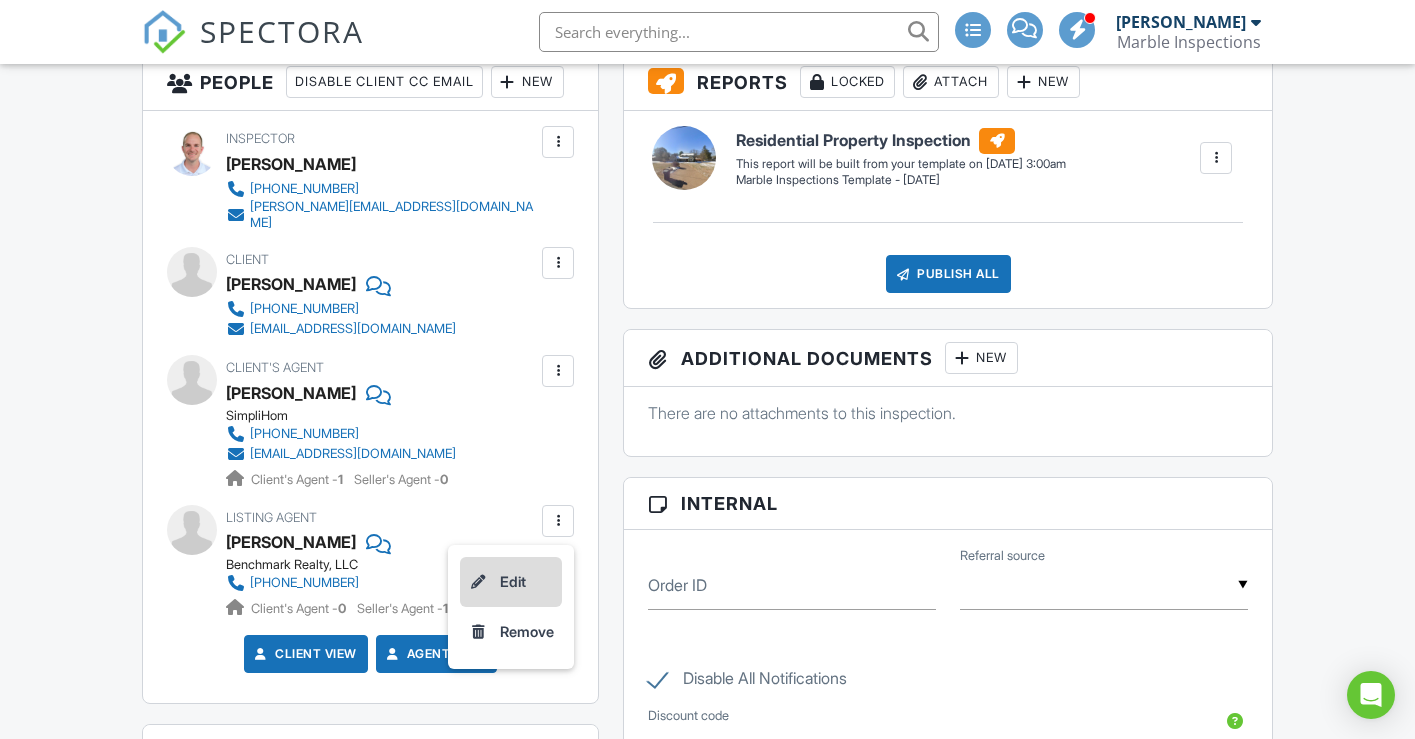 click on "Edit" at bounding box center (511, 582) 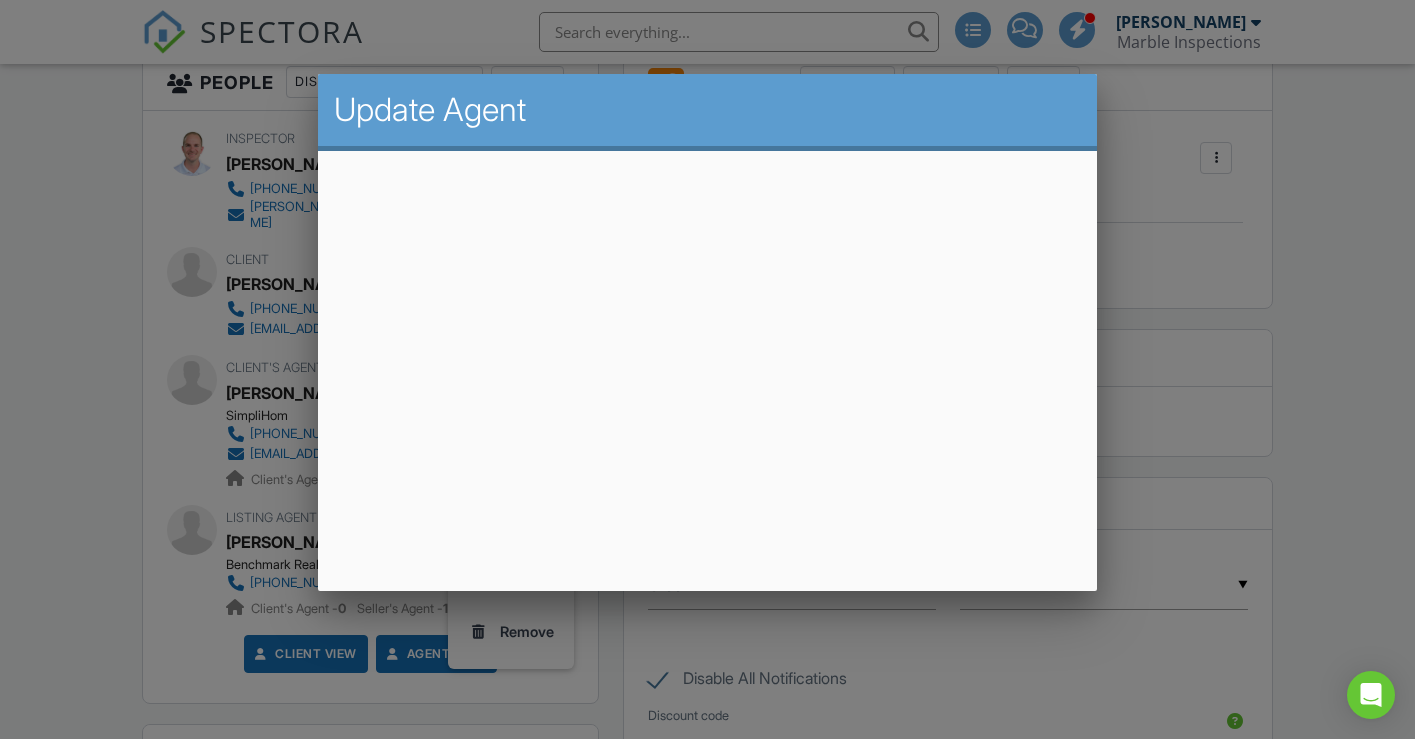 click at bounding box center (707, 362) 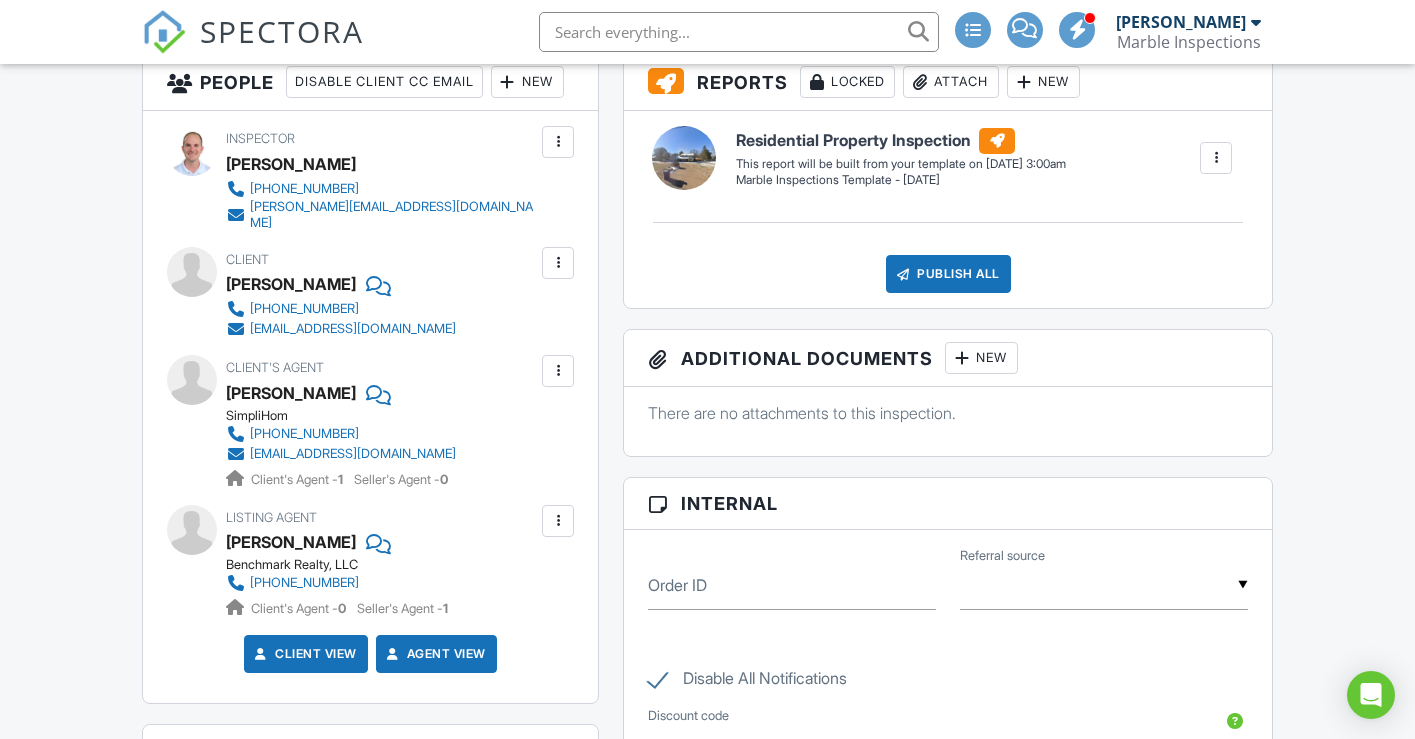 click at bounding box center [558, 521] 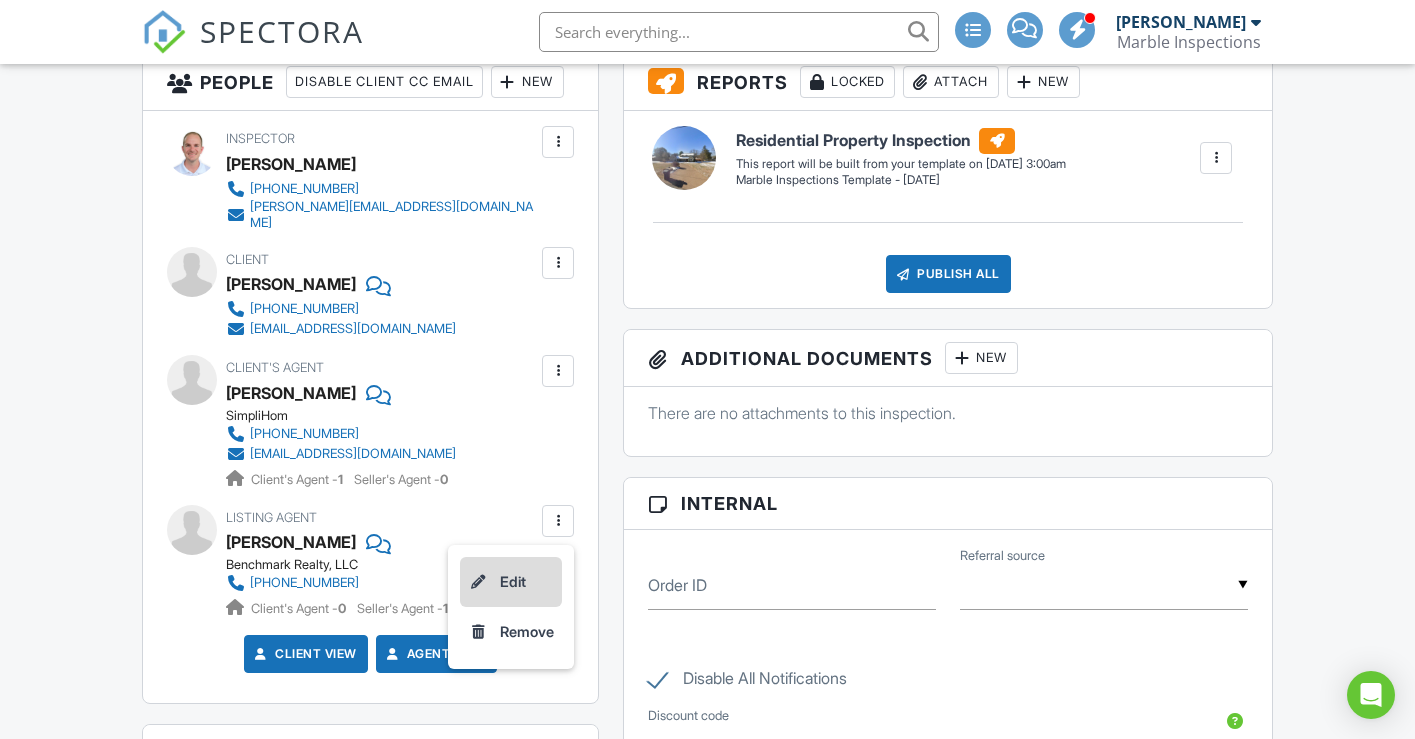 click on "Edit" at bounding box center [511, 582] 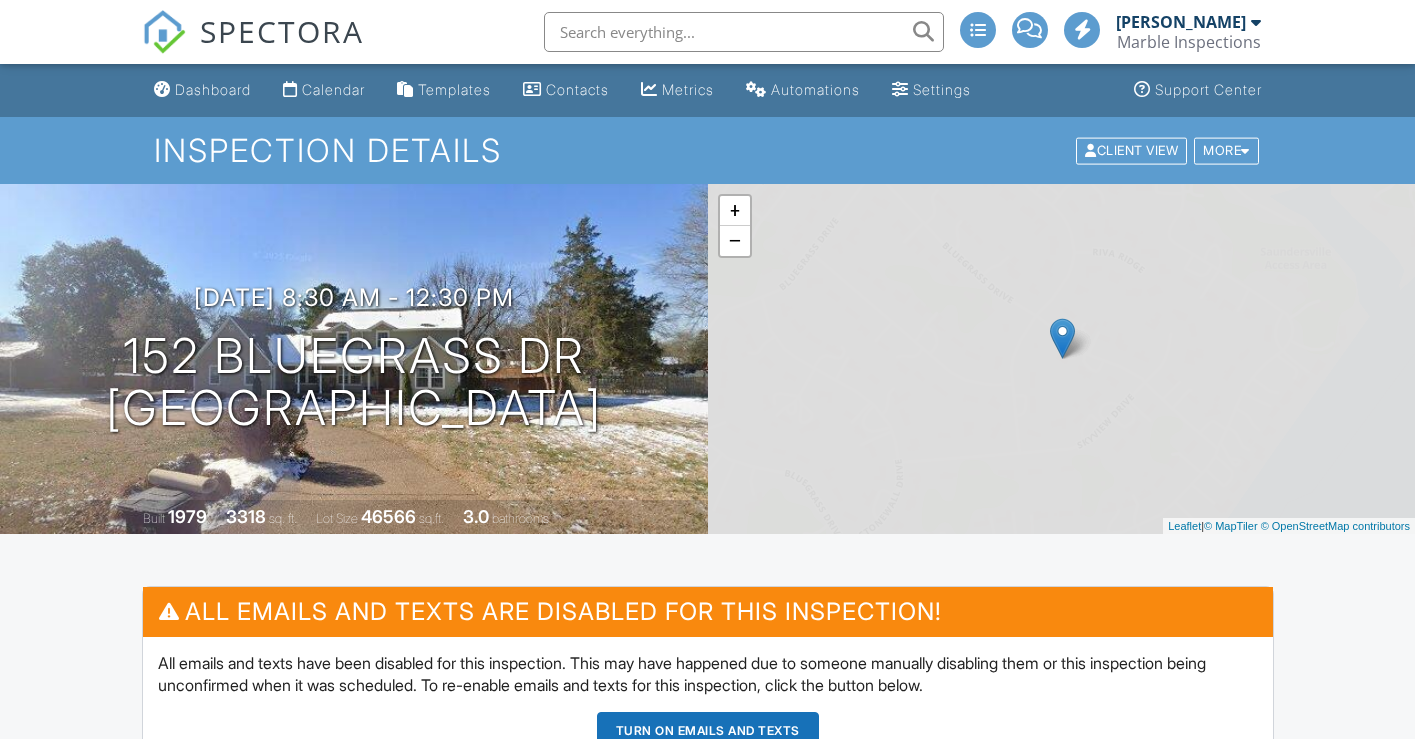 scroll, scrollTop: 749, scrollLeft: 0, axis: vertical 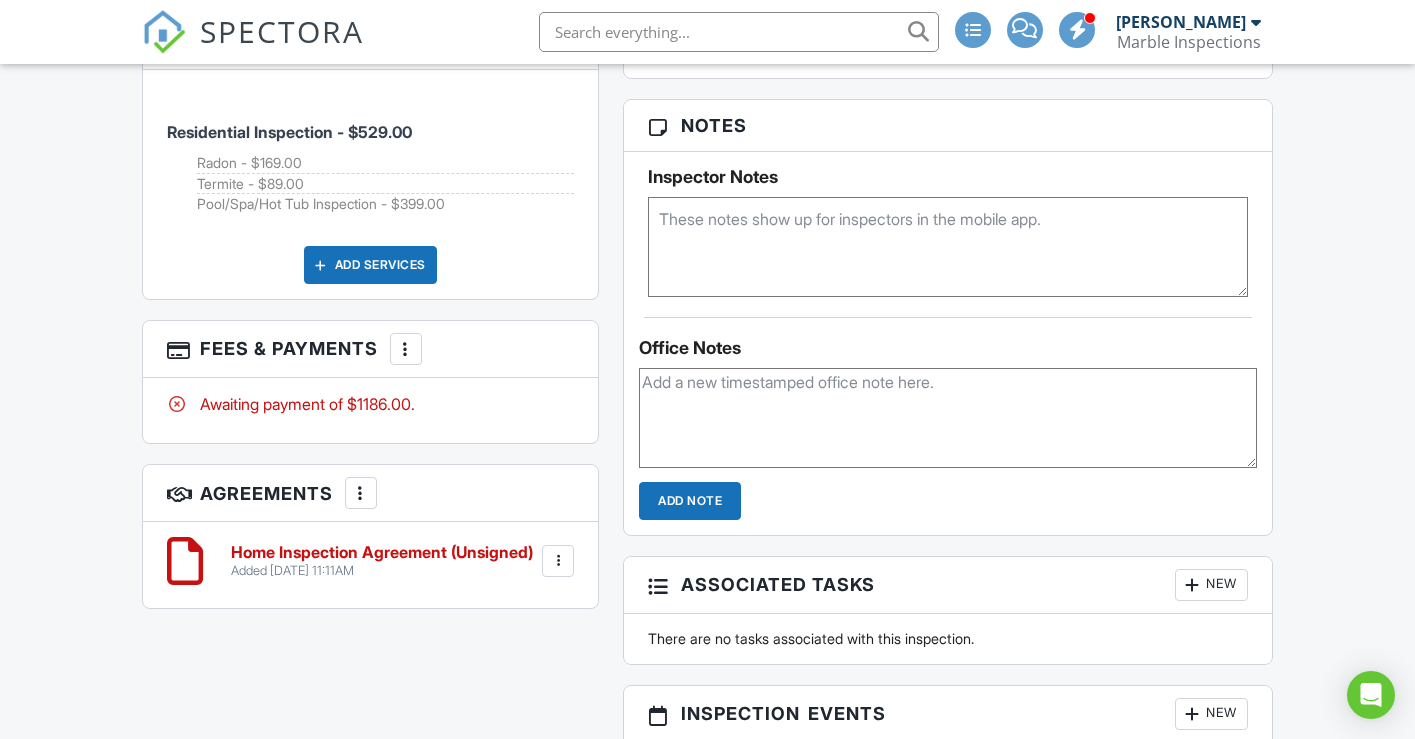 click on "Add Services" at bounding box center [370, 265] 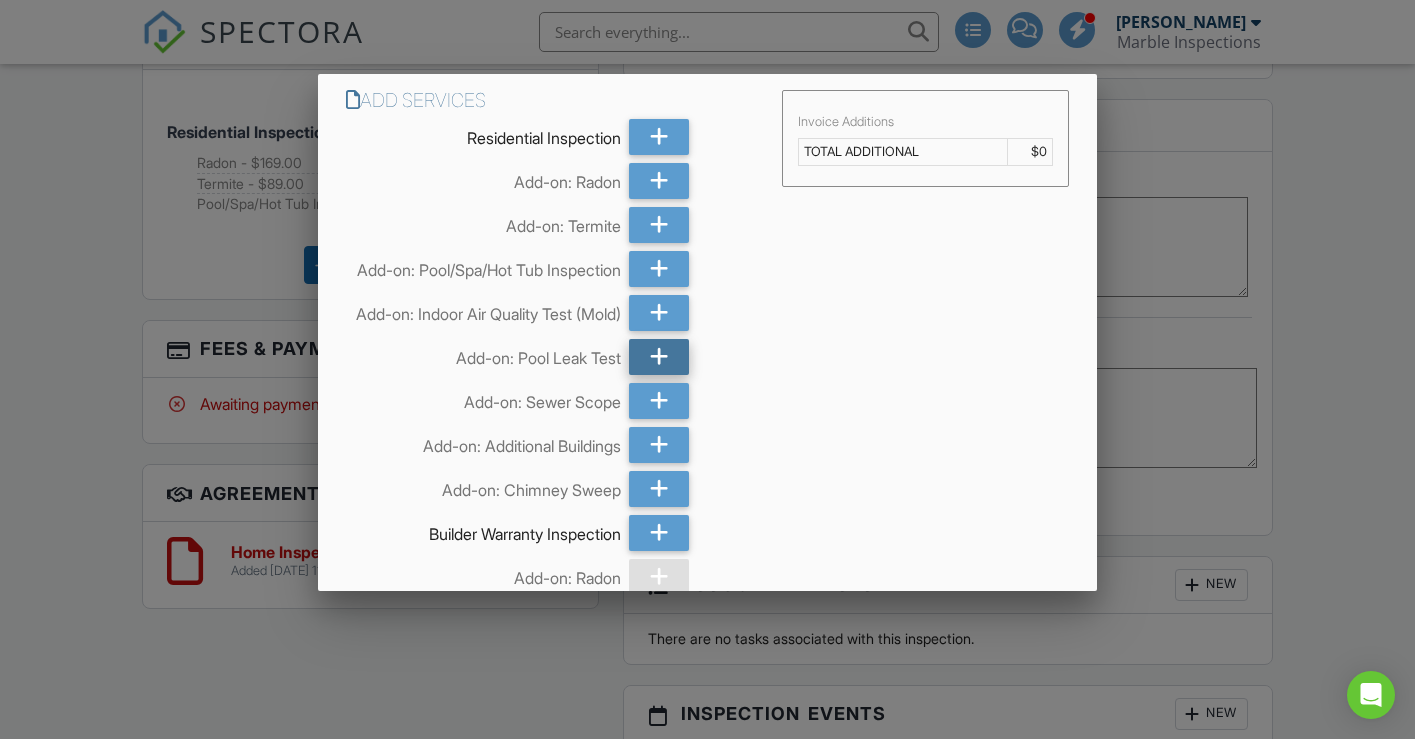 click at bounding box center (659, 357) 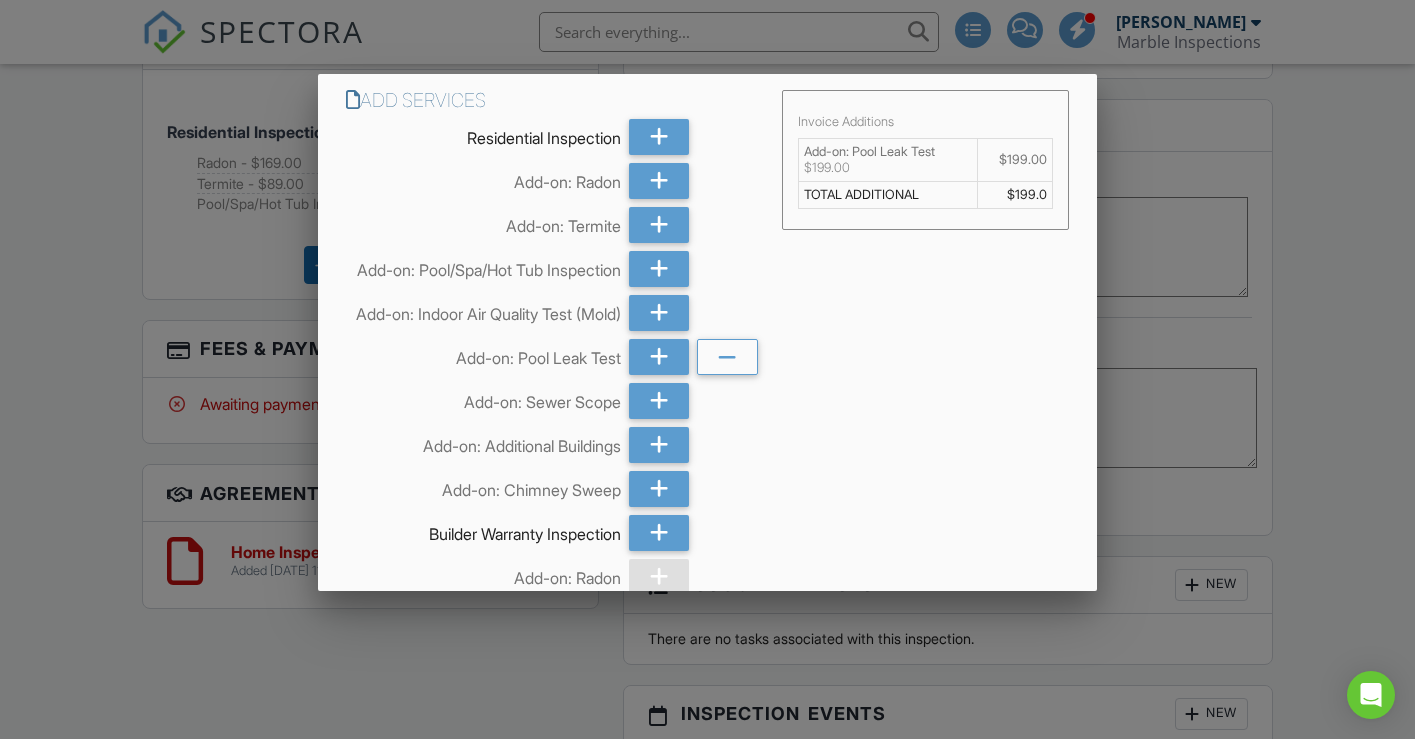 scroll, scrollTop: 400, scrollLeft: 0, axis: vertical 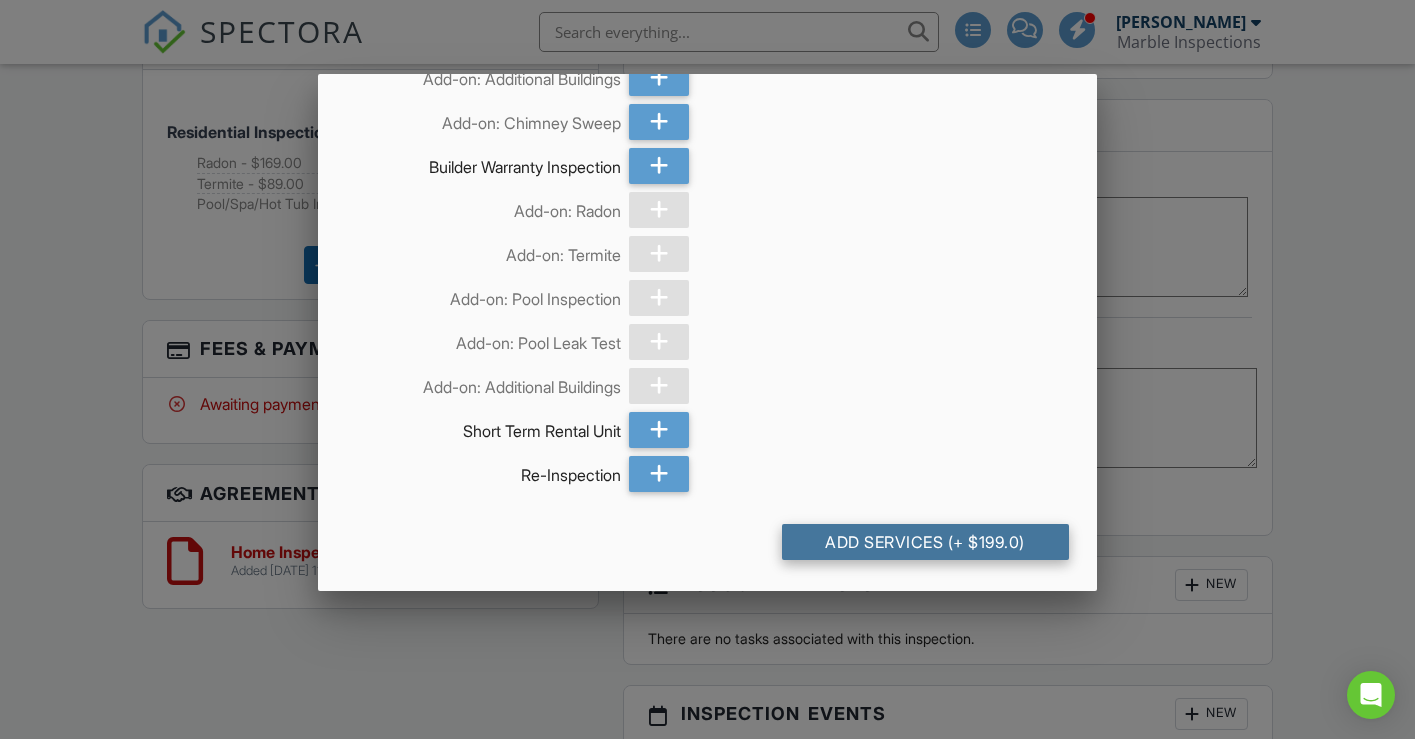 click on "Add Services
(+ $199.0)" at bounding box center [925, 542] 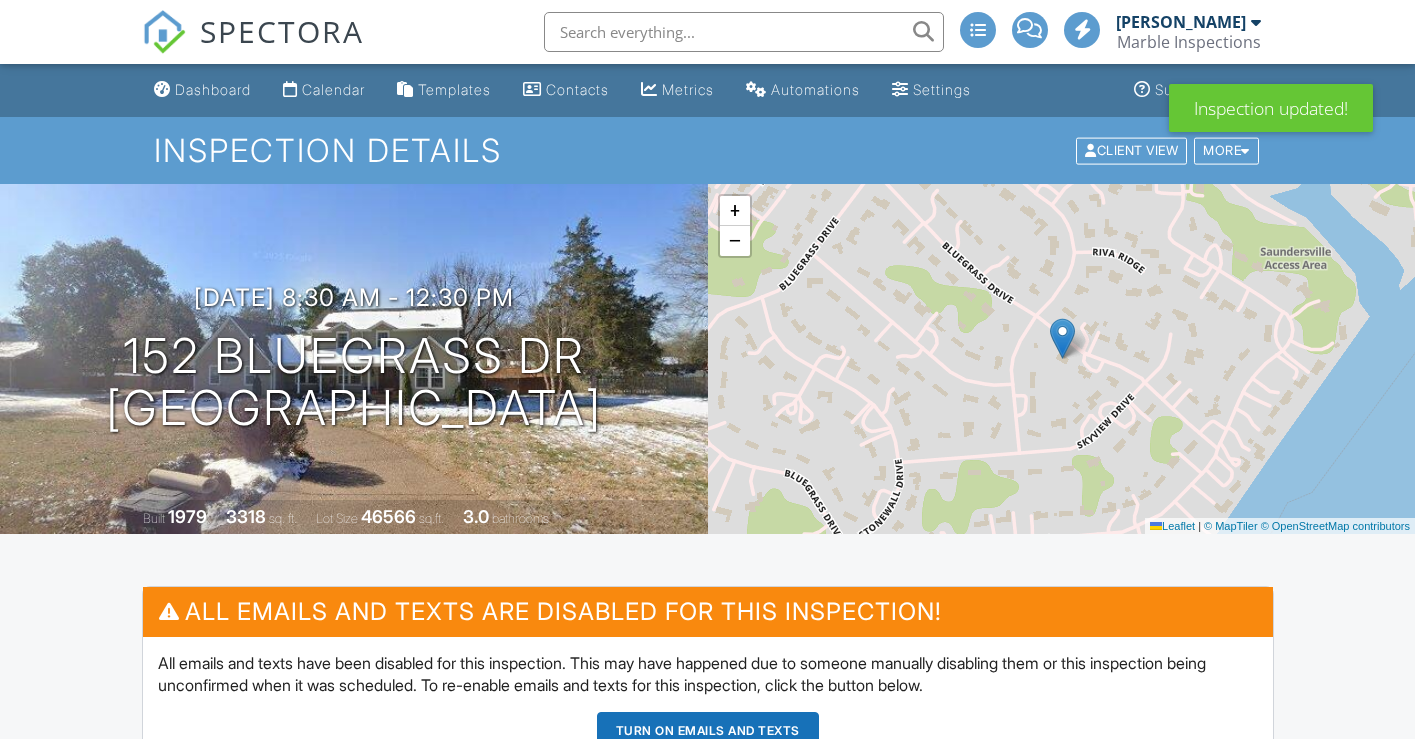 scroll, scrollTop: 230, scrollLeft: 0, axis: vertical 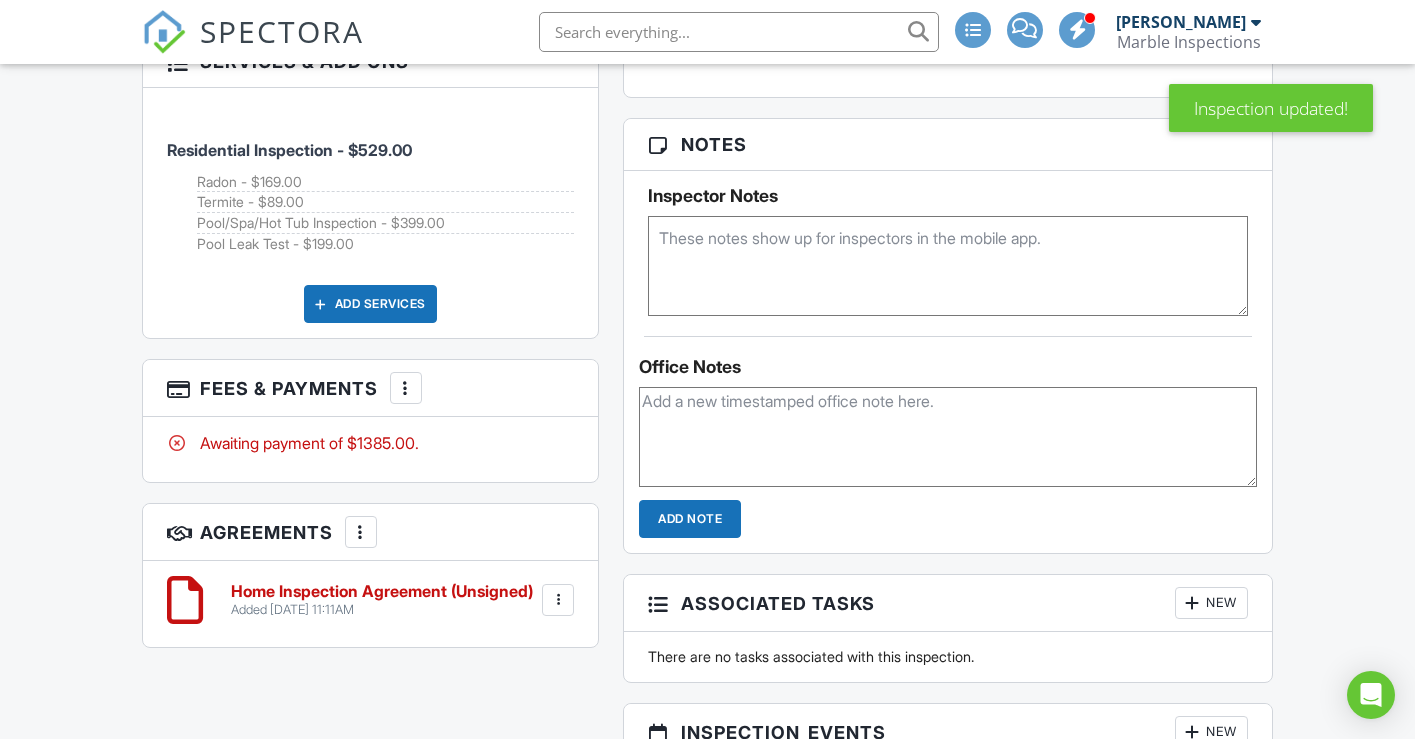 click at bounding box center [406, 388] 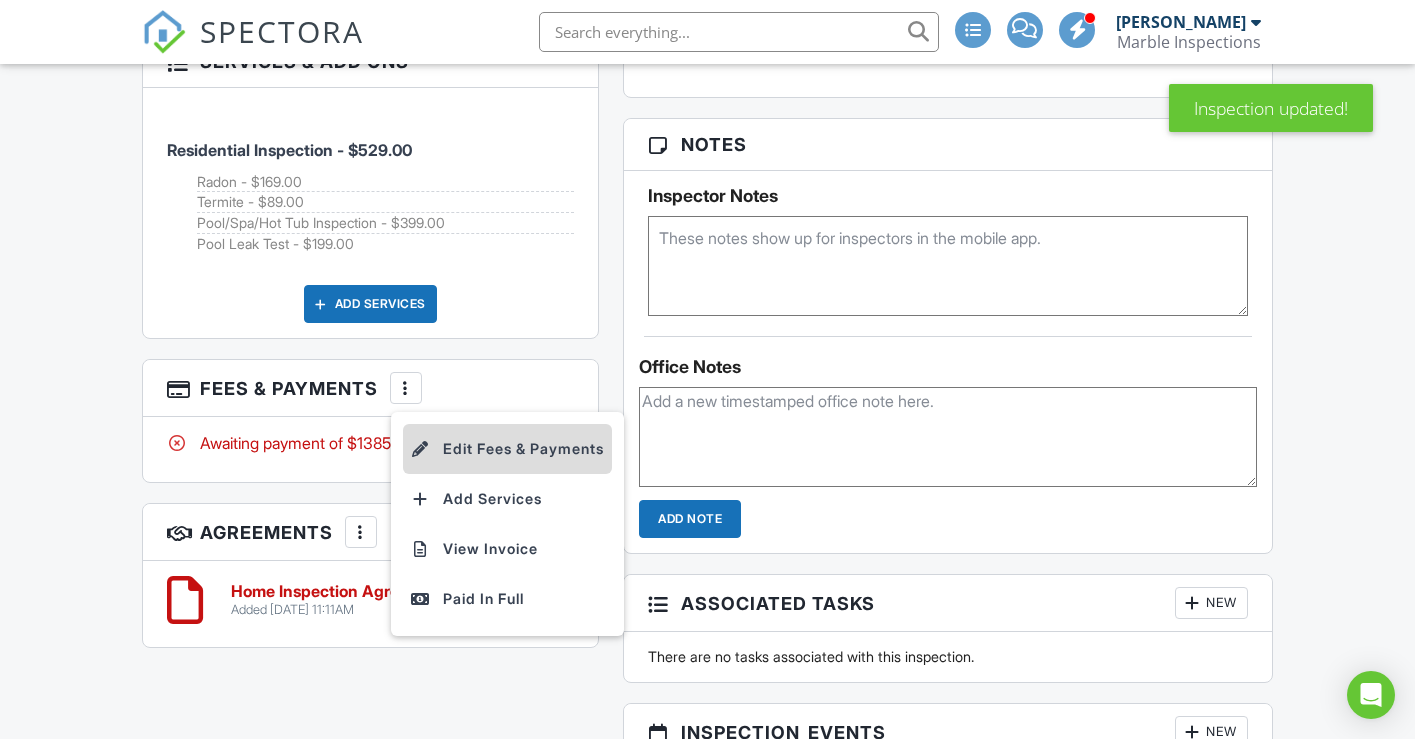 click on "Edit Fees & Payments" at bounding box center (507, 449) 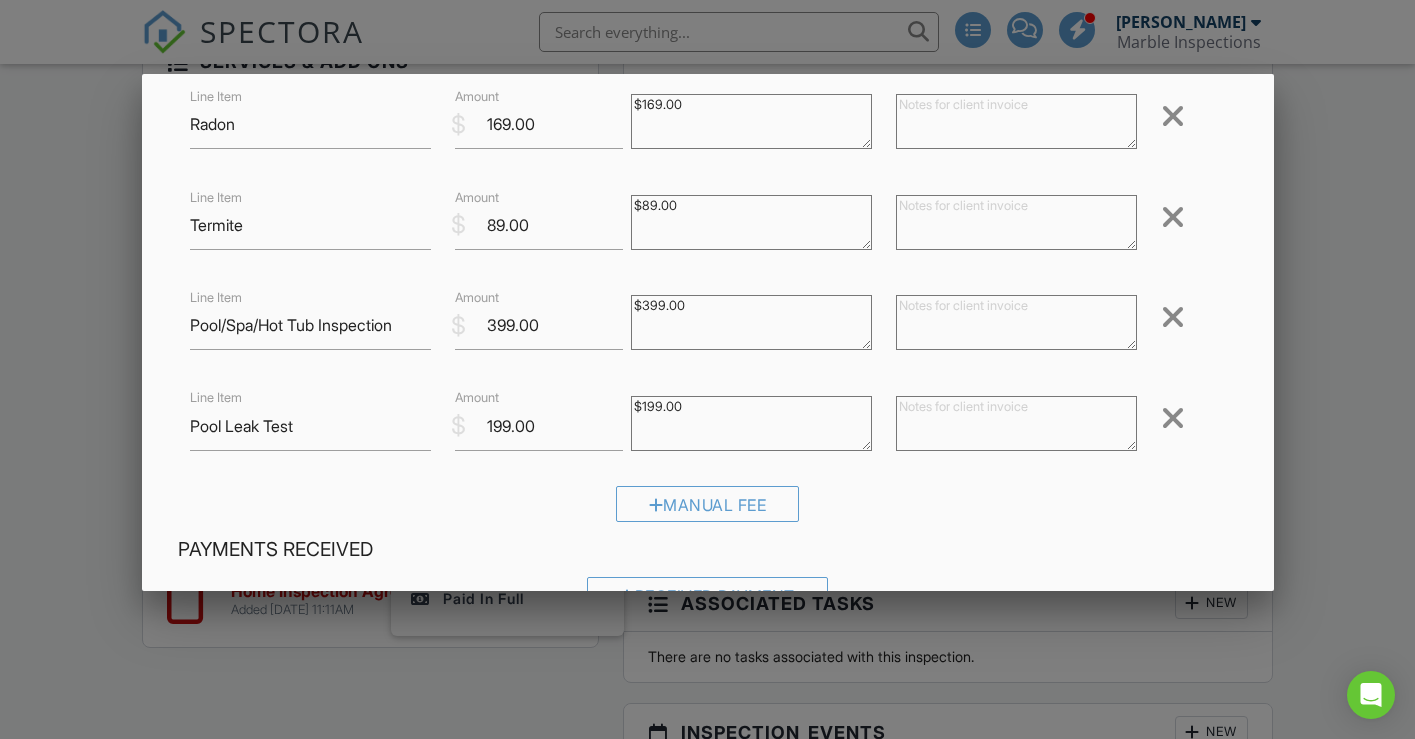 scroll, scrollTop: 233, scrollLeft: 0, axis: vertical 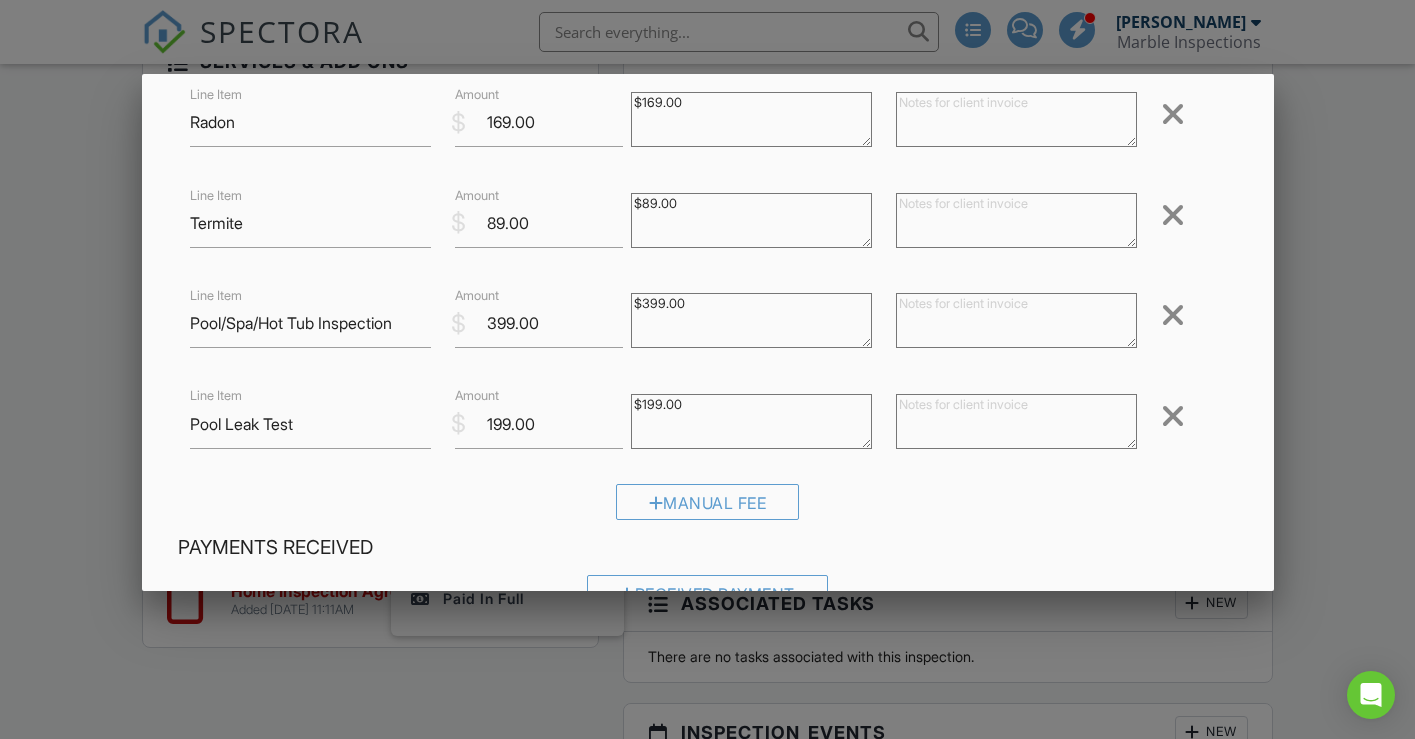 click on "$199.00" at bounding box center (751, 421) 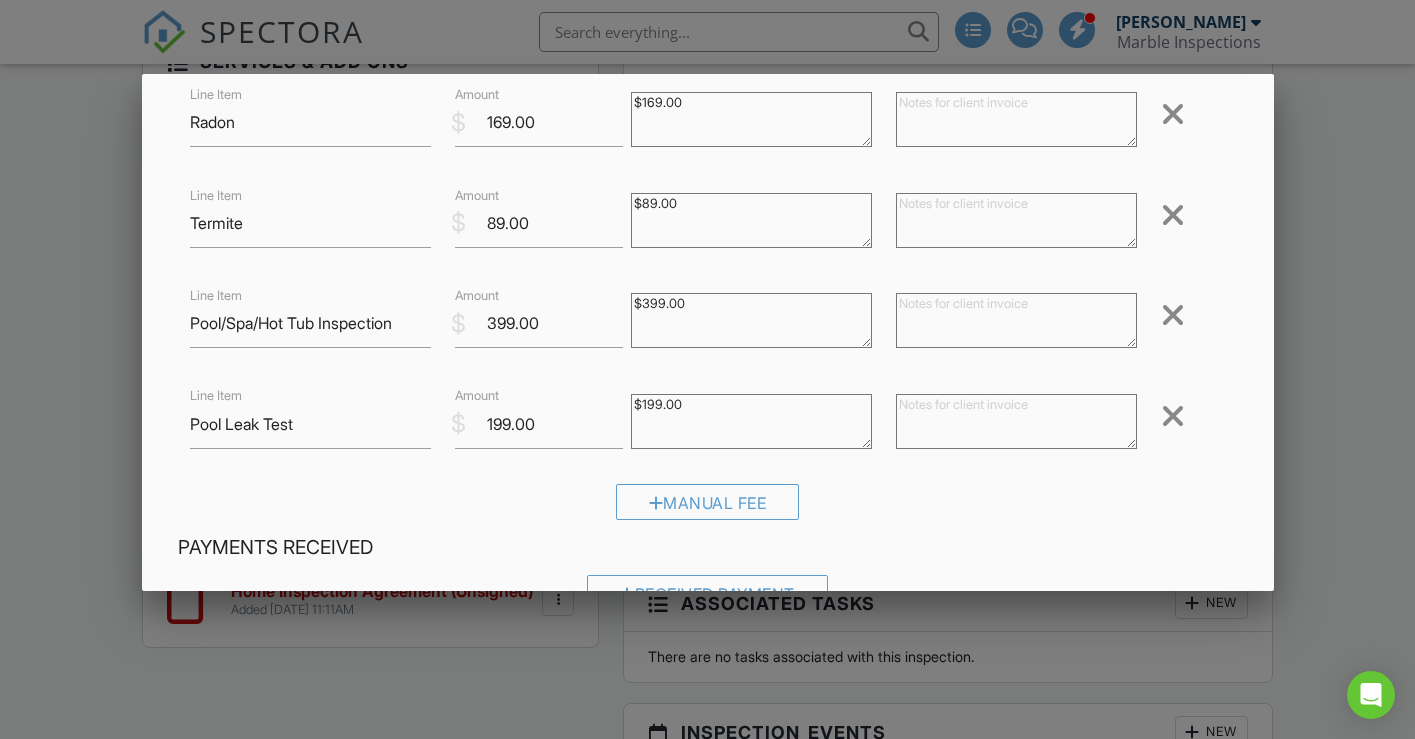 click on "$199.00" at bounding box center (751, 421) 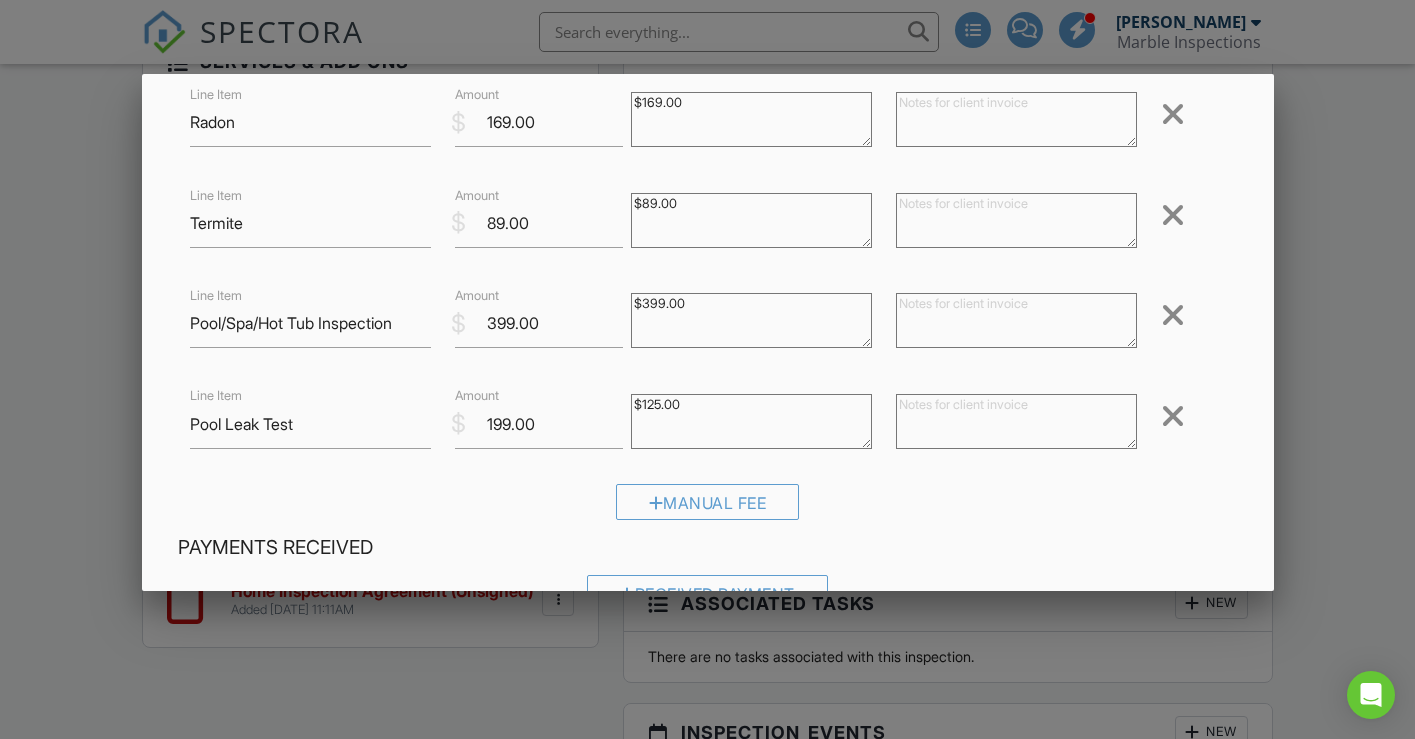 type on "$125.00" 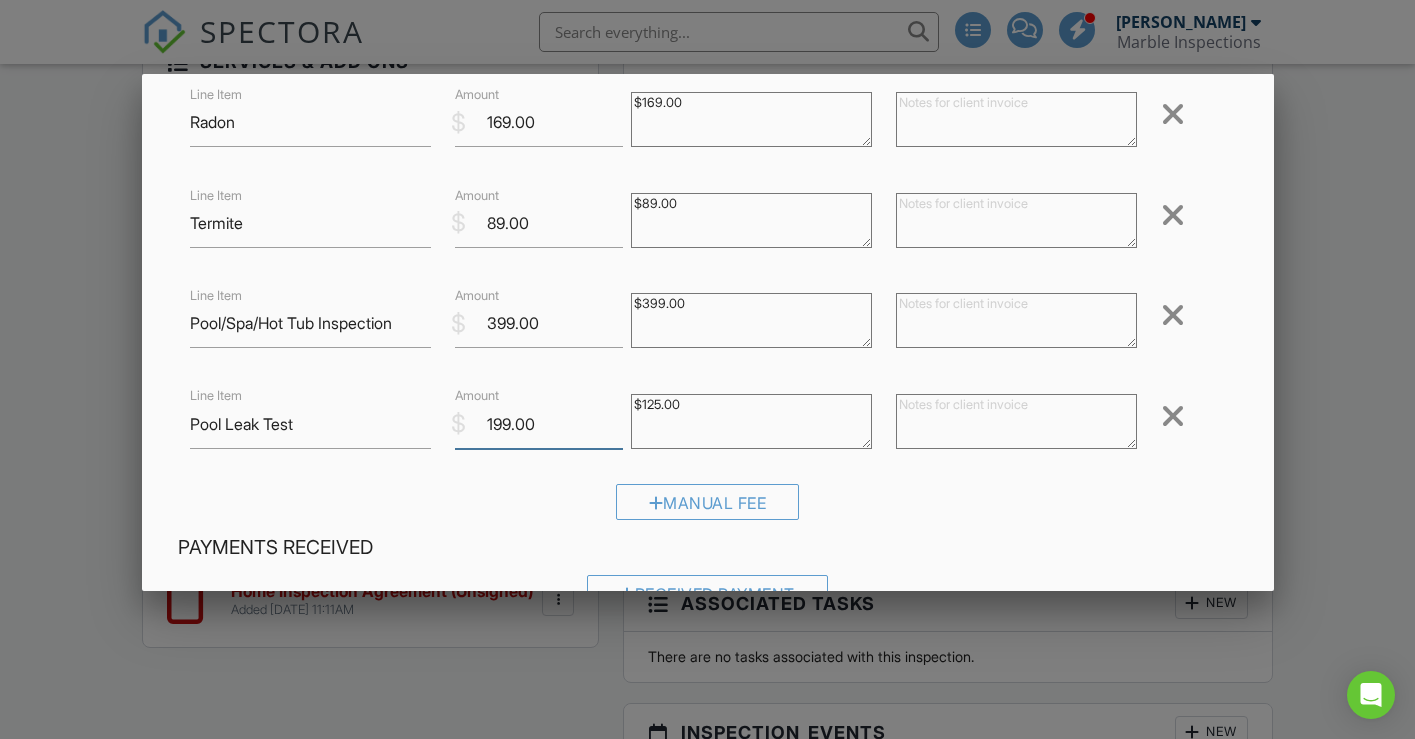 drag, startPoint x: 541, startPoint y: 435, endPoint x: 466, endPoint y: 435, distance: 75 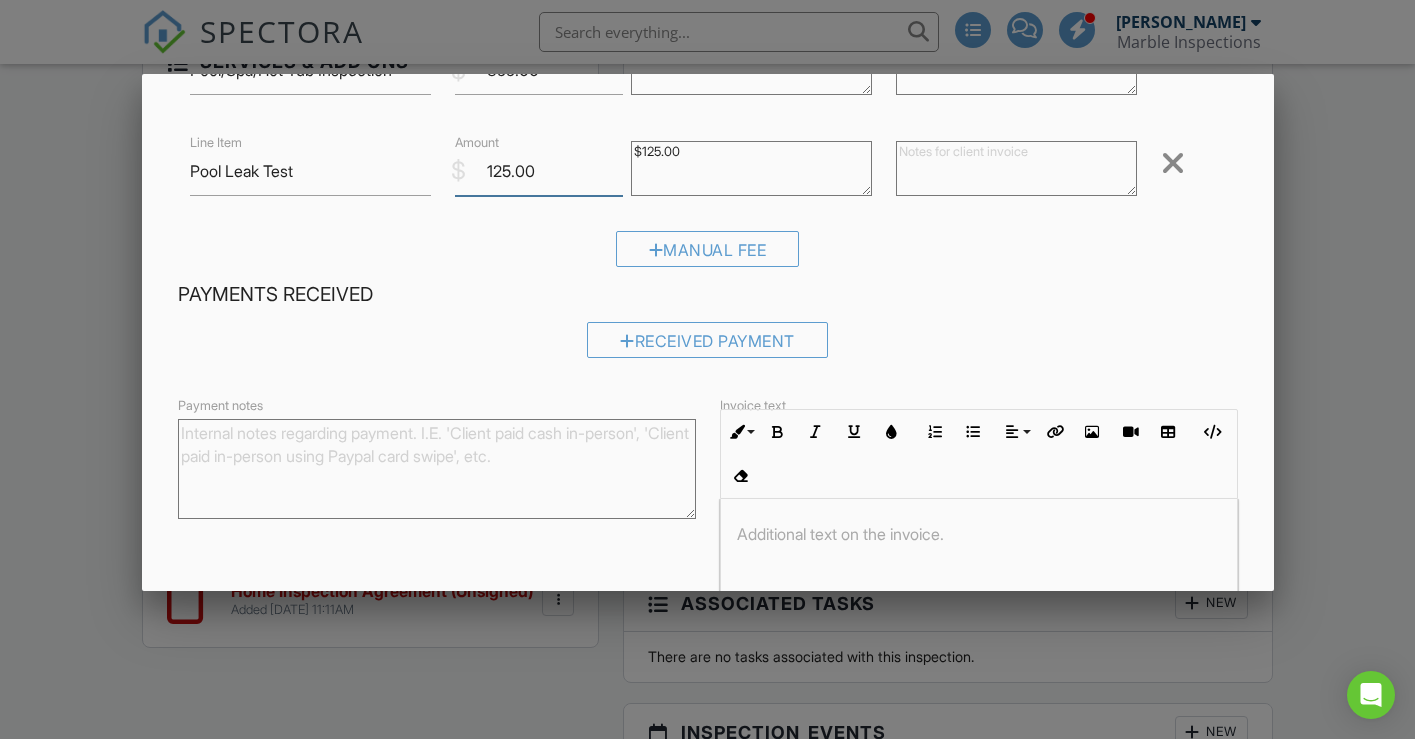 scroll, scrollTop: 641, scrollLeft: 0, axis: vertical 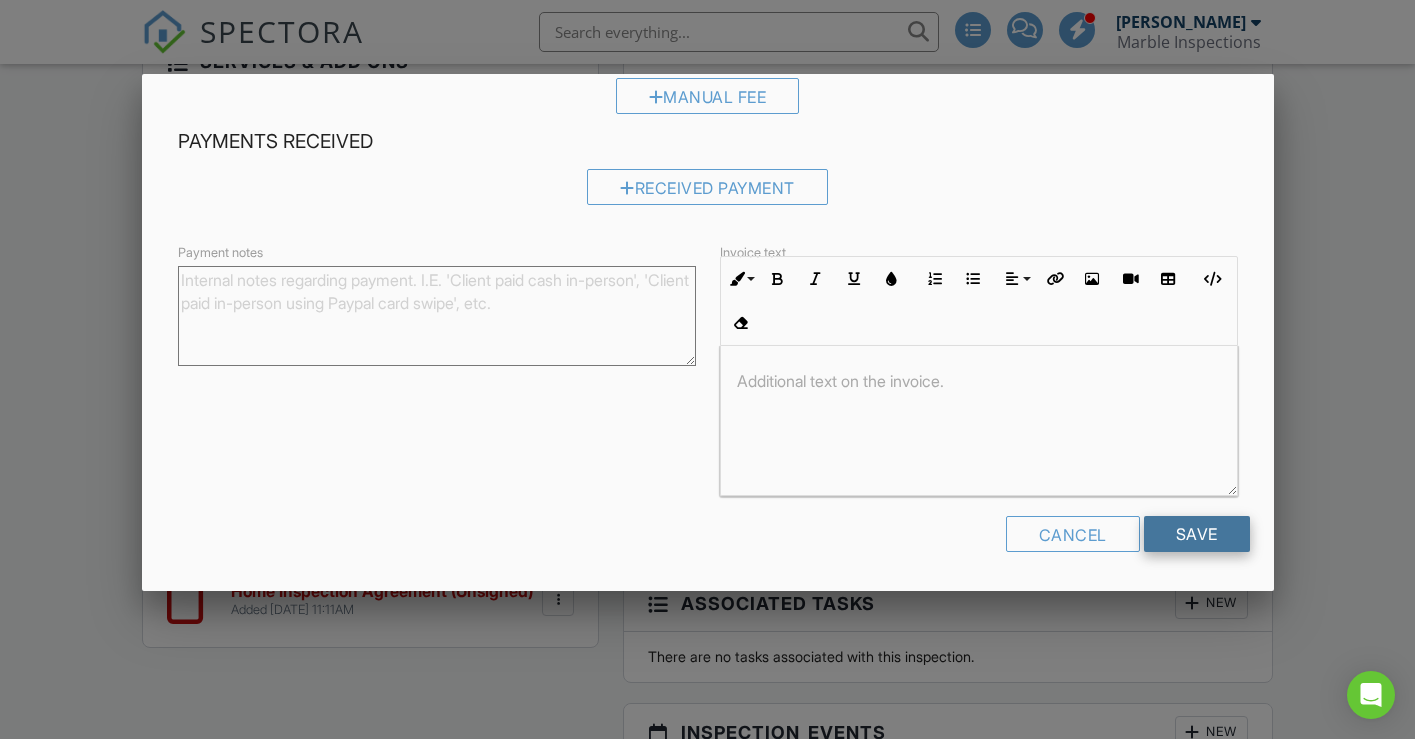 type on "125.00" 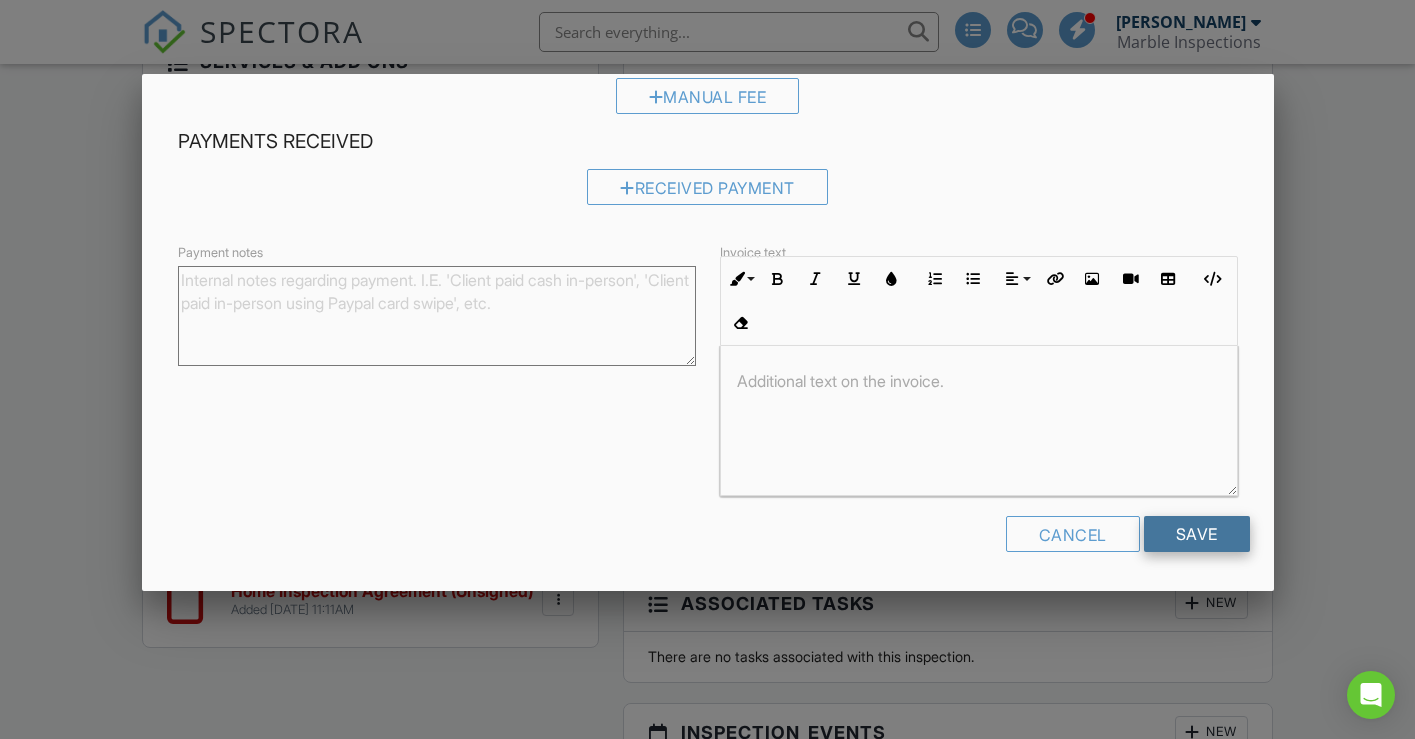 click on "Save" at bounding box center [1197, 534] 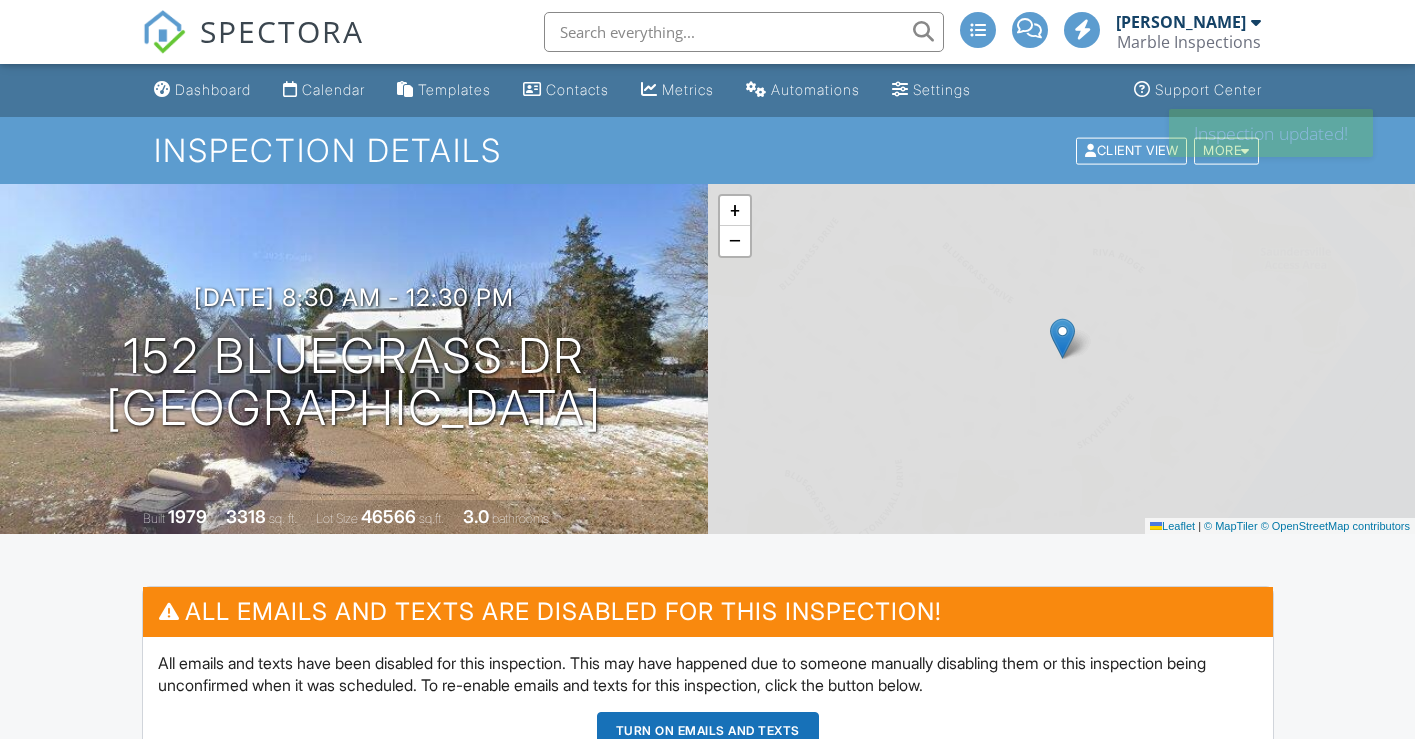 scroll, scrollTop: 0, scrollLeft: 0, axis: both 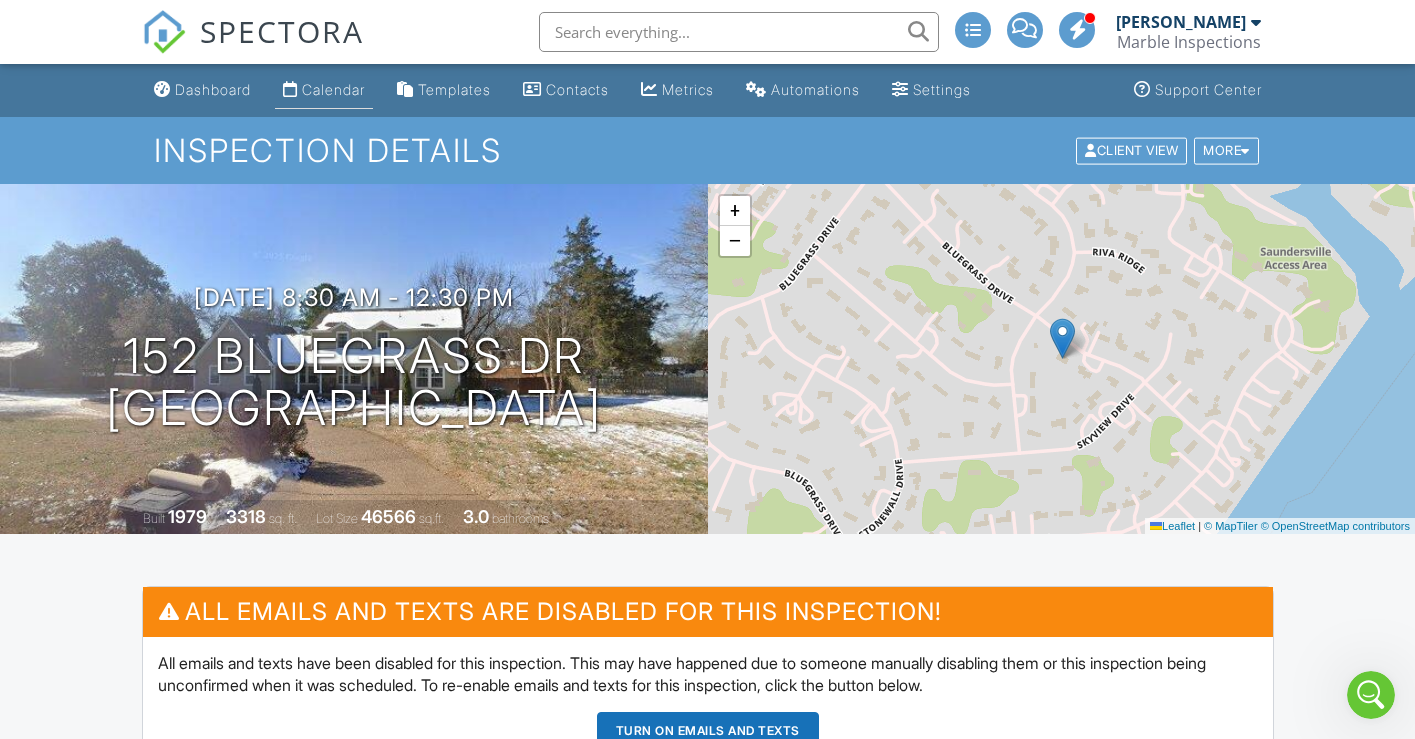 click on "Calendar" at bounding box center (333, 89) 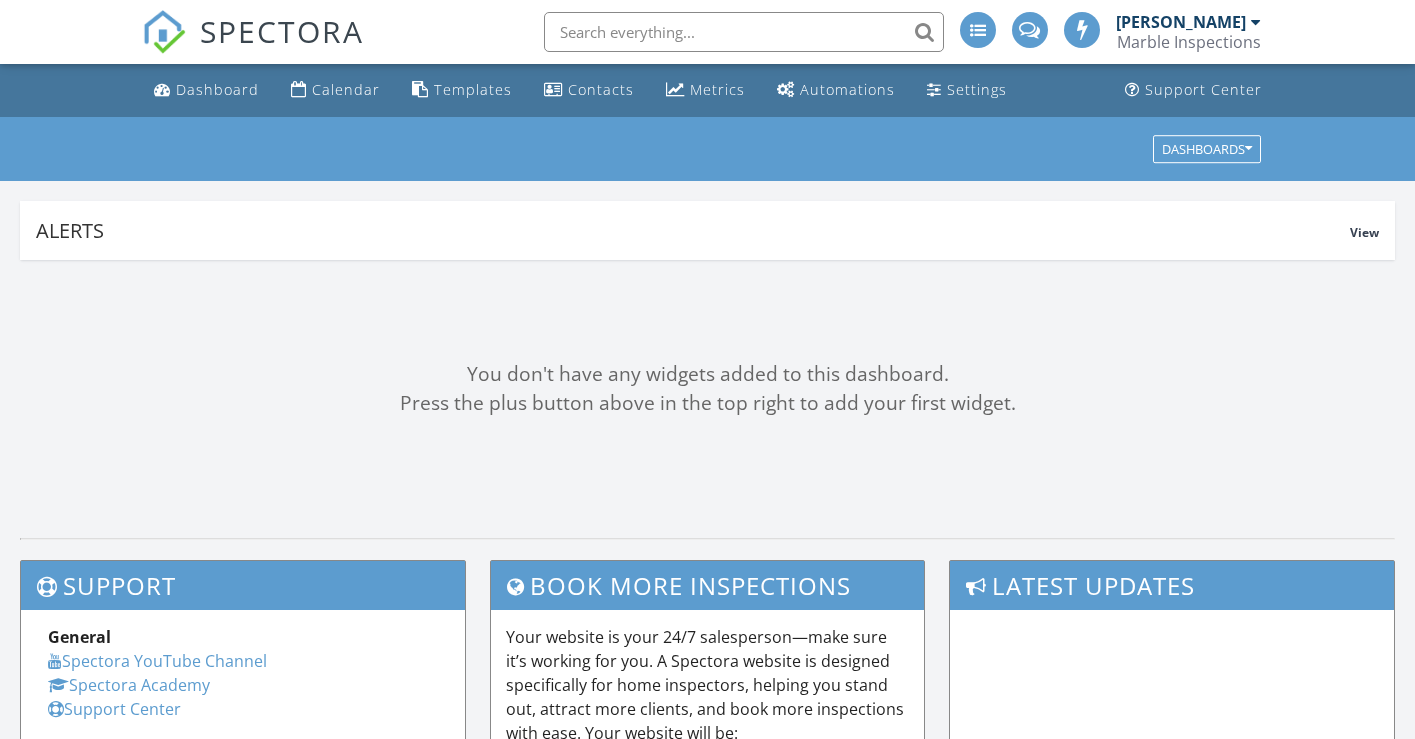 scroll, scrollTop: 0, scrollLeft: 0, axis: both 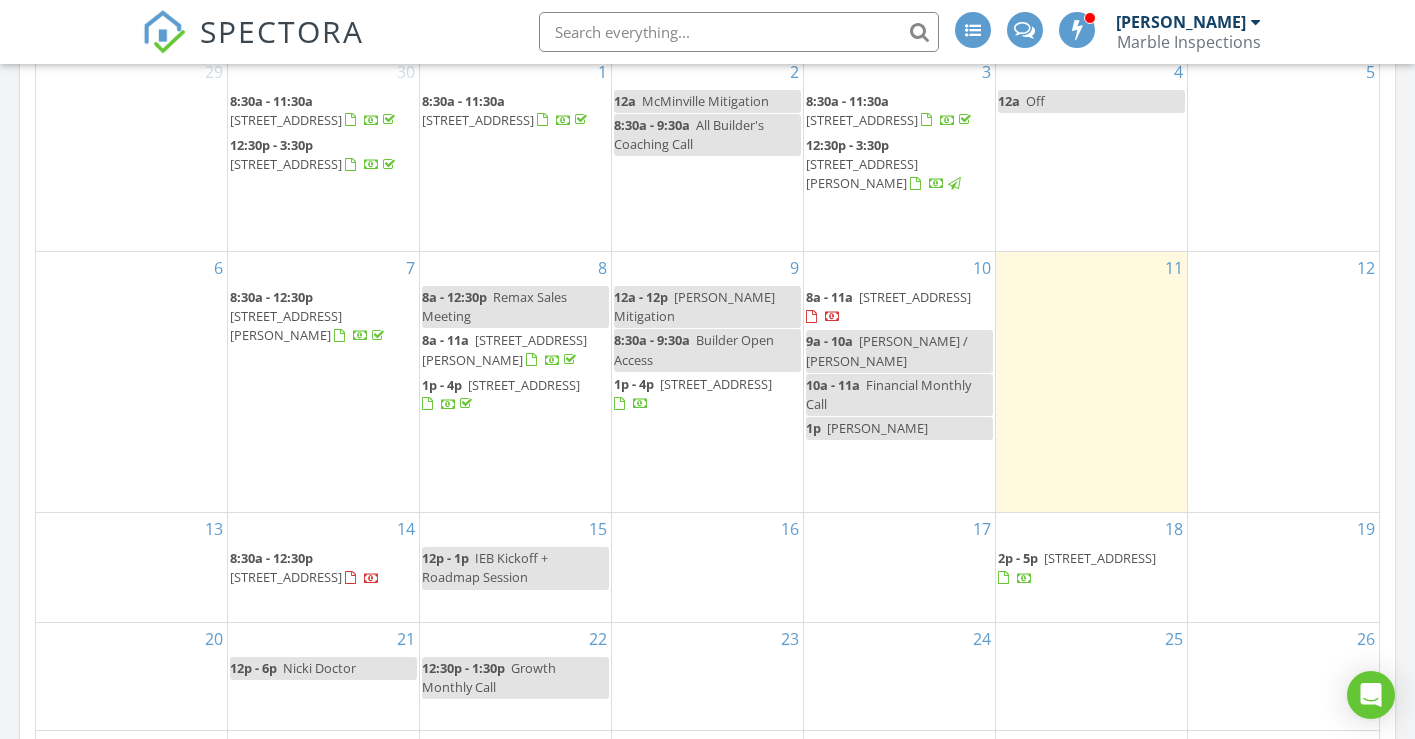 click on "[STREET_ADDRESS]" at bounding box center [862, 120] 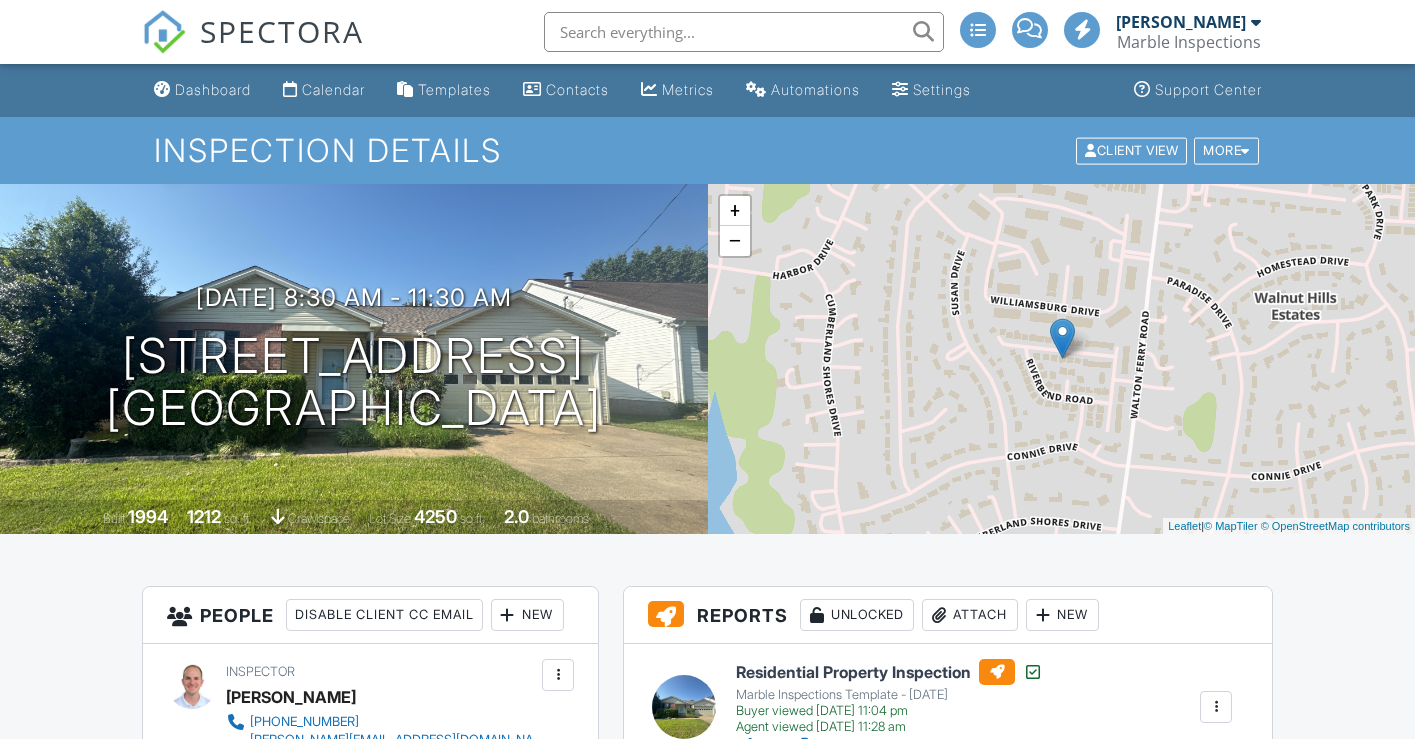 scroll, scrollTop: 299, scrollLeft: 0, axis: vertical 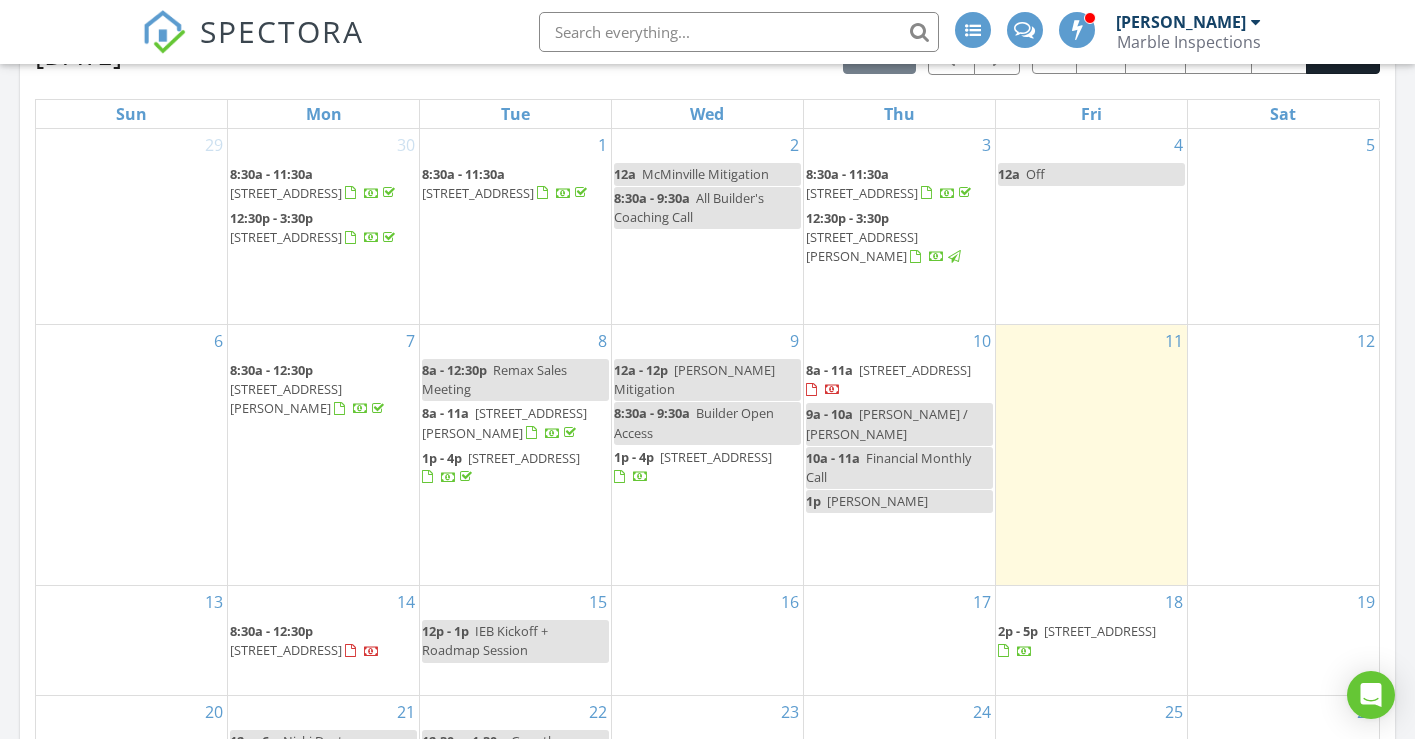 click on "[STREET_ADDRESS]" at bounding box center (286, 193) 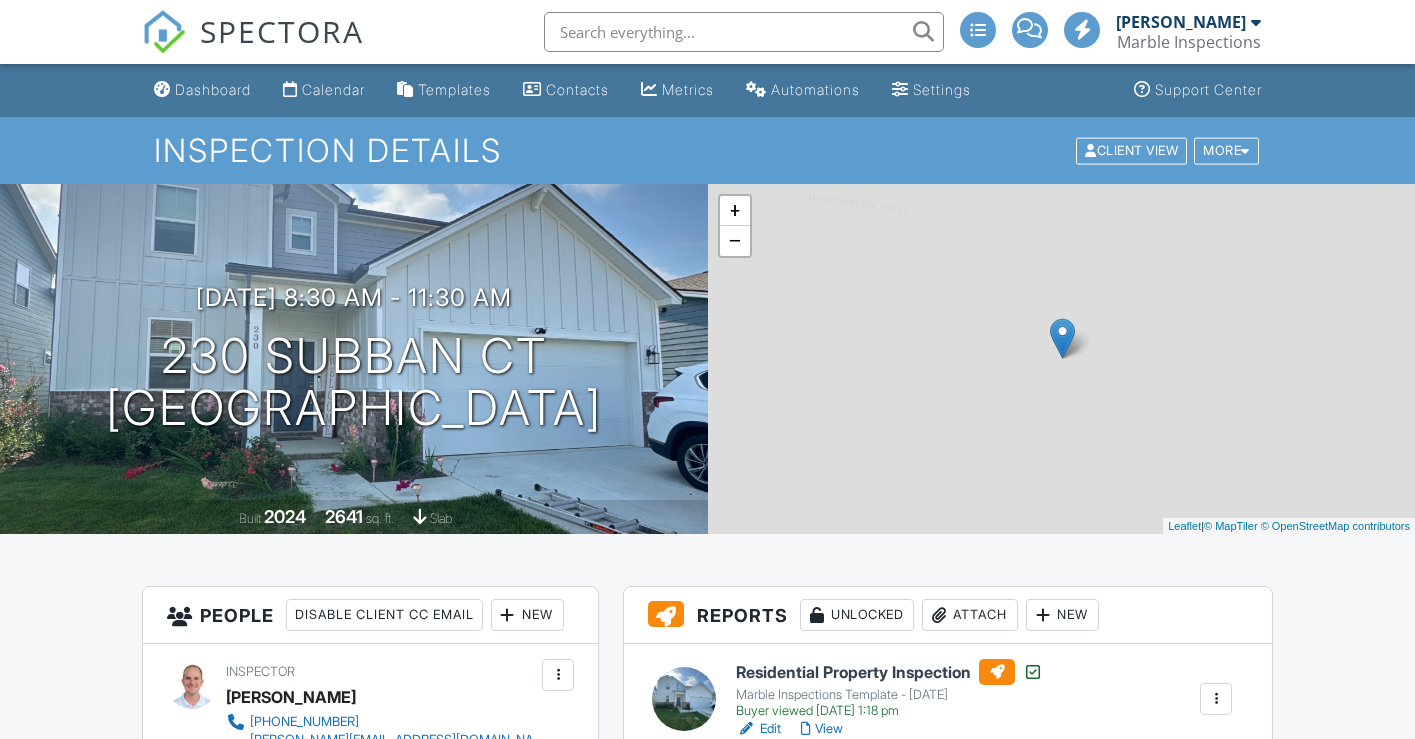 scroll, scrollTop: 0, scrollLeft: 0, axis: both 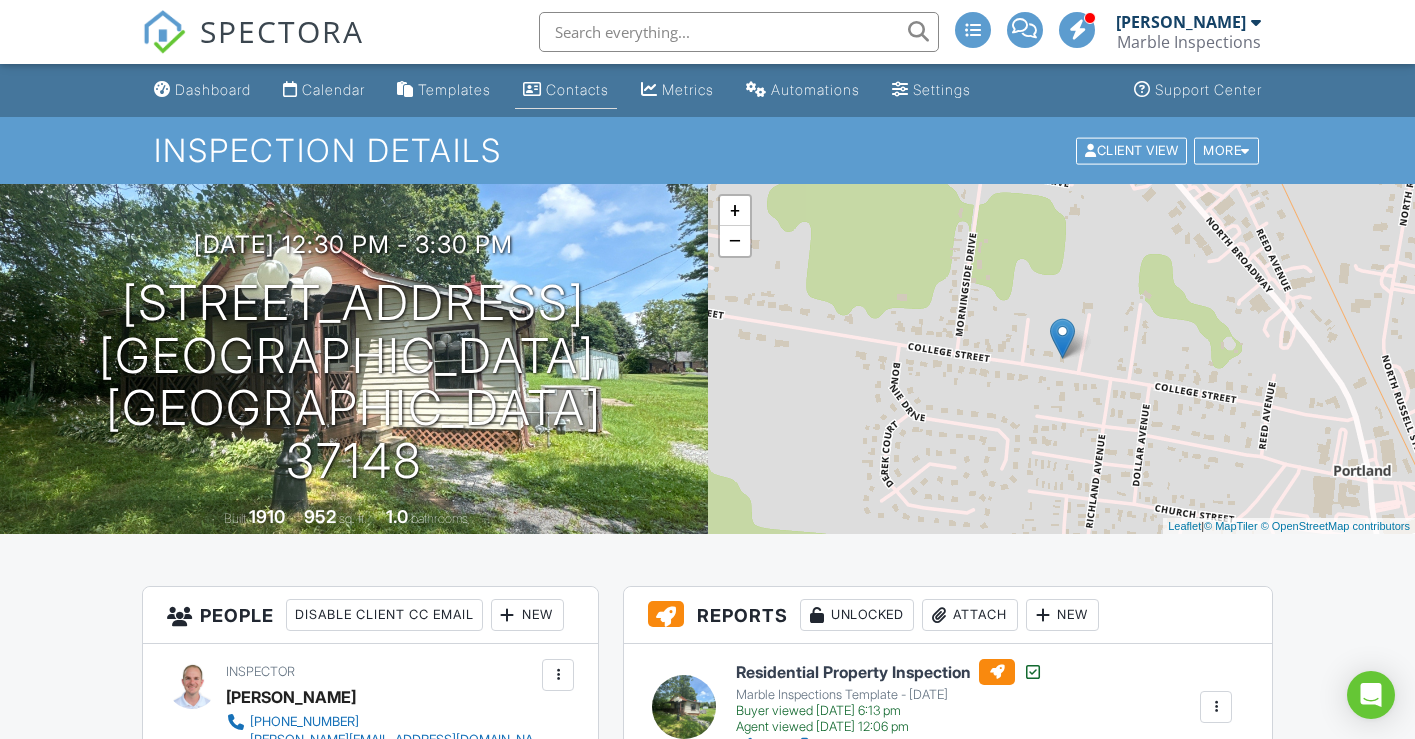 click on "Contacts" at bounding box center (577, 89) 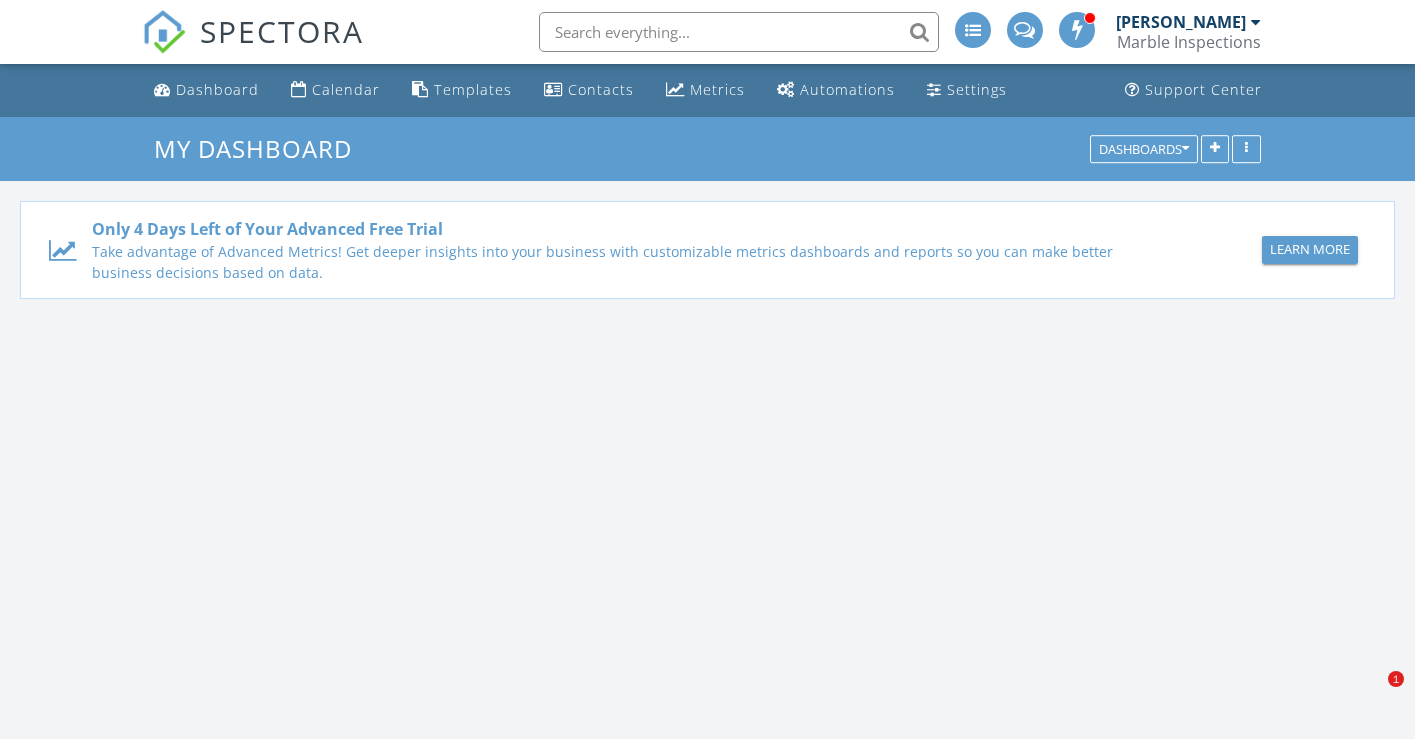 scroll, scrollTop: 0, scrollLeft: 0, axis: both 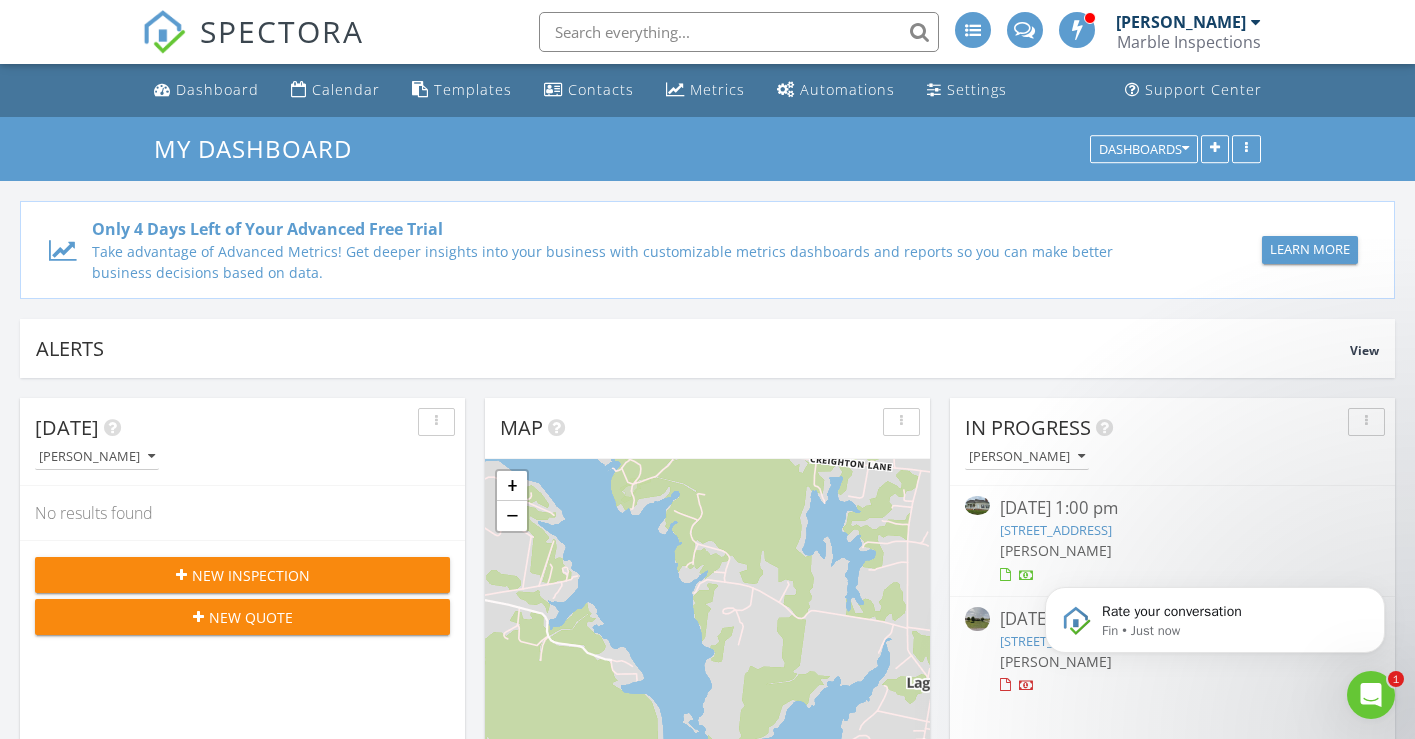 click 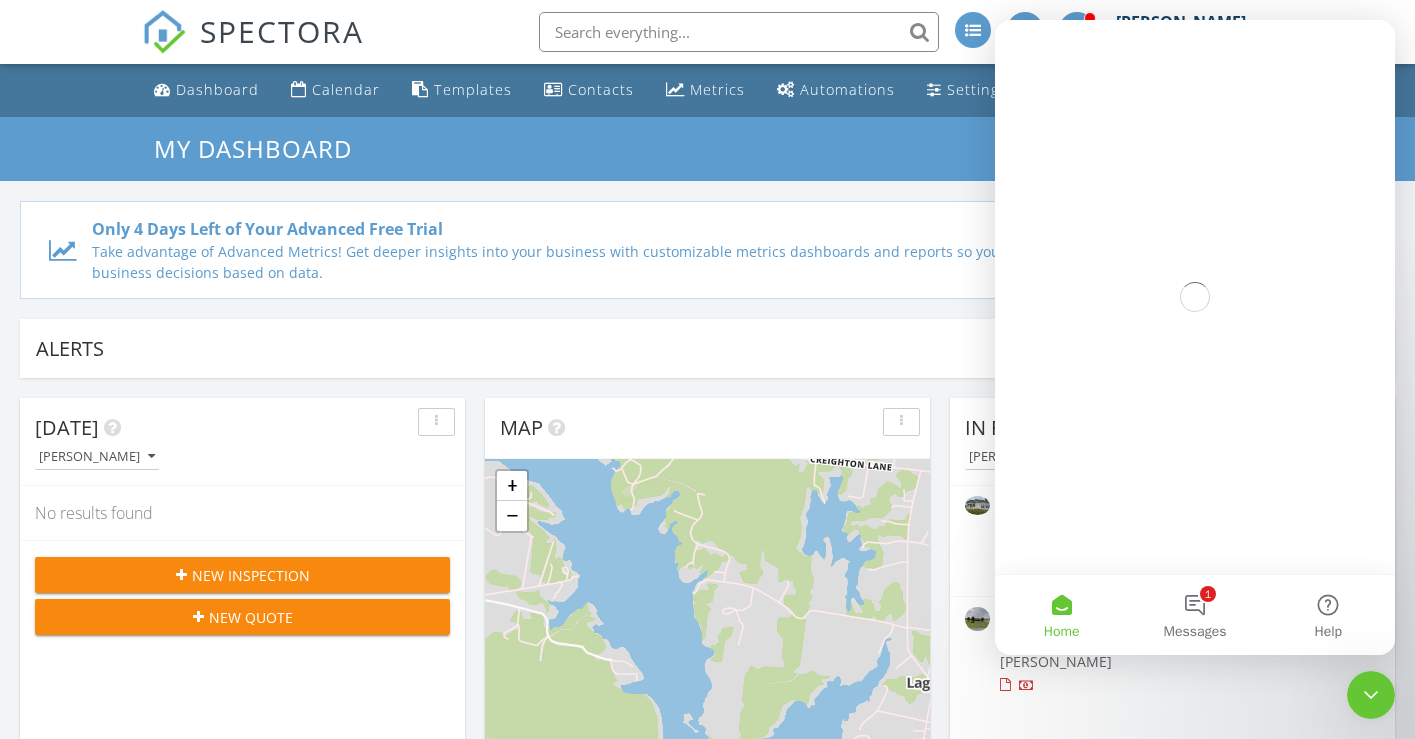 scroll, scrollTop: 0, scrollLeft: 0, axis: both 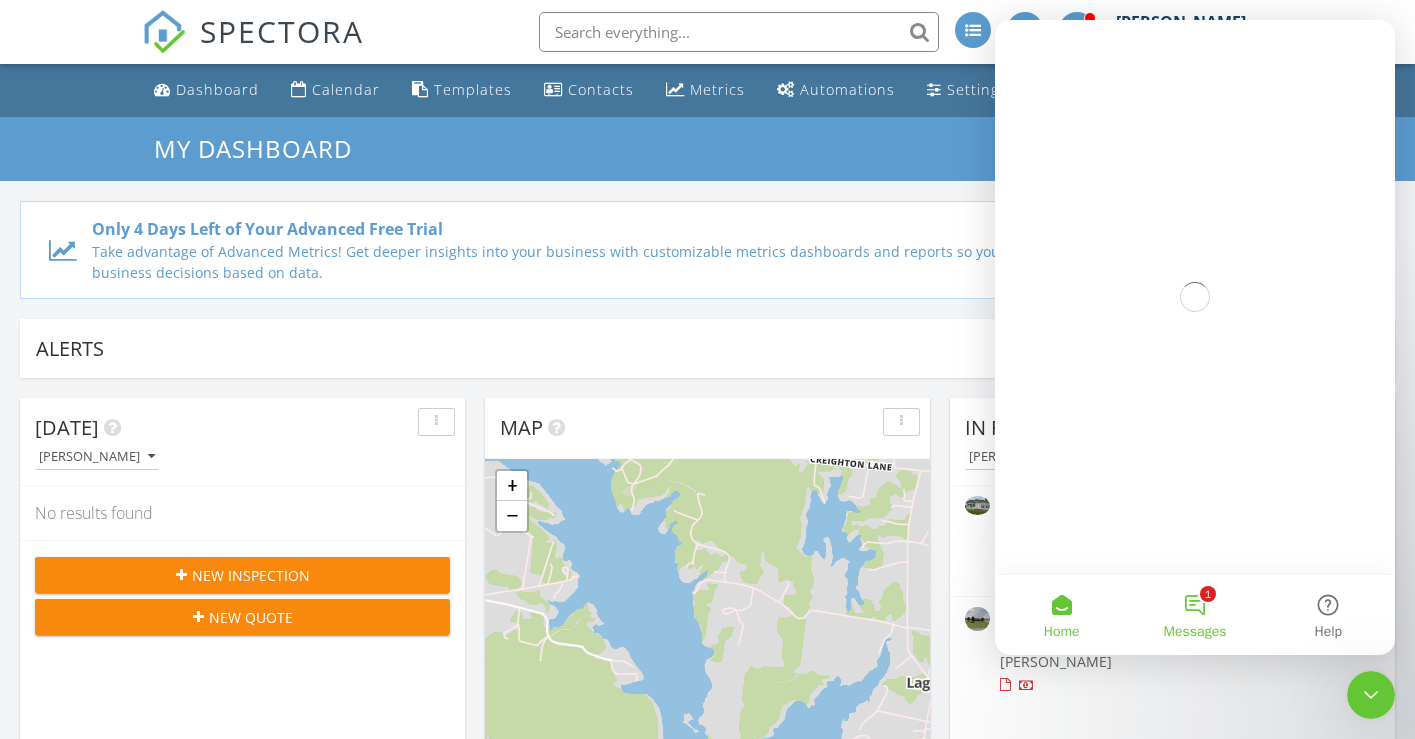 click on "1 Messages" at bounding box center (1194, 615) 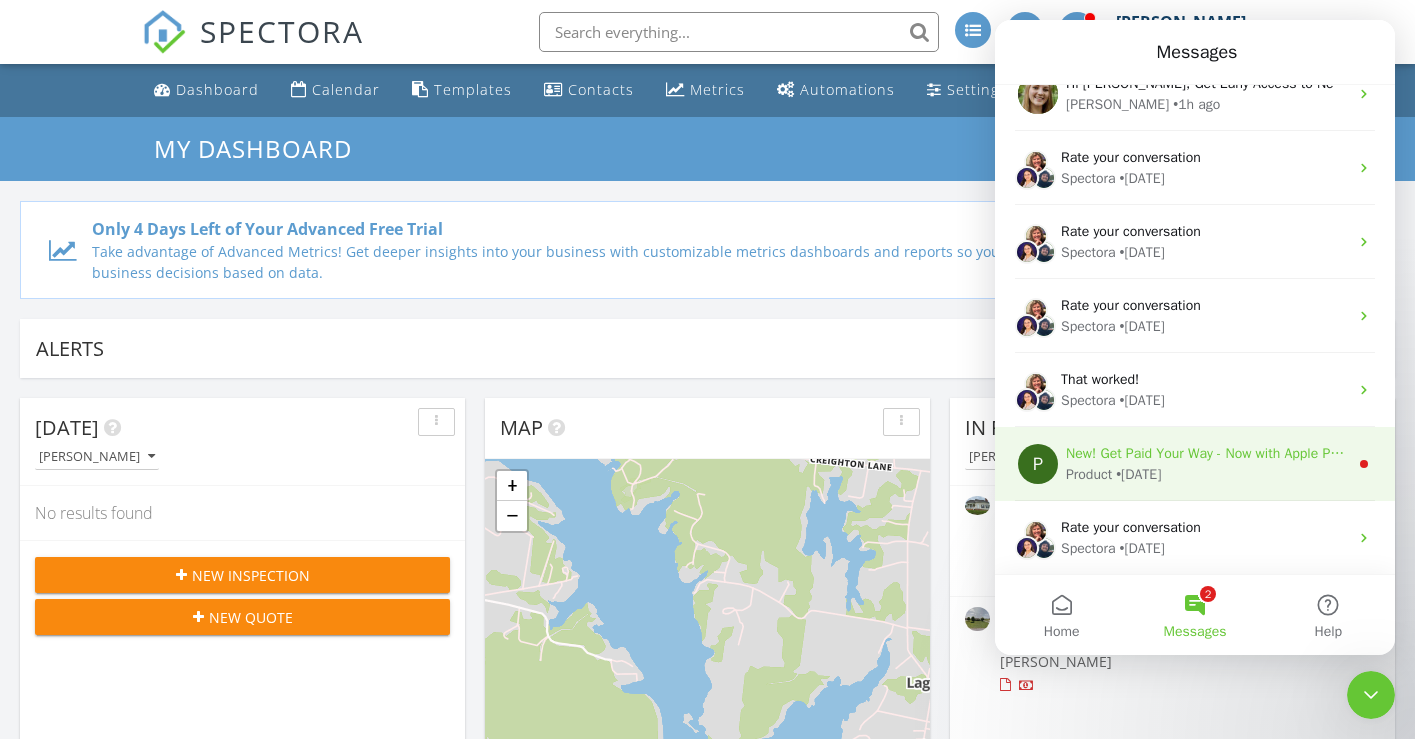 scroll, scrollTop: 0, scrollLeft: 0, axis: both 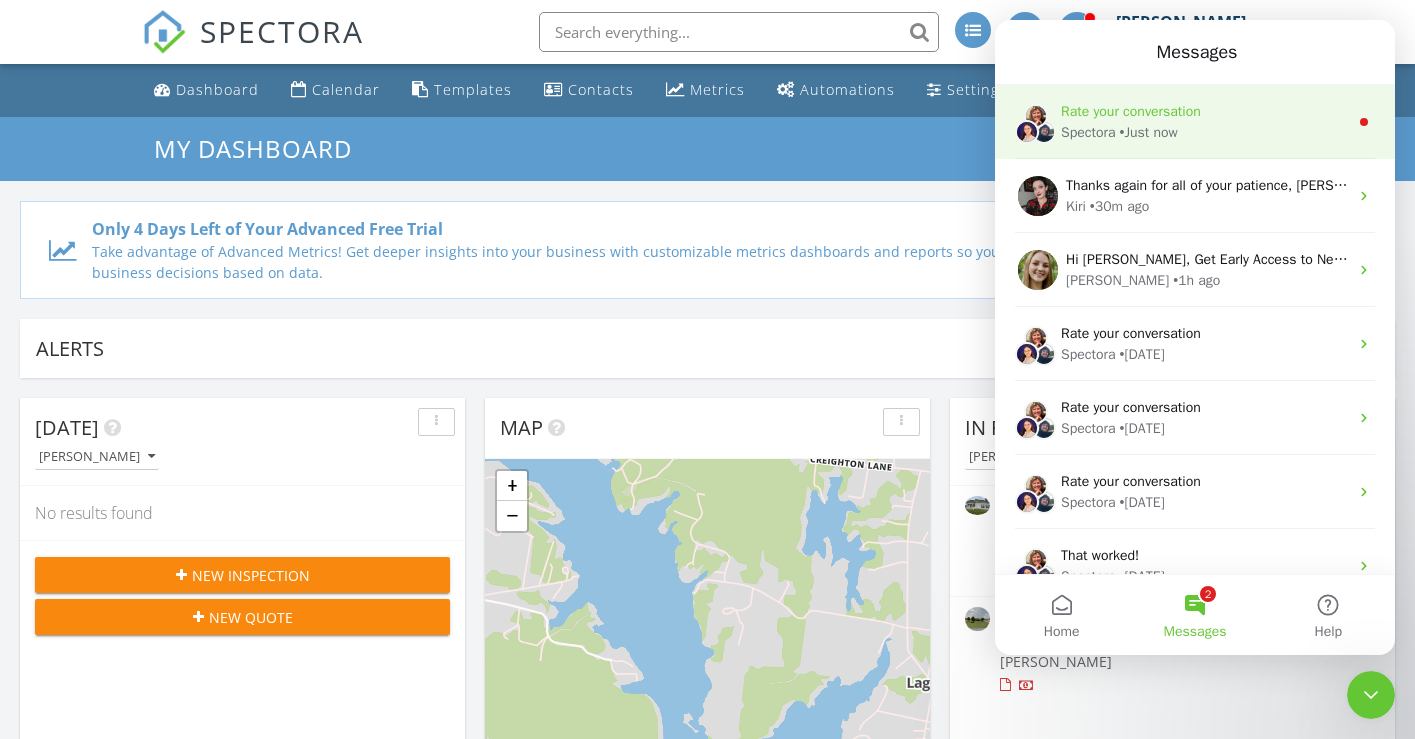 click on "Rate your conversation" at bounding box center (1204, 111) 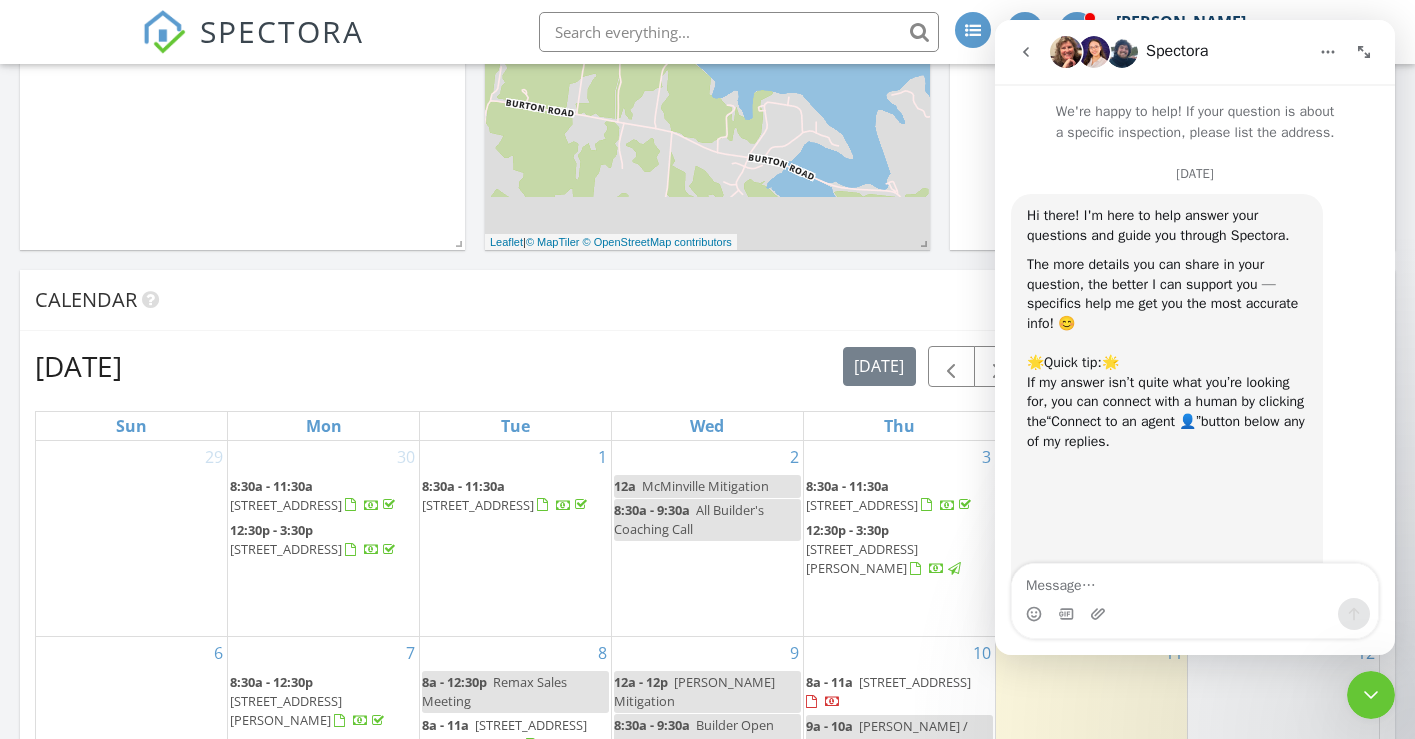 scroll, scrollTop: 3, scrollLeft: 0, axis: vertical 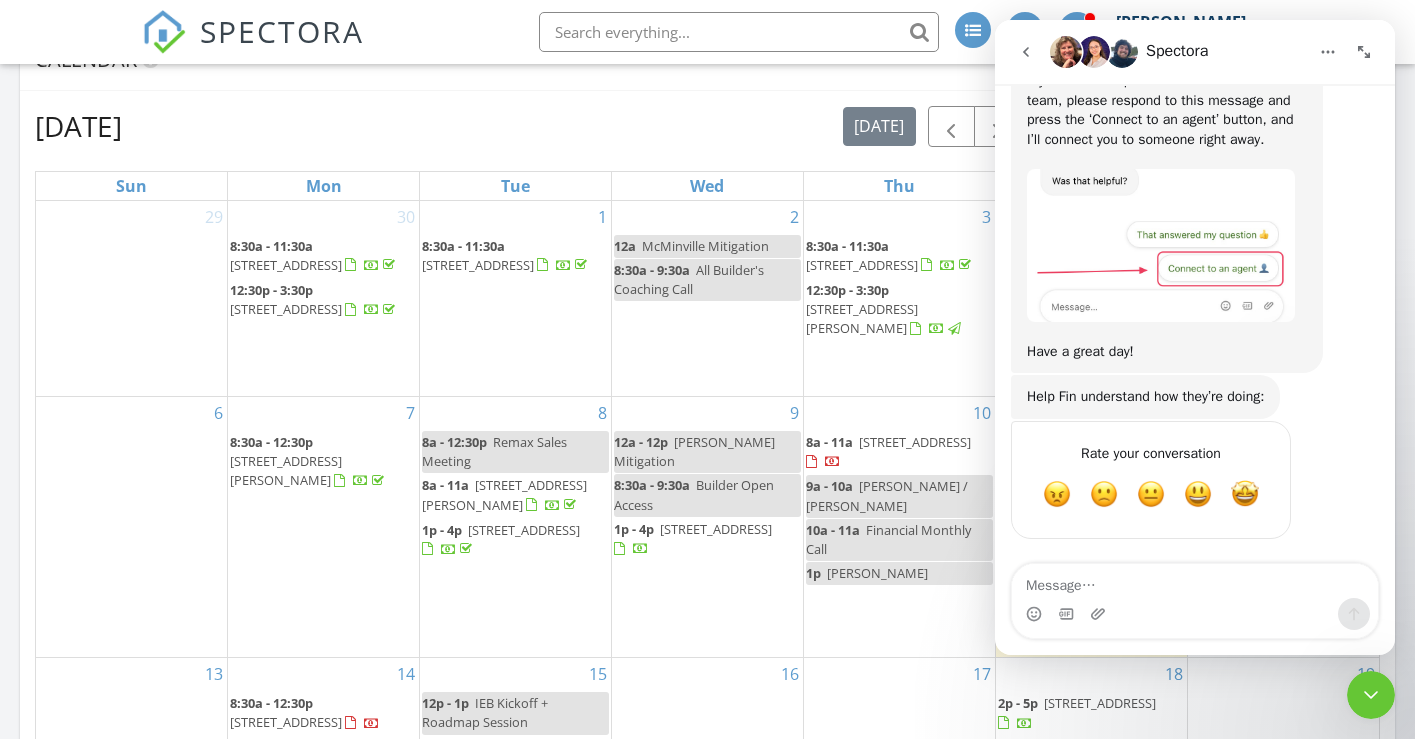 click 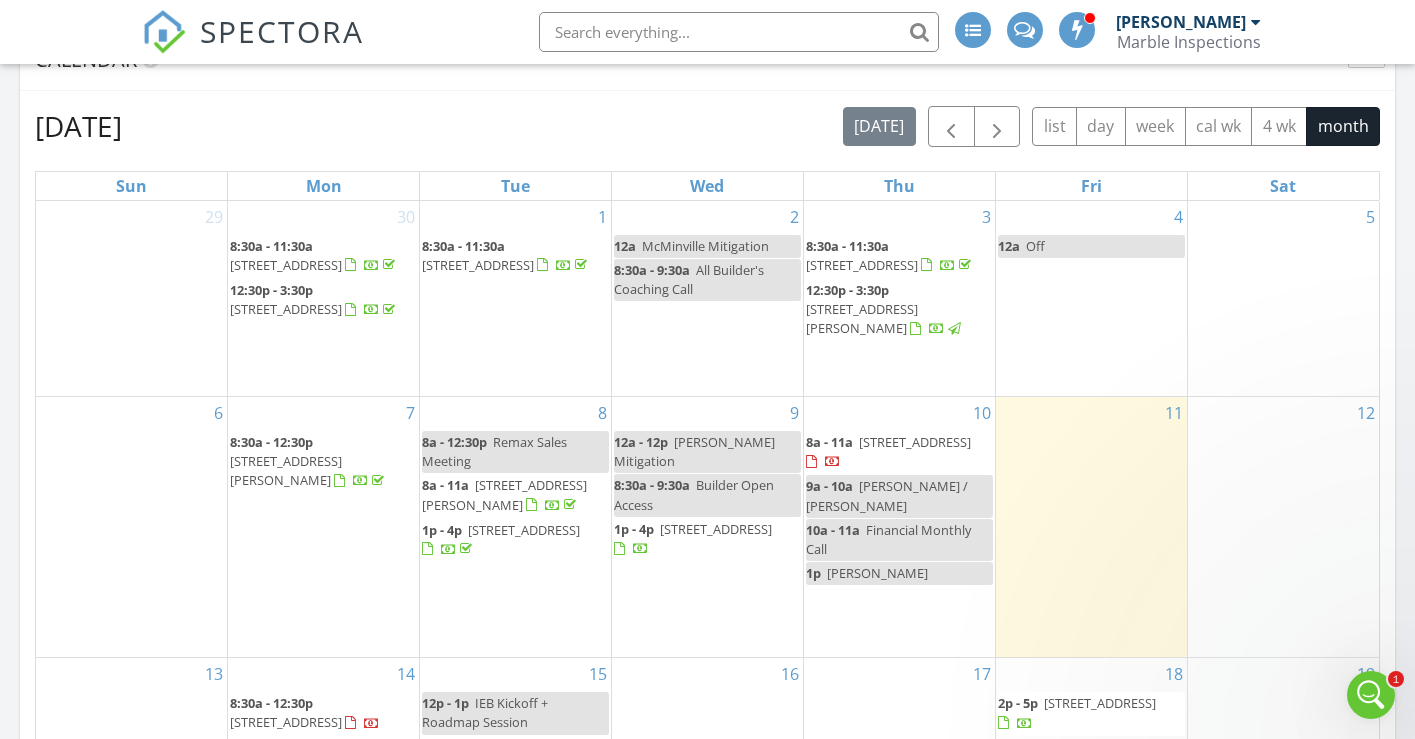 scroll, scrollTop: 0, scrollLeft: 0, axis: both 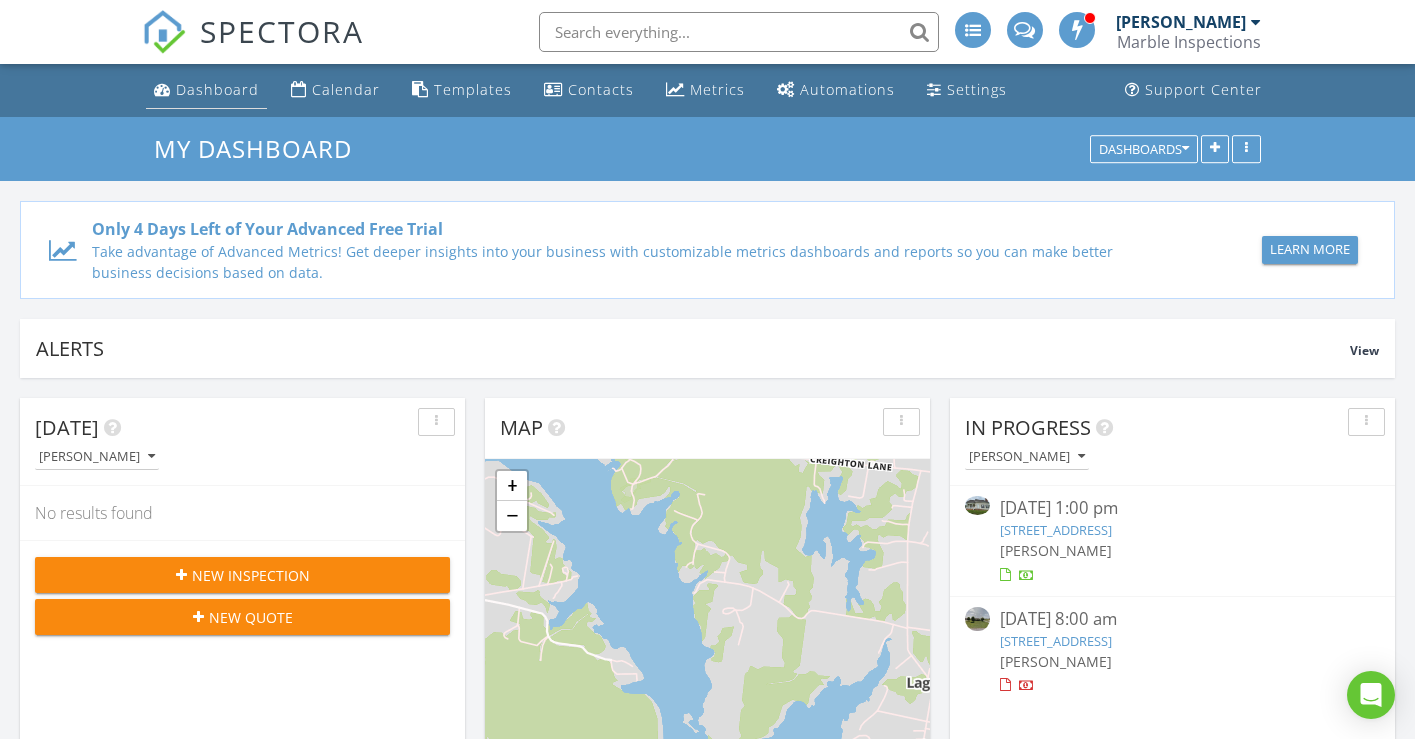 click on "Dashboard" at bounding box center [206, 90] 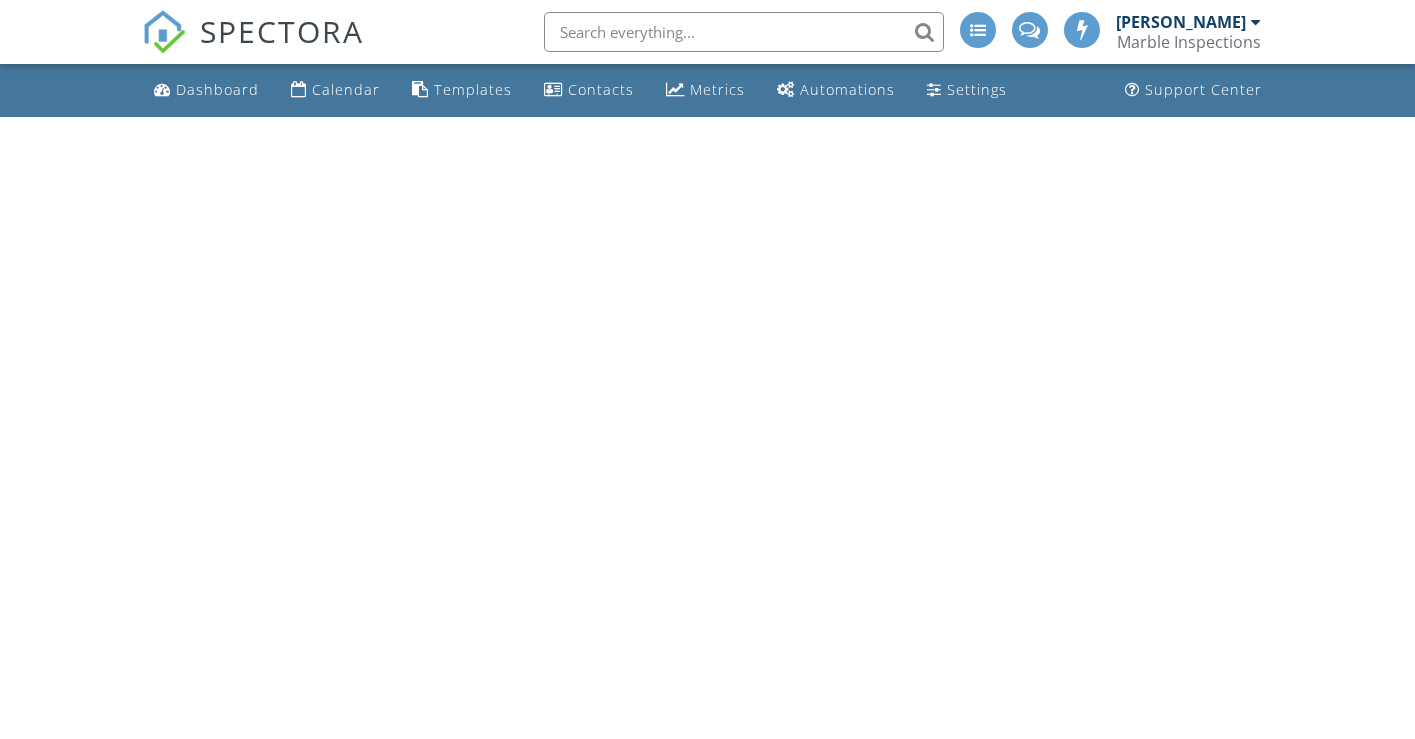 scroll, scrollTop: 0, scrollLeft: 0, axis: both 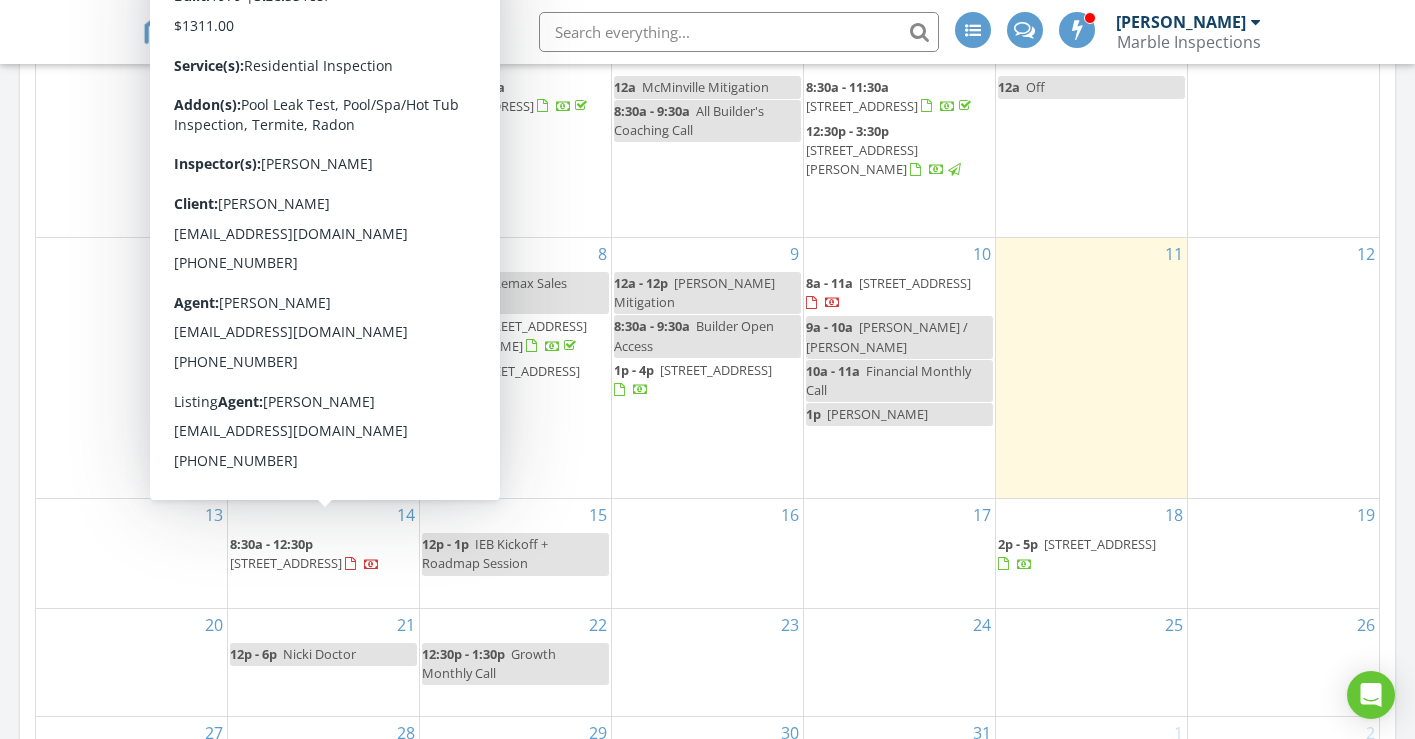 click on "[STREET_ADDRESS]" at bounding box center (286, 563) 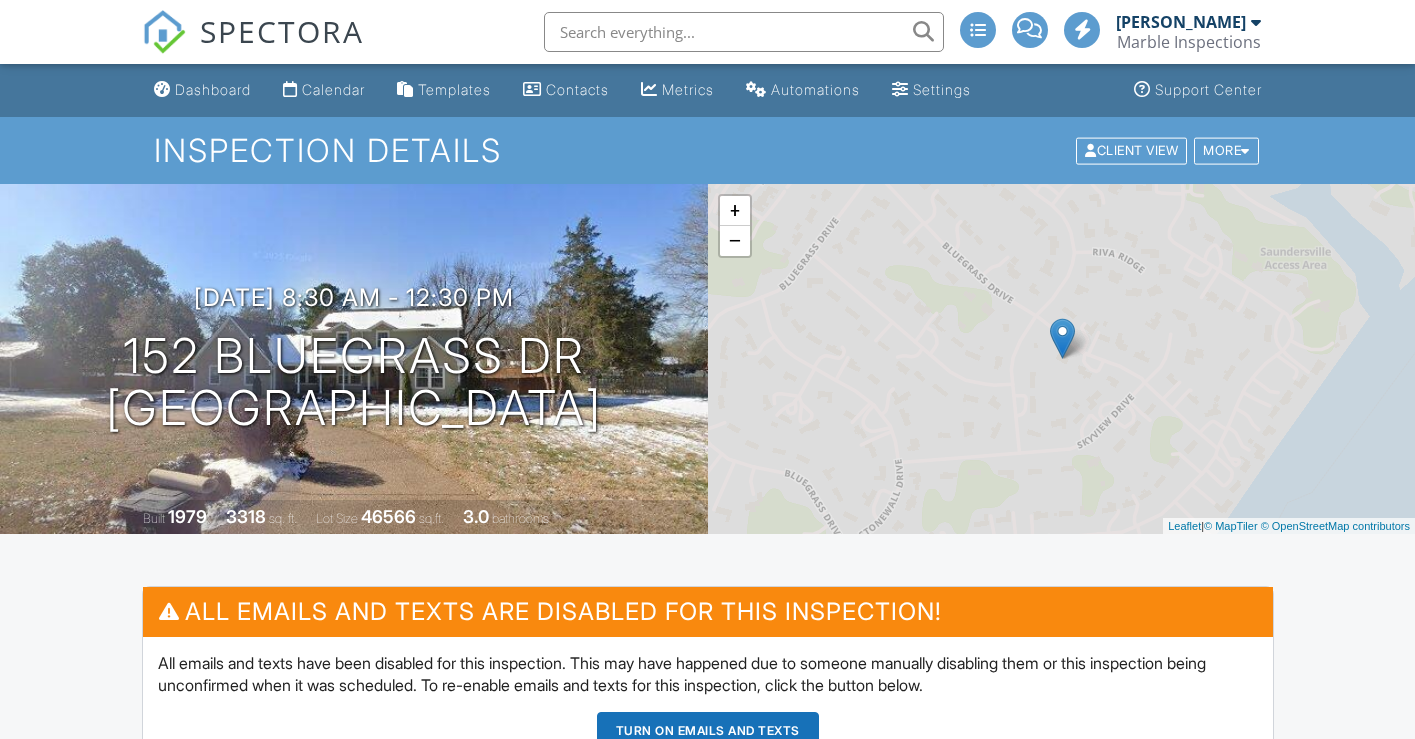 scroll, scrollTop: 0, scrollLeft: 0, axis: both 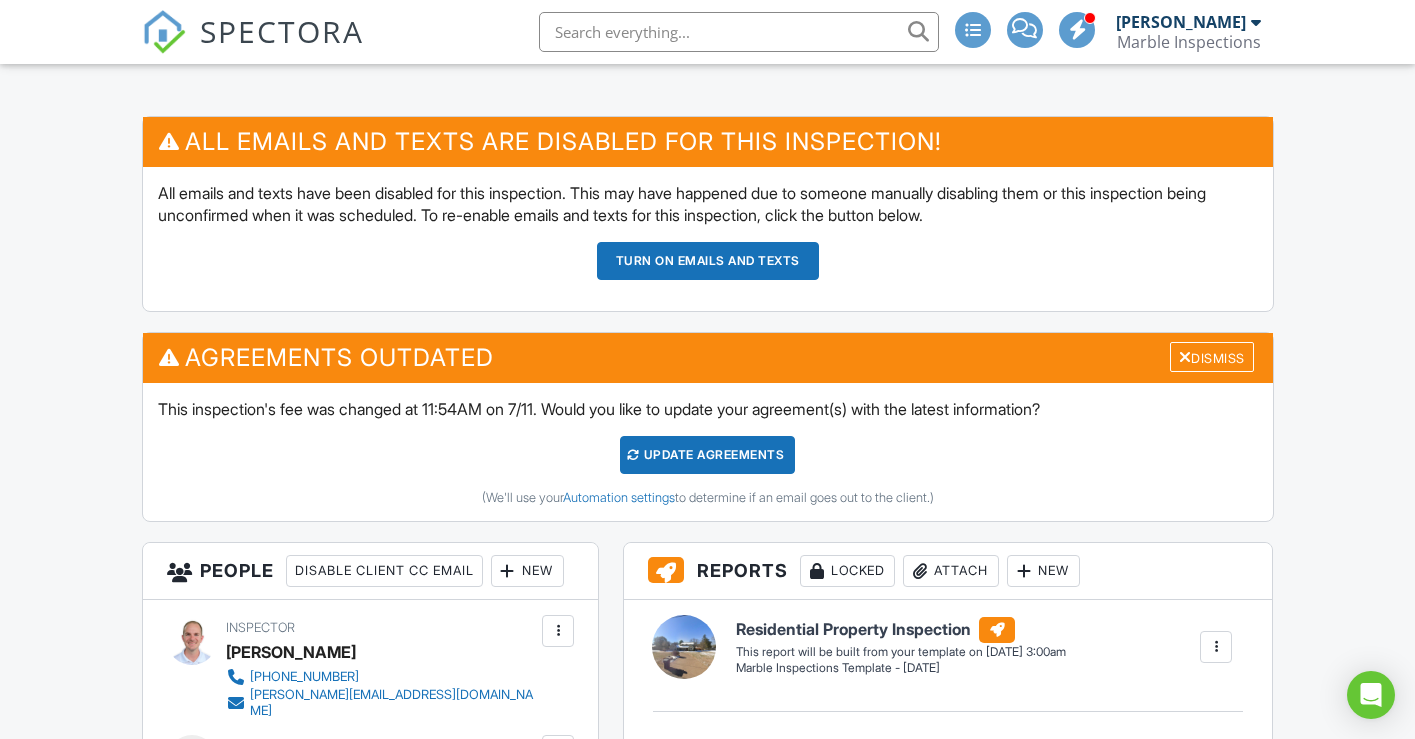 click on "Update Agreements" at bounding box center (707, 455) 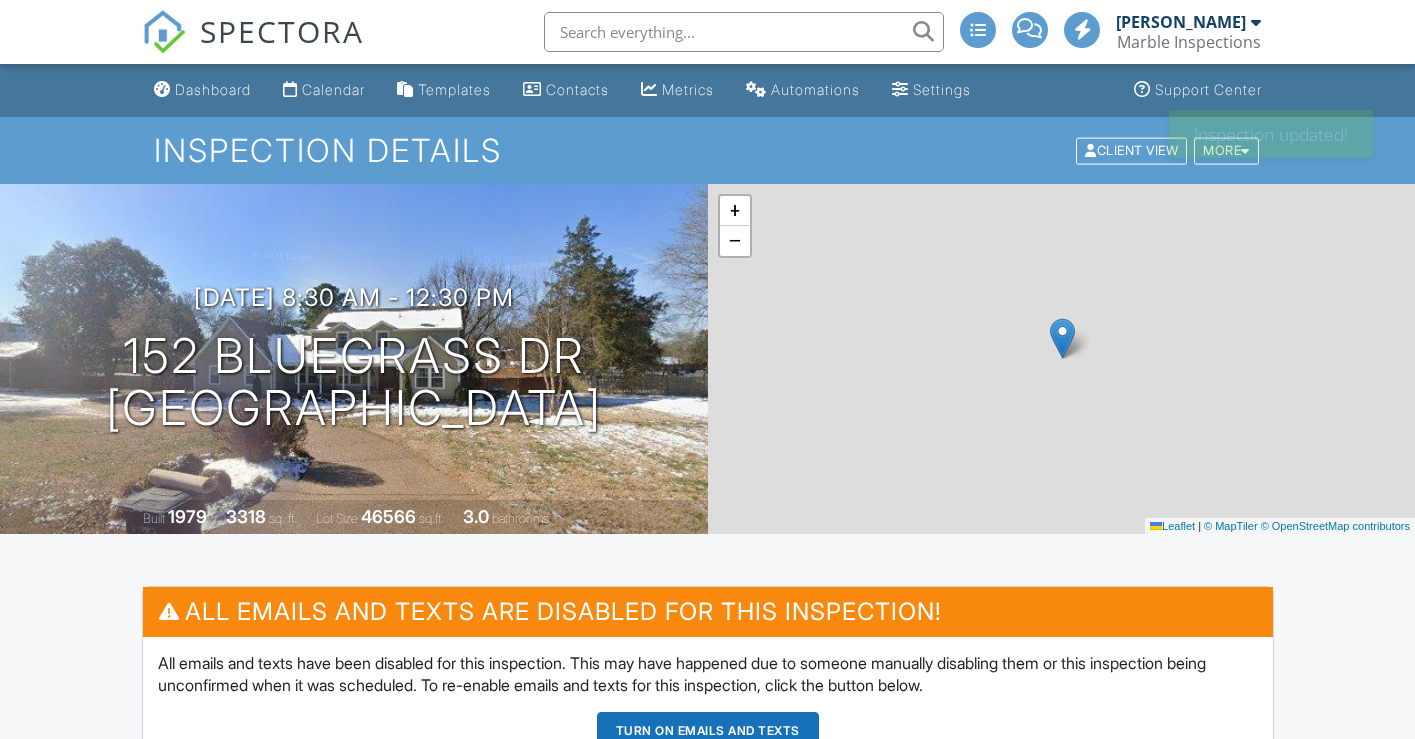 scroll, scrollTop: 0, scrollLeft: 0, axis: both 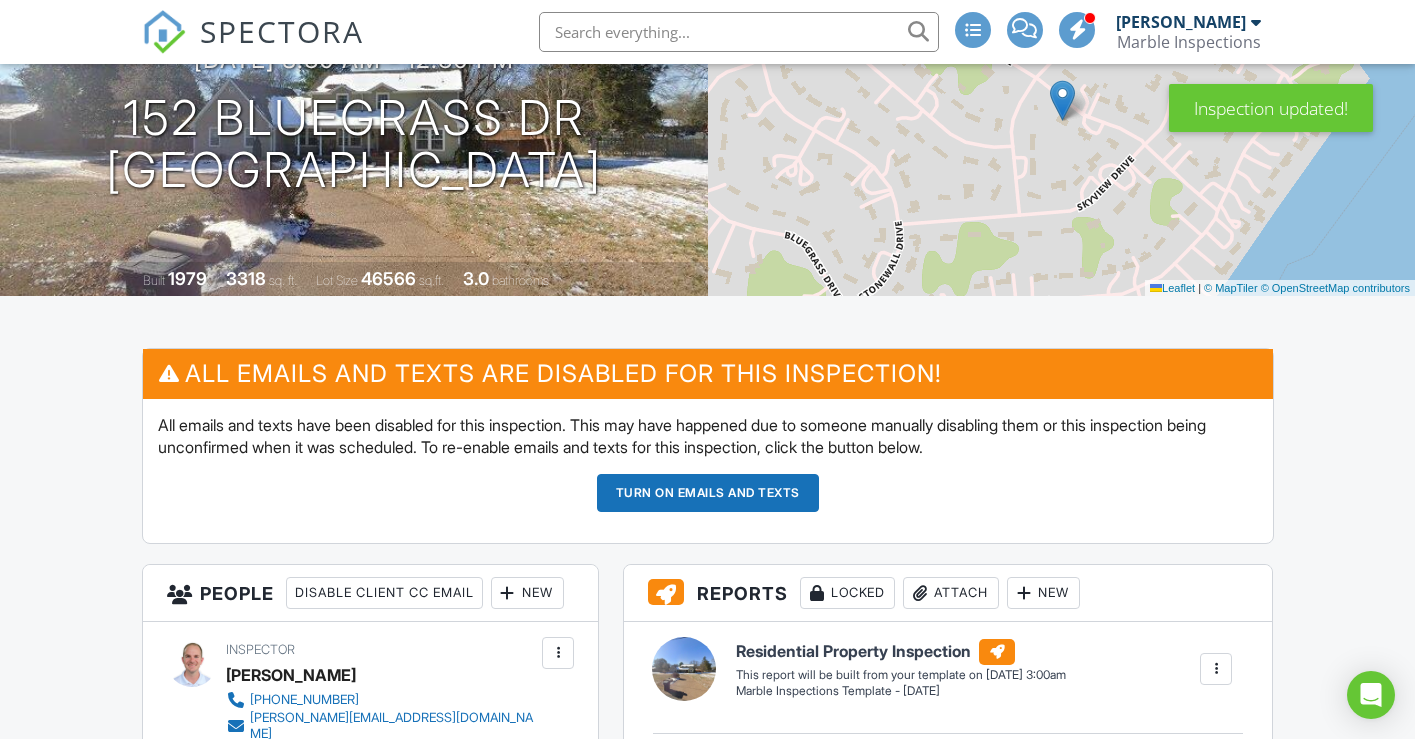 click on "Turn on emails and texts" at bounding box center (708, 493) 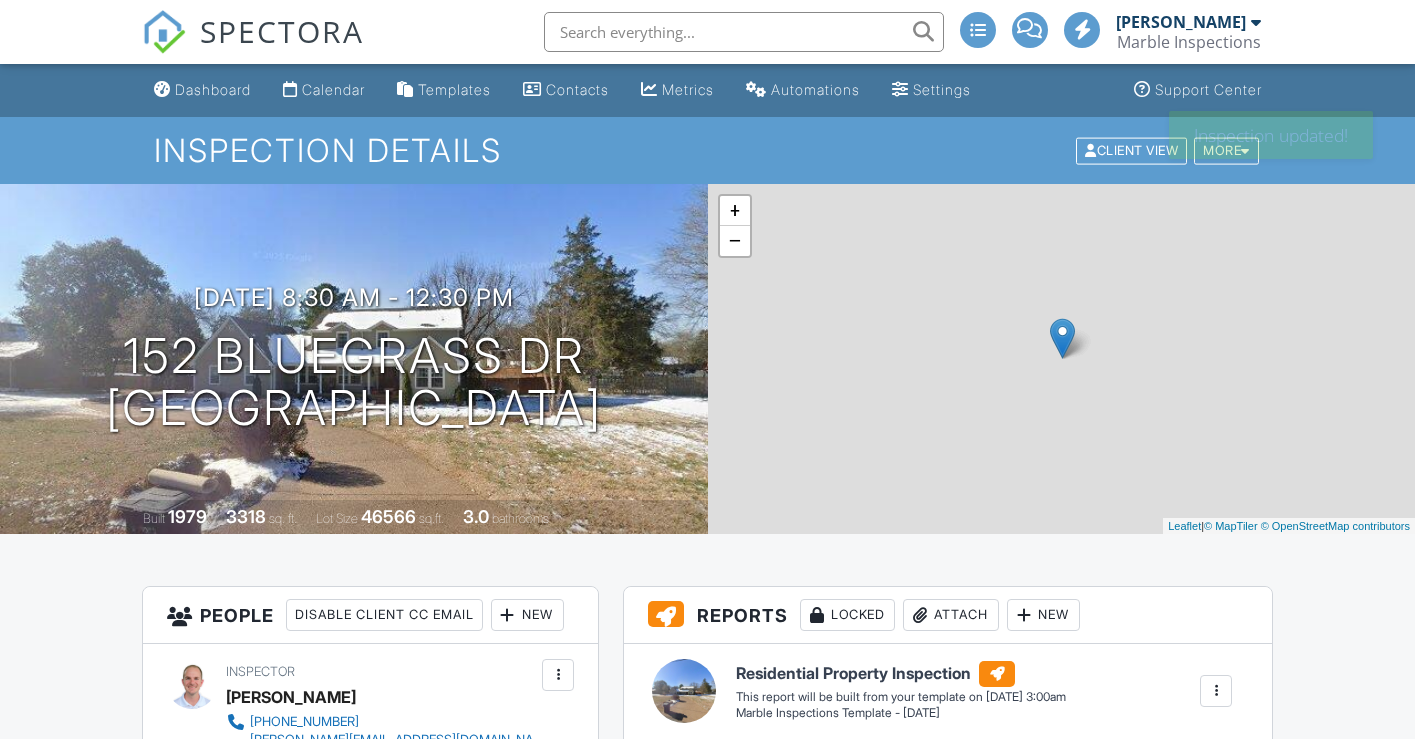 scroll, scrollTop: 0, scrollLeft: 0, axis: both 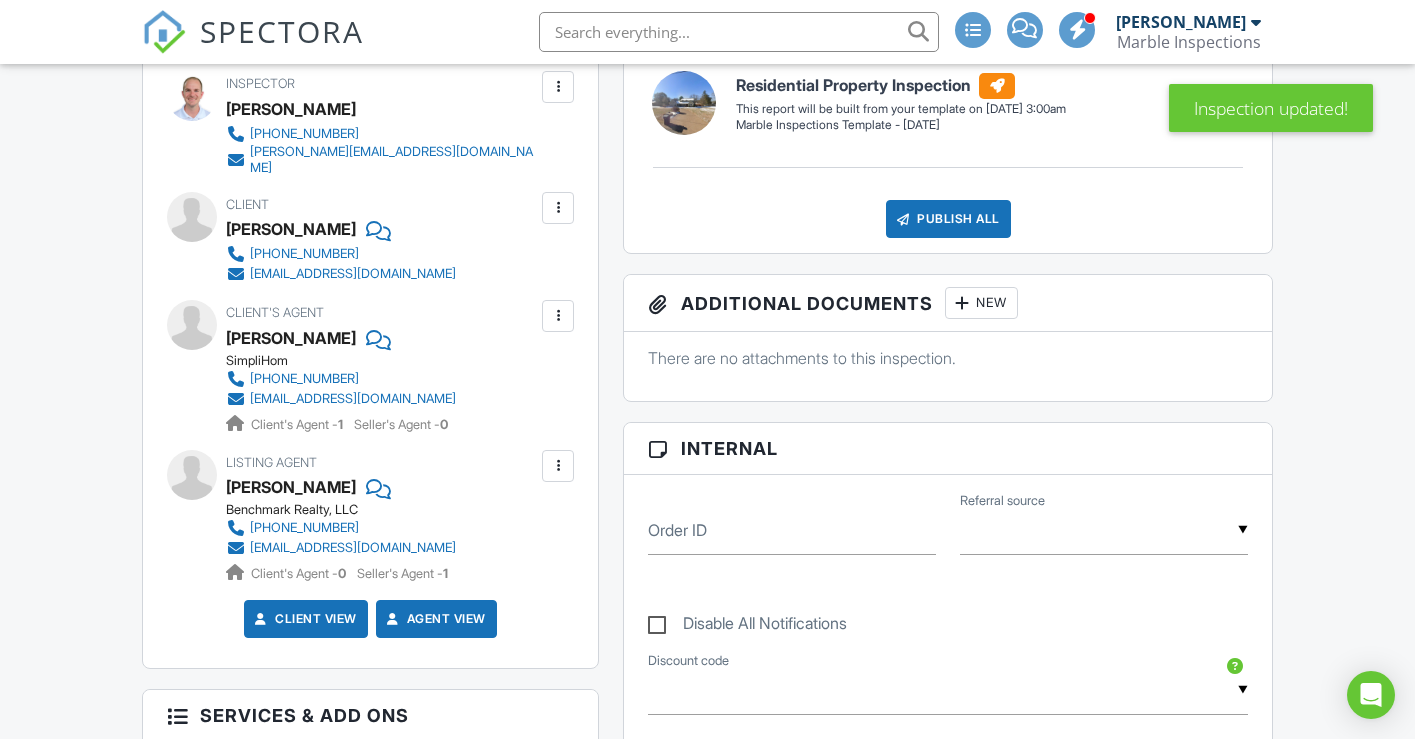 click at bounding box center (1078, 29) 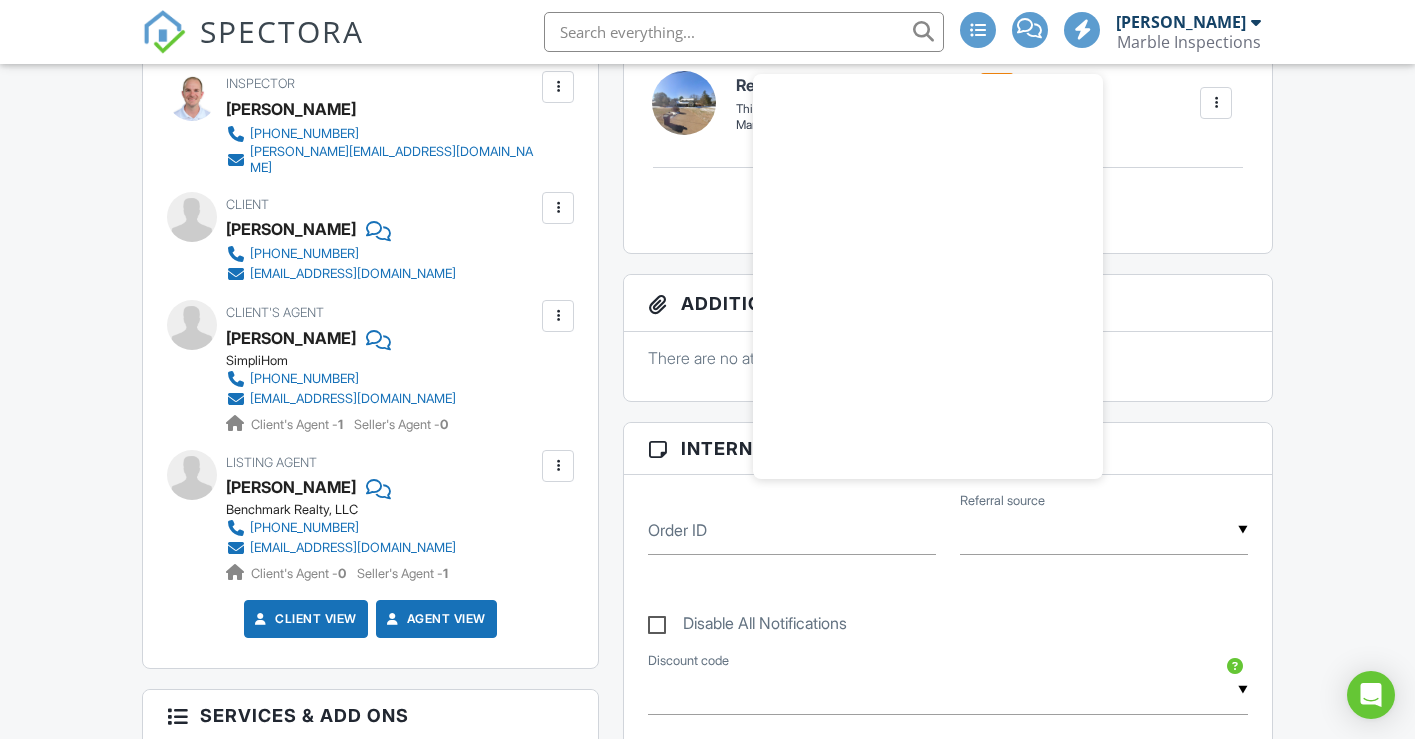click on "Dashboard
Calendar
Templates
Contacts
Metrics
Automations
Settings
Support Center
Inspection Details
Client View
More
Property Details
Reschedule
Reorder / Copy
Share
Cancel
Delete
Print Order
Convert to V9
Enable Pass on CC Fees
View Change Log
07/14/2025  8:30 am
- 12:30 pm
152 Bluegrass Dr
Hendersonville, TN 37075
Built
1979
3318
sq. ft.
Lot Size
46566
sq.ft.
3.0
bathrooms
+ − Leaflet  |  © MapTiler   © OpenStreetMap contributors
All emails and texts are disabled for this inspection!
Turn on emails and texts
Reports
Locked
Attach
New
Residential Property Inspection
Marble Inspections Template - 2/14/25
Edit
View" at bounding box center (707, 848) 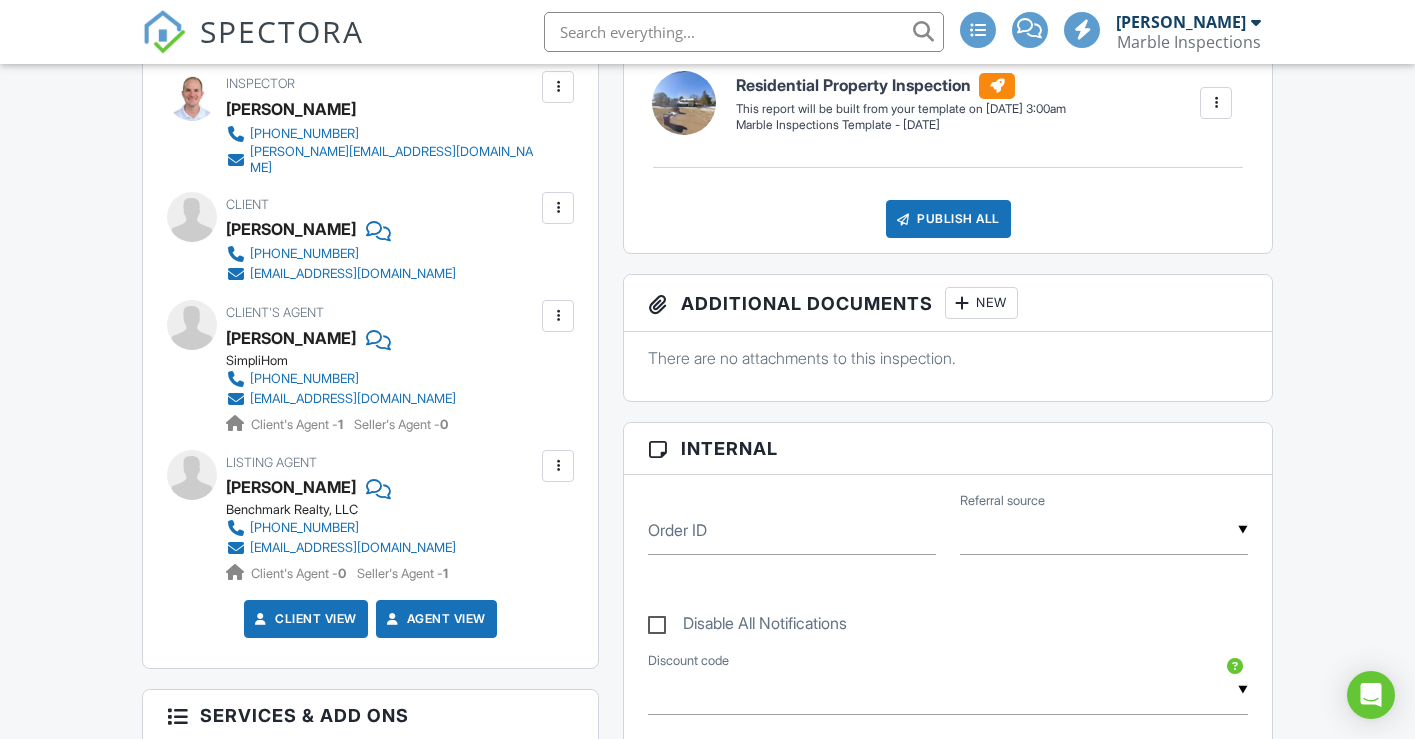 click at bounding box center [558, 466] 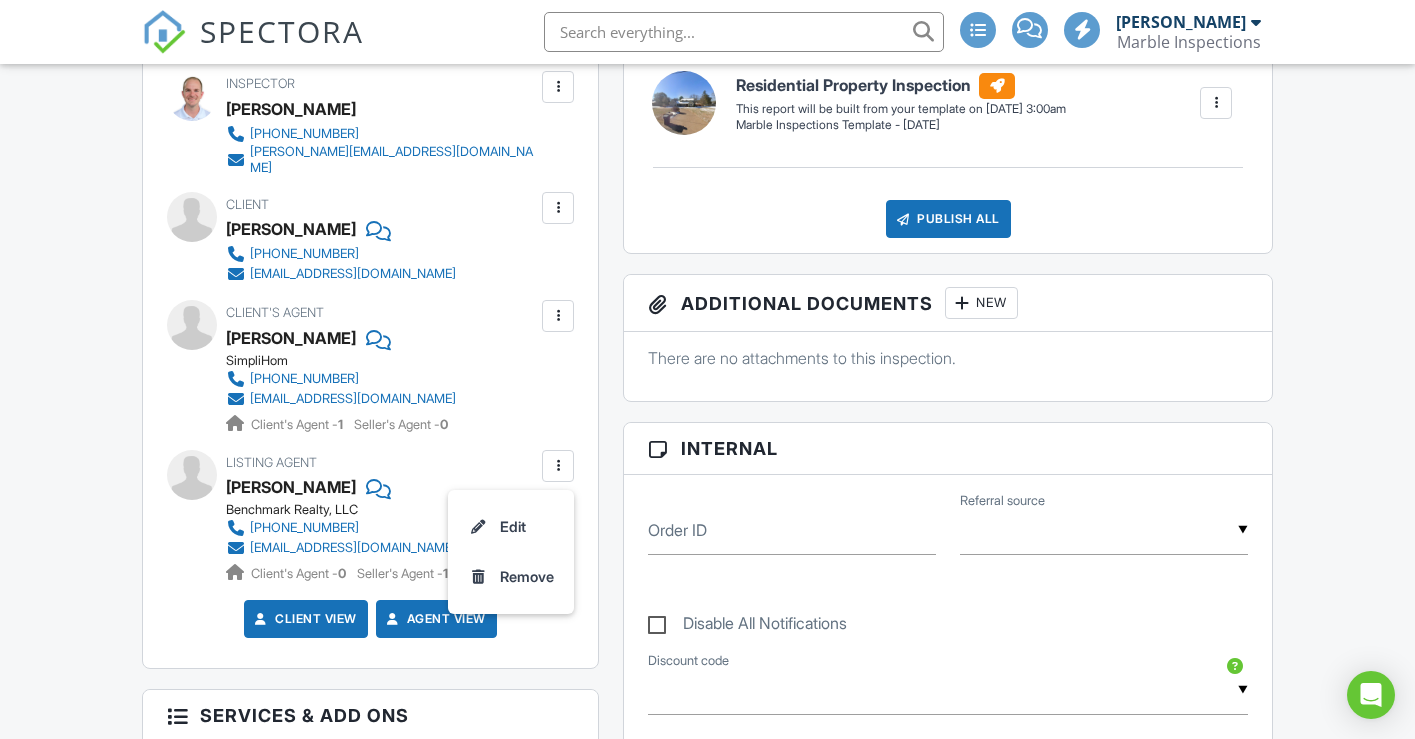 click on "Dashboard
Calendar
Templates
Contacts
Metrics
Automations
Settings
Support Center
Inspection Details
Client View
More
Property Details
Reschedule
Reorder / Copy
Share
Cancel
Delete
Print Order
Convert to V9
Enable Pass on CC Fees
View Change Log
07/14/2025  8:30 am
- 12:30 pm
152 Bluegrass Dr
Hendersonville, TN 37075
Built
1979
3318
sq. ft.
Lot Size
46566
sq.ft.
3.0
bathrooms
+ − Leaflet  |  © MapTiler   © OpenStreetMap contributors
All emails and texts are disabled for this inspection!
Turn on emails and texts
Reports
Locked
Attach
New
Residential Property Inspection
Marble Inspections Template - 2/14/25
Edit
View" at bounding box center [707, 848] 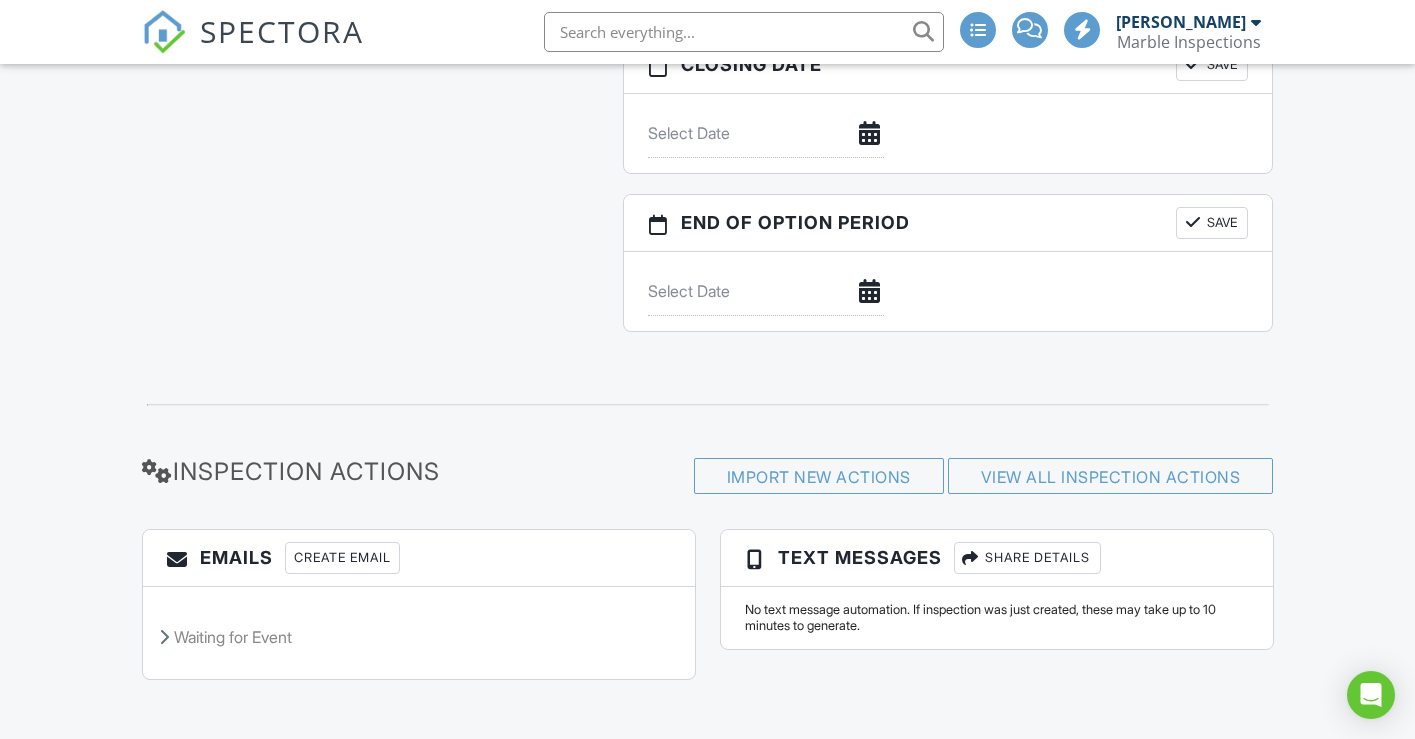 scroll, scrollTop: 2069, scrollLeft: 0, axis: vertical 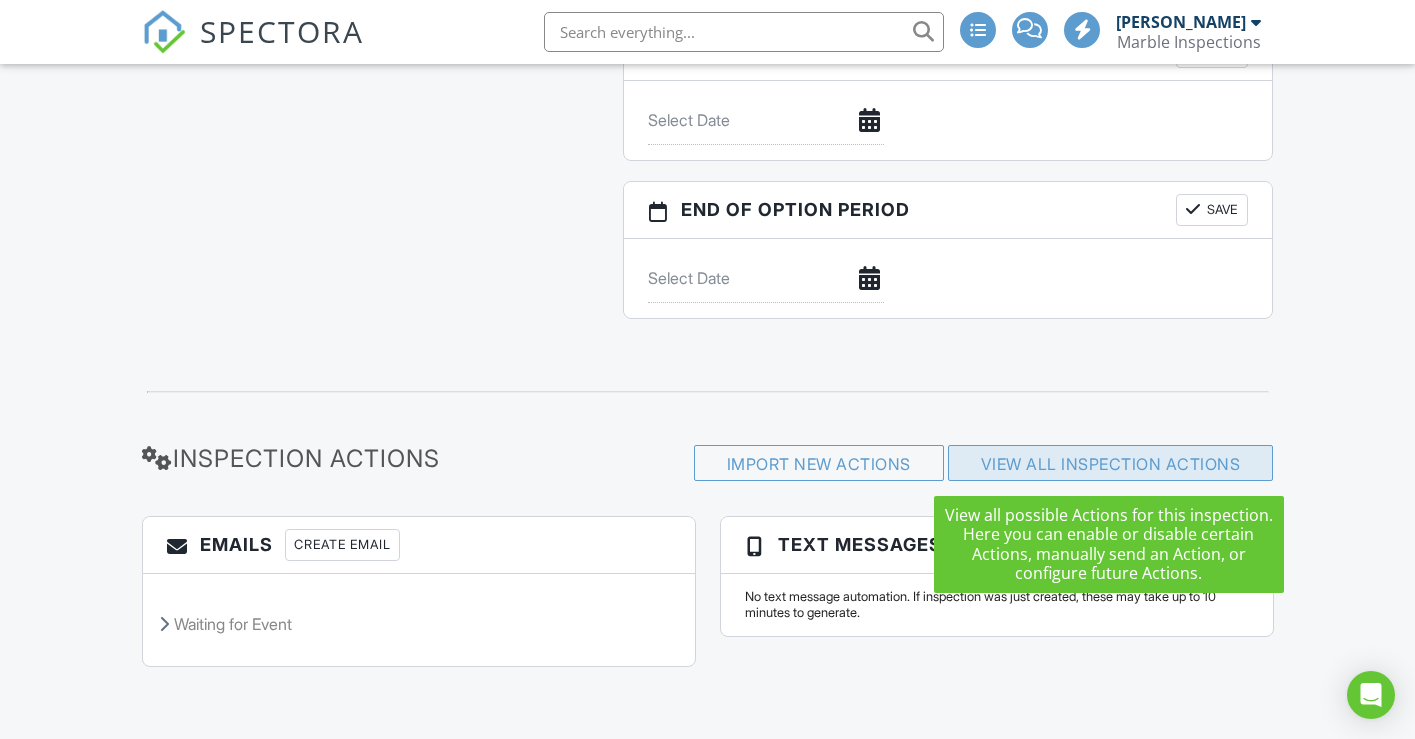 click on "View All Inspection Actions" at bounding box center (1111, 464) 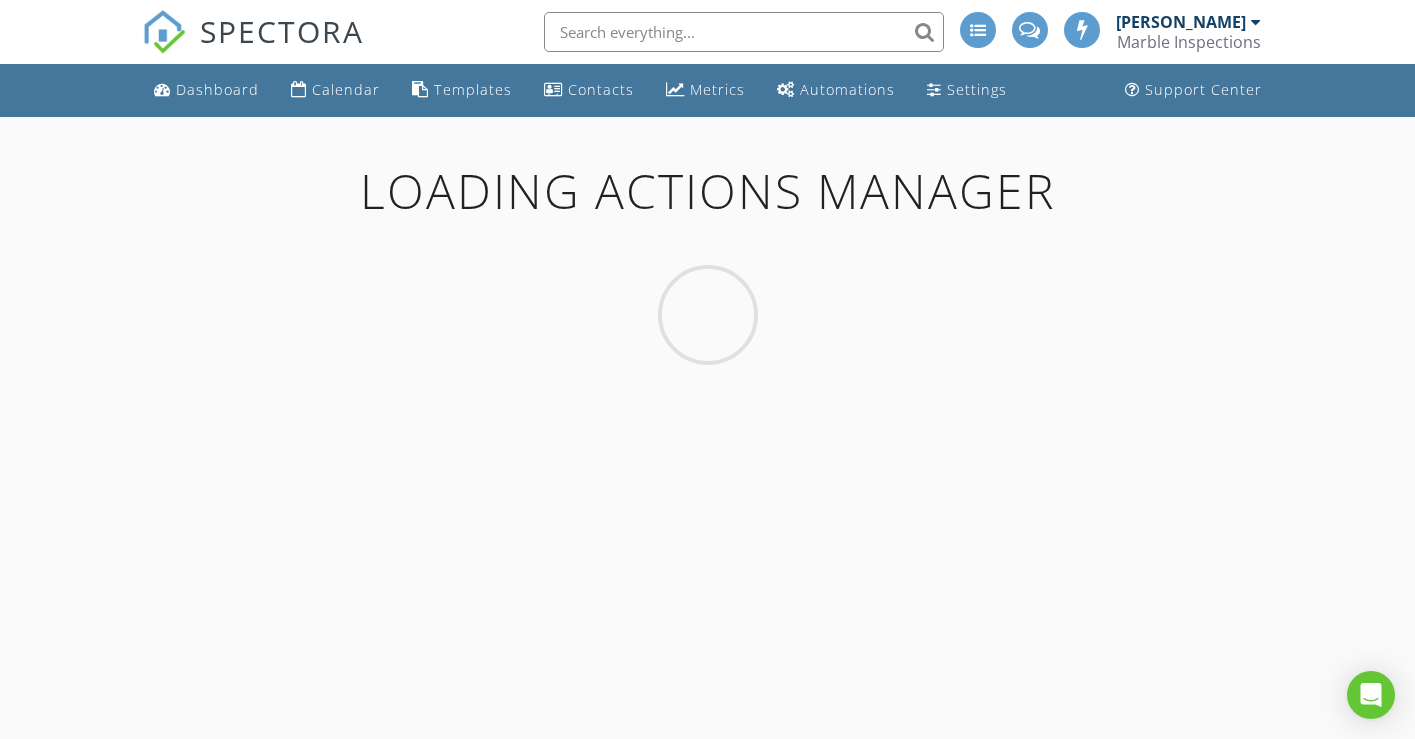 scroll, scrollTop: 0, scrollLeft: 0, axis: both 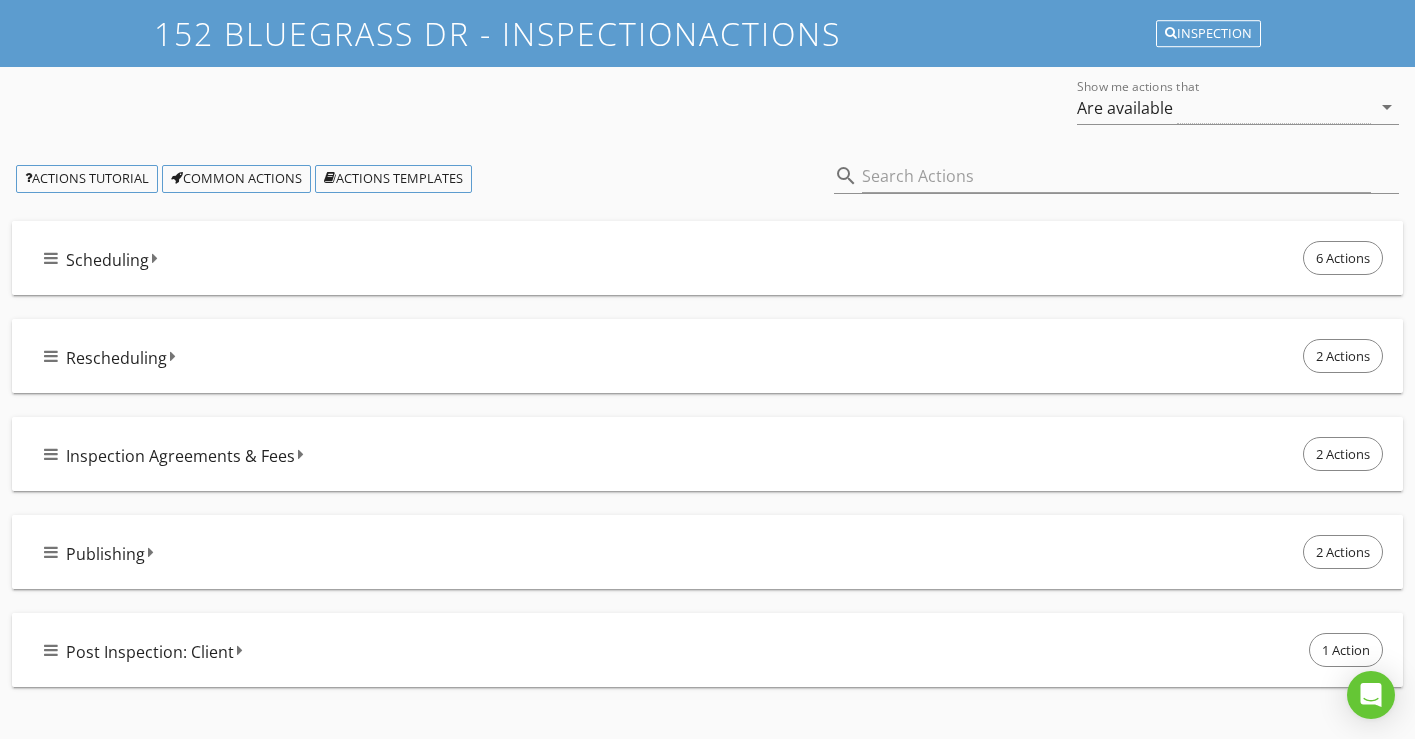 click on "Publishing
2 Actions" at bounding box center (715, 552) 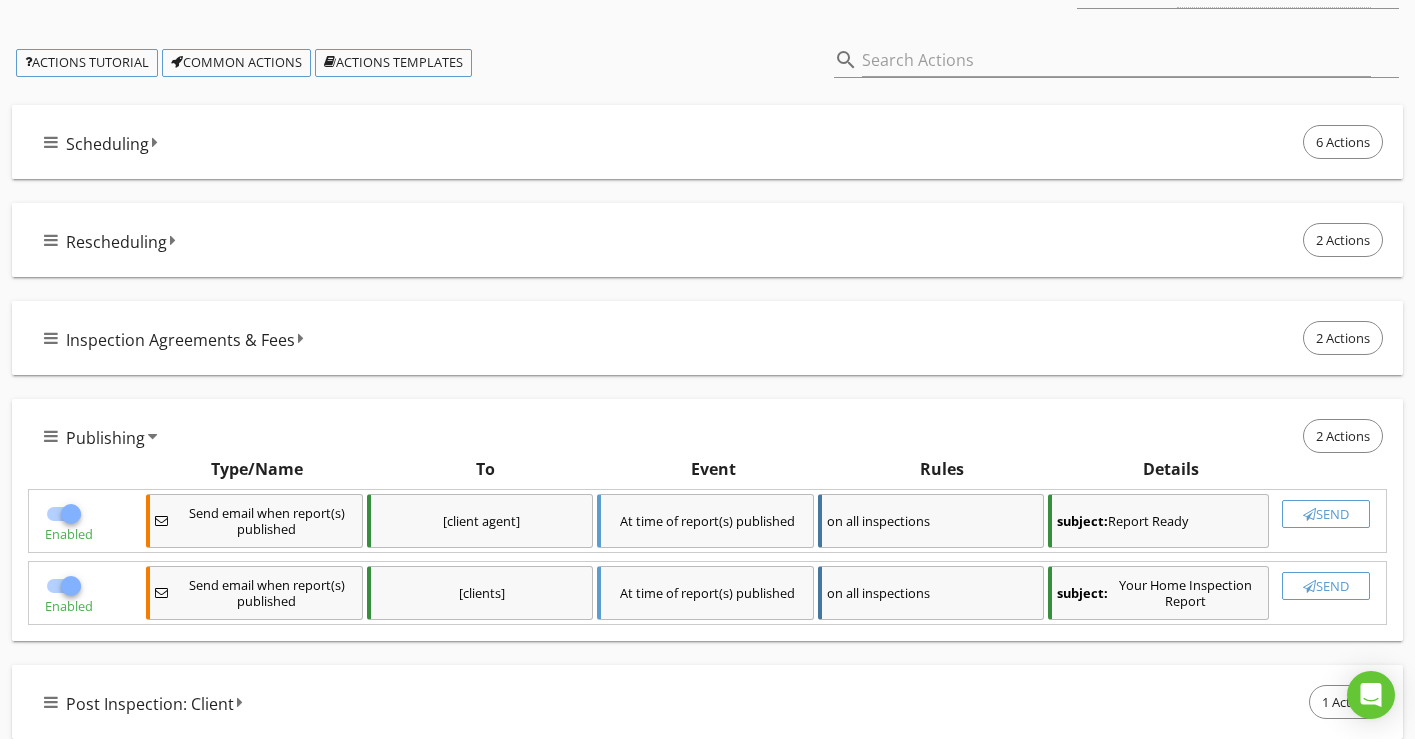 scroll, scrollTop: 249, scrollLeft: 0, axis: vertical 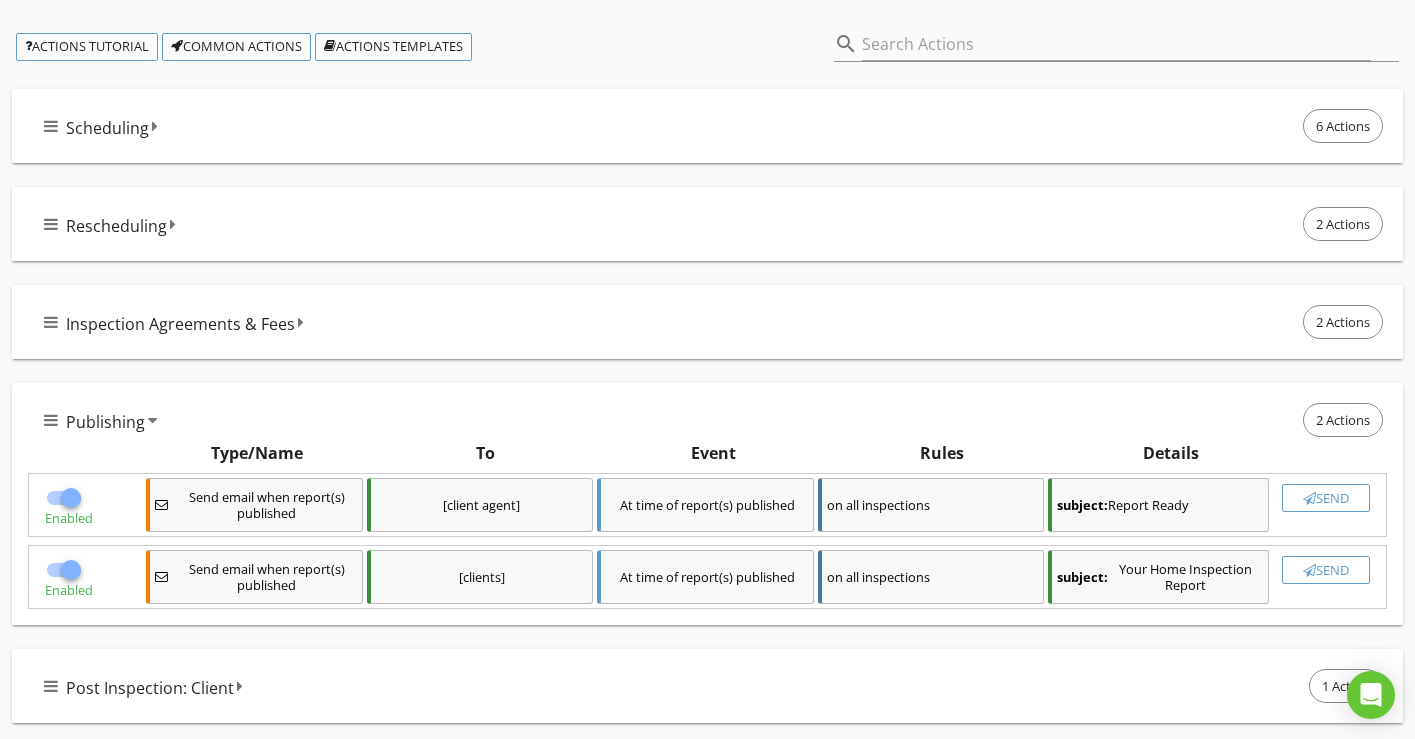 click on "Publishing
2 Actions" at bounding box center [715, 420] 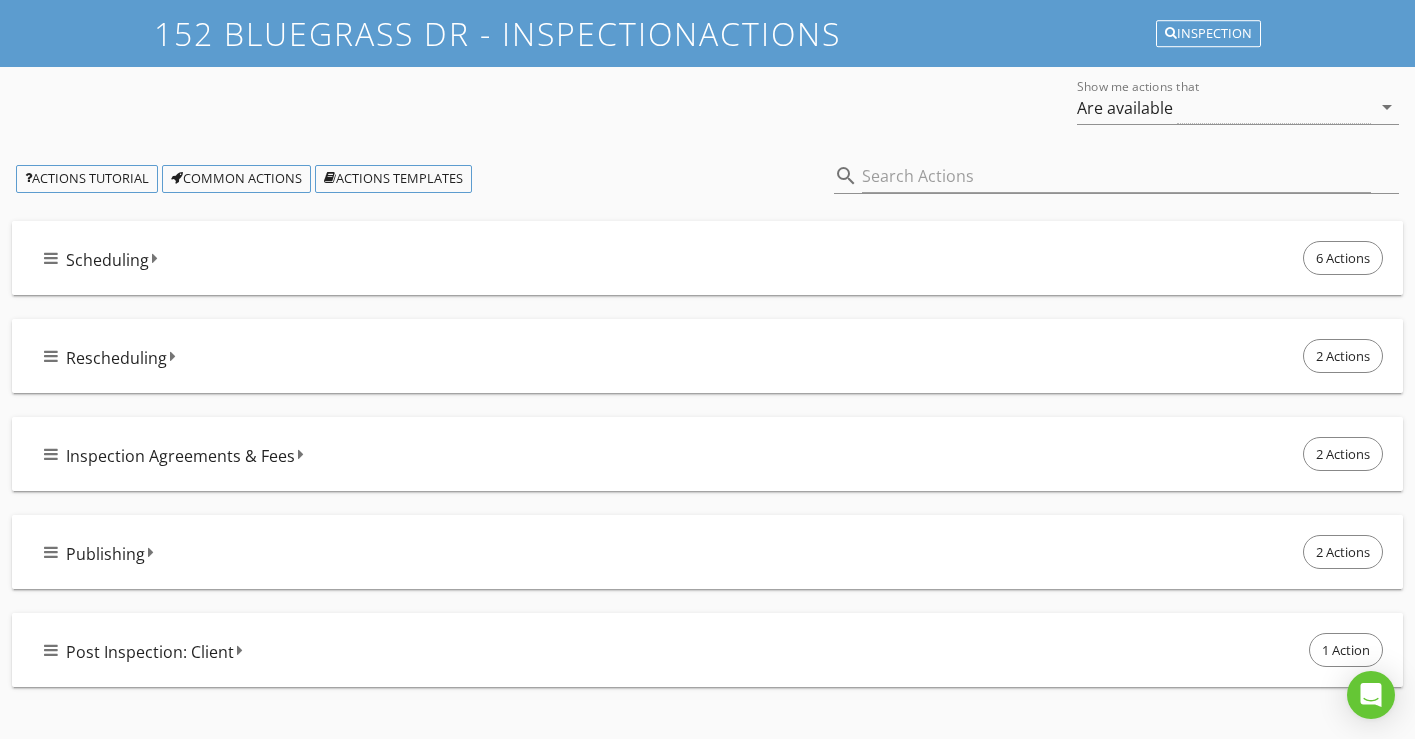 scroll, scrollTop: 117, scrollLeft: 0, axis: vertical 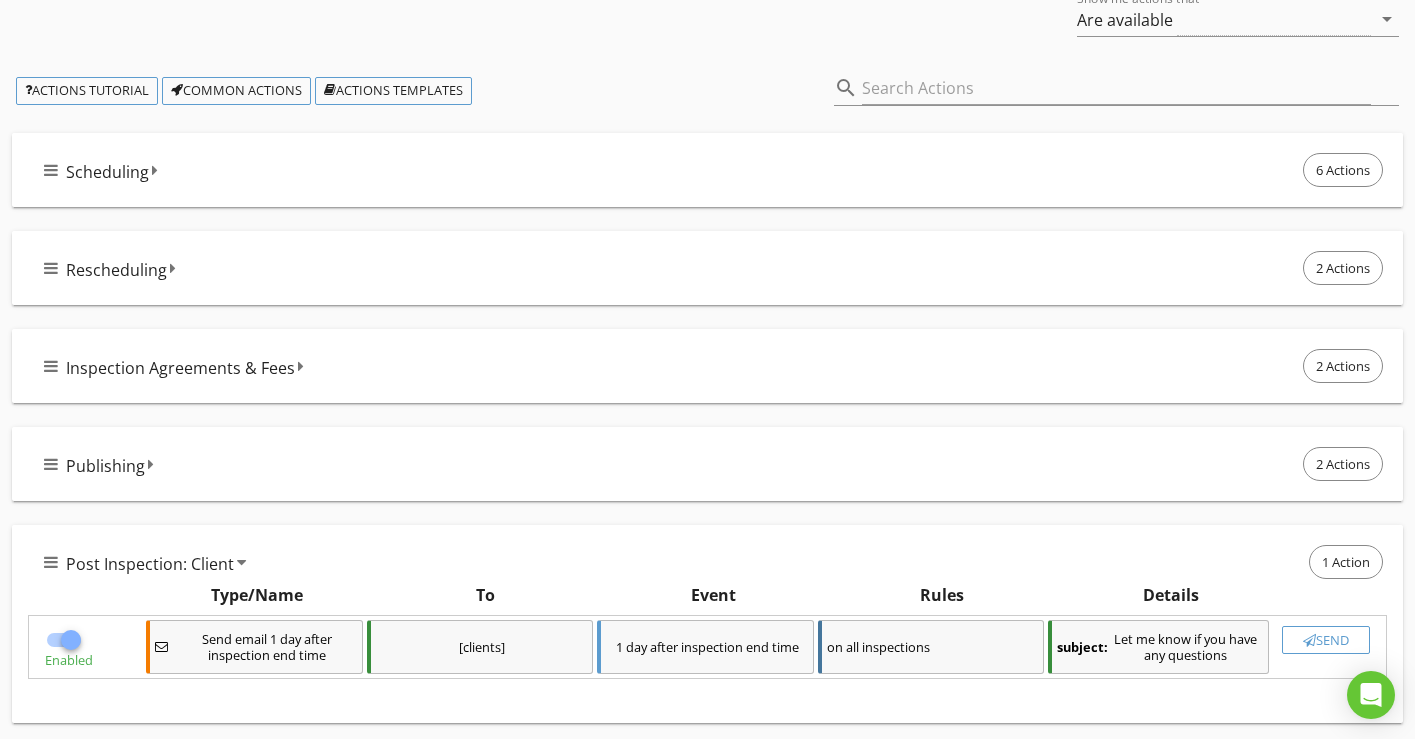 click on "Post Inspection: Client
1 Action" at bounding box center [715, 562] 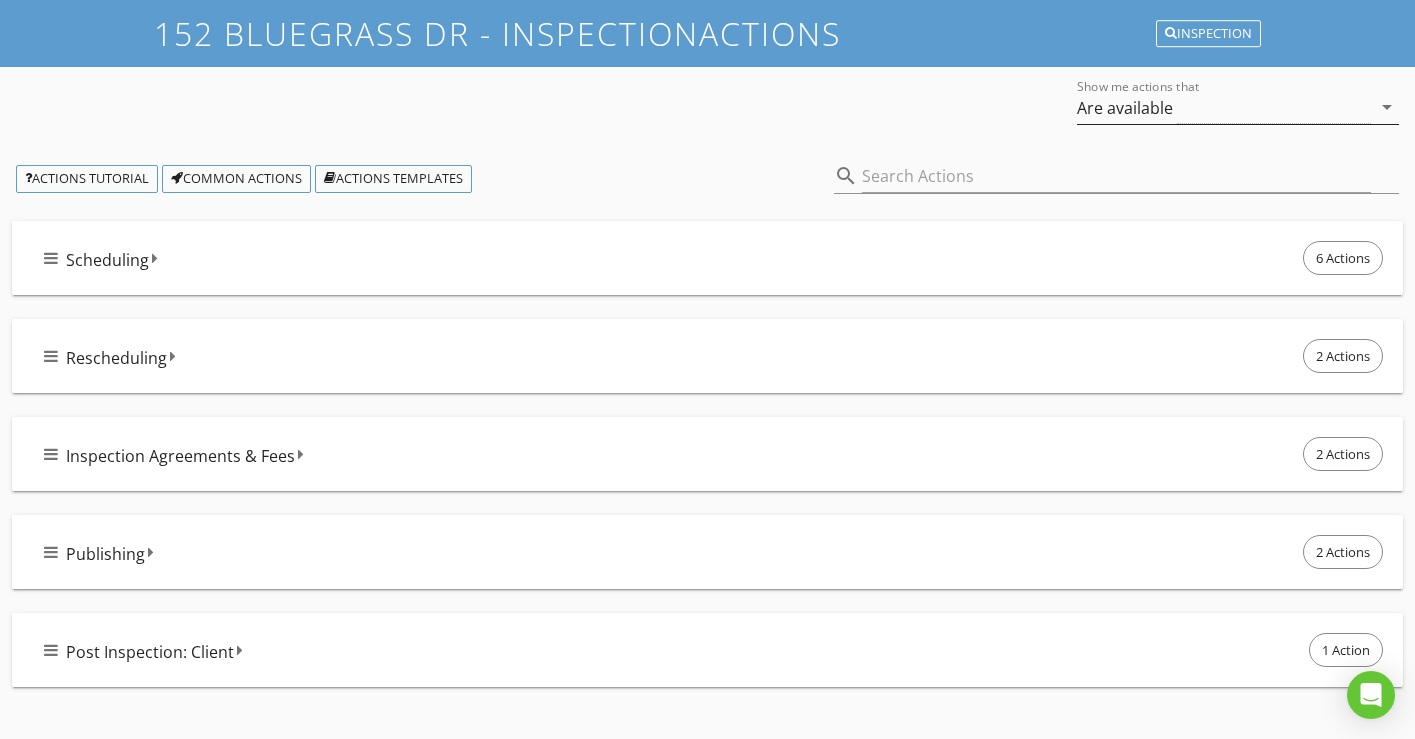 click on "Are available" at bounding box center (1125, 108) 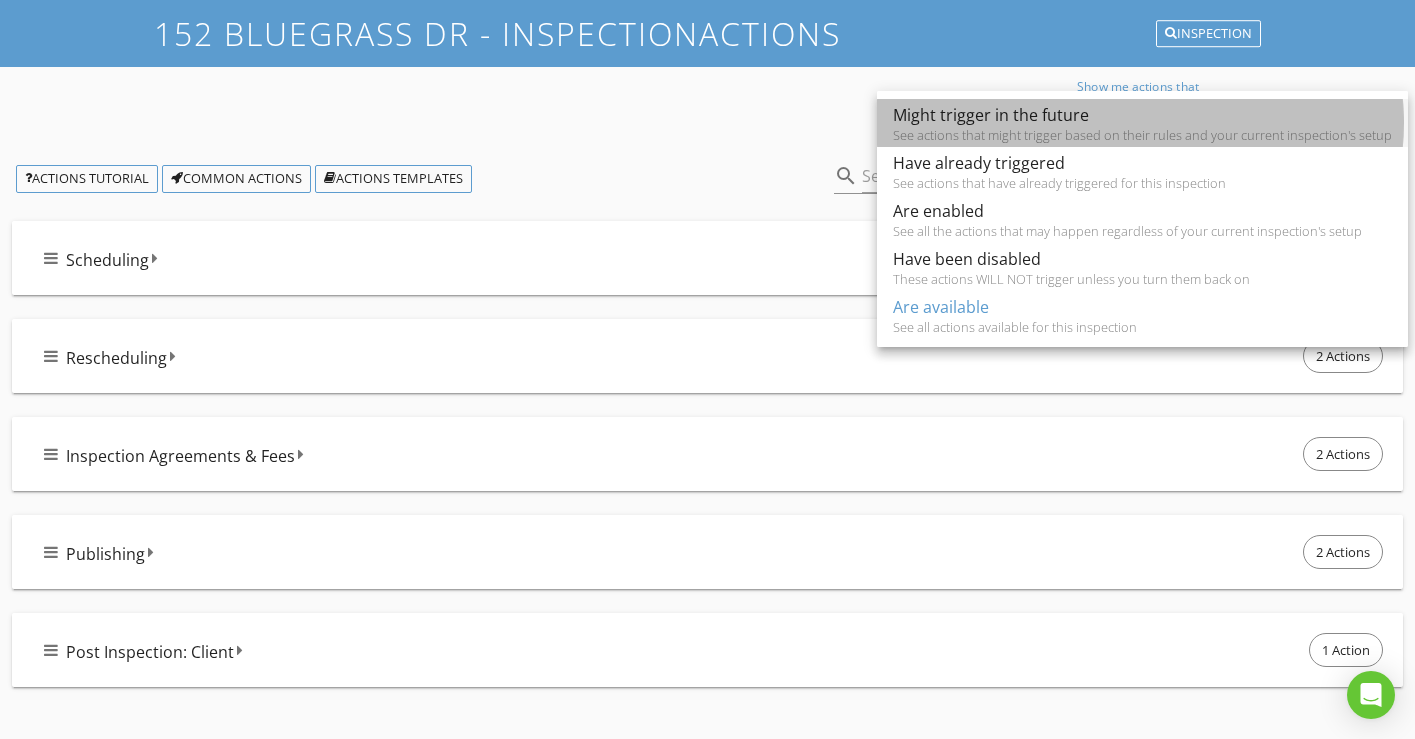 click on "Might trigger in the future" at bounding box center [1142, 115] 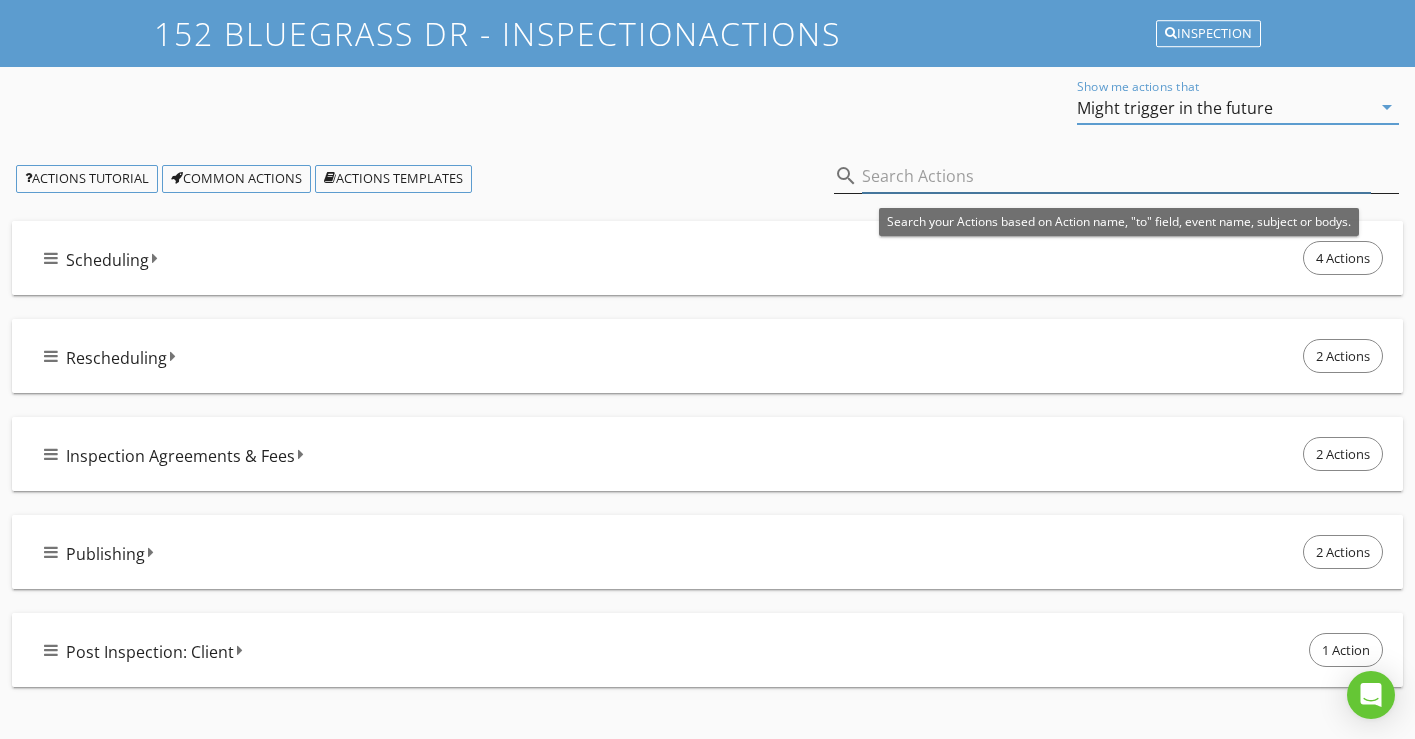 click at bounding box center (1116, 176) 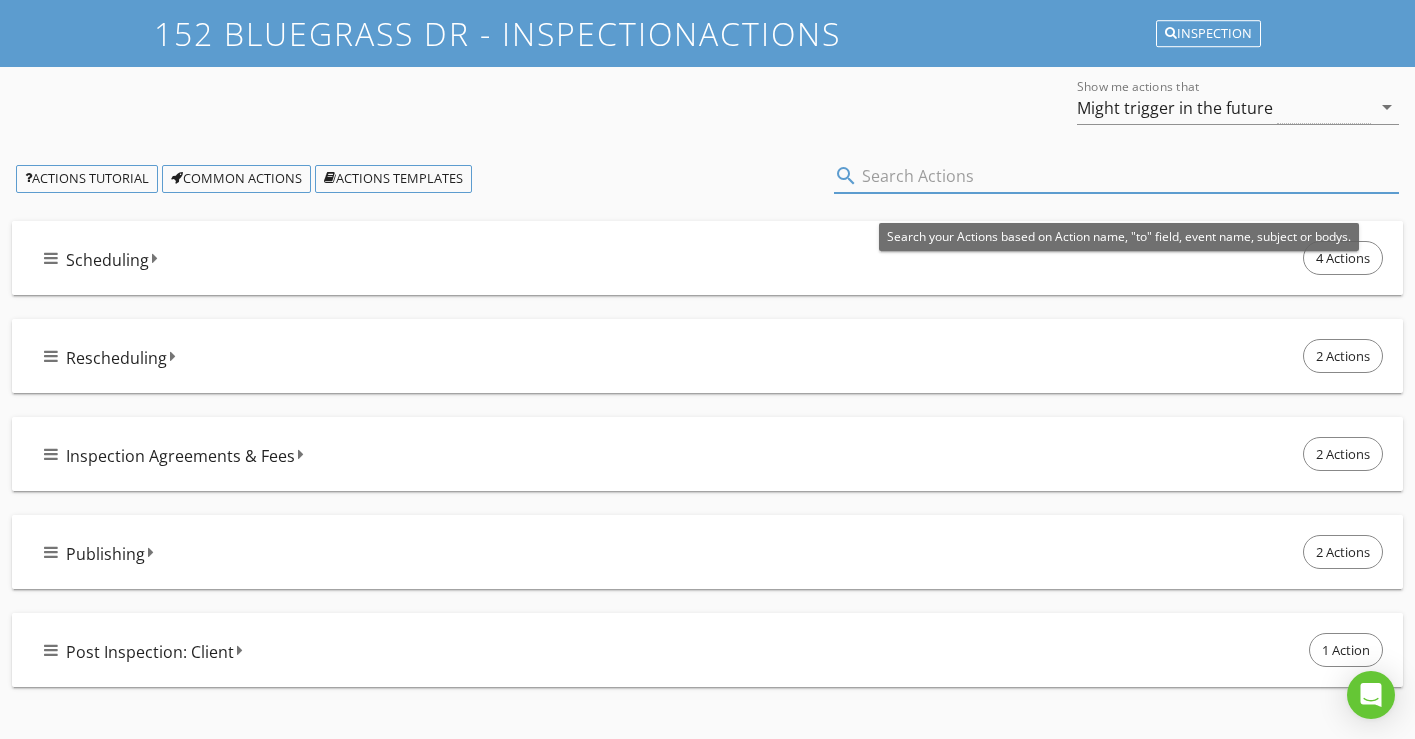click on "Show me actions that Might trigger in the future arrow_drop_down" at bounding box center [707, 109] 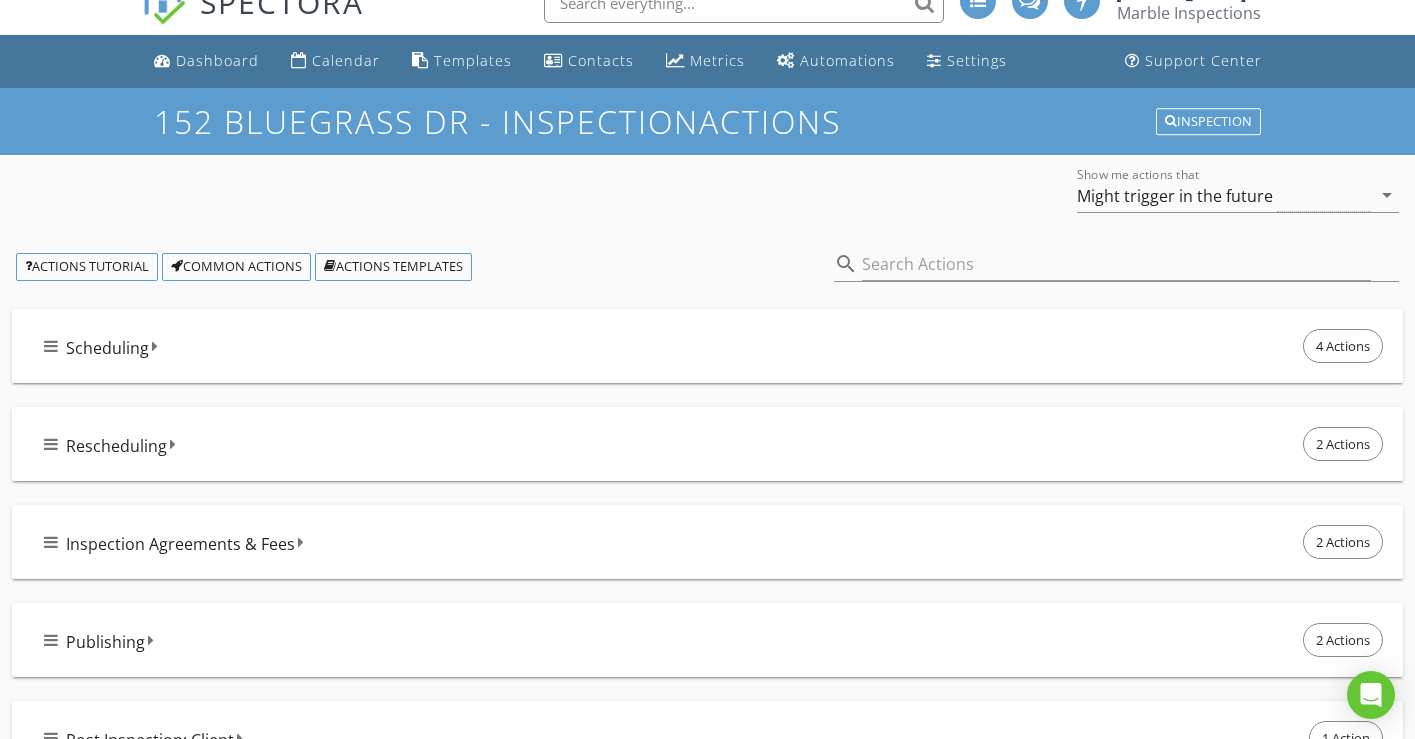 scroll, scrollTop: 0, scrollLeft: 0, axis: both 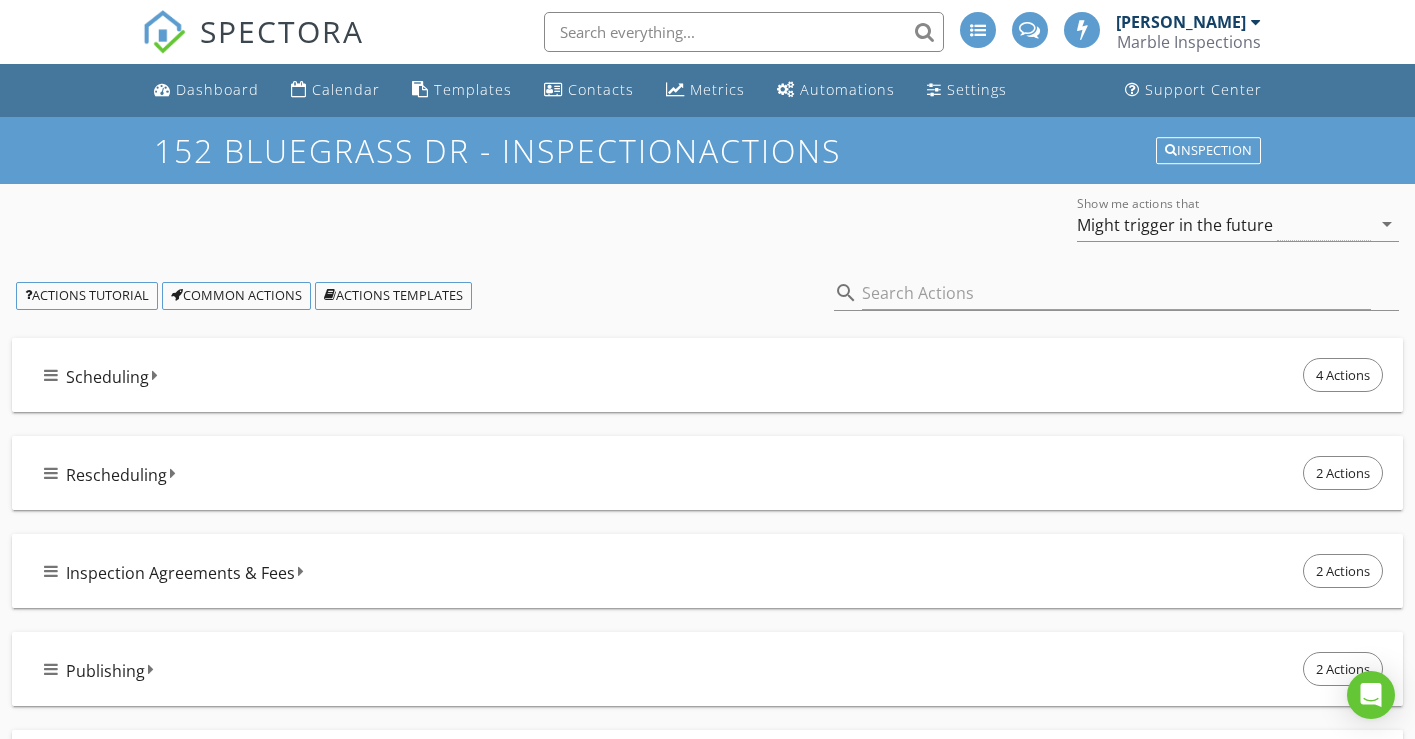 click on "Scheduling
4 Actions" at bounding box center [715, 375] 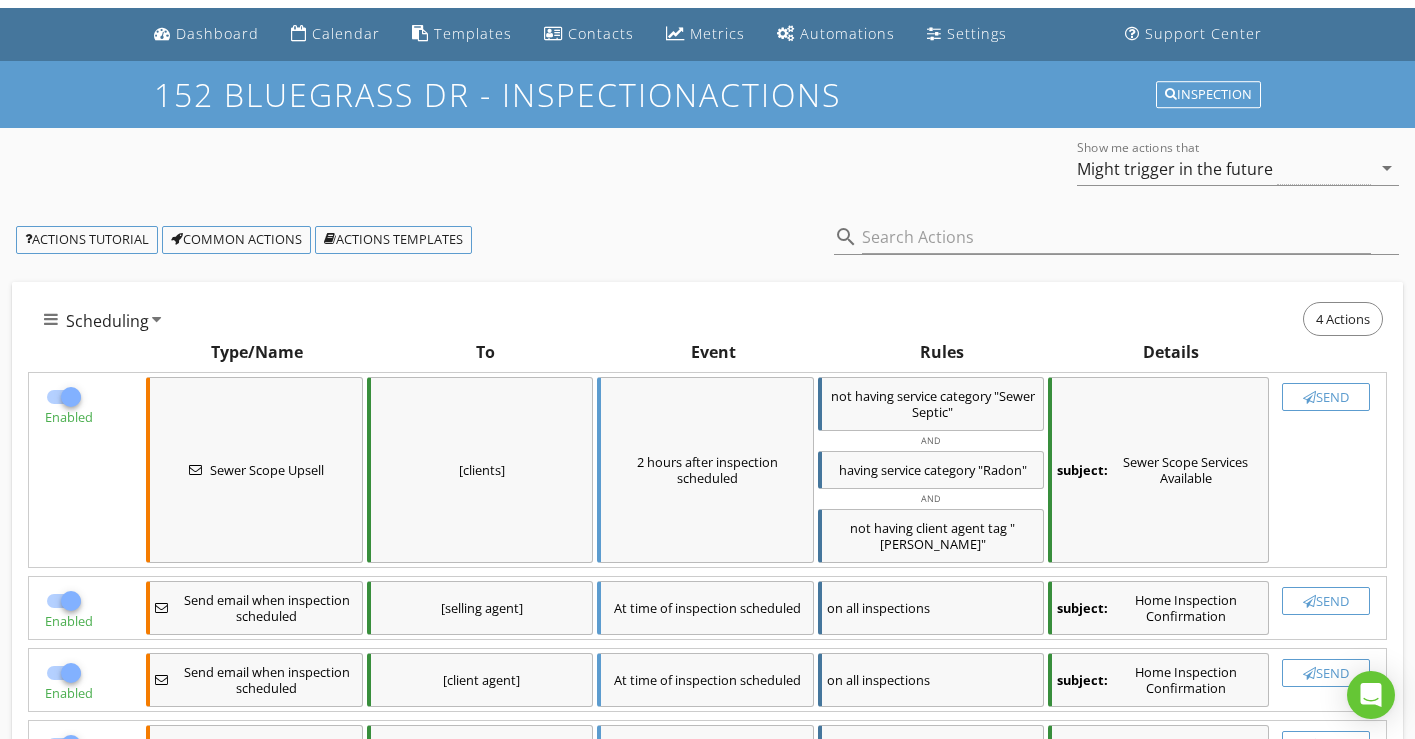 scroll, scrollTop: 0, scrollLeft: 0, axis: both 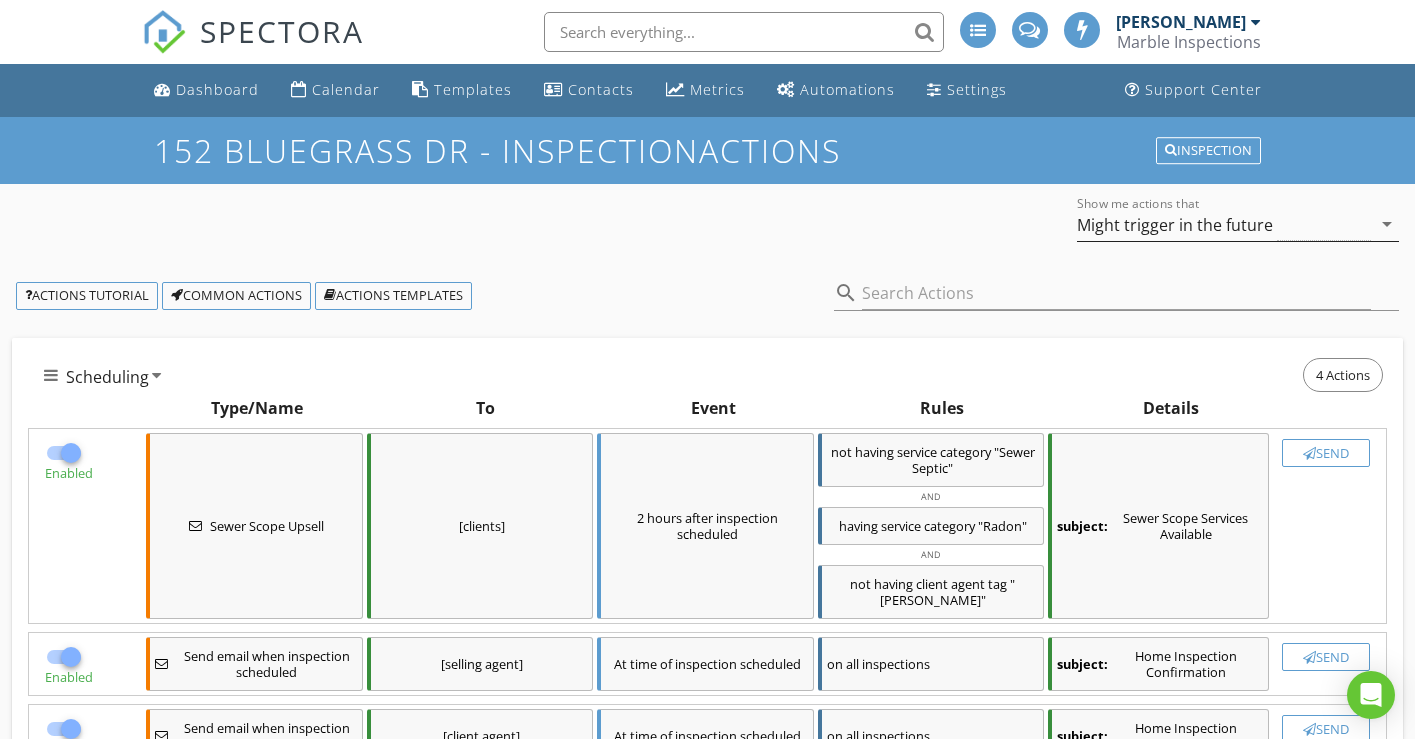 click on "Might trigger in the future" at bounding box center (1175, 225) 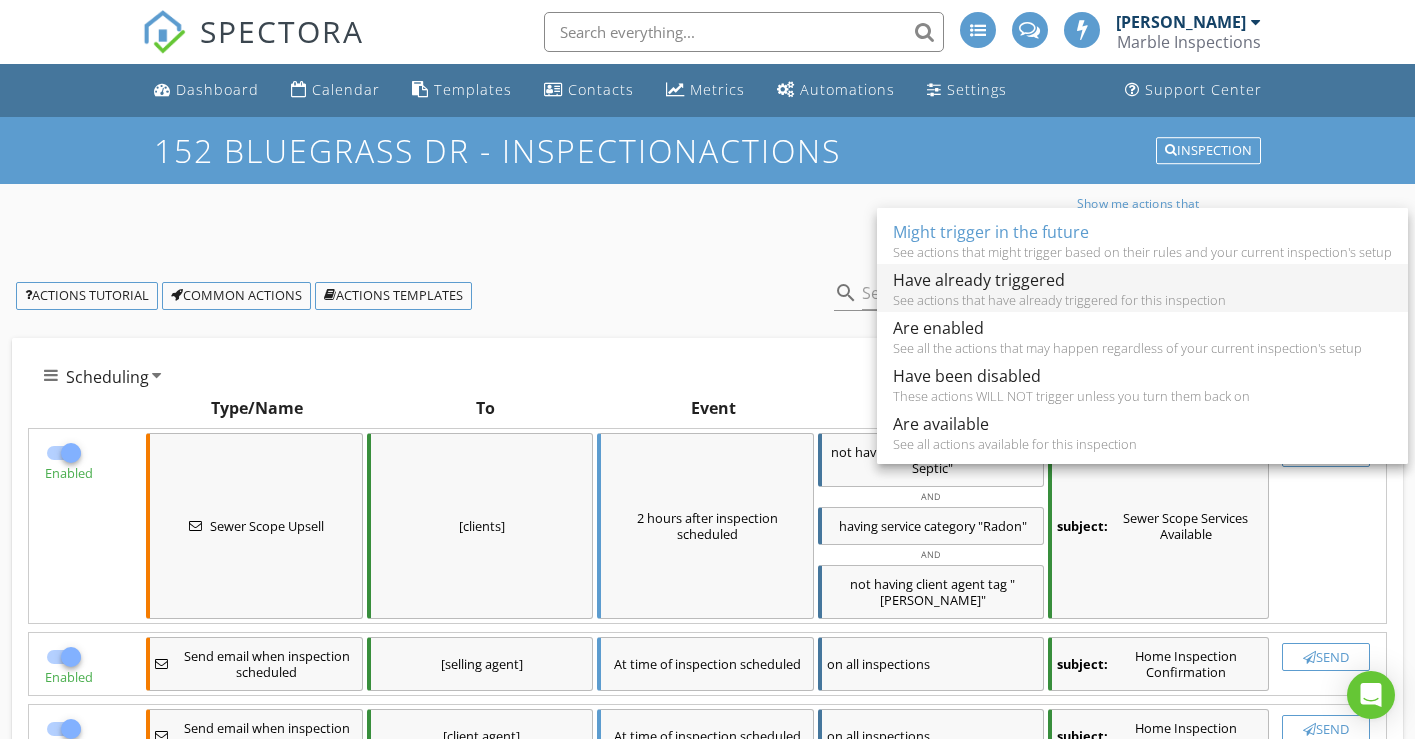click on "See actions that have already triggered for this inspection" at bounding box center [1142, 300] 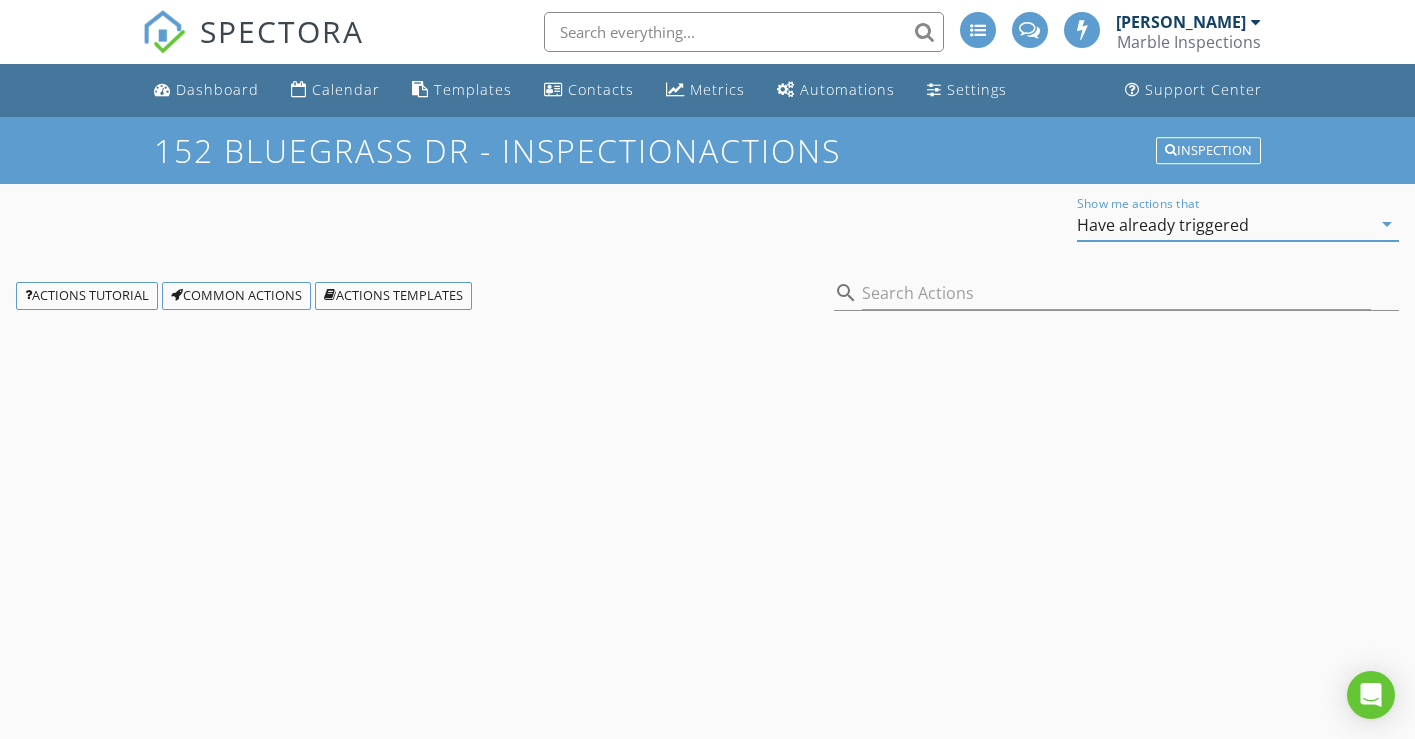 click on "Have already triggered" at bounding box center (1163, 225) 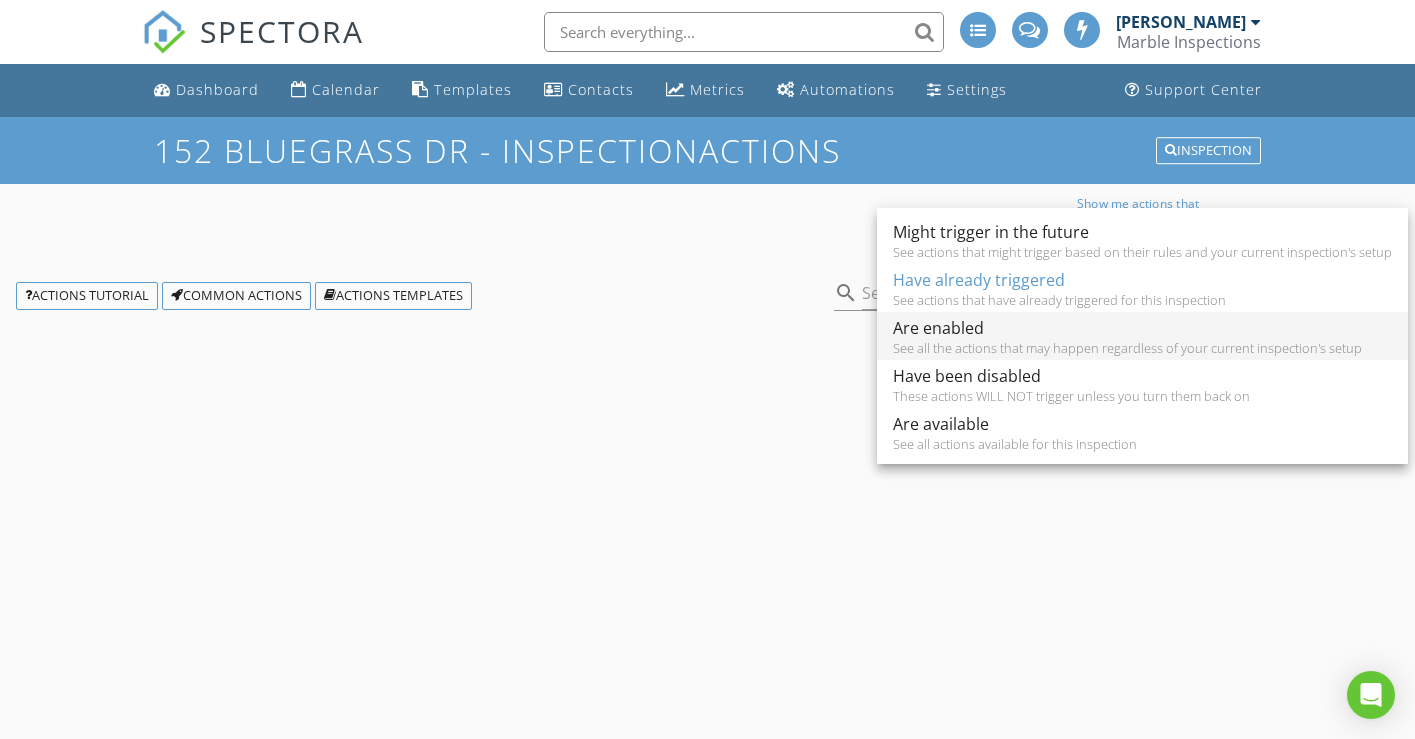 click on "Are enabled" at bounding box center [1142, 328] 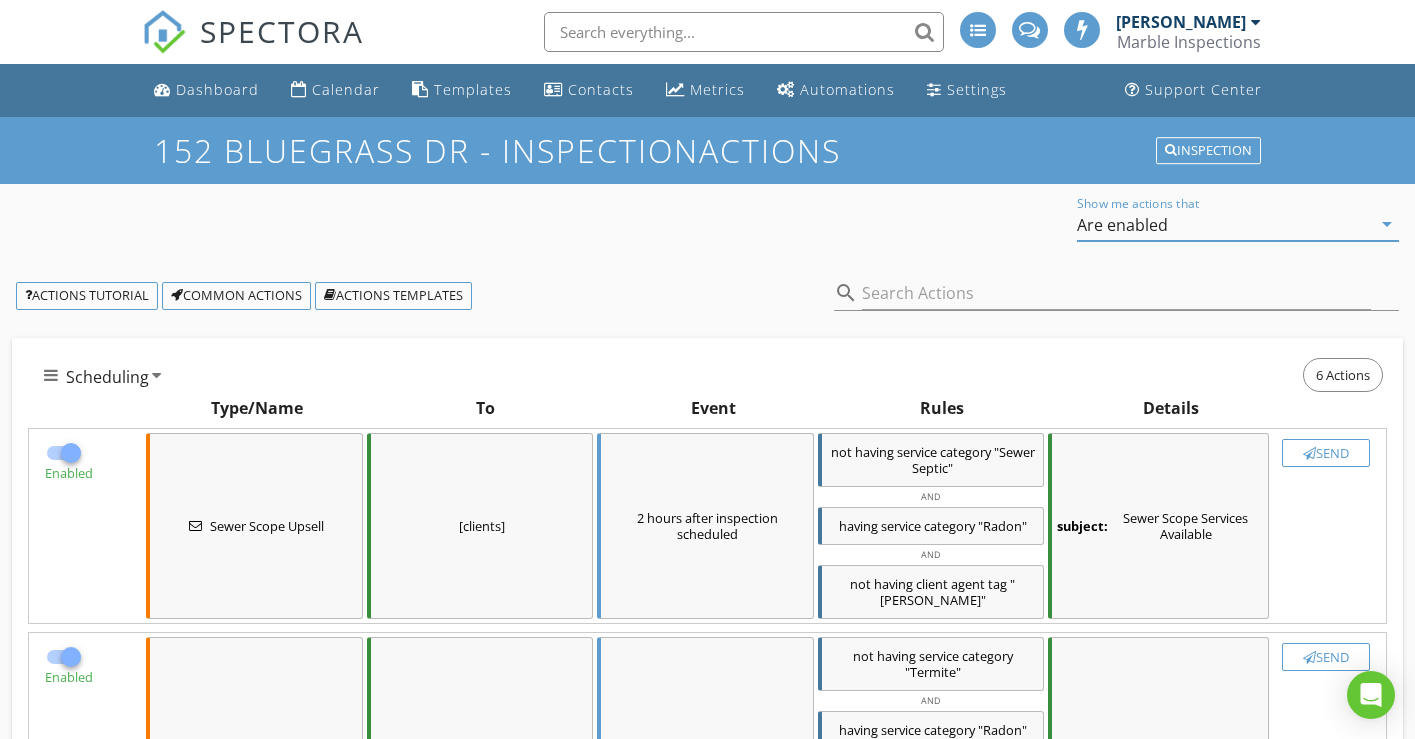 click on "Are enabled" at bounding box center [1224, 224] 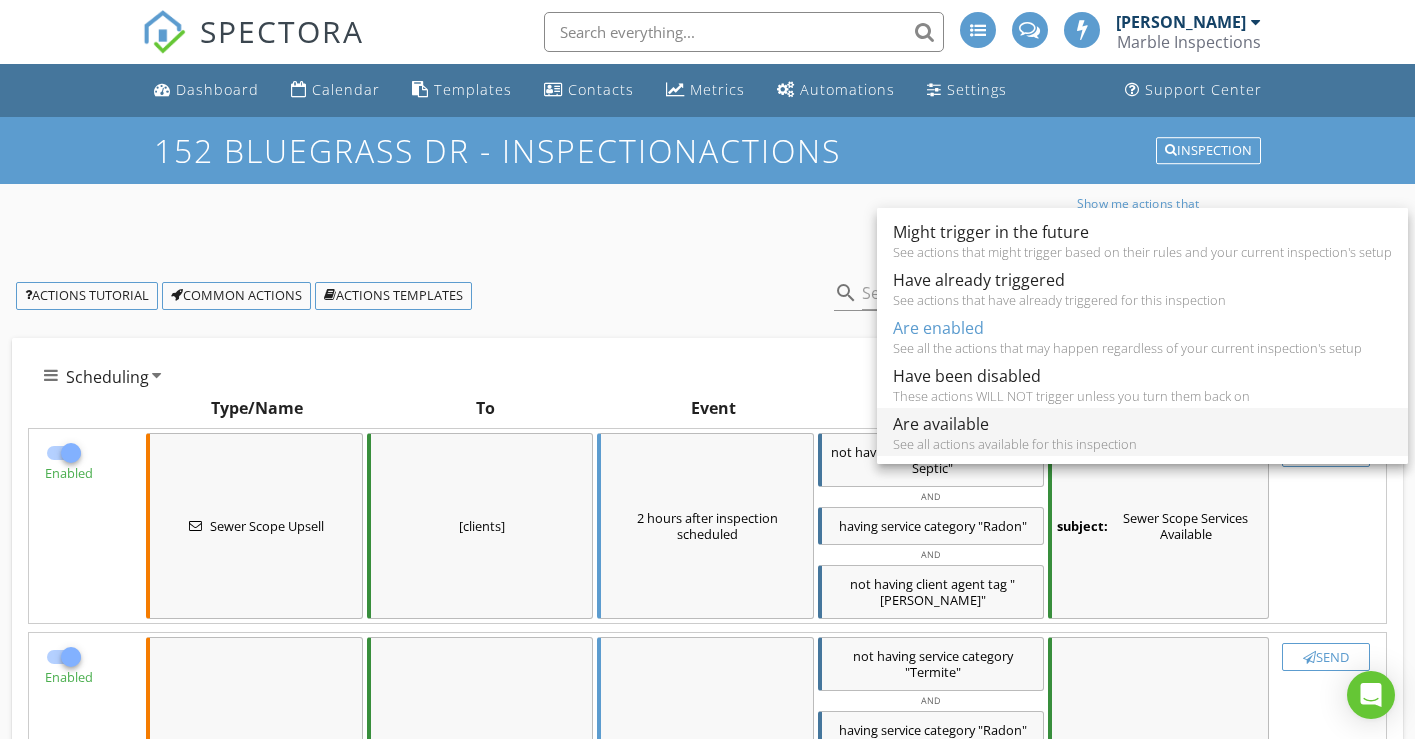click on "Are available" at bounding box center [1142, 424] 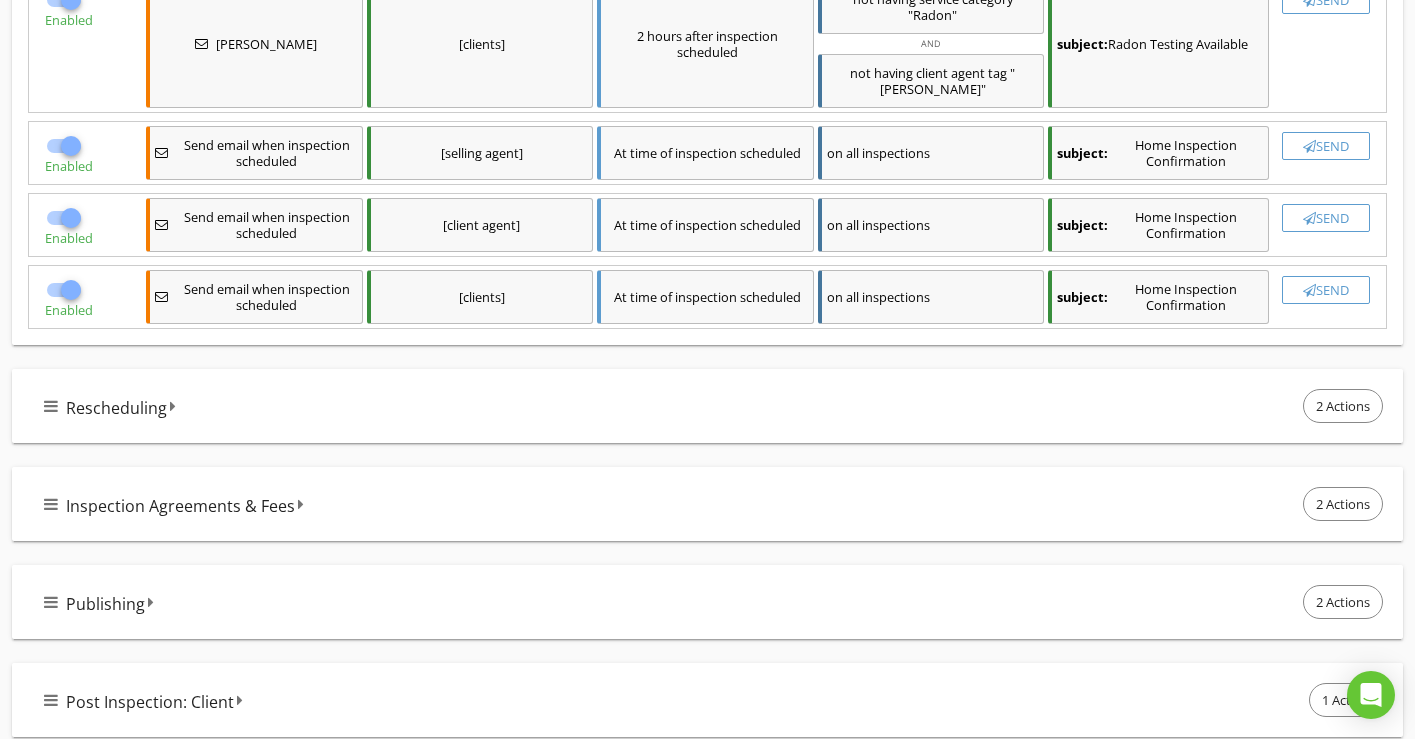 scroll, scrollTop: 949, scrollLeft: 0, axis: vertical 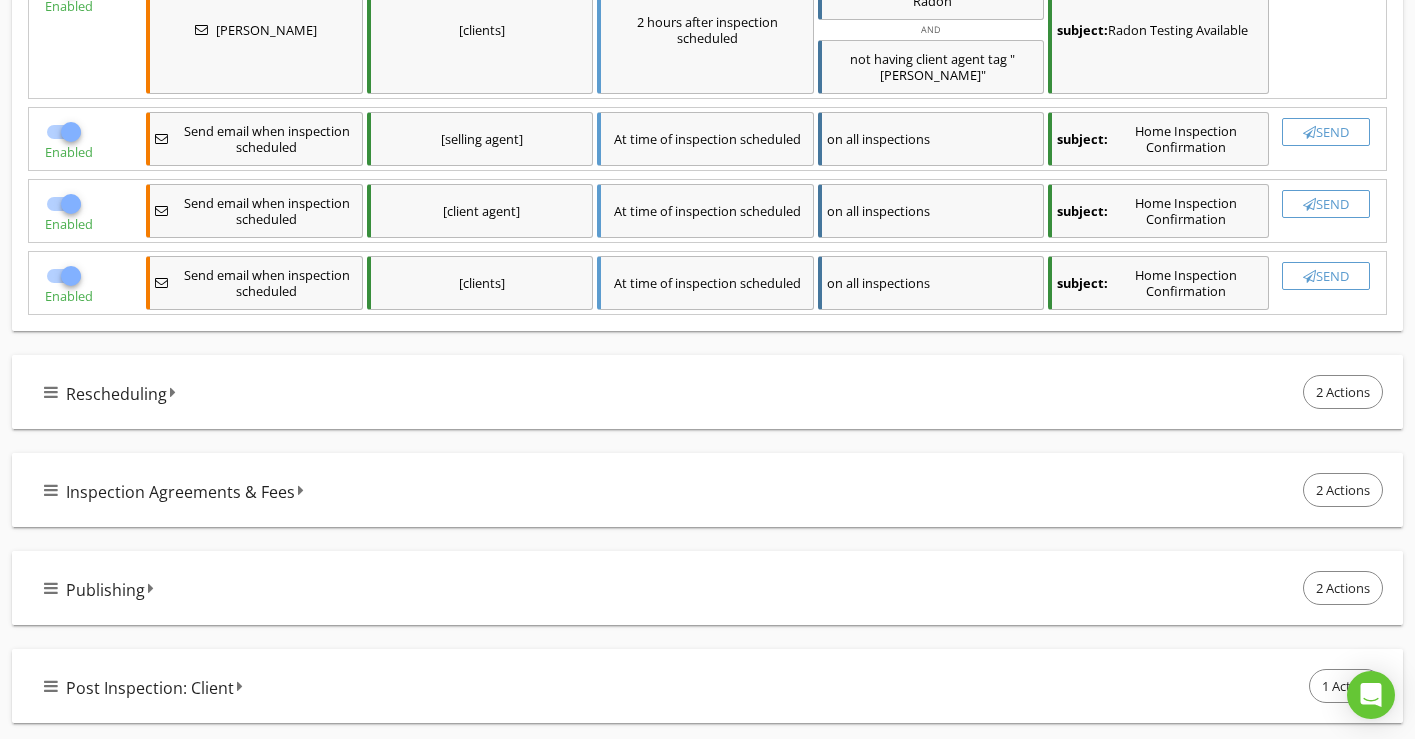 click on "Post Inspection: Client
1 Action" at bounding box center [715, 686] 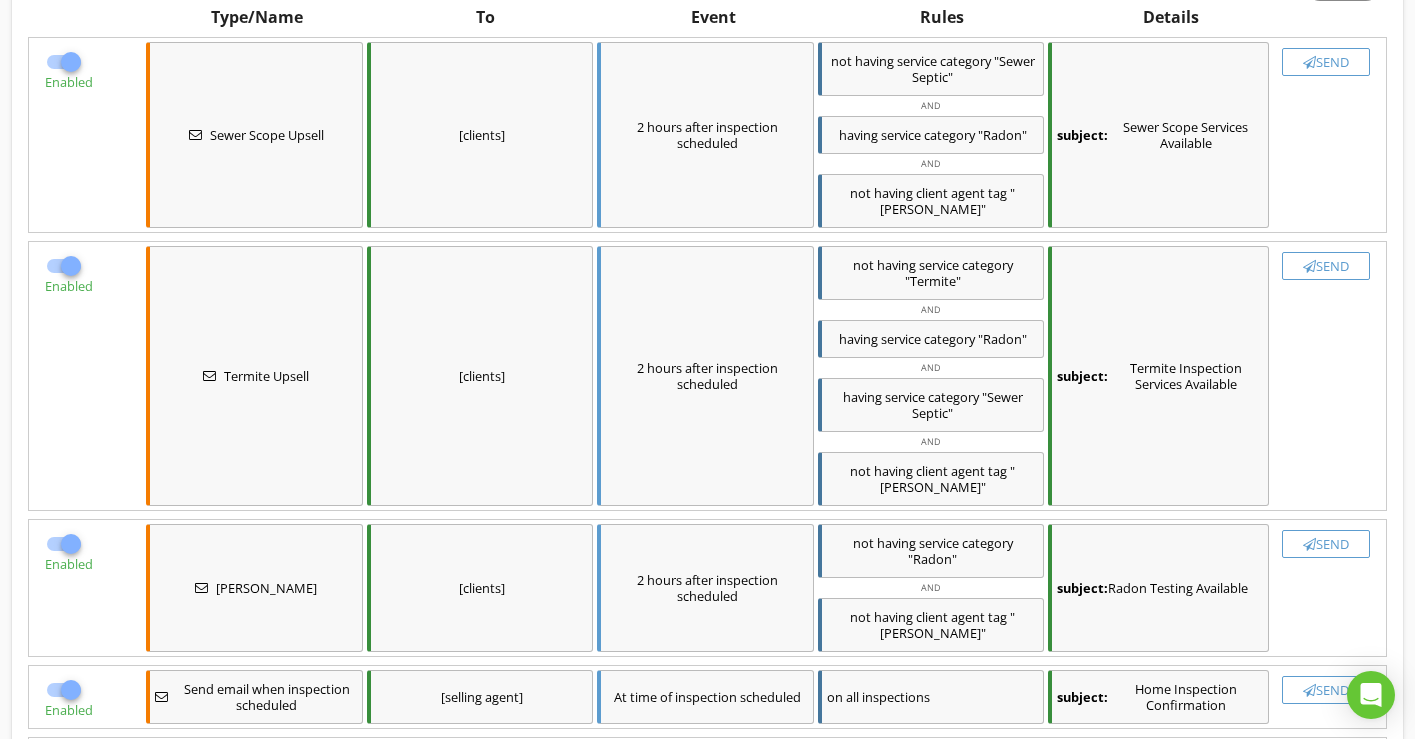 scroll, scrollTop: 0, scrollLeft: 0, axis: both 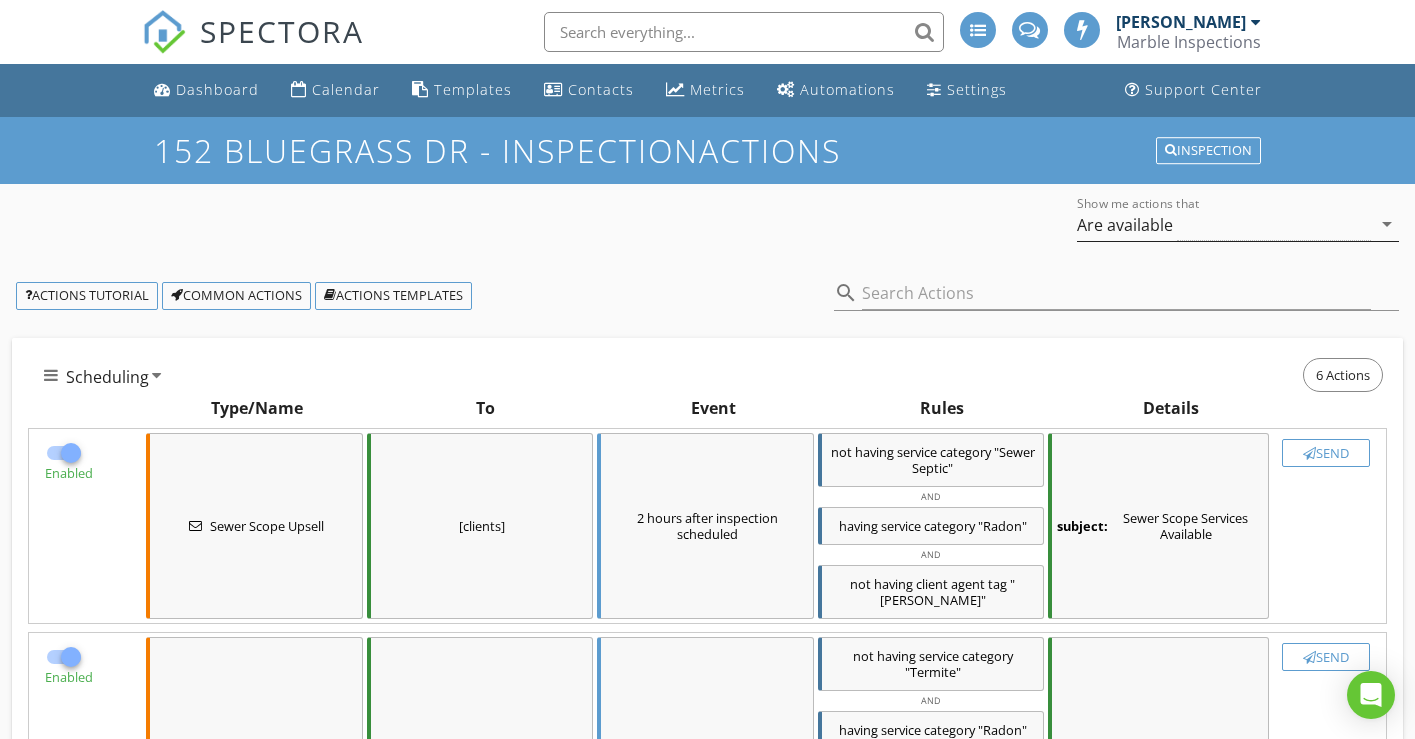 click on "Are available" at bounding box center (1125, 225) 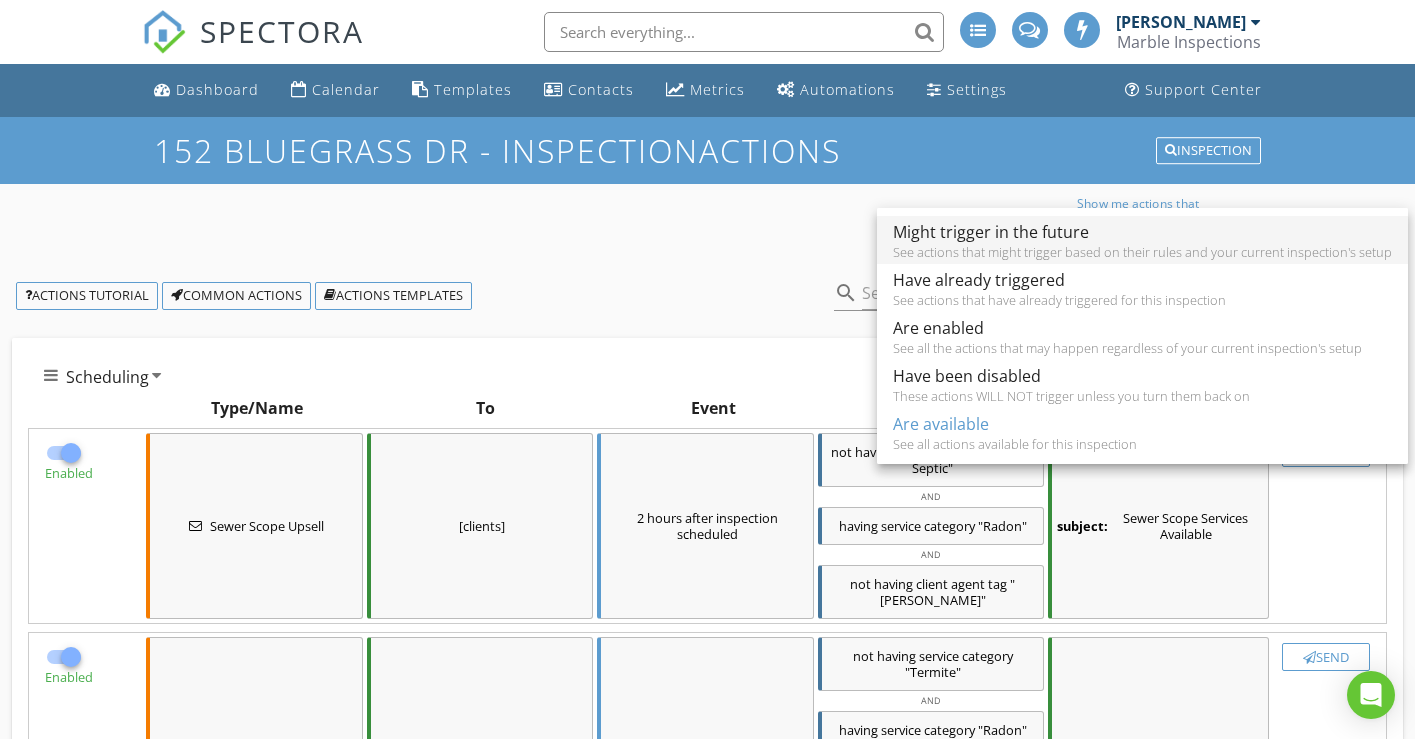 click on "Might trigger in the future" at bounding box center [1142, 232] 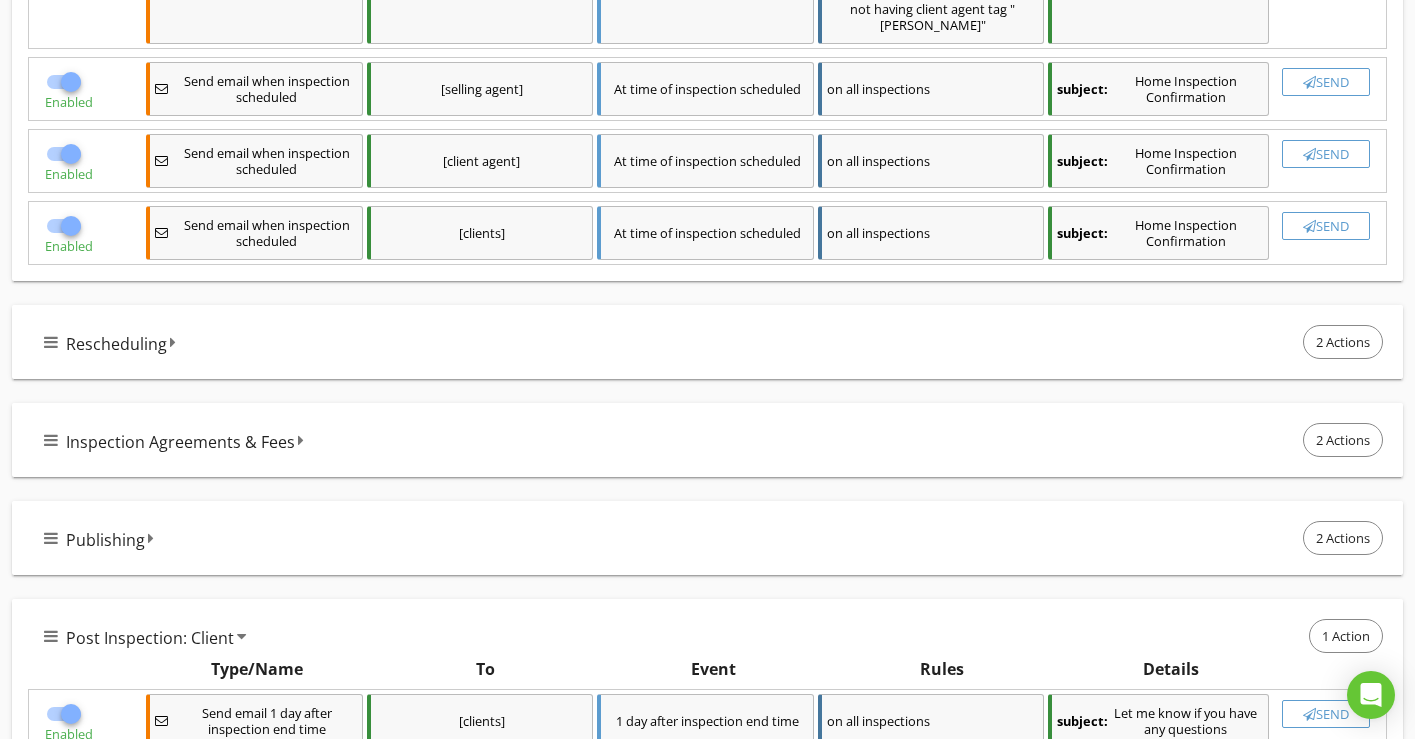 scroll, scrollTop: 596, scrollLeft: 0, axis: vertical 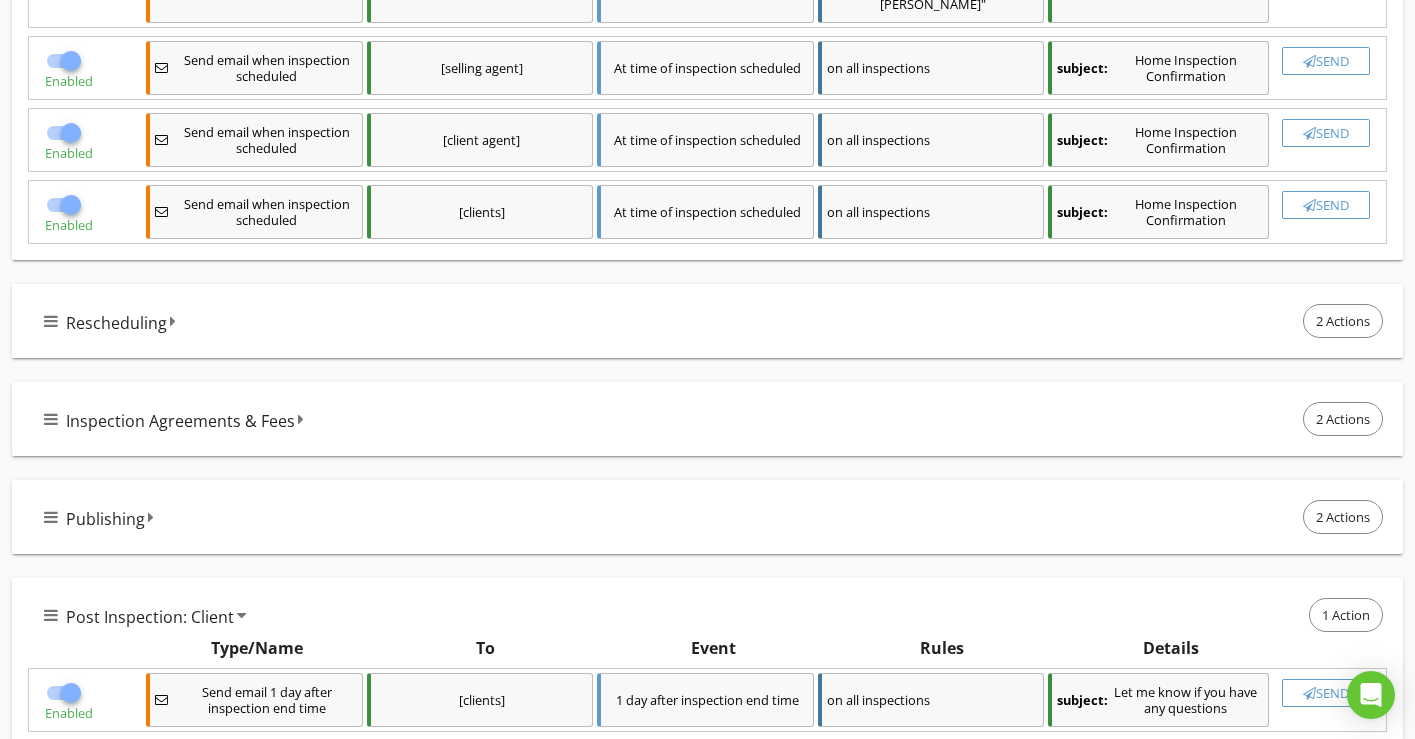 click on "Rescheduling
2 Actions" at bounding box center [715, 321] 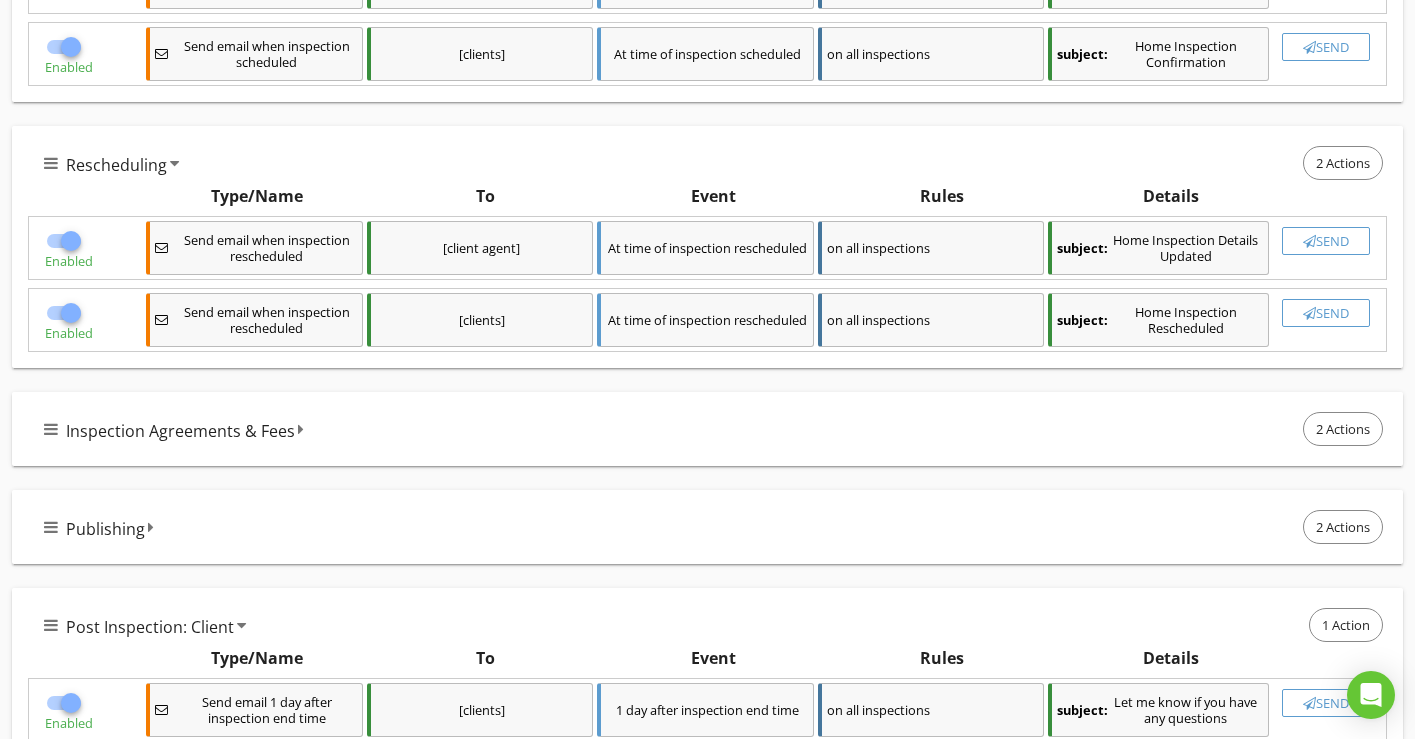scroll, scrollTop: 787, scrollLeft: 0, axis: vertical 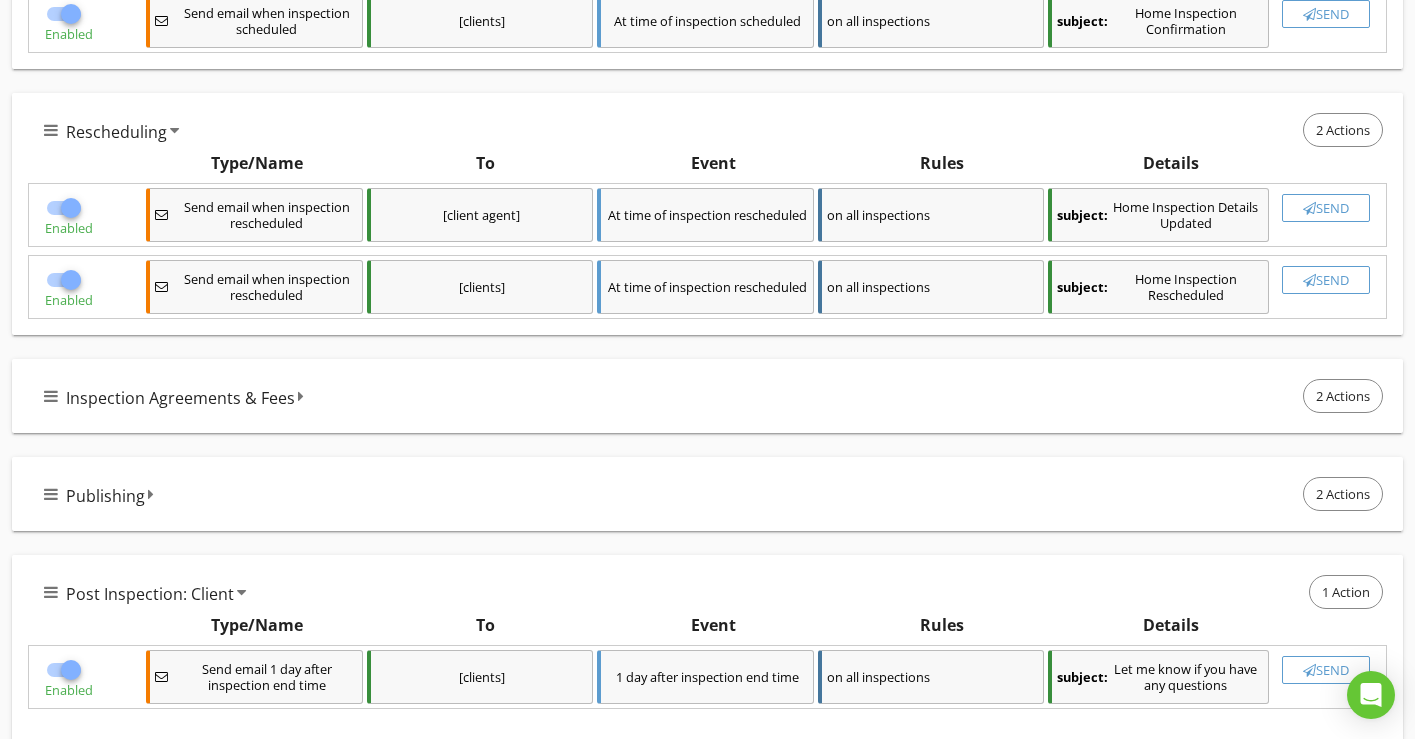 click on "Inspection Agreements & Fees
2 Actions" at bounding box center [715, 396] 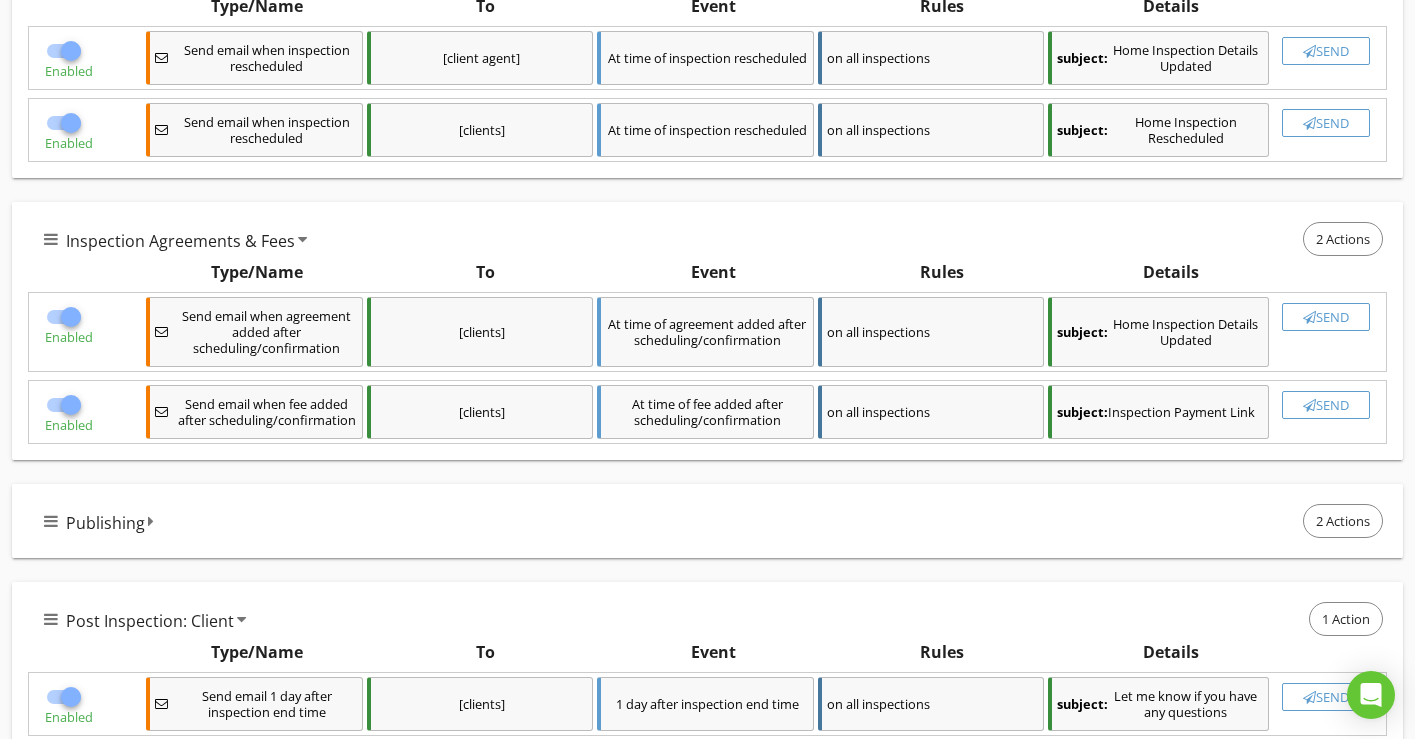 scroll, scrollTop: 980, scrollLeft: 0, axis: vertical 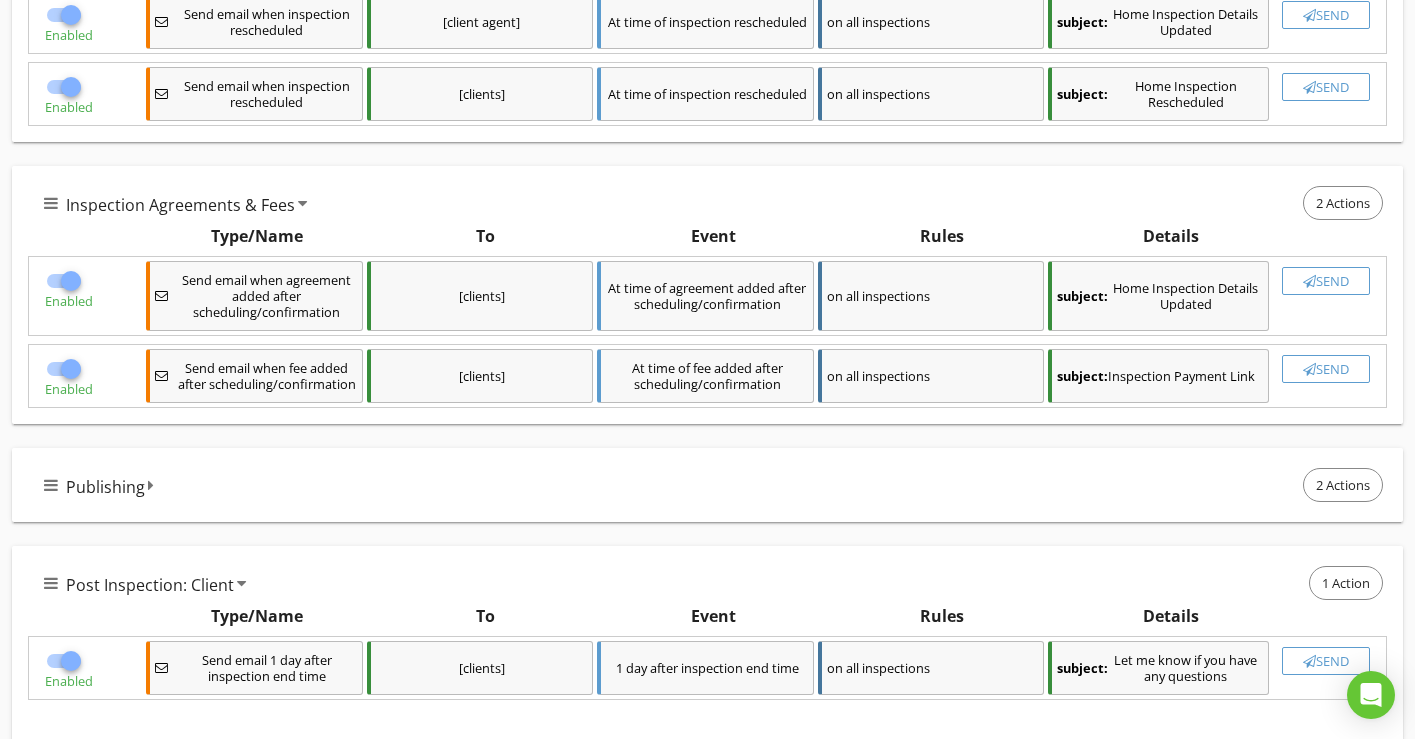 click on "Publishing
2 Actions" at bounding box center [715, 485] 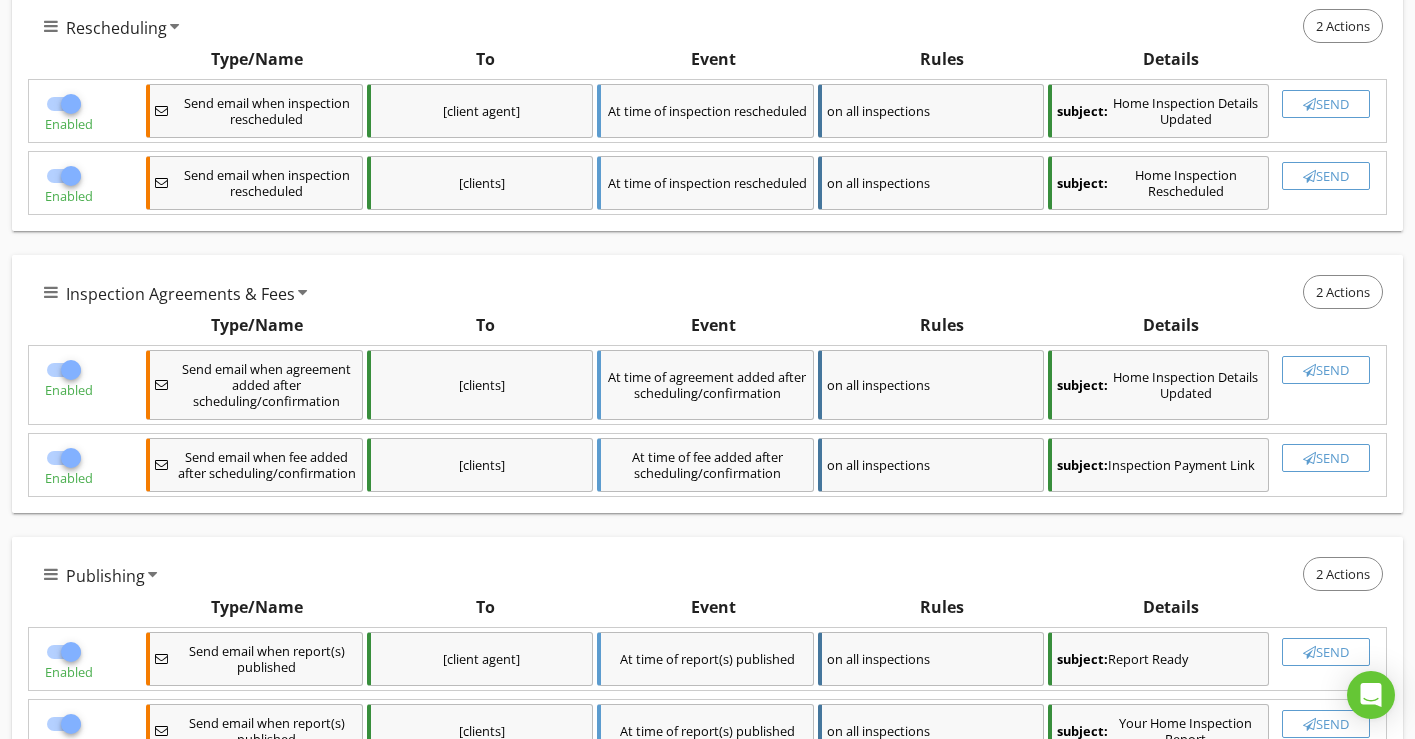 scroll, scrollTop: 0, scrollLeft: 0, axis: both 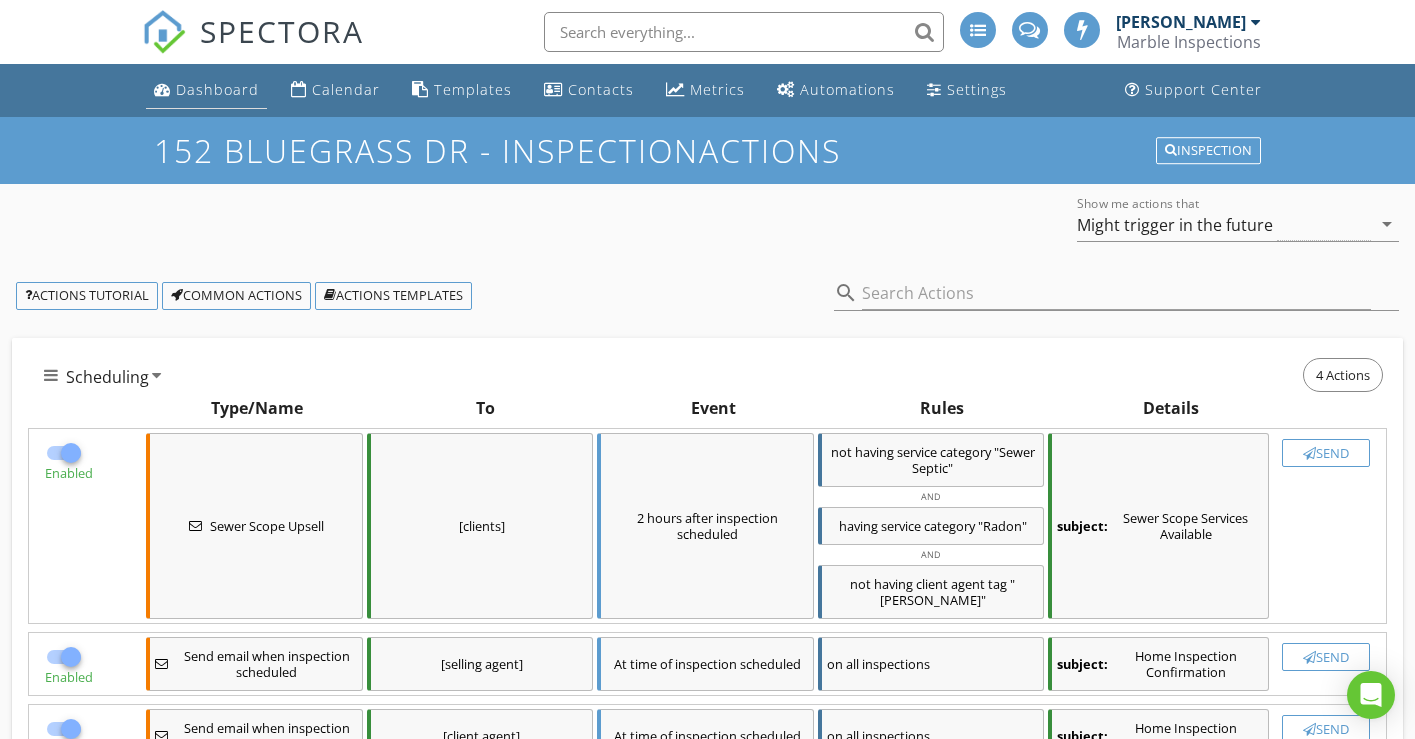 click on "Dashboard" at bounding box center [217, 89] 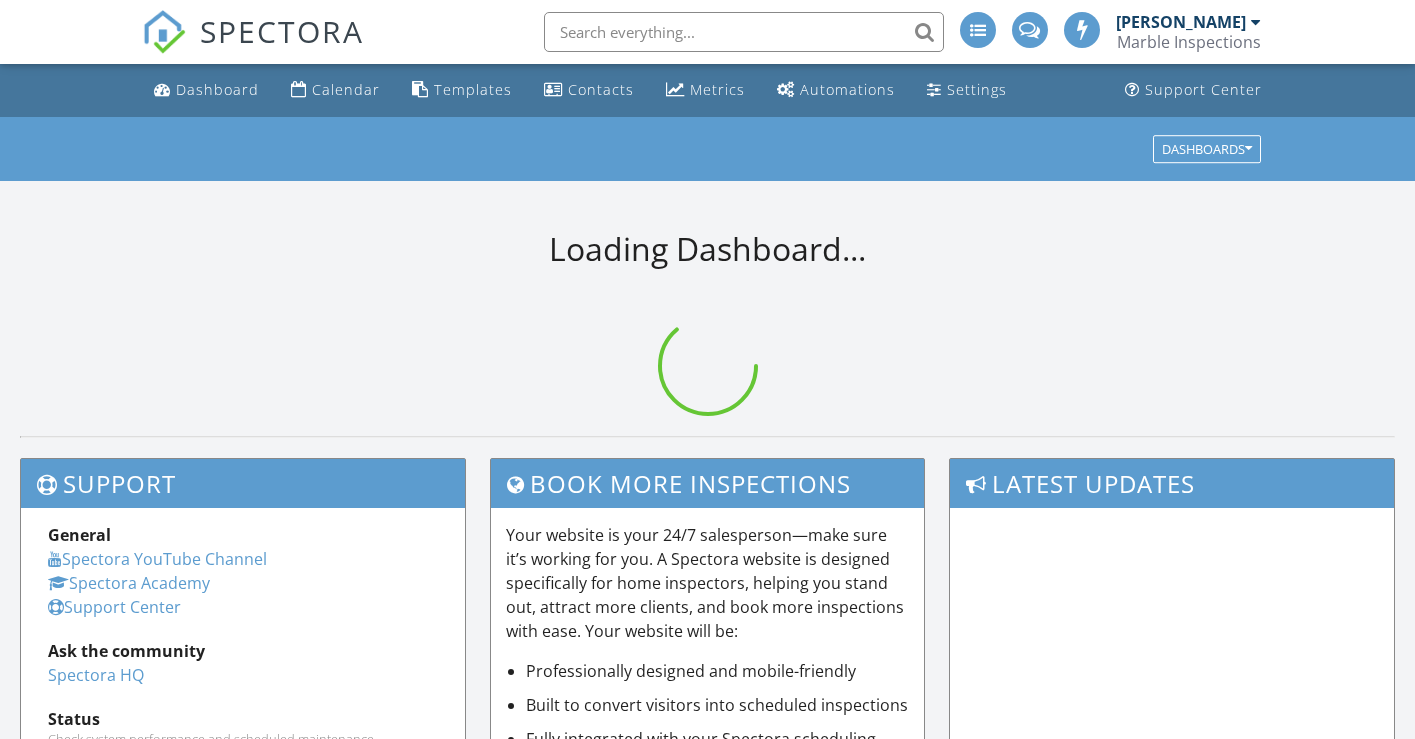 scroll, scrollTop: 0, scrollLeft: 0, axis: both 